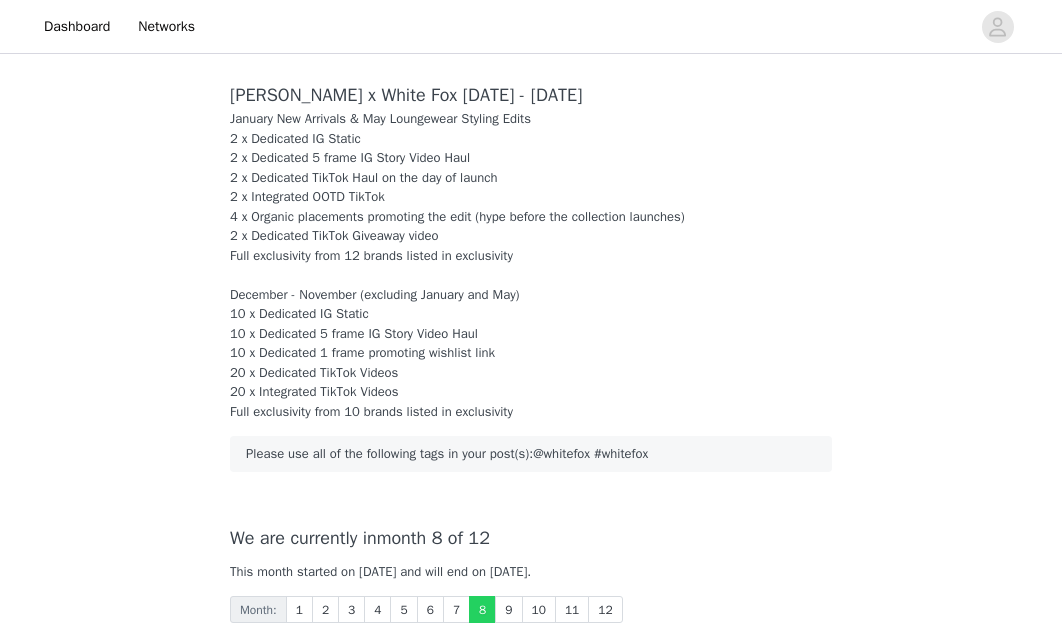 scroll, scrollTop: 1364, scrollLeft: 0, axis: vertical 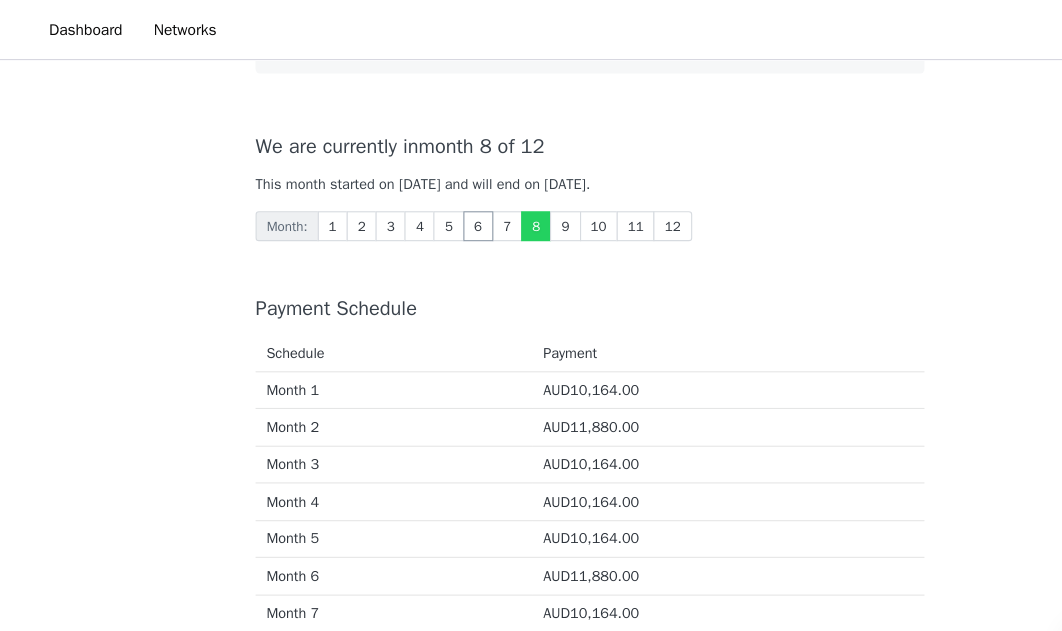 click on "6" at bounding box center [430, 203] 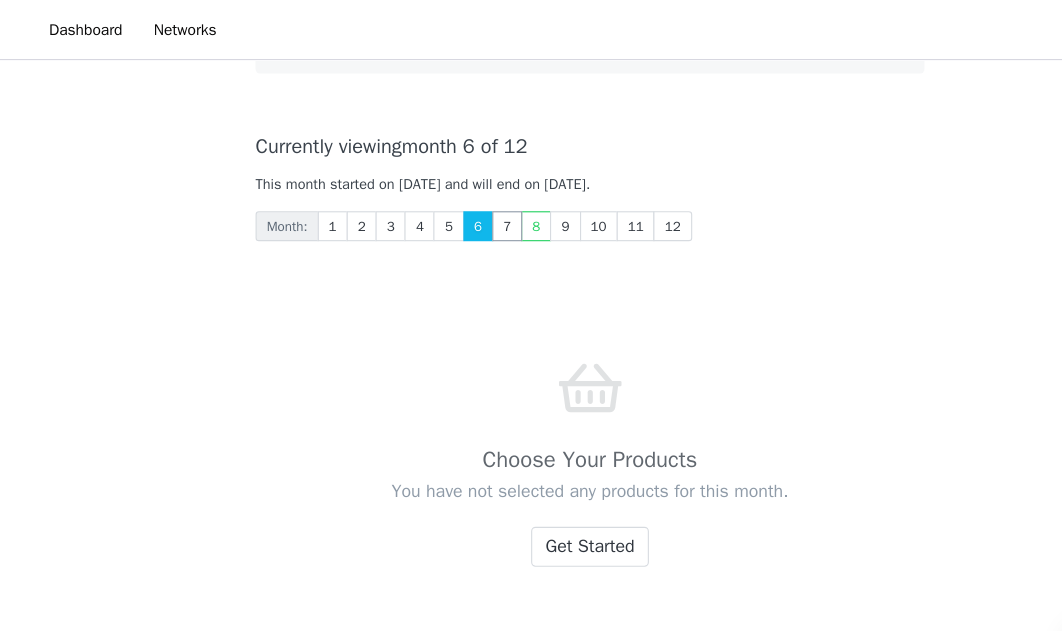click on "7" at bounding box center (456, 203) 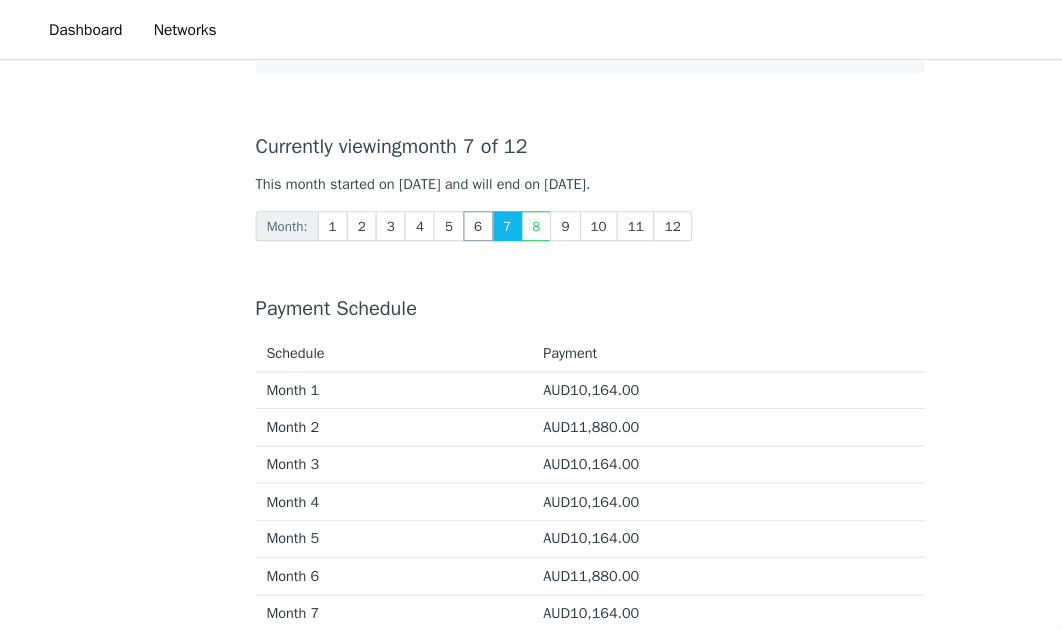 click on "6" at bounding box center [430, 203] 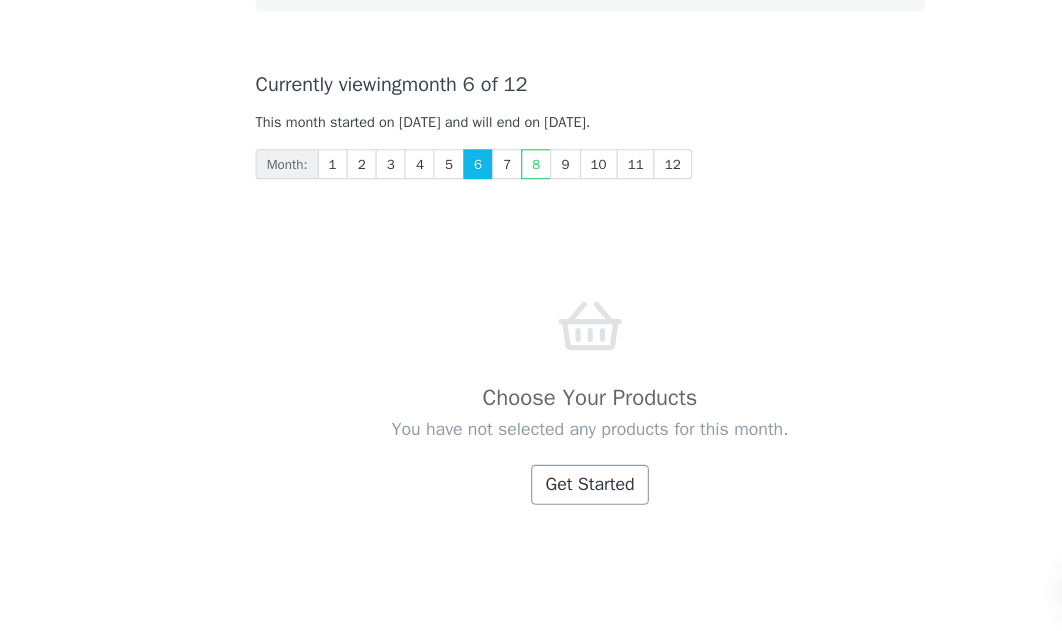 click on "Get Started" at bounding box center [531, 492] 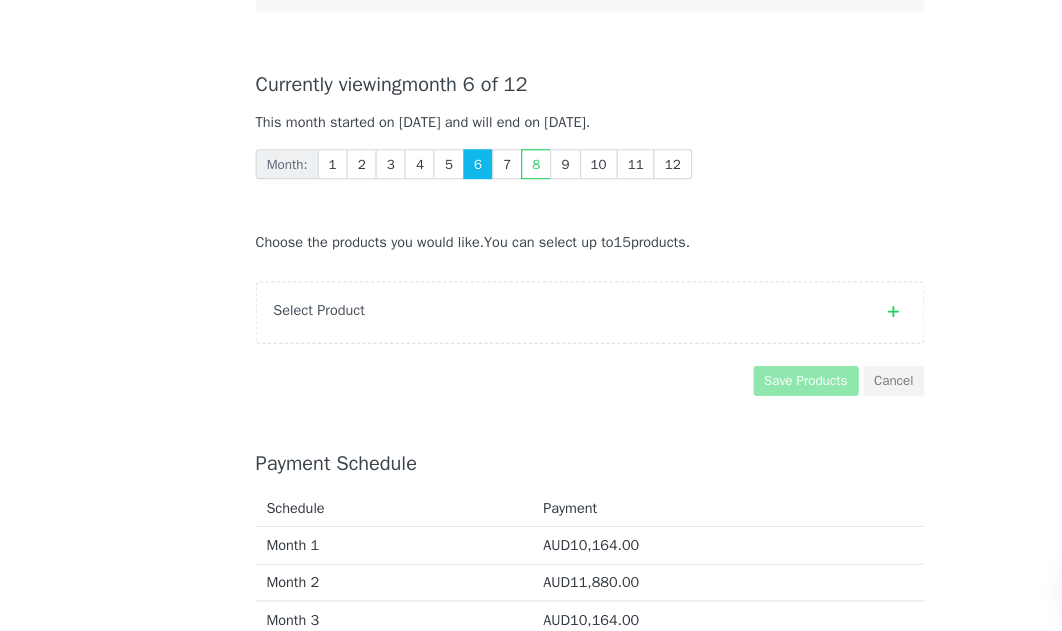 click on "Select Product" at bounding box center [531, 337] 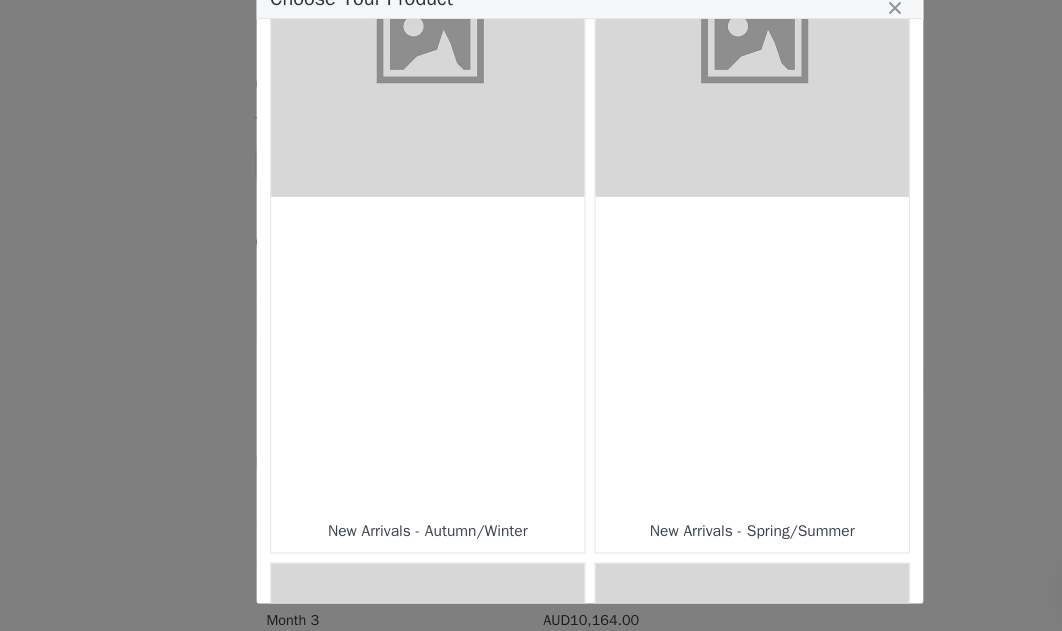 scroll, scrollTop: 229, scrollLeft: 0, axis: vertical 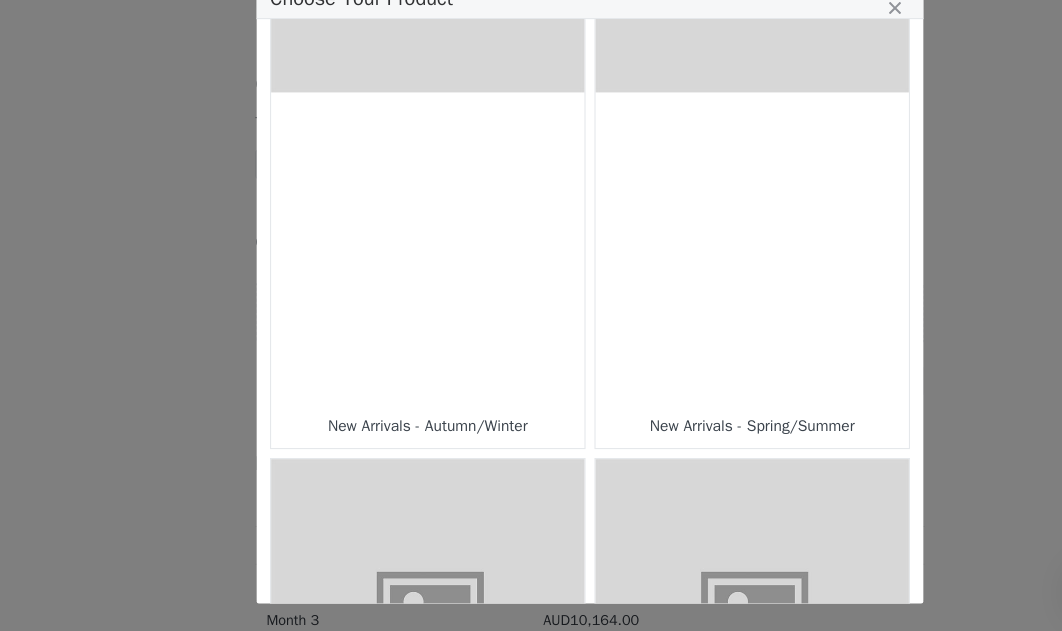 click at bounding box center (385, 280) 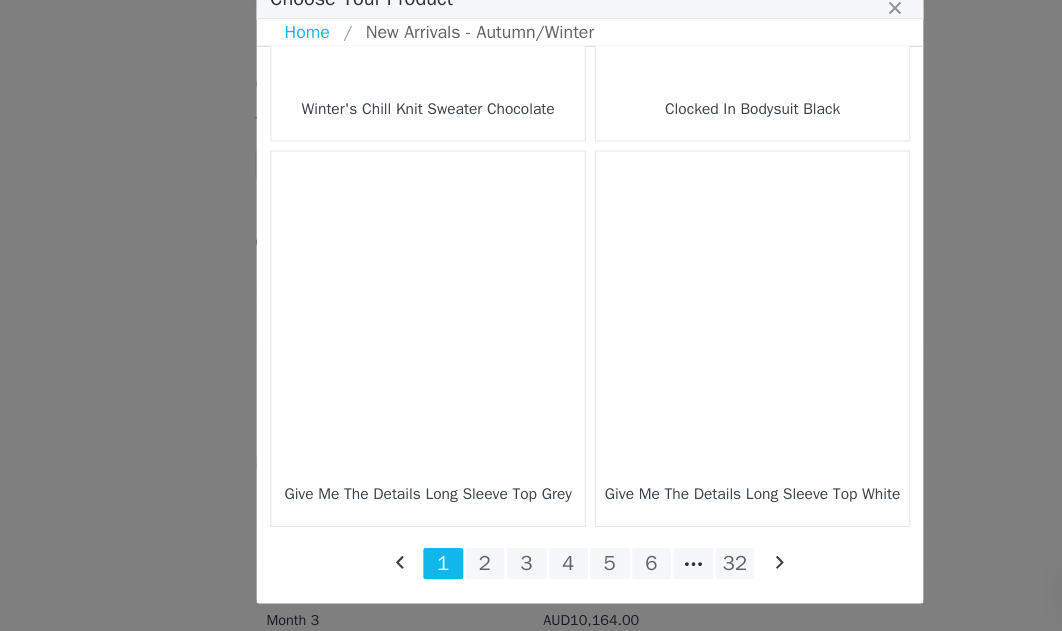 scroll, scrollTop: 3042, scrollLeft: 0, axis: vertical 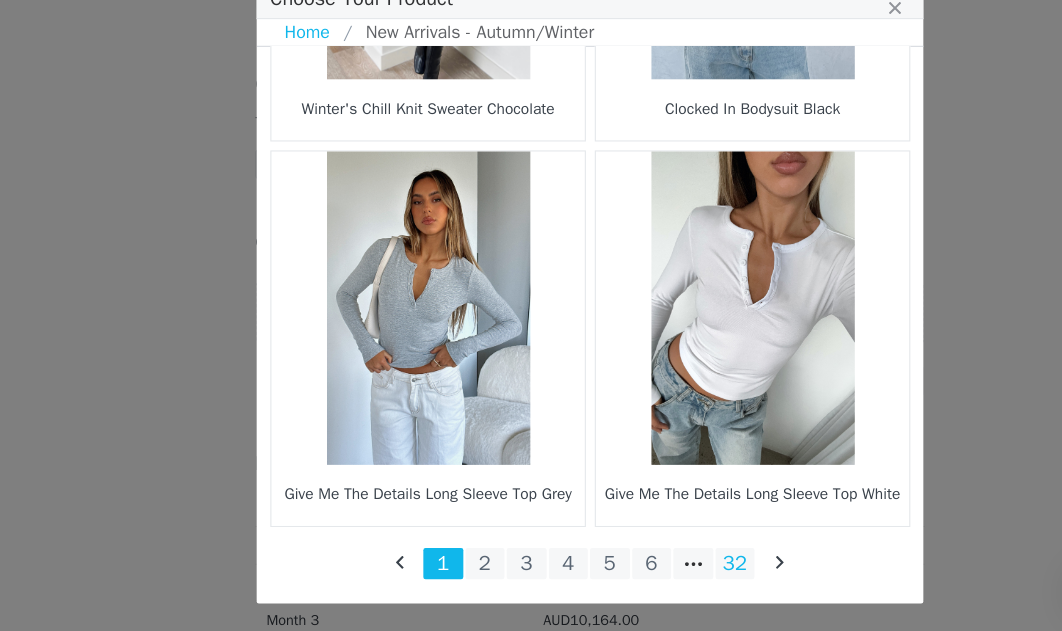 click on "32" at bounding box center (662, 563) 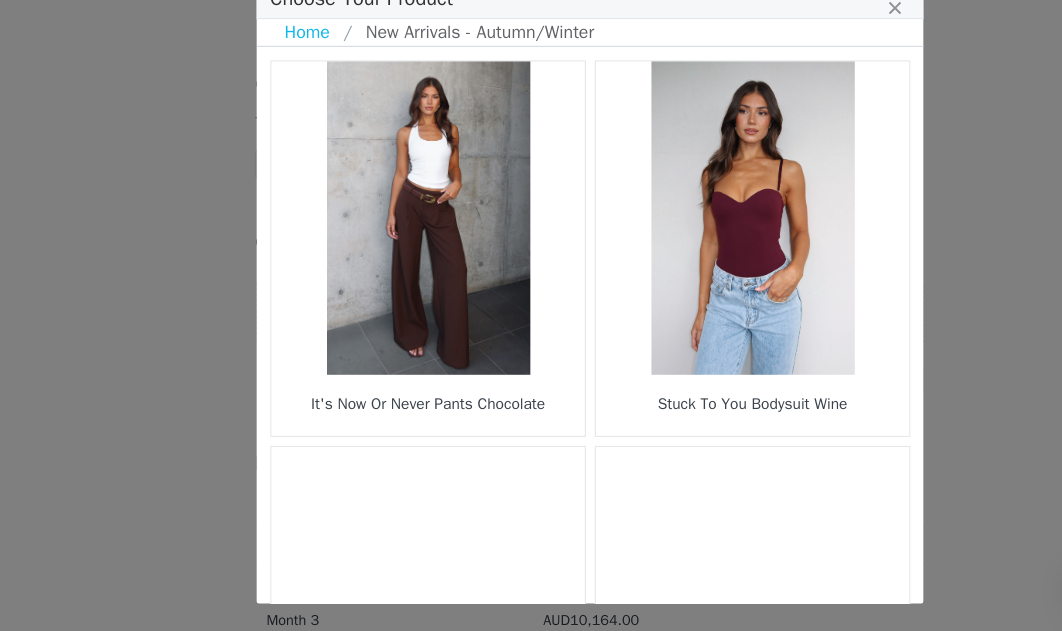 scroll, scrollTop: 0, scrollLeft: 0, axis: both 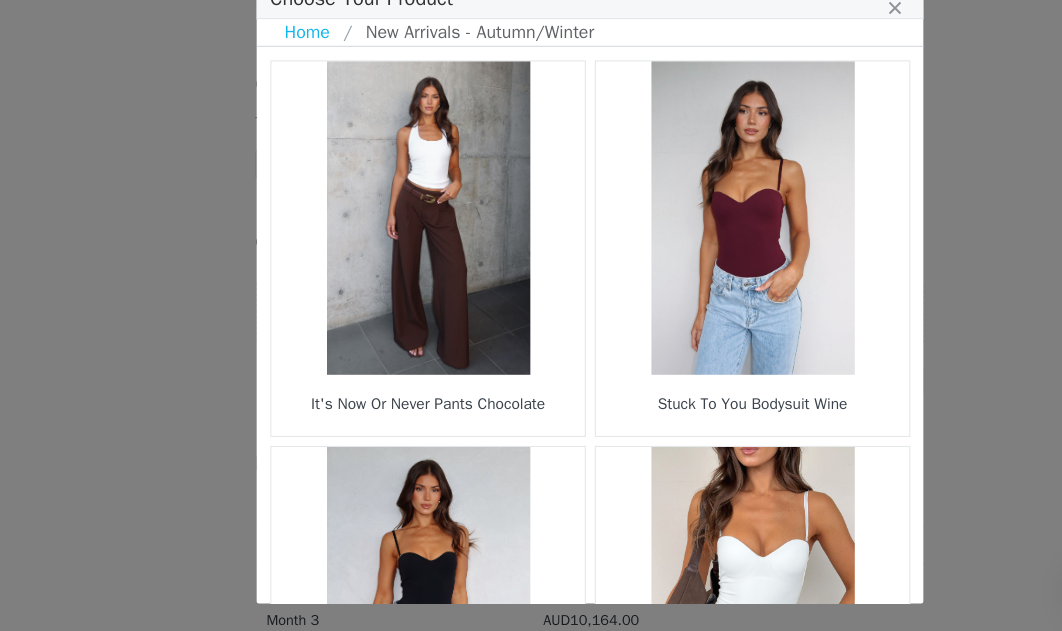 click at bounding box center [385, 252] 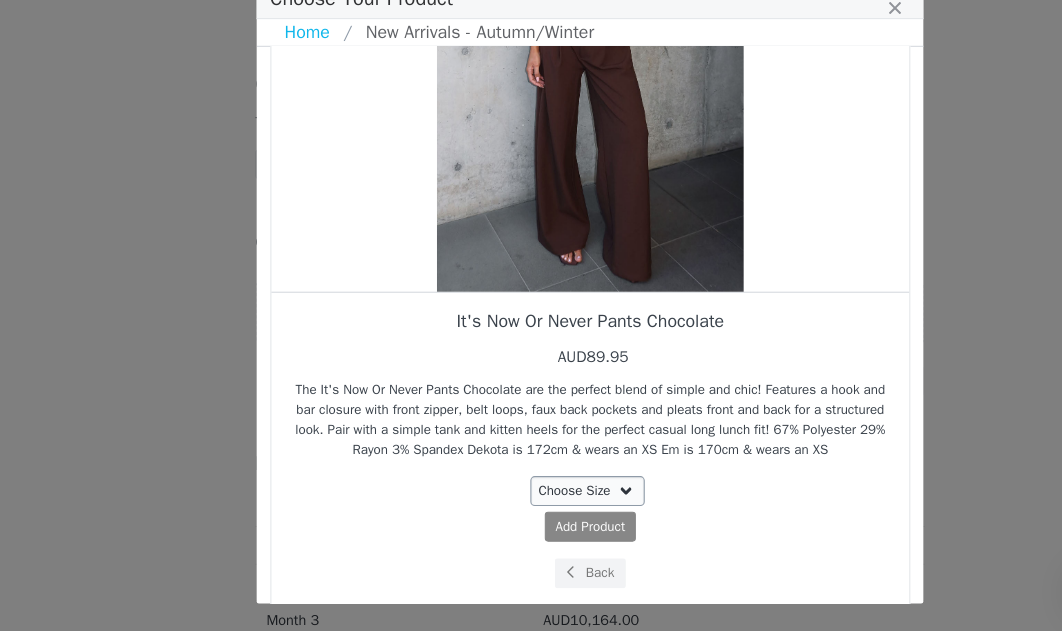 scroll, scrollTop: 222, scrollLeft: 0, axis: vertical 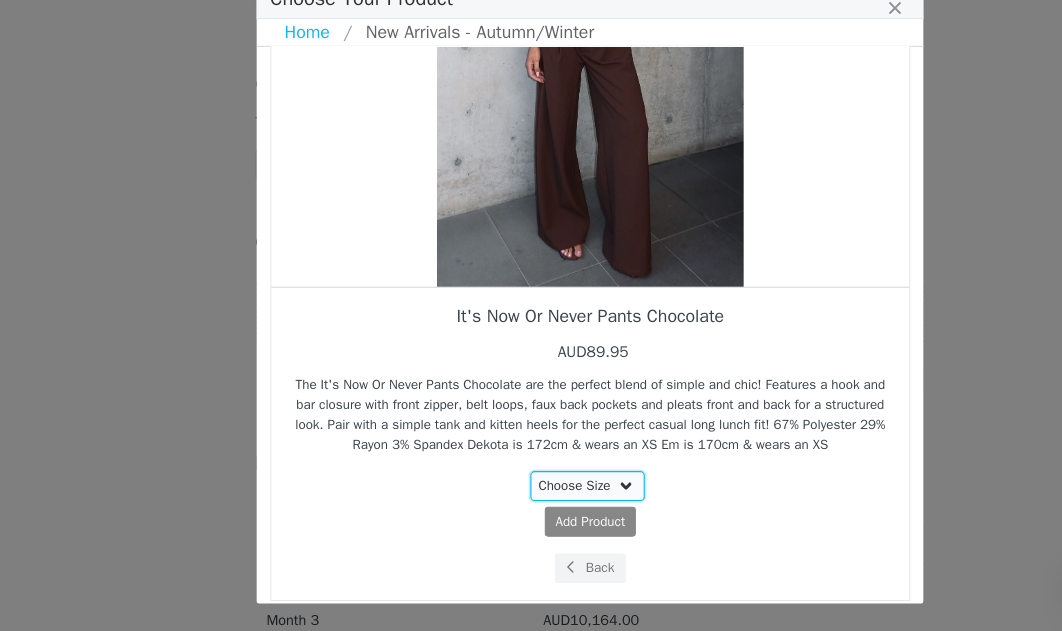 select on "27505485" 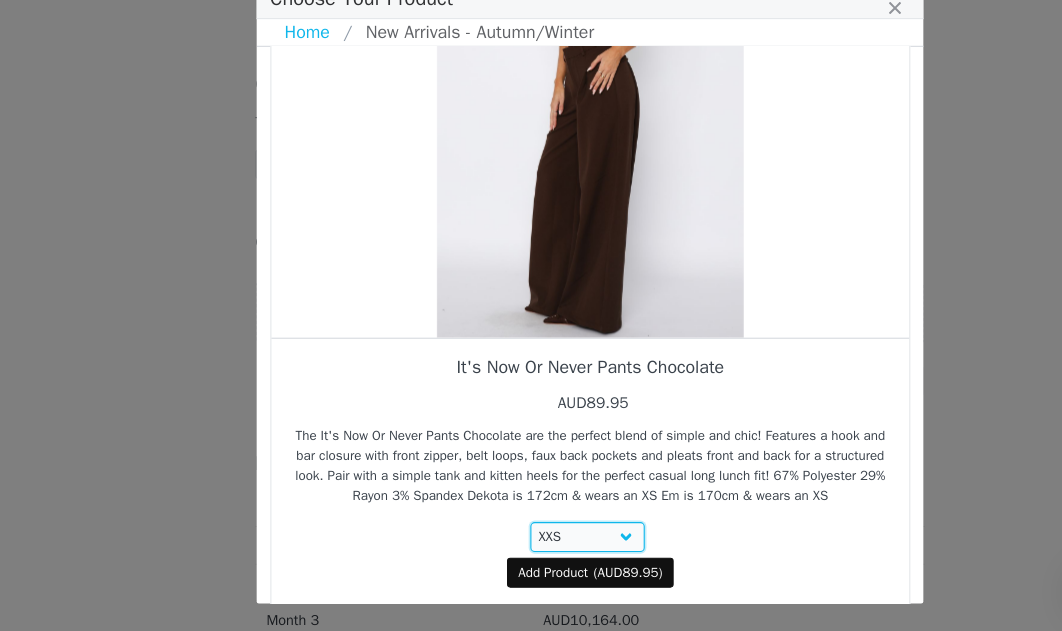 scroll, scrollTop: 206, scrollLeft: 0, axis: vertical 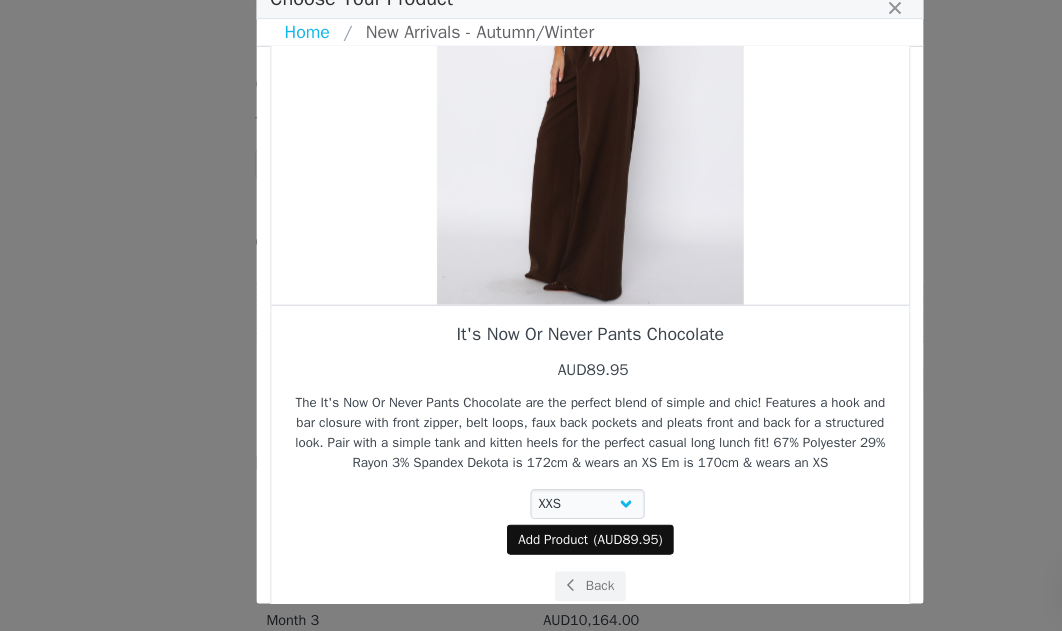 click on "Add Product" at bounding box center [497, 541] 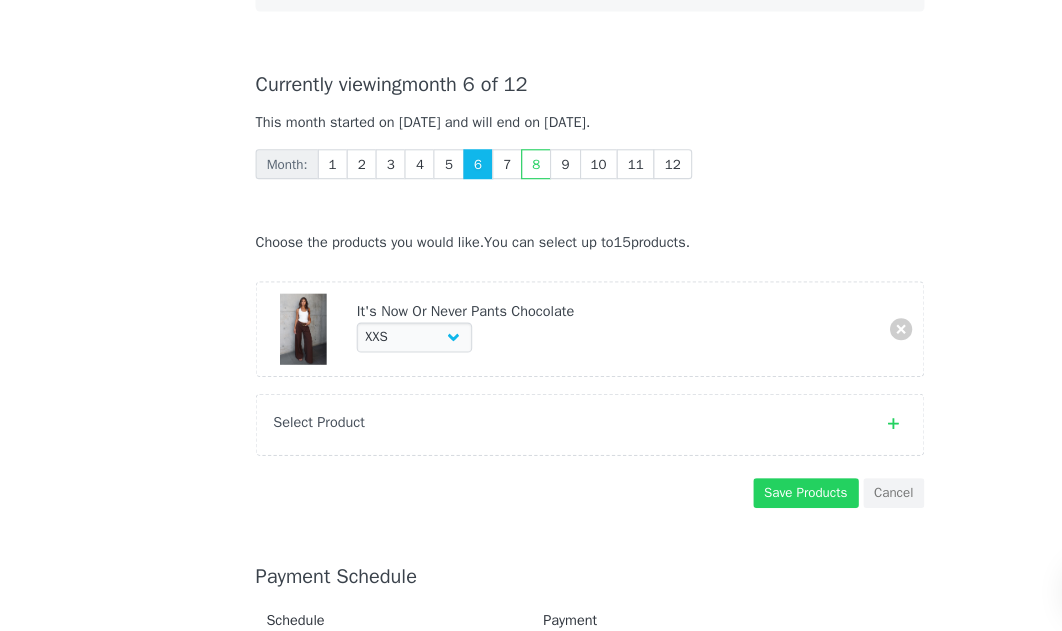 click on "Select Product" at bounding box center [511, 436] 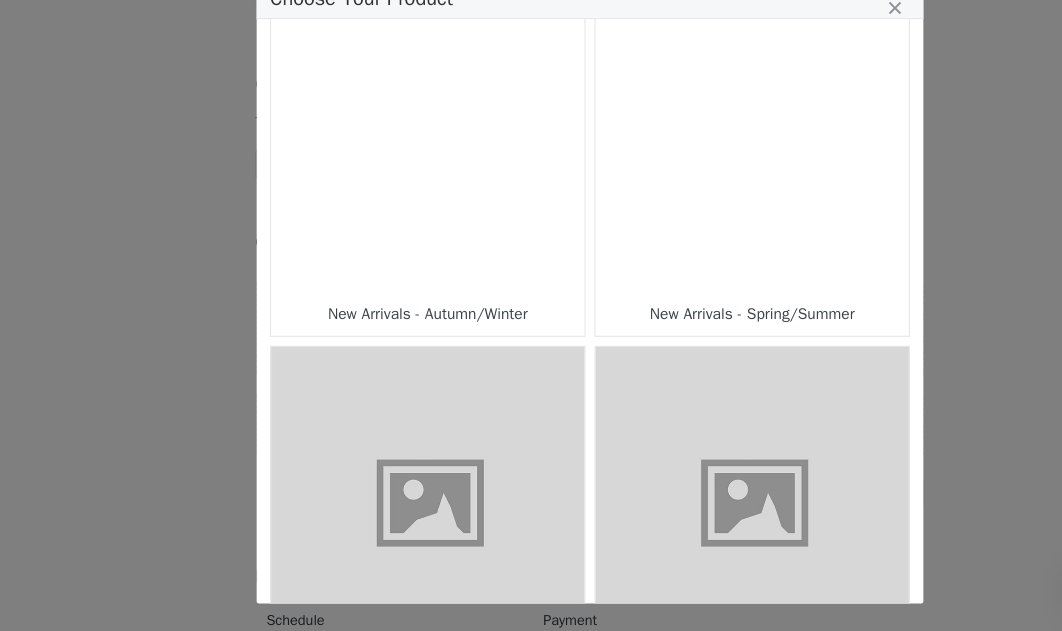 scroll, scrollTop: 357, scrollLeft: 0, axis: vertical 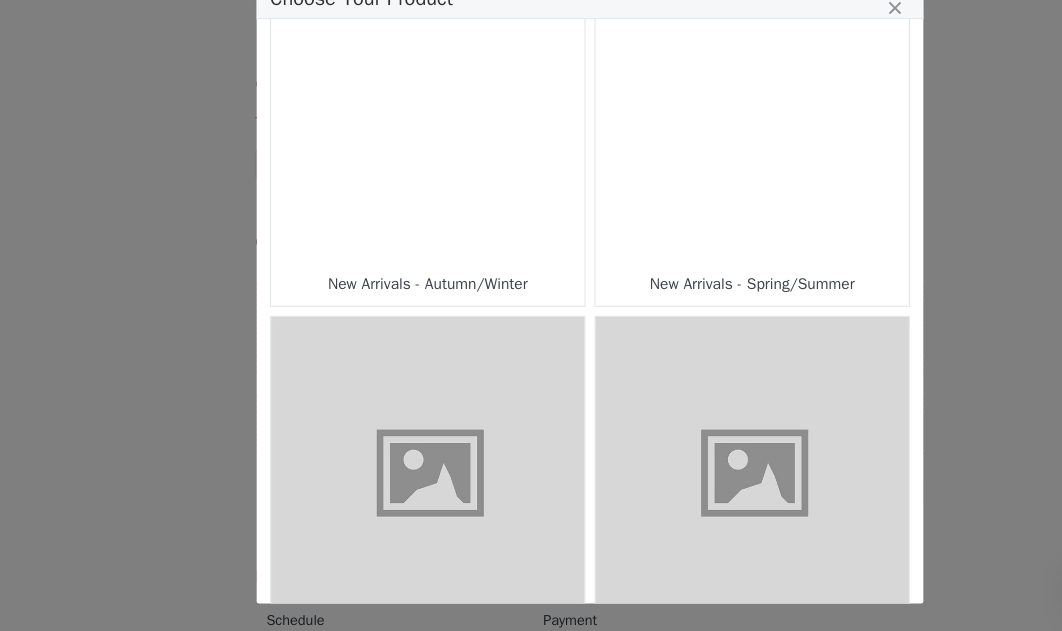 click on "New Arrivals - Autumn/Winter" at bounding box center [385, 312] 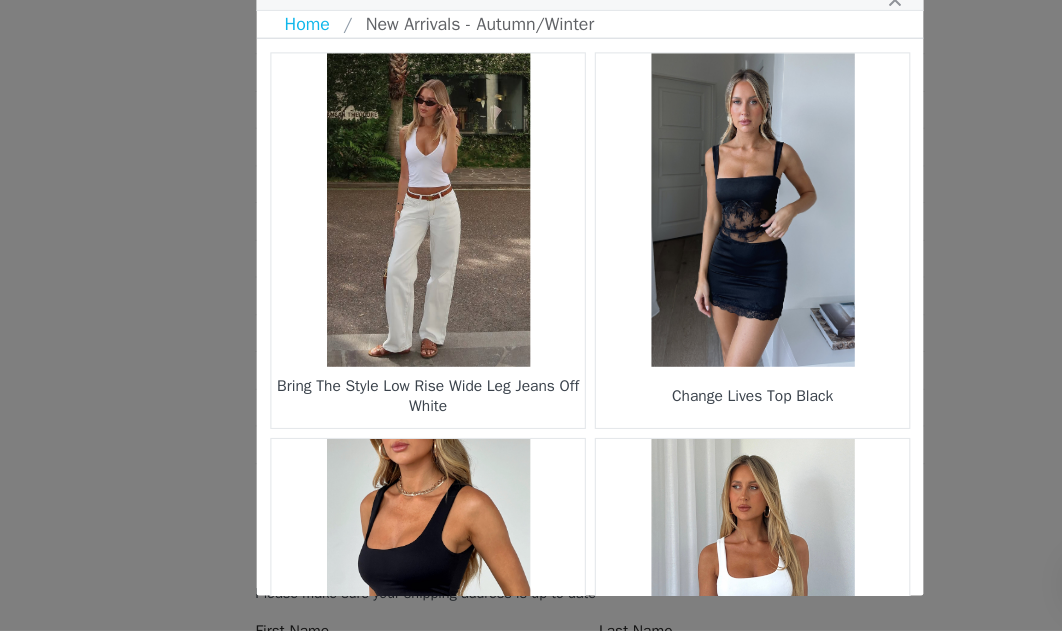 scroll, scrollTop: 970, scrollLeft: 0, axis: vertical 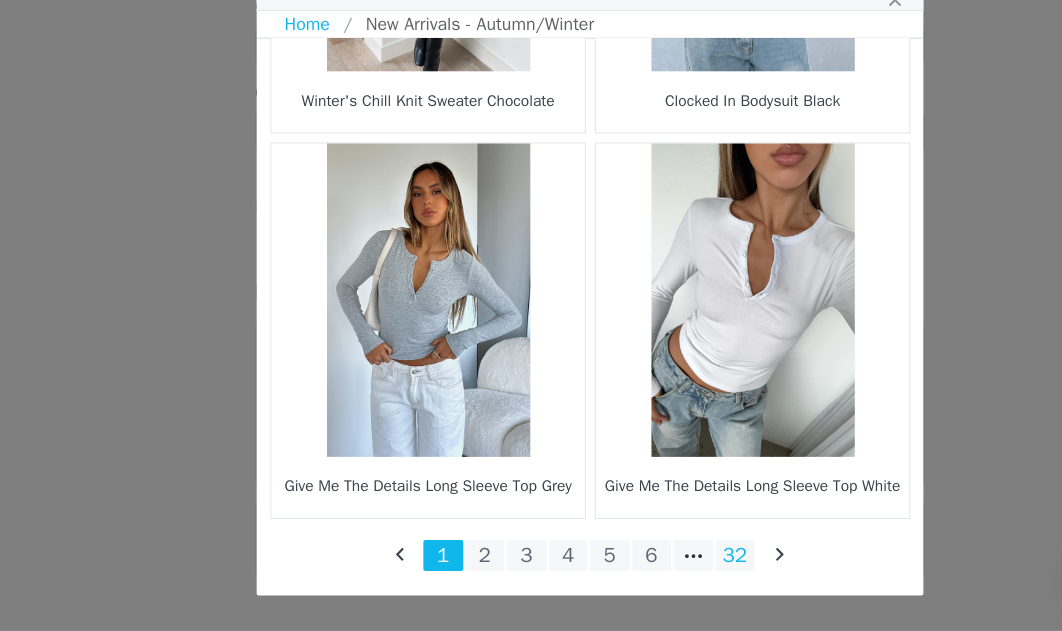 click on "32" at bounding box center (662, 563) 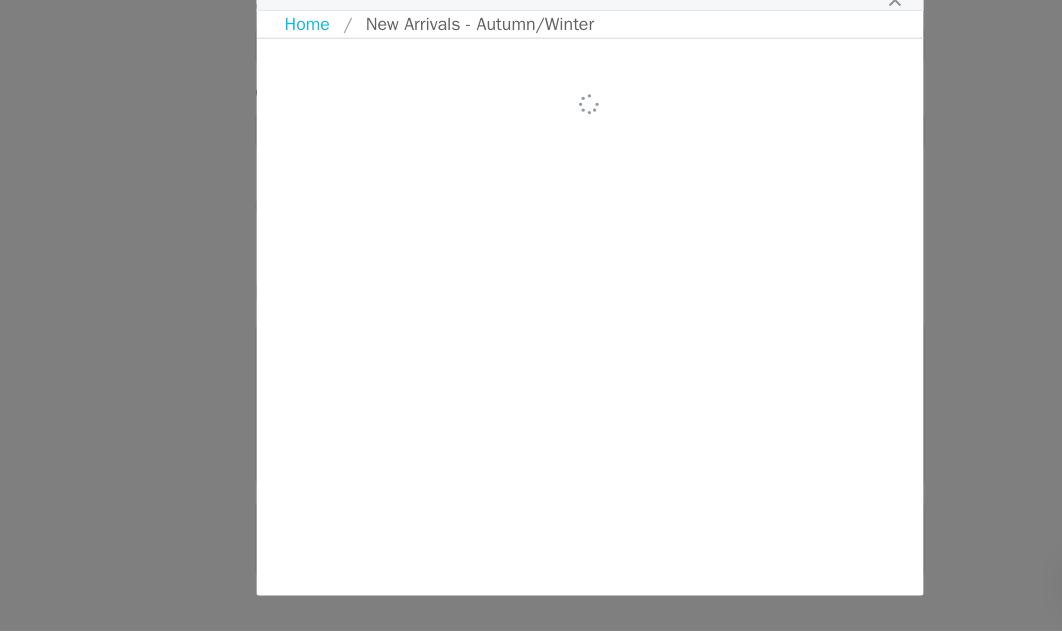 scroll, scrollTop: 2001, scrollLeft: 0, axis: vertical 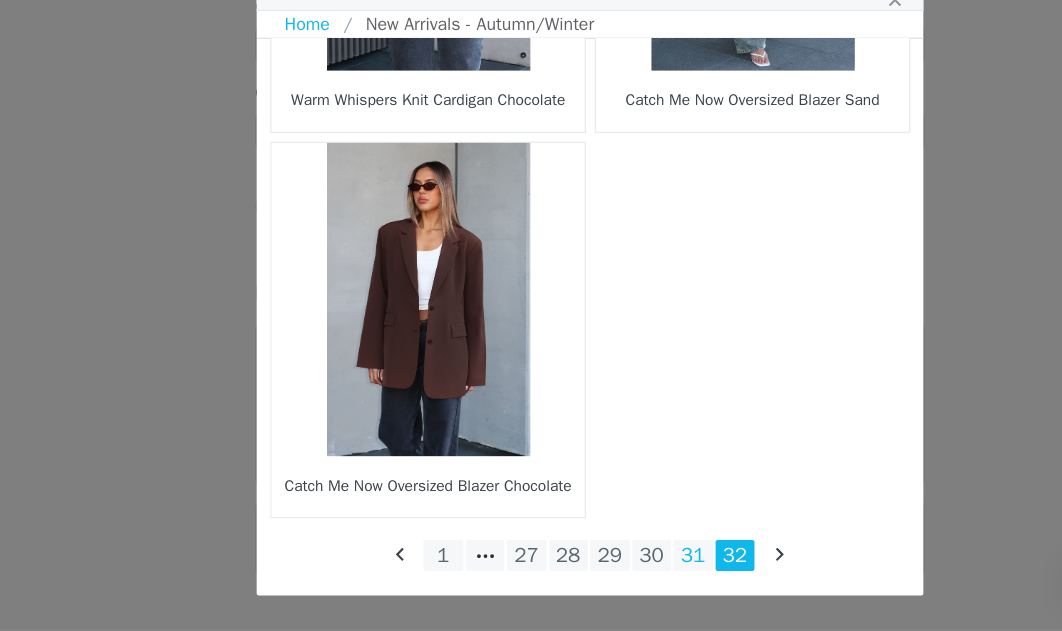 click on "31" at bounding box center [624, 563] 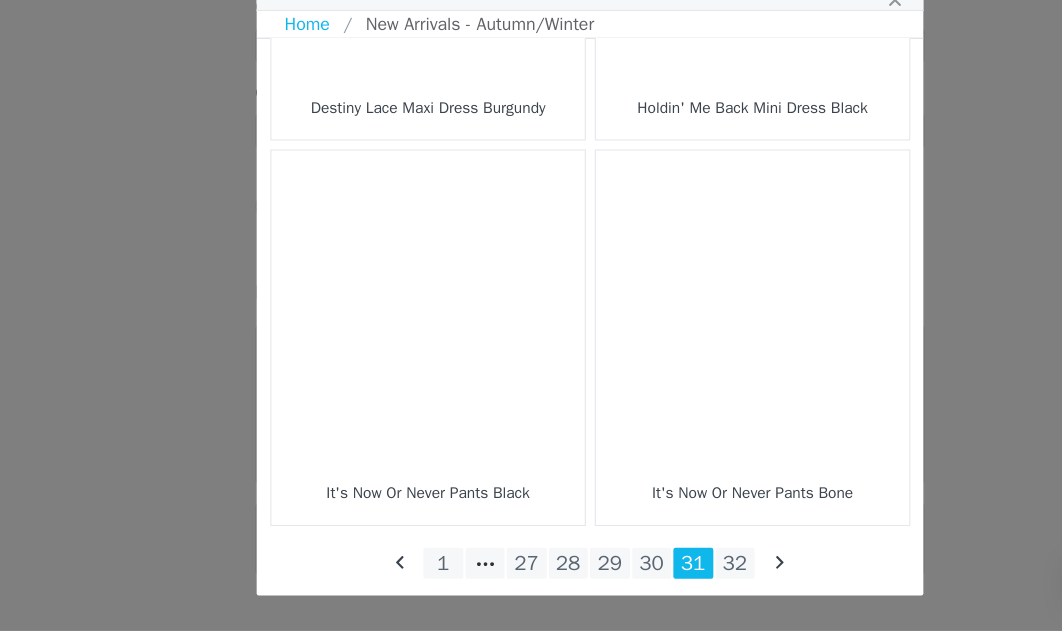 scroll, scrollTop: 3041, scrollLeft: 0, axis: vertical 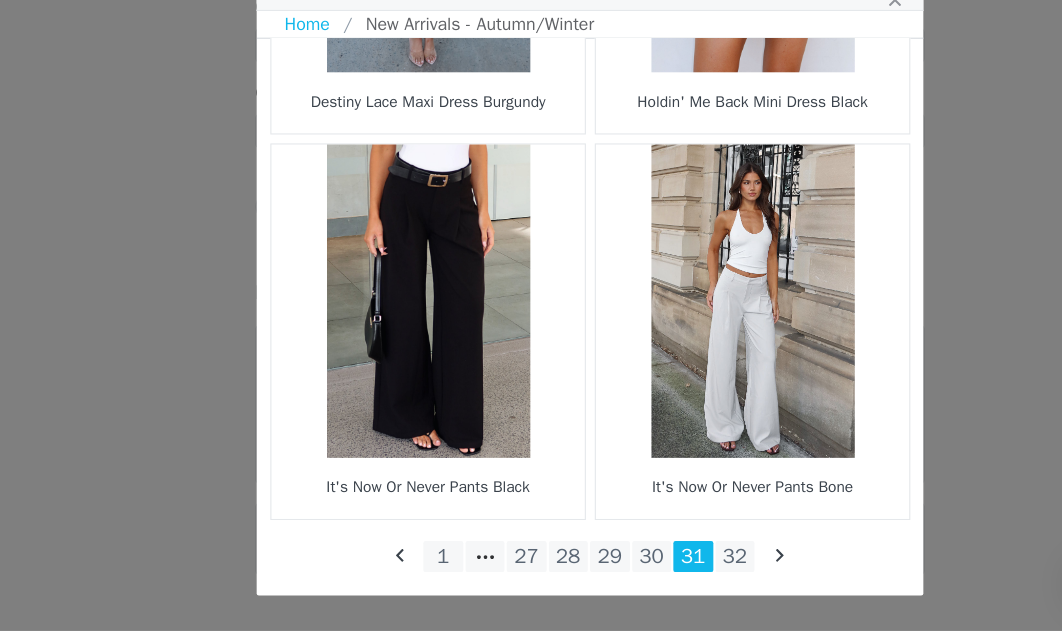 click at bounding box center (677, 334) 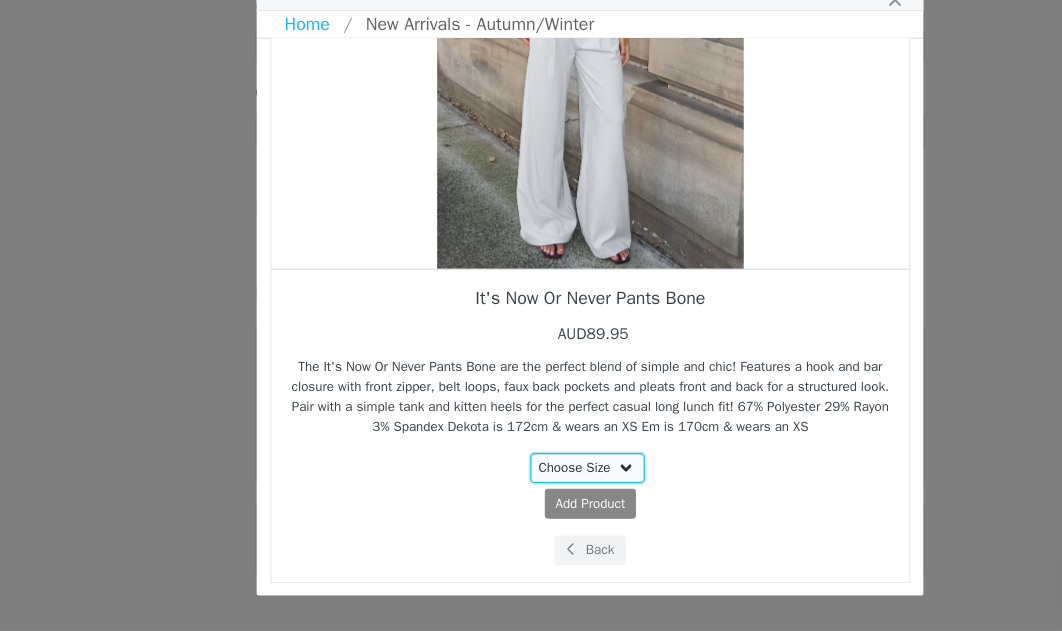 select on "27506200" 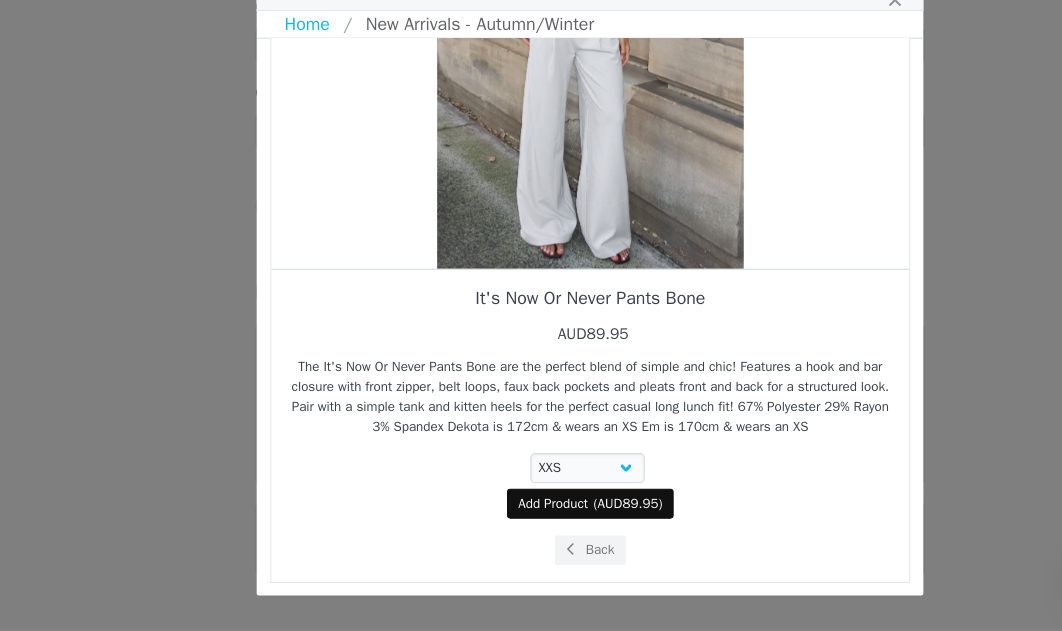 click on "Add Product" at bounding box center (497, 516) 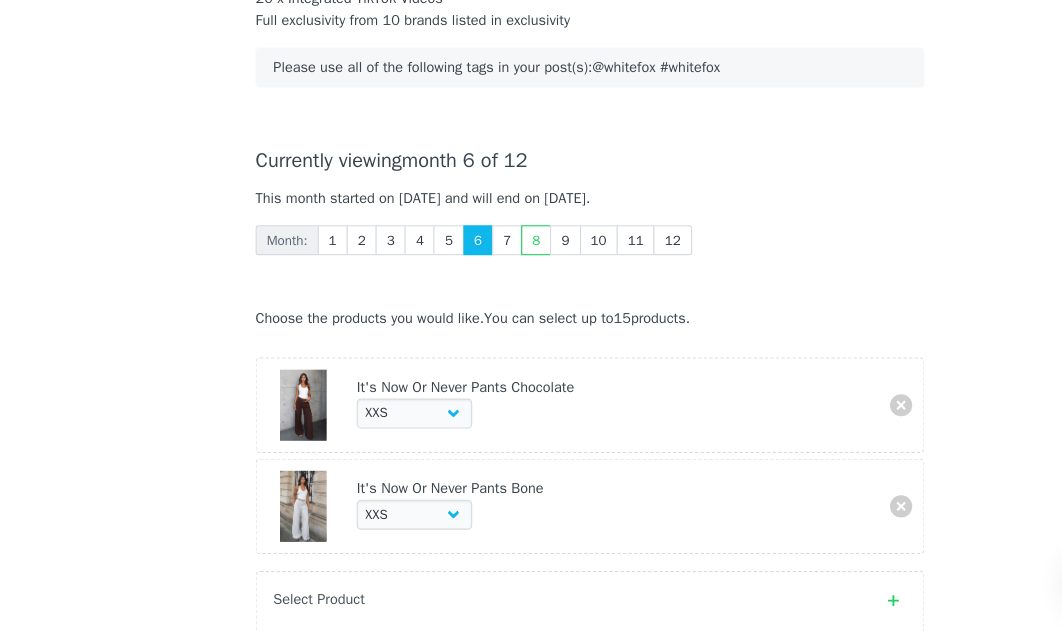 scroll, scrollTop: 332, scrollLeft: 0, axis: vertical 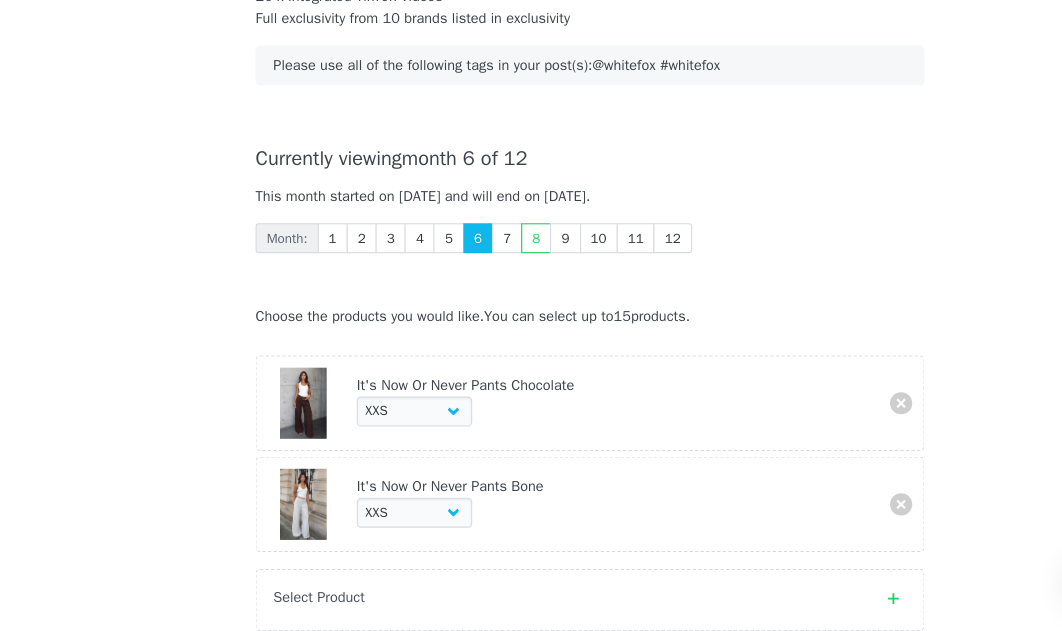 click on "Select Product" at bounding box center (511, 601) 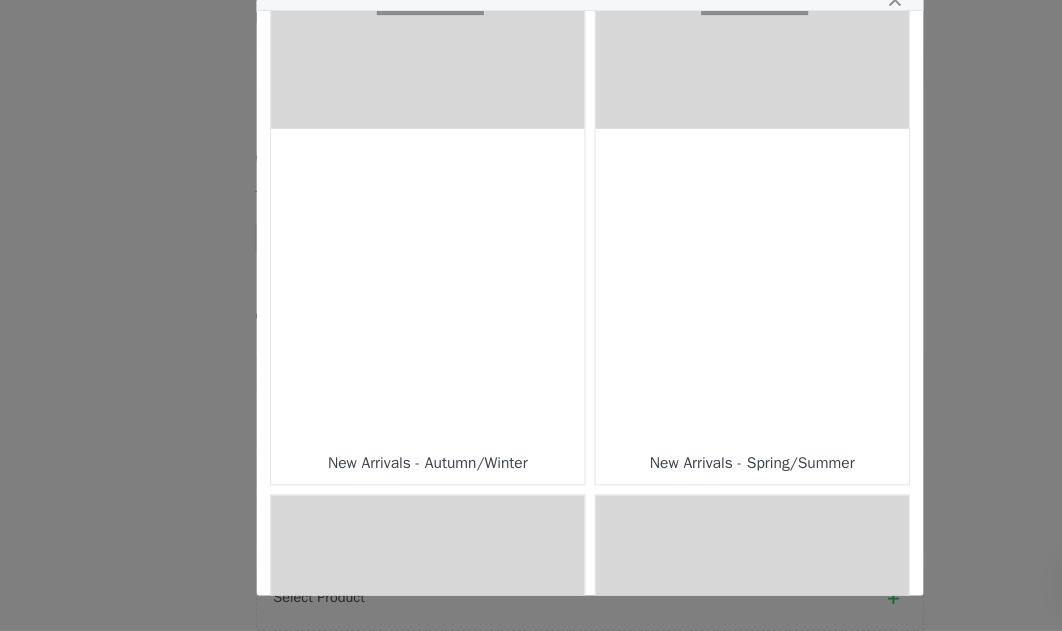 scroll, scrollTop: 175, scrollLeft: 0, axis: vertical 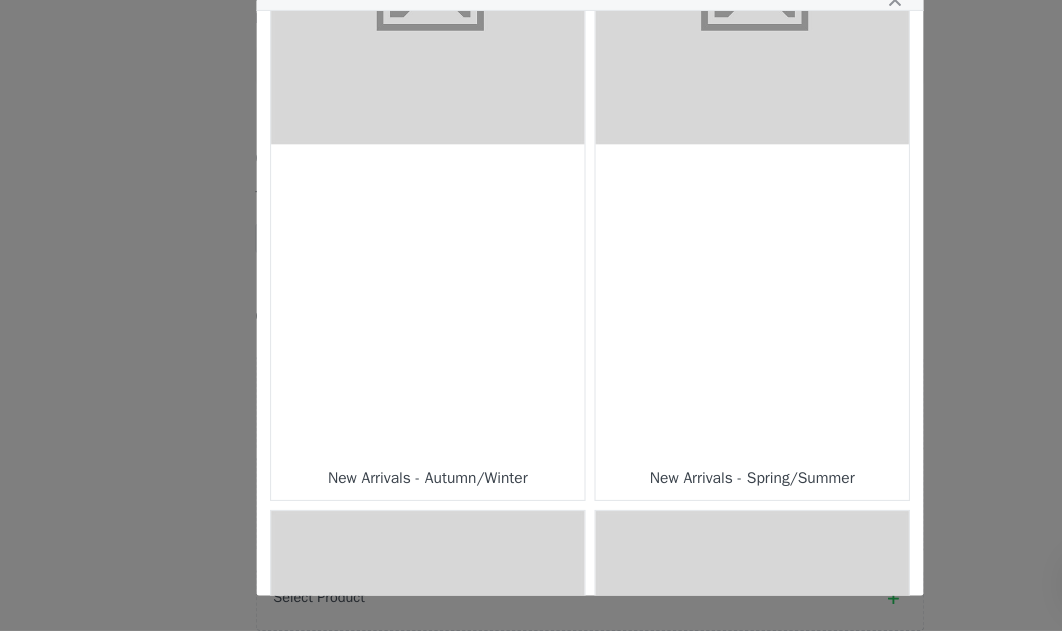 click at bounding box center [677, 334] 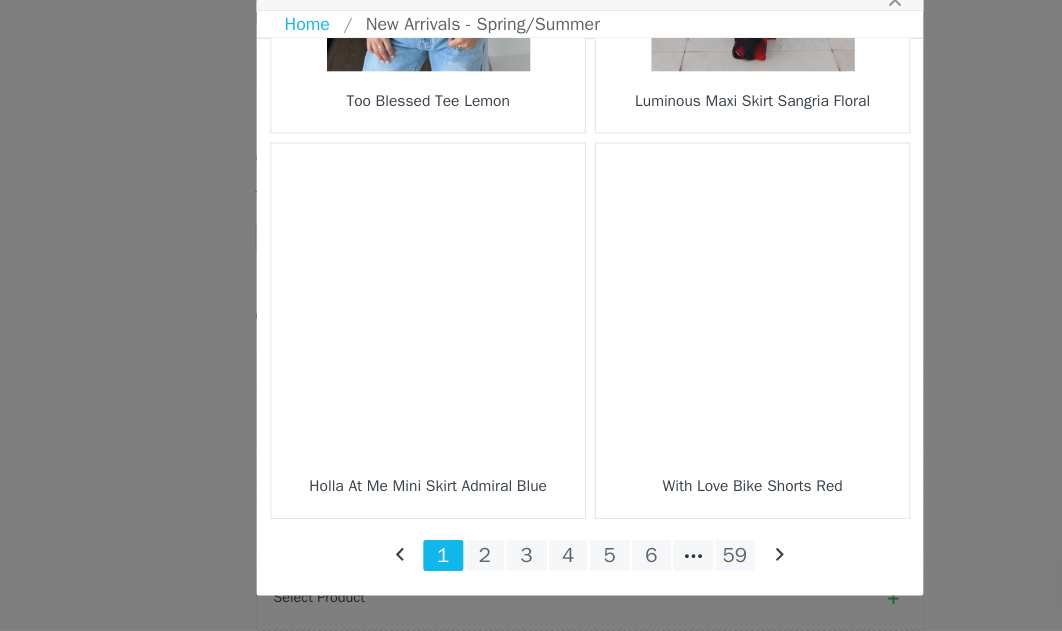 scroll, scrollTop: 3042, scrollLeft: 0, axis: vertical 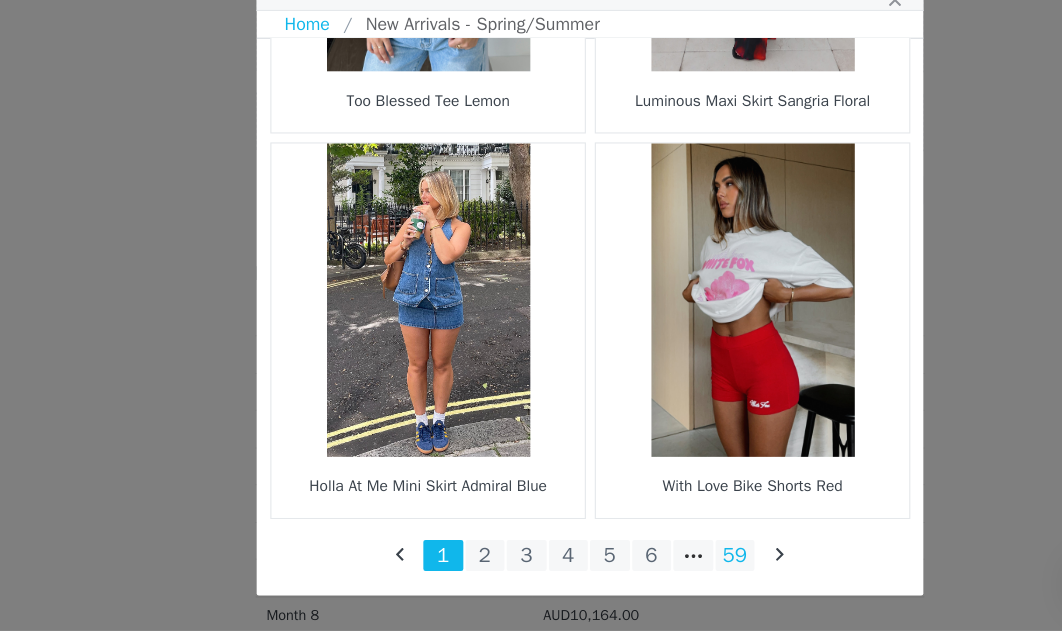 click on "59" at bounding box center [662, 563] 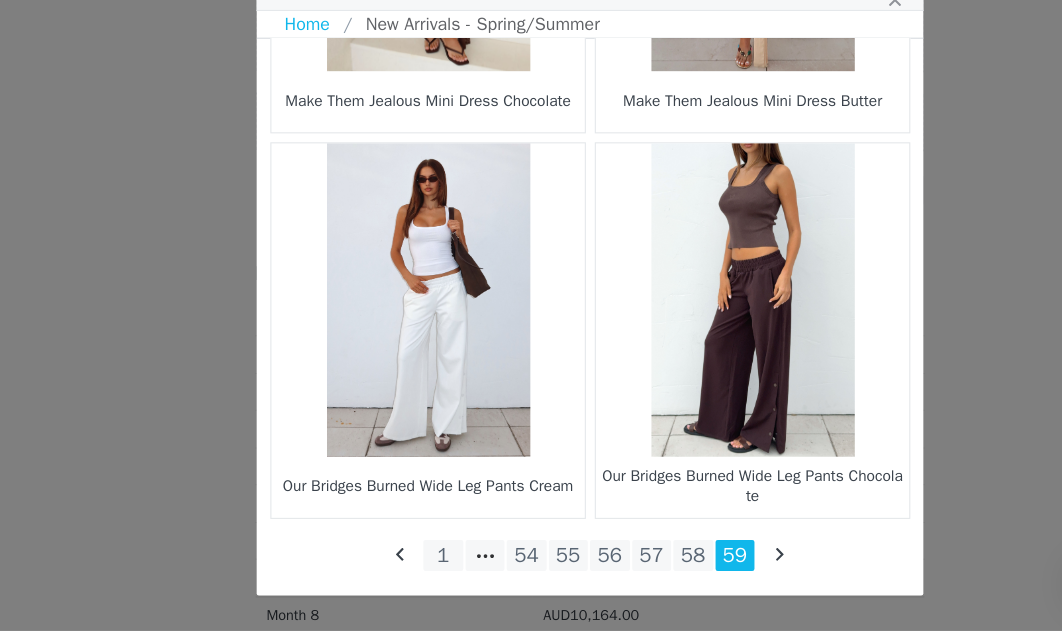 scroll, scrollTop: 2348, scrollLeft: 0, axis: vertical 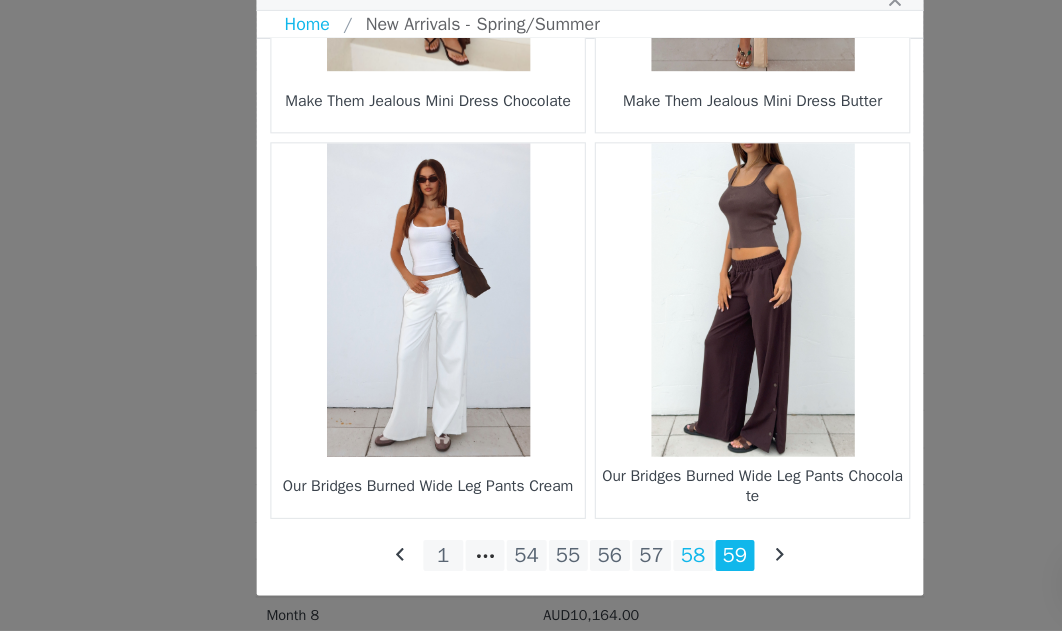 click on "58" at bounding box center [624, 563] 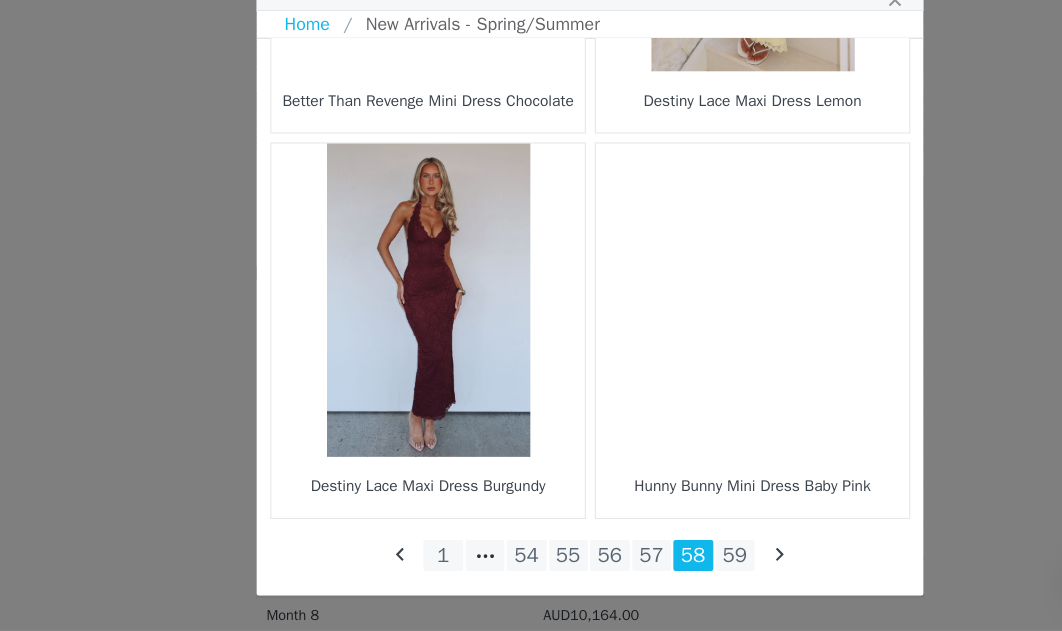 scroll, scrollTop: 3042, scrollLeft: 0, axis: vertical 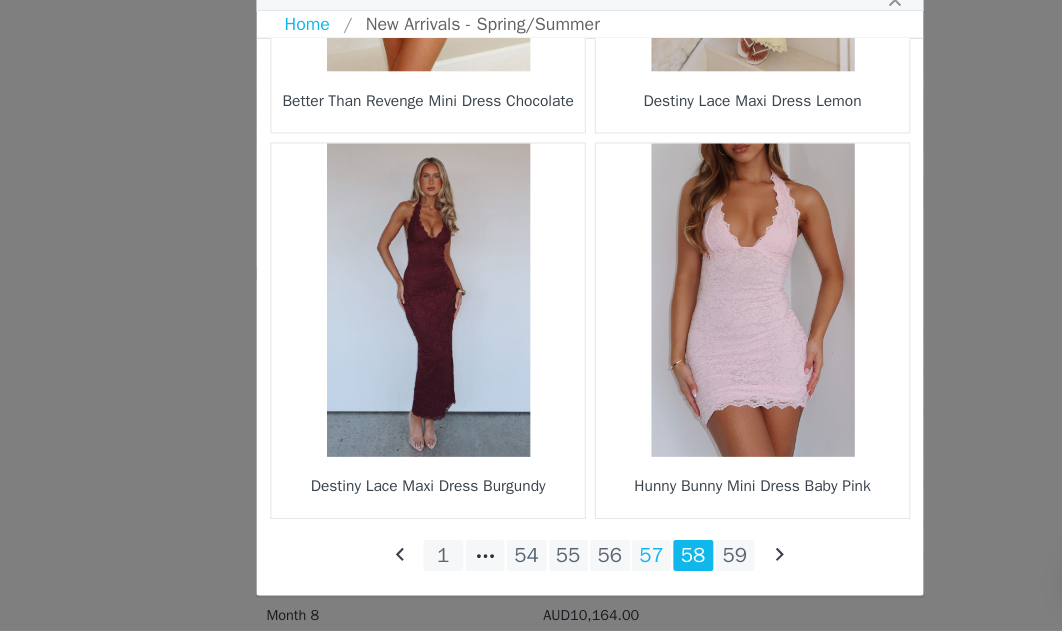 click on "57" at bounding box center (587, 563) 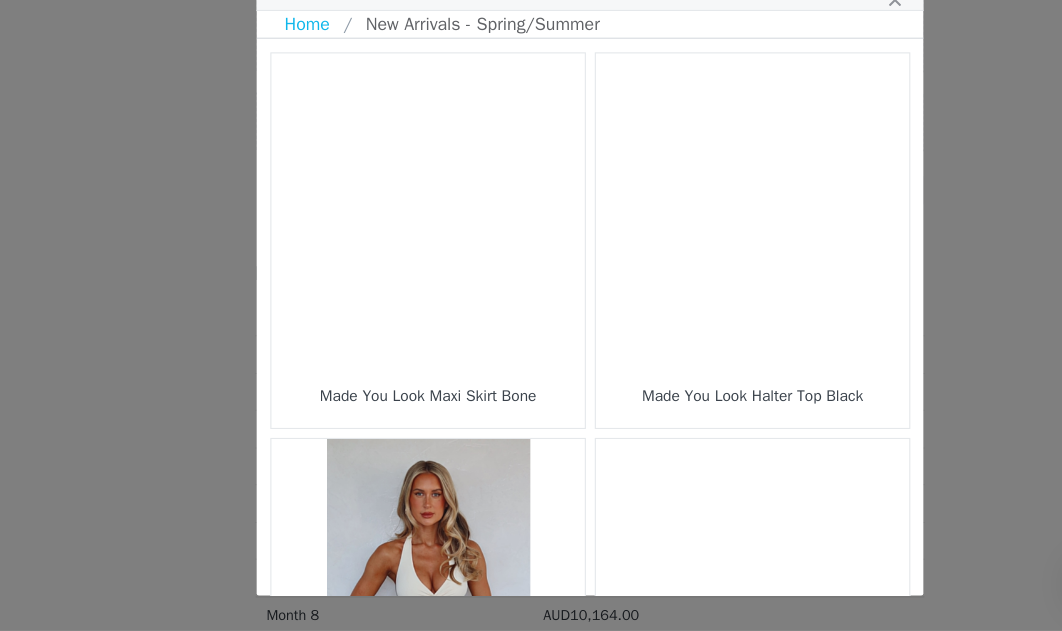 scroll, scrollTop: 485, scrollLeft: 0, axis: vertical 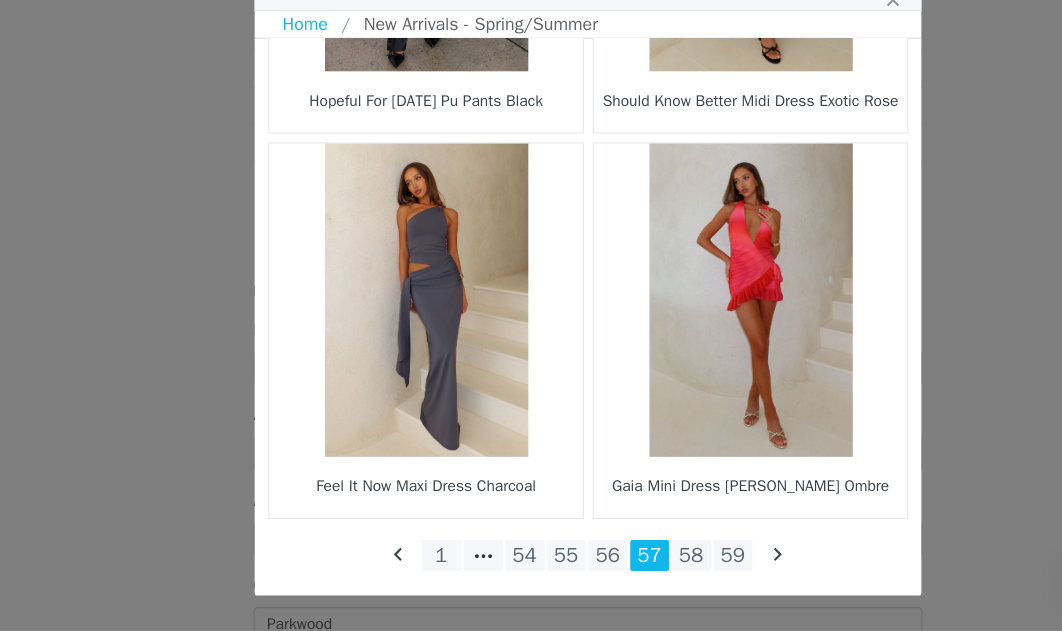 click on "56" at bounding box center (549, 563) 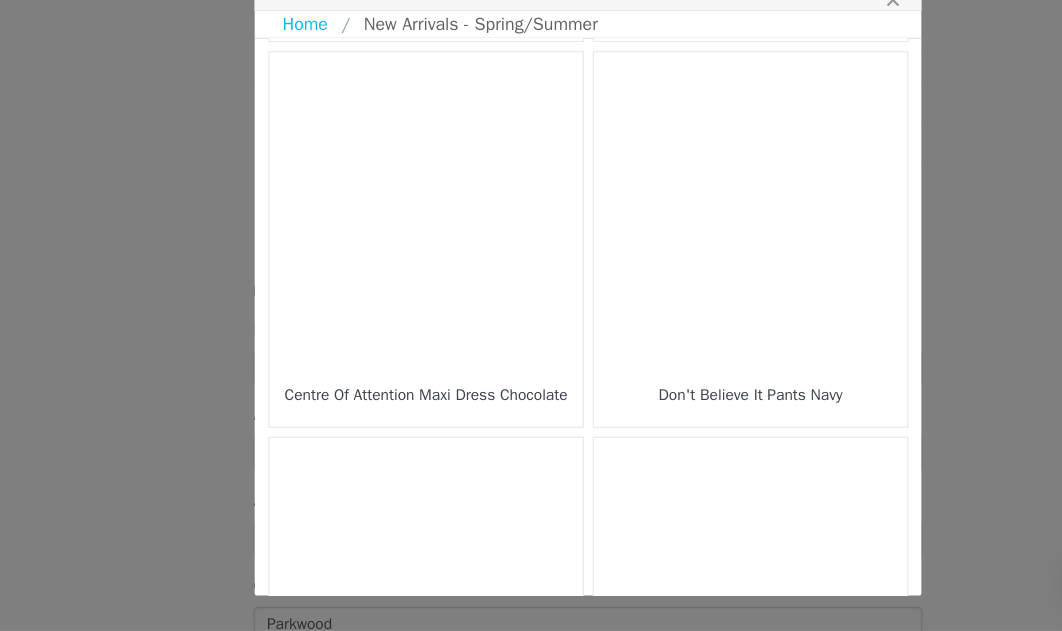 scroll, scrollTop: 1734, scrollLeft: 0, axis: vertical 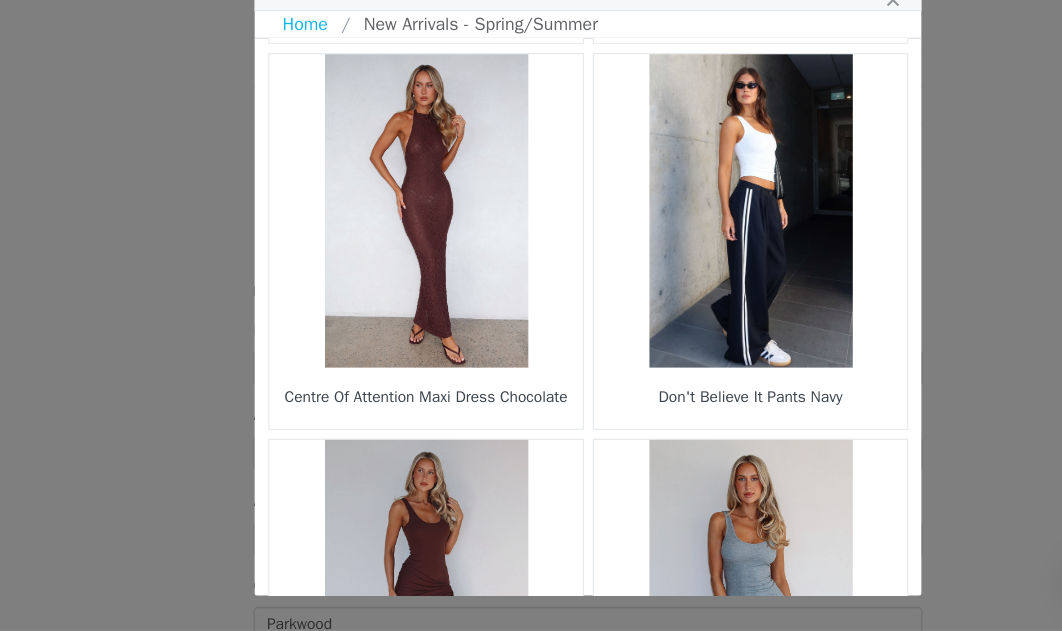 click at bounding box center [677, 253] 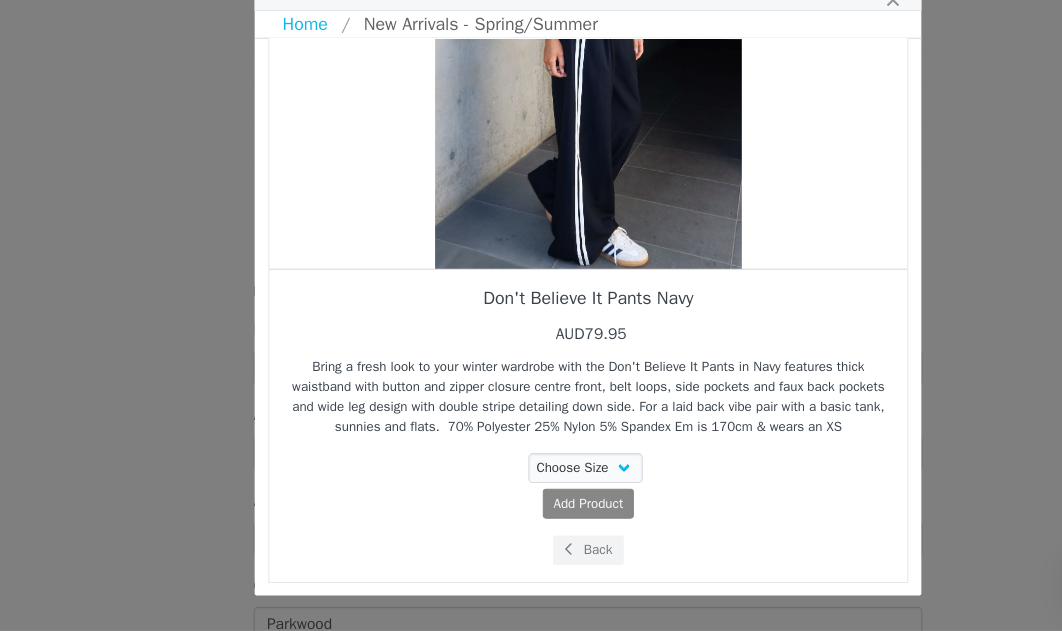 click on "Don't Believe It Pants Navy
AUD79.95   Bring a fresh look to your winter wardrobe with the Don't Believe It Pants in Navy features thick waistband with button and zipper closure centre front, belt loops, side pockets and faux back pockets and wide leg design with double stripe detailing down side. For a laid back vibe pair with a basic tank, sunnies and flats.  70% Polyester 25% Nylon 5% Spandex Em is 170cm & wears an XS   Choose Size
XXS
XS
S
M
L
XL
Add Product" at bounding box center (531, 446) 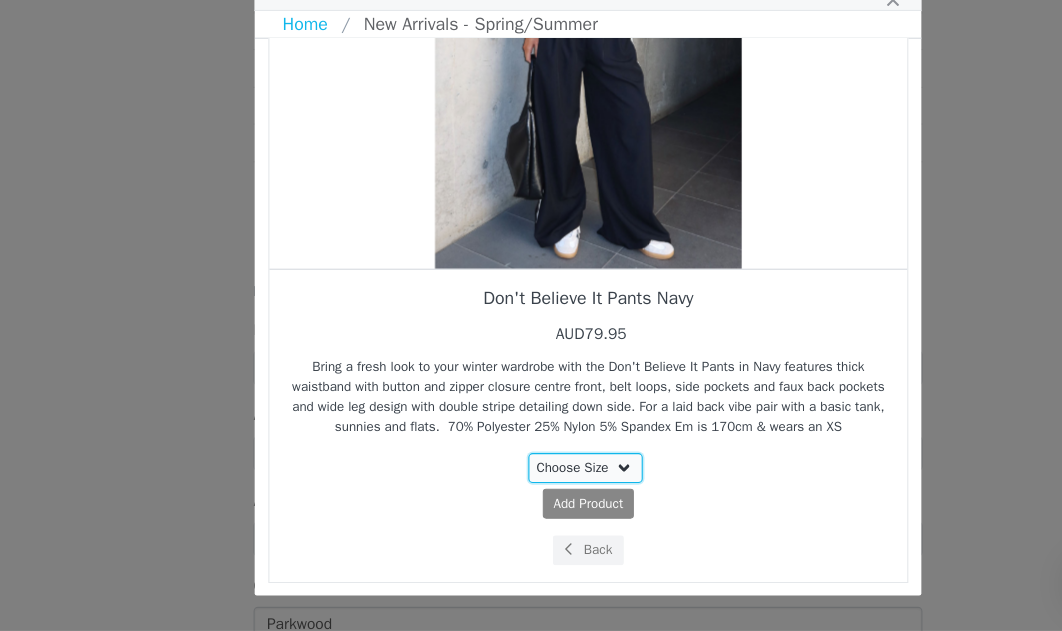 select on "27626441" 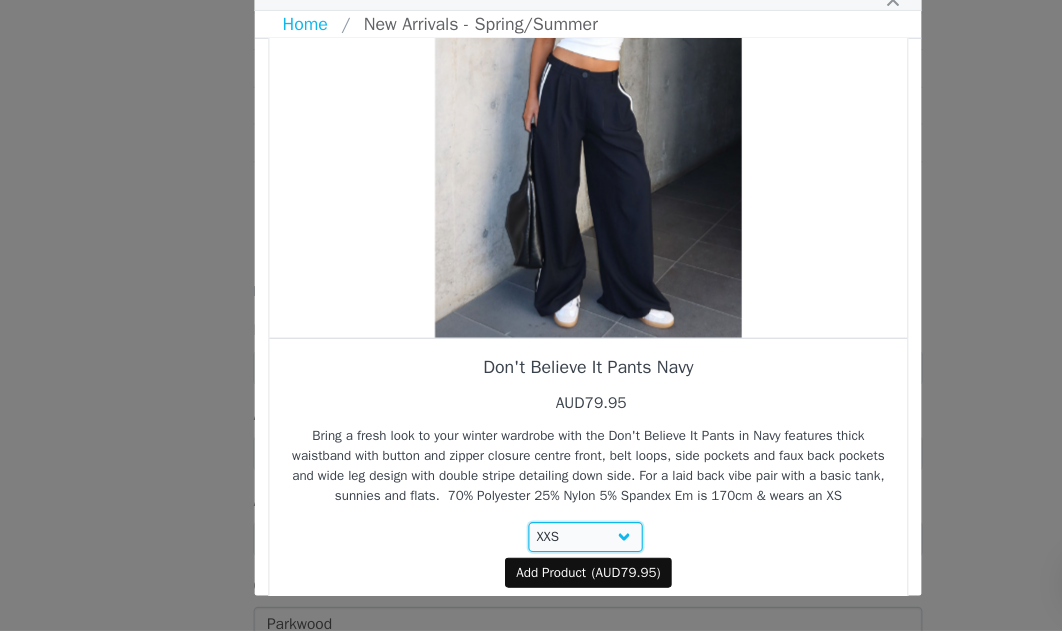 scroll, scrollTop: 148, scrollLeft: 0, axis: vertical 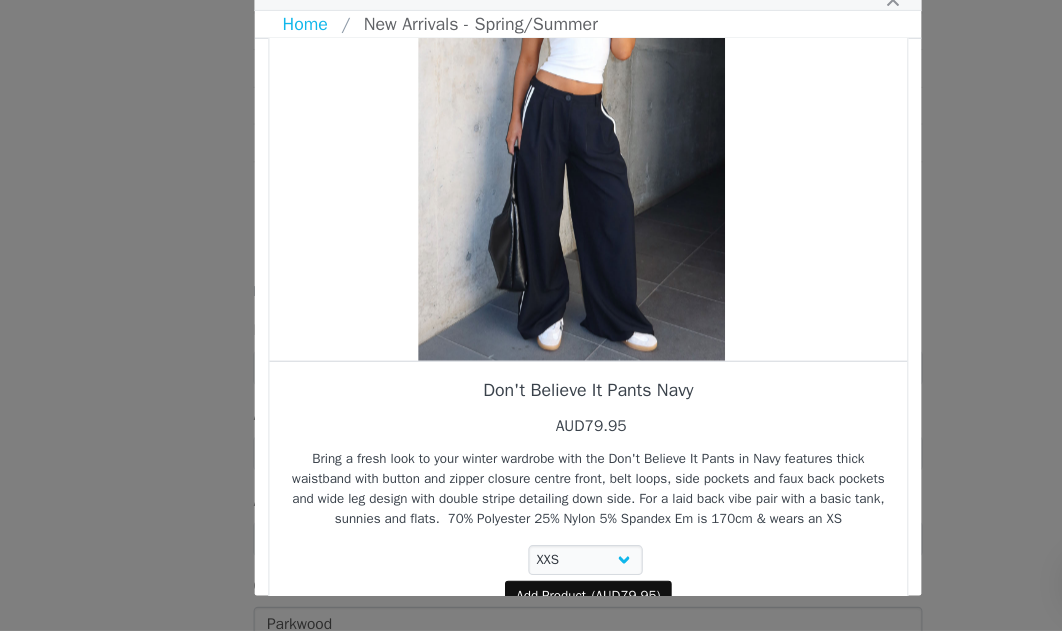 drag, startPoint x: 618, startPoint y: 282, endPoint x: 468, endPoint y: 282, distance: 150 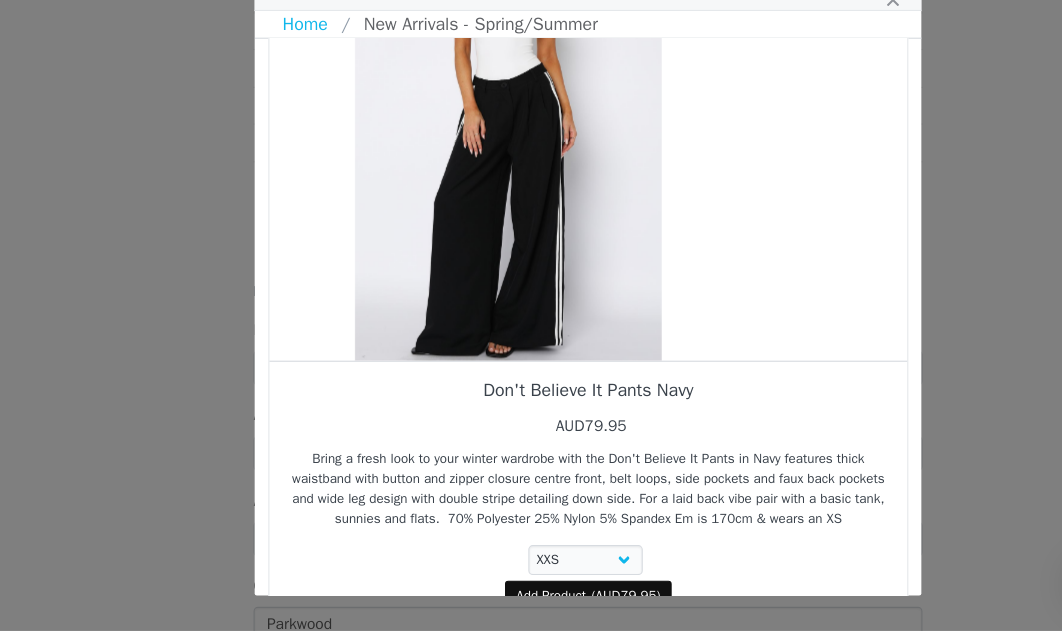 drag, startPoint x: 589, startPoint y: 269, endPoint x: 517, endPoint y: 269, distance: 72 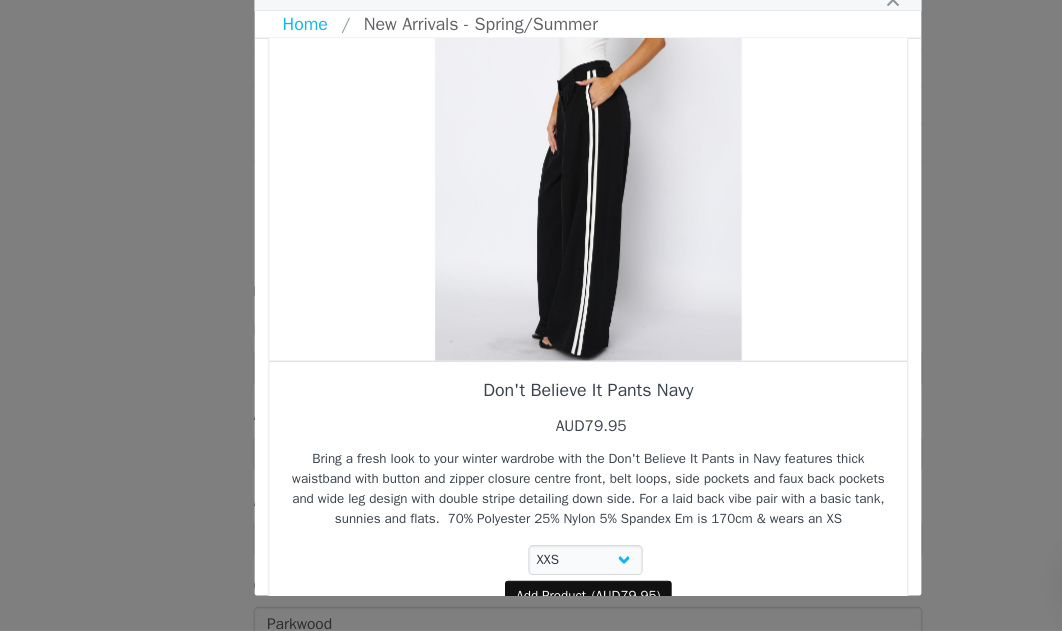 drag, startPoint x: 572, startPoint y: 261, endPoint x: 440, endPoint y: 244, distance: 133.0902 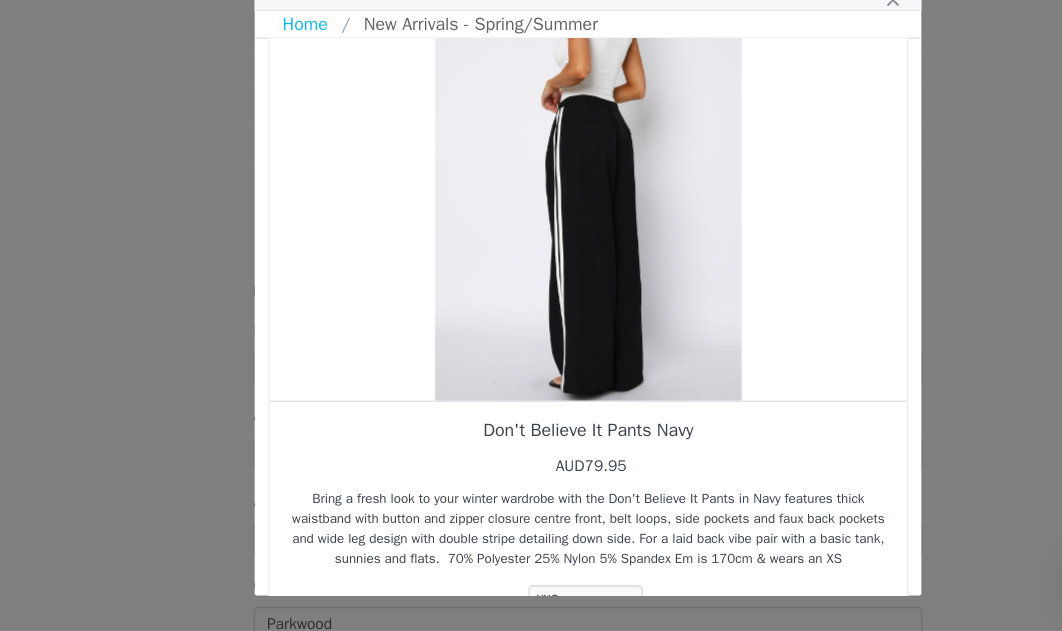 scroll, scrollTop: 110, scrollLeft: 0, axis: vertical 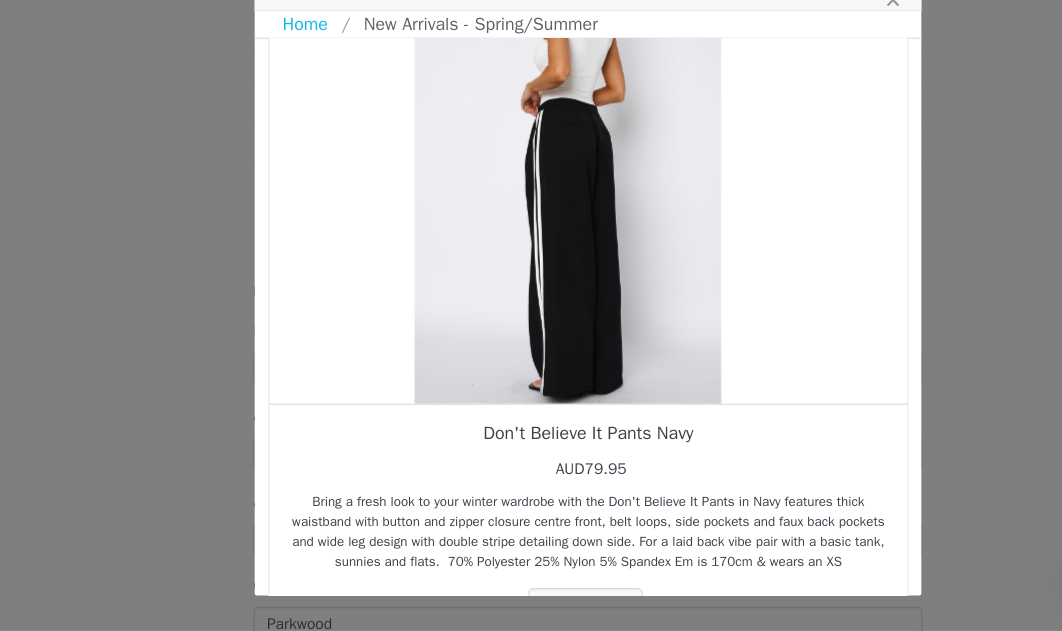 drag, startPoint x: 562, startPoint y: 272, endPoint x: 428, endPoint y: 245, distance: 136.69308 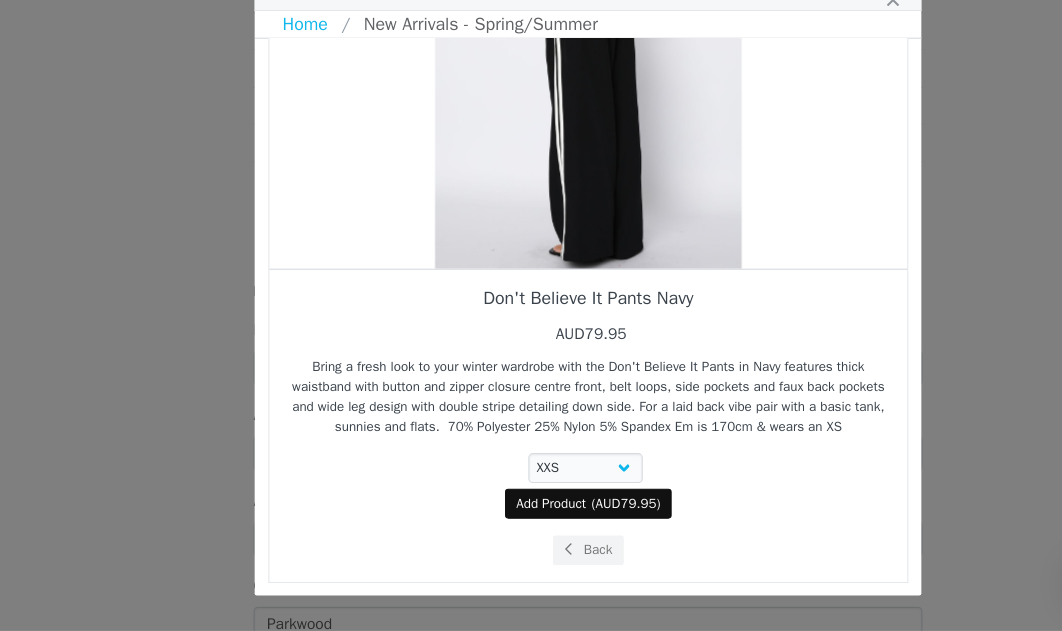 scroll, scrollTop: 249, scrollLeft: 0, axis: vertical 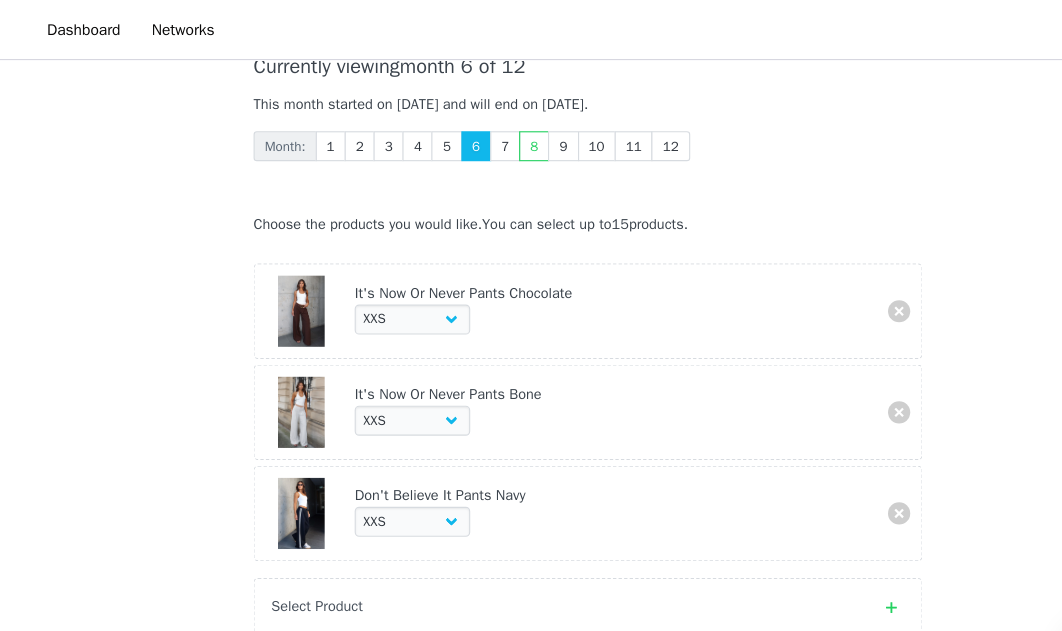click on "Select Product" at bounding box center [511, 546] 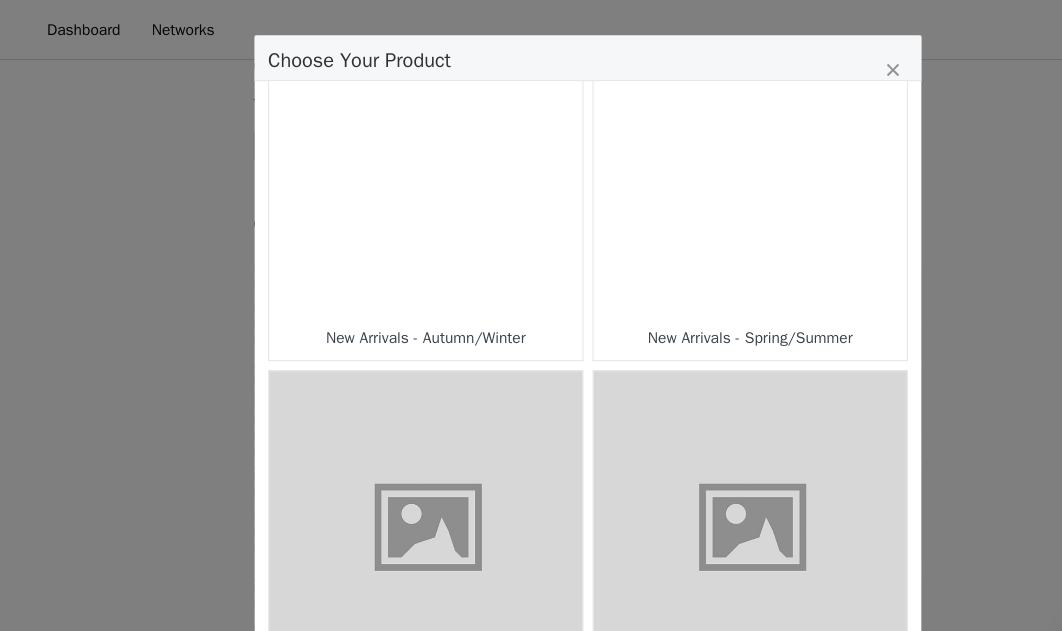 scroll, scrollTop: 340, scrollLeft: 0, axis: vertical 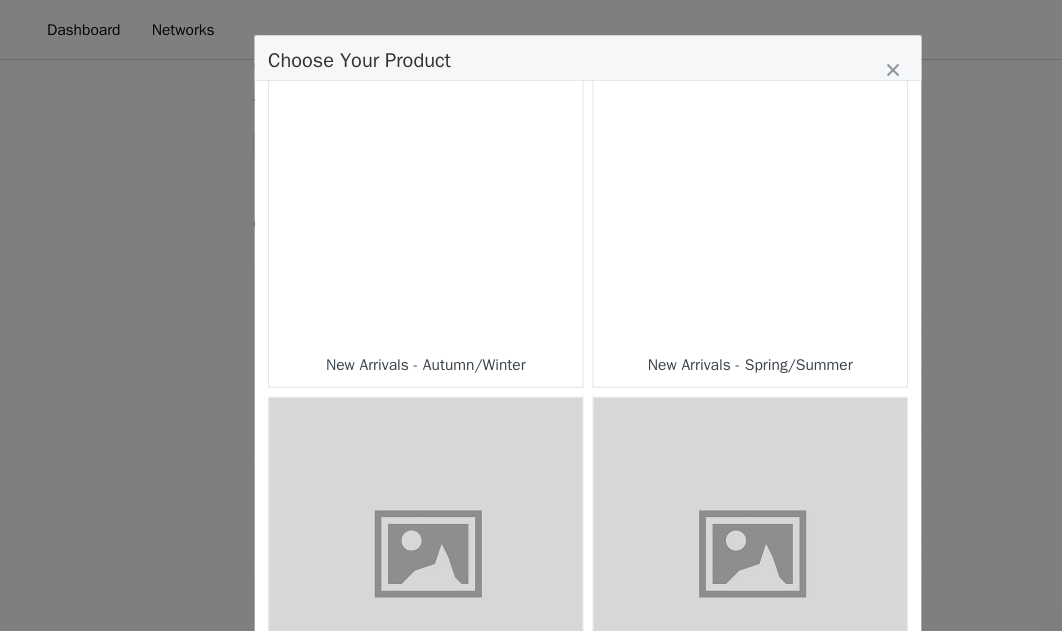 click at bounding box center [677, 169] 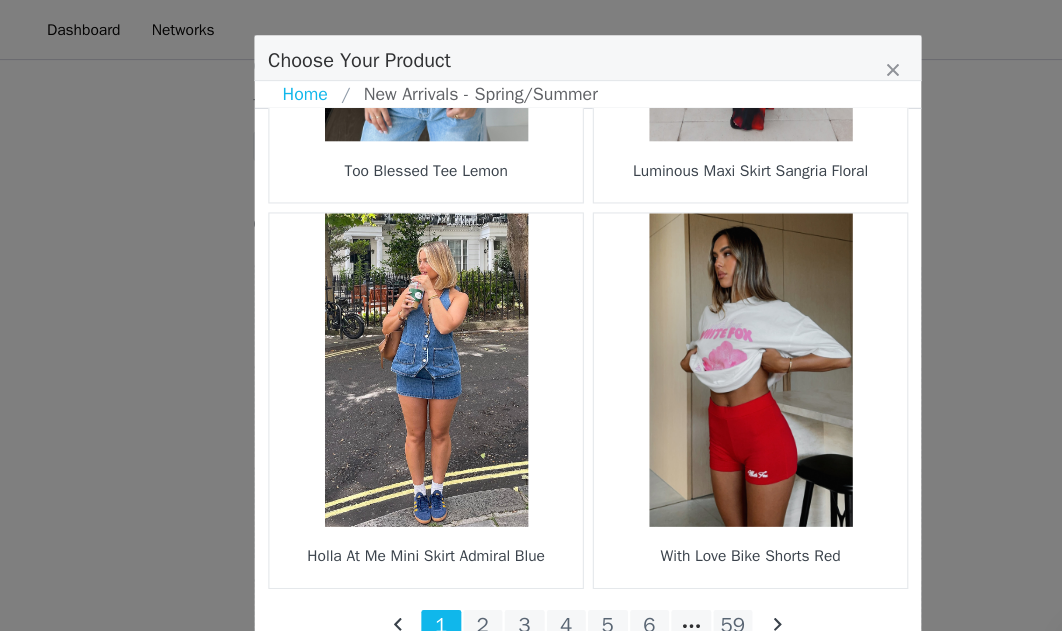 scroll, scrollTop: 3042, scrollLeft: 0, axis: vertical 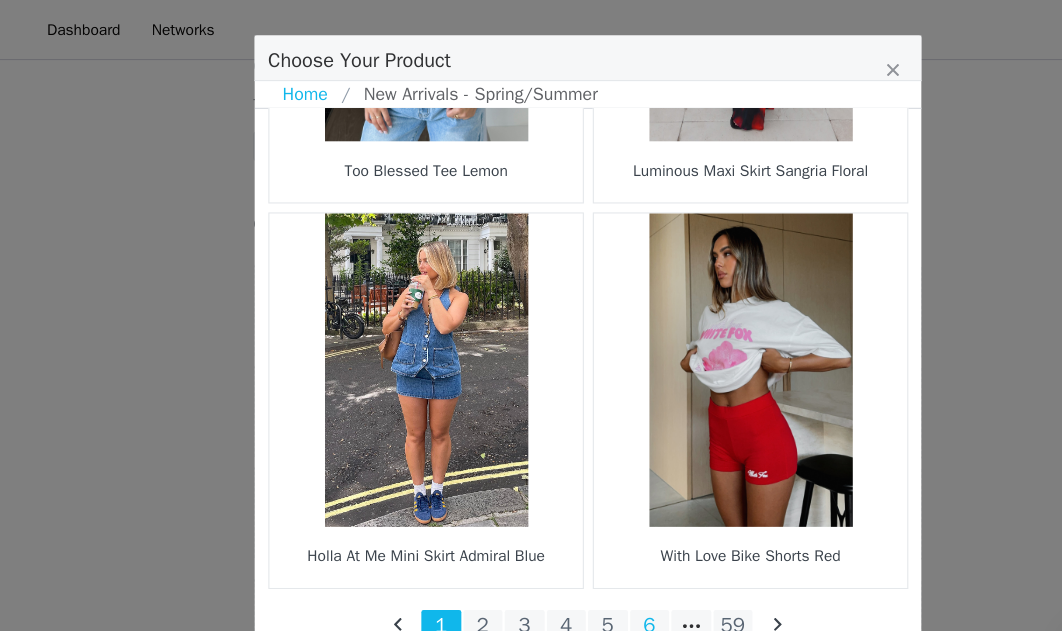 click on "6" at bounding box center (587, 563) 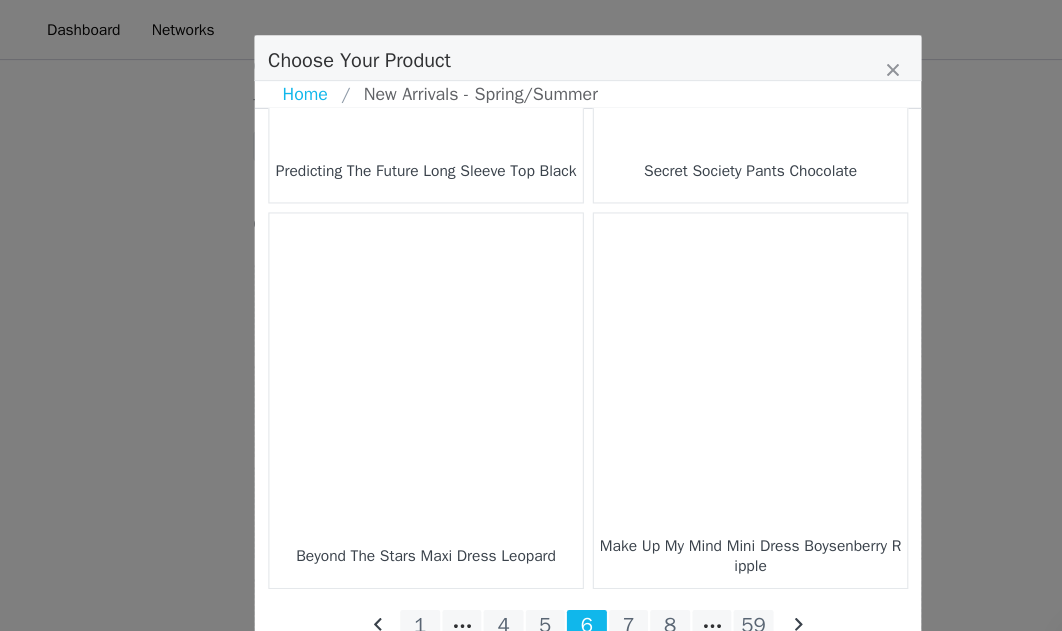 scroll, scrollTop: 3042, scrollLeft: 0, axis: vertical 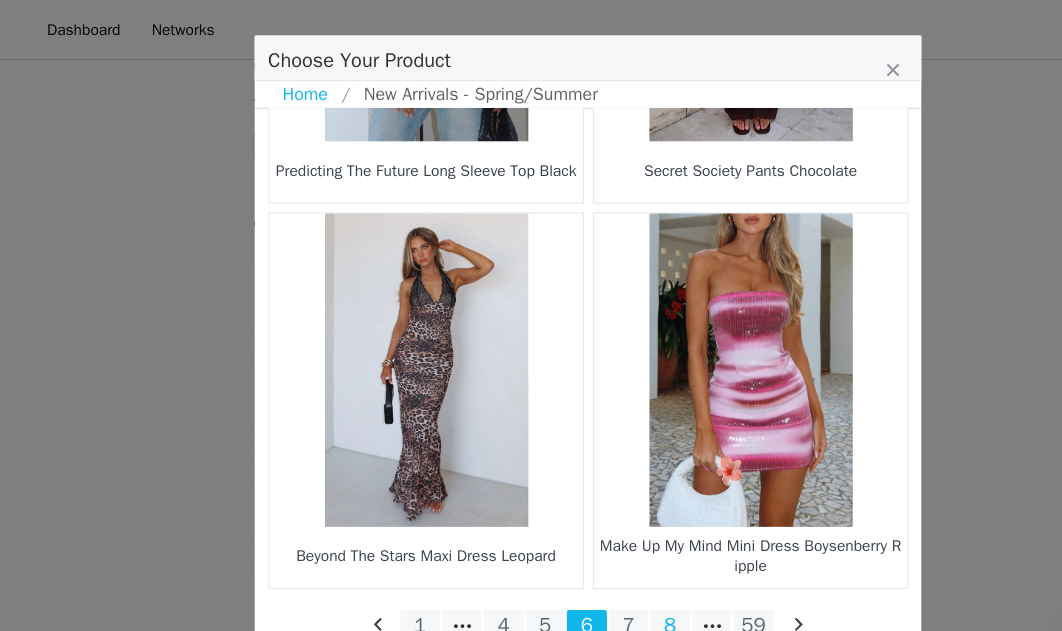 click on "8" at bounding box center (605, 563) 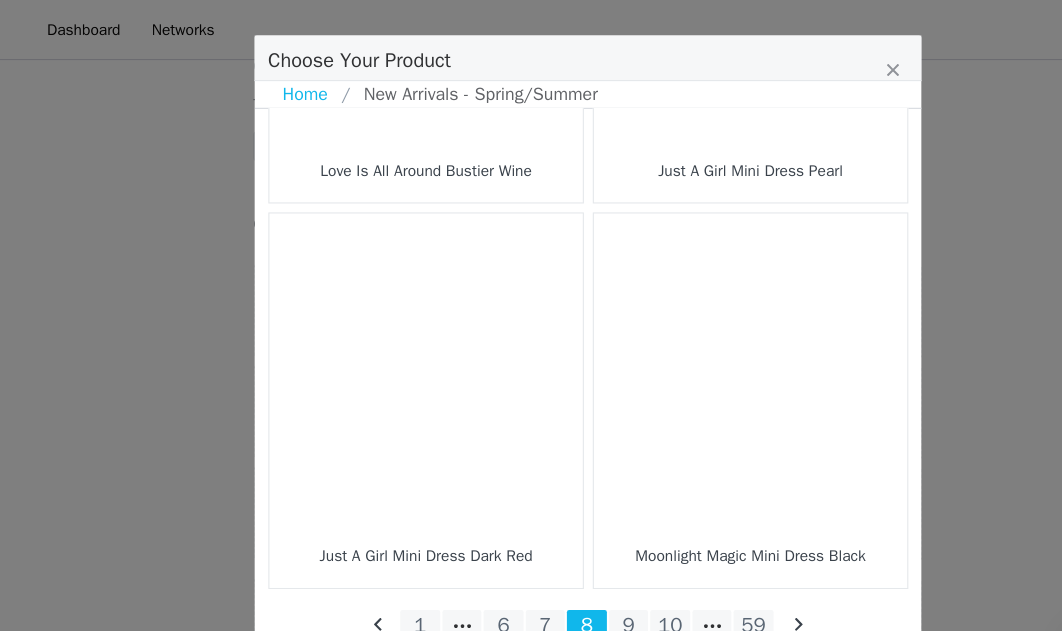 scroll, scrollTop: 3042, scrollLeft: 0, axis: vertical 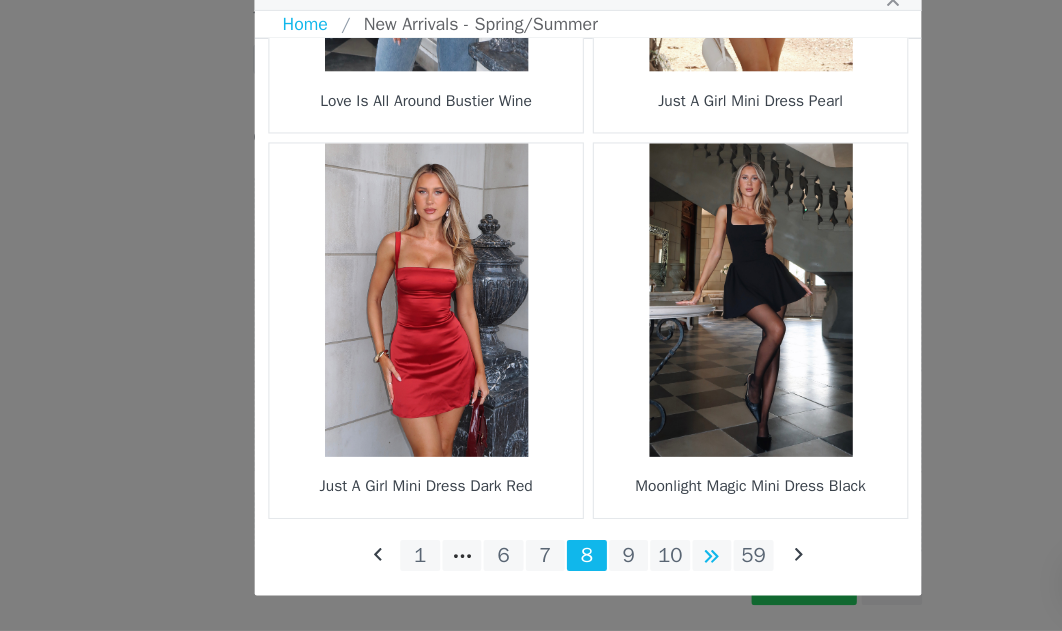 click at bounding box center [643, 563] 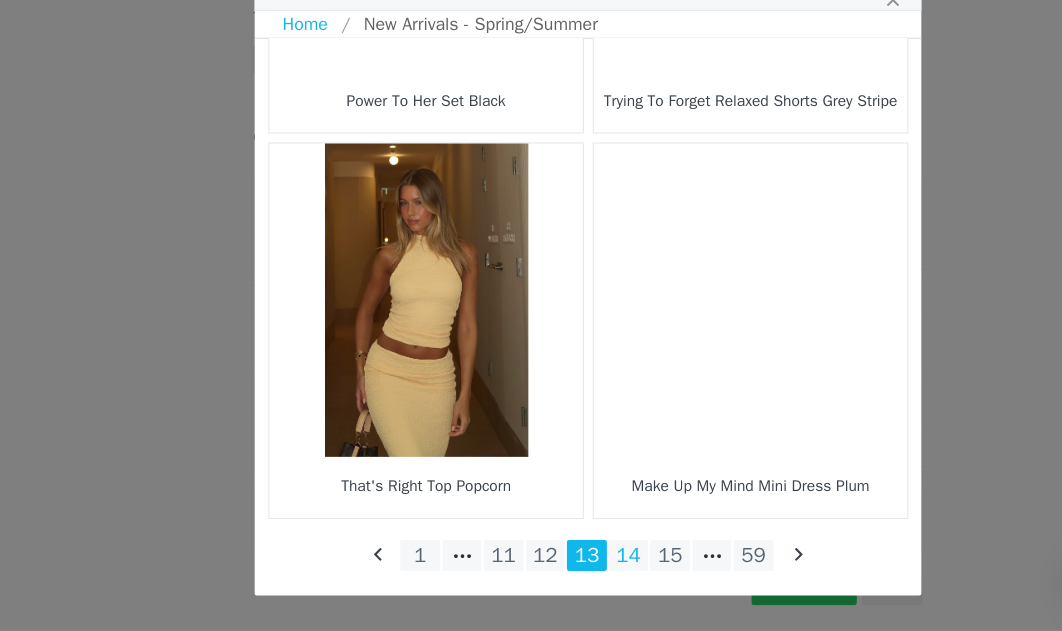scroll, scrollTop: 3042, scrollLeft: 0, axis: vertical 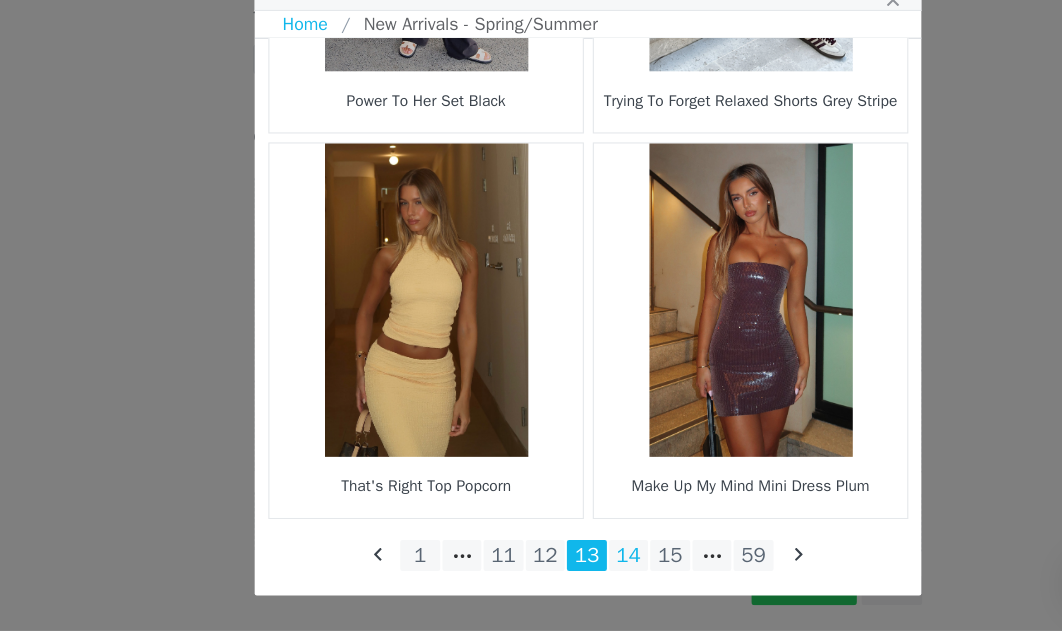 click on "14" at bounding box center (568, 563) 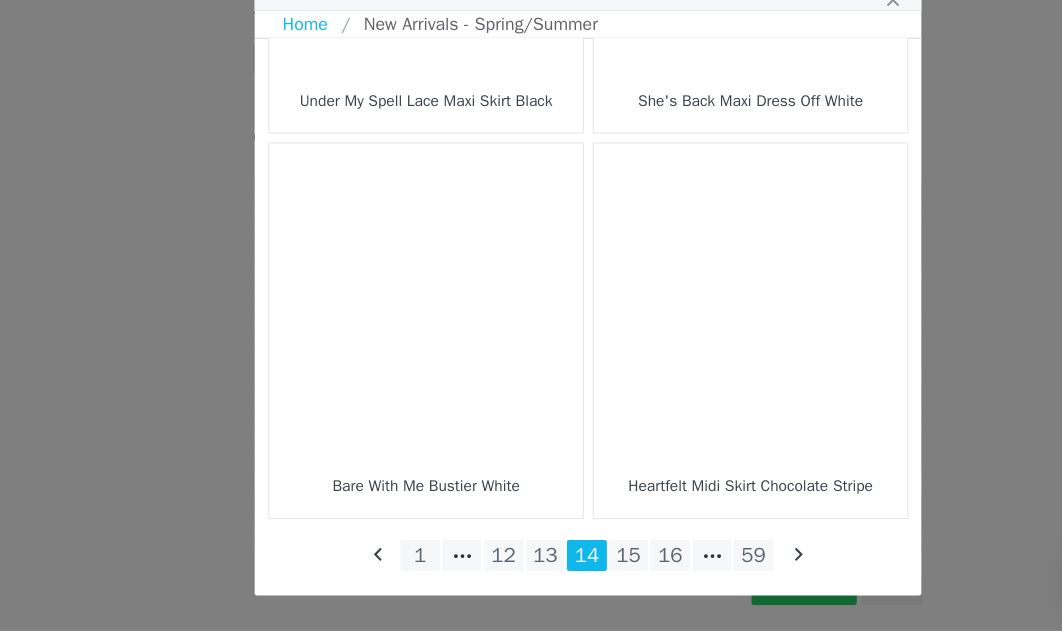 scroll, scrollTop: 3042, scrollLeft: 0, axis: vertical 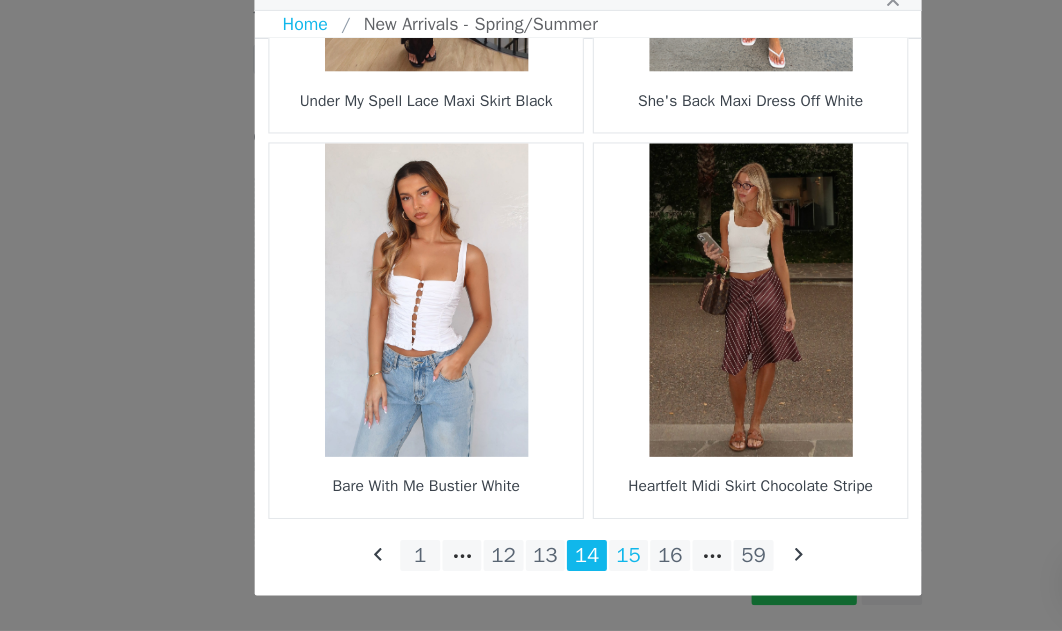 click on "15" at bounding box center (568, 563) 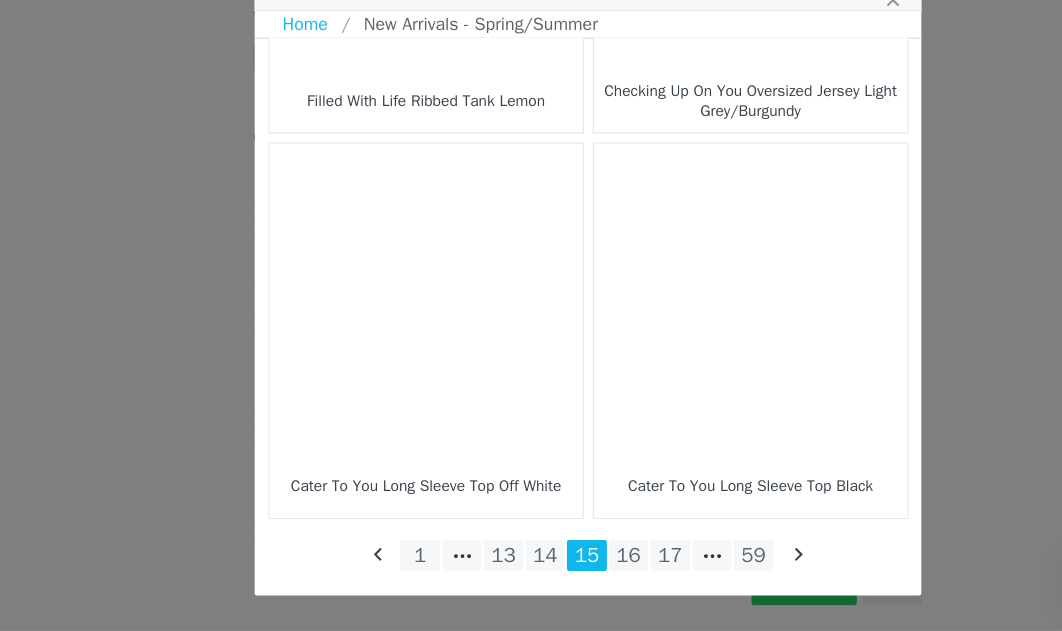 scroll, scrollTop: 3042, scrollLeft: 0, axis: vertical 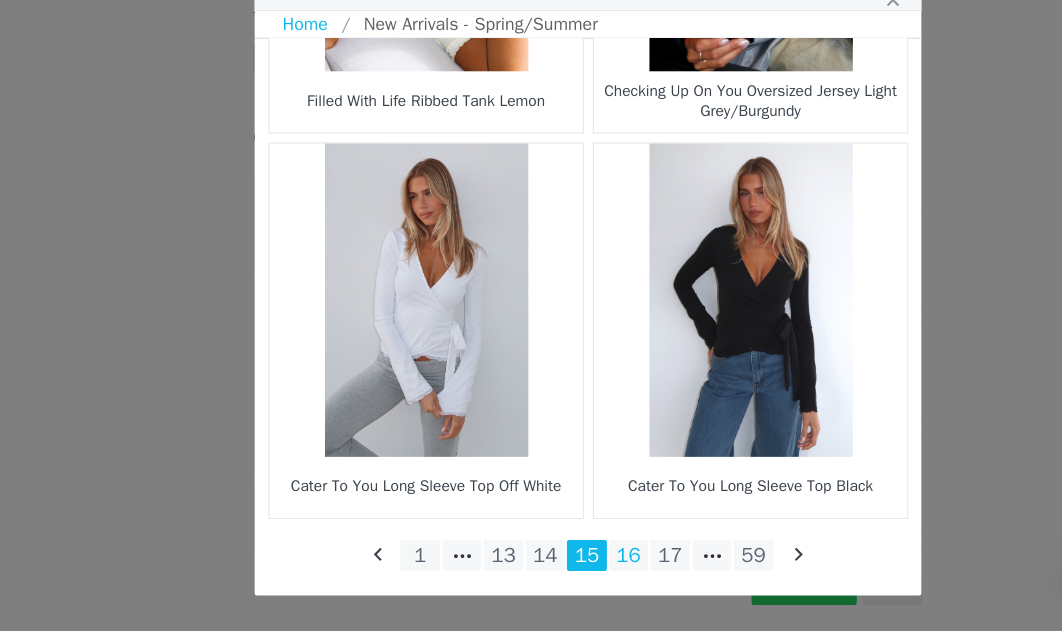click on "16" at bounding box center (568, 563) 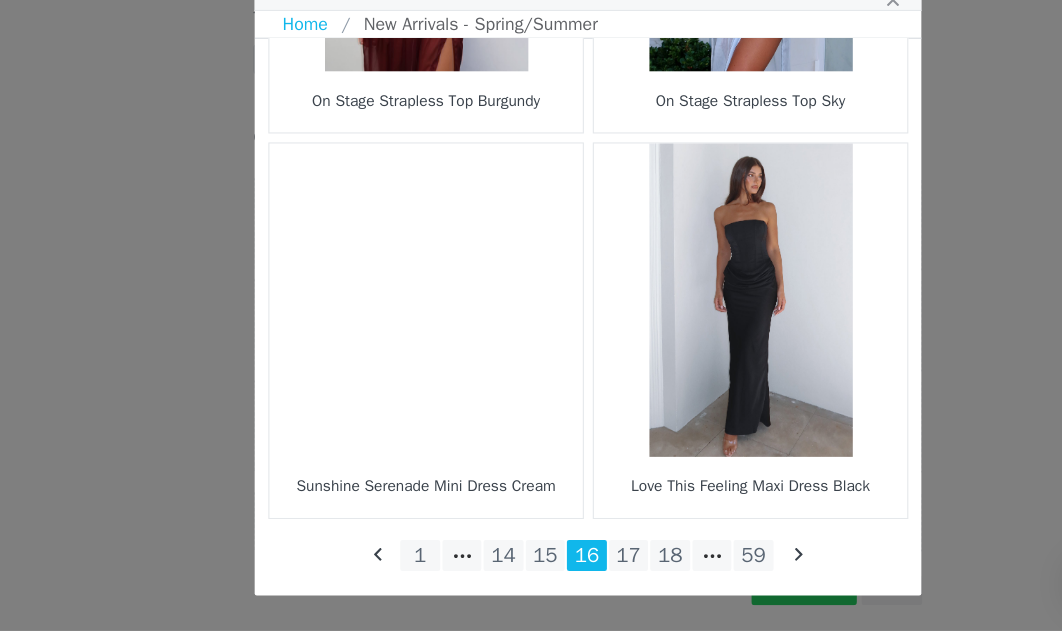scroll, scrollTop: 3042, scrollLeft: 0, axis: vertical 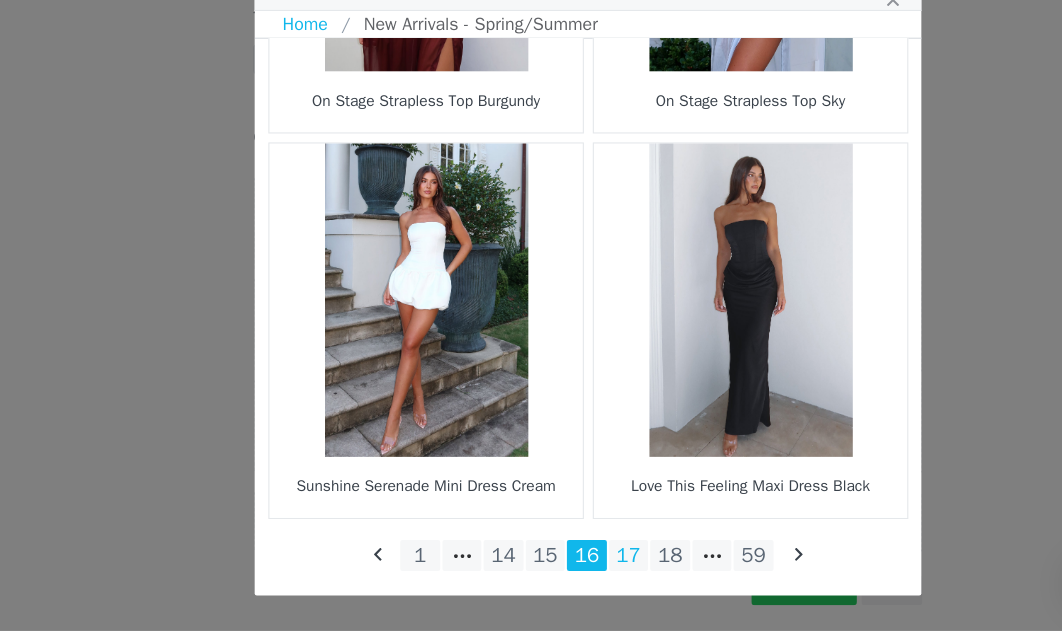 click on "17" at bounding box center (568, 563) 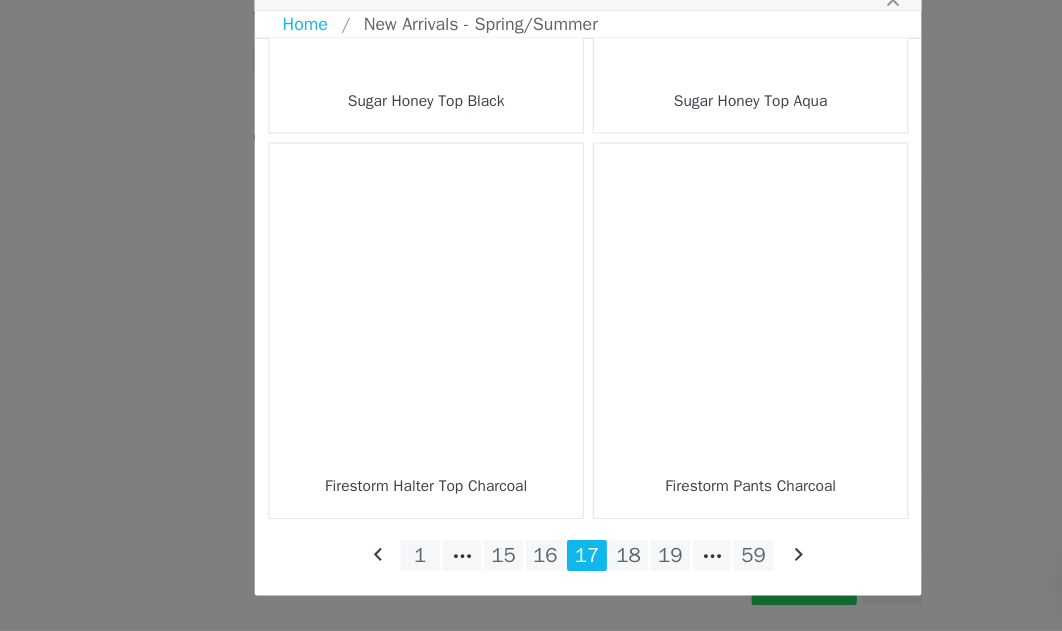 scroll, scrollTop: 3042, scrollLeft: 0, axis: vertical 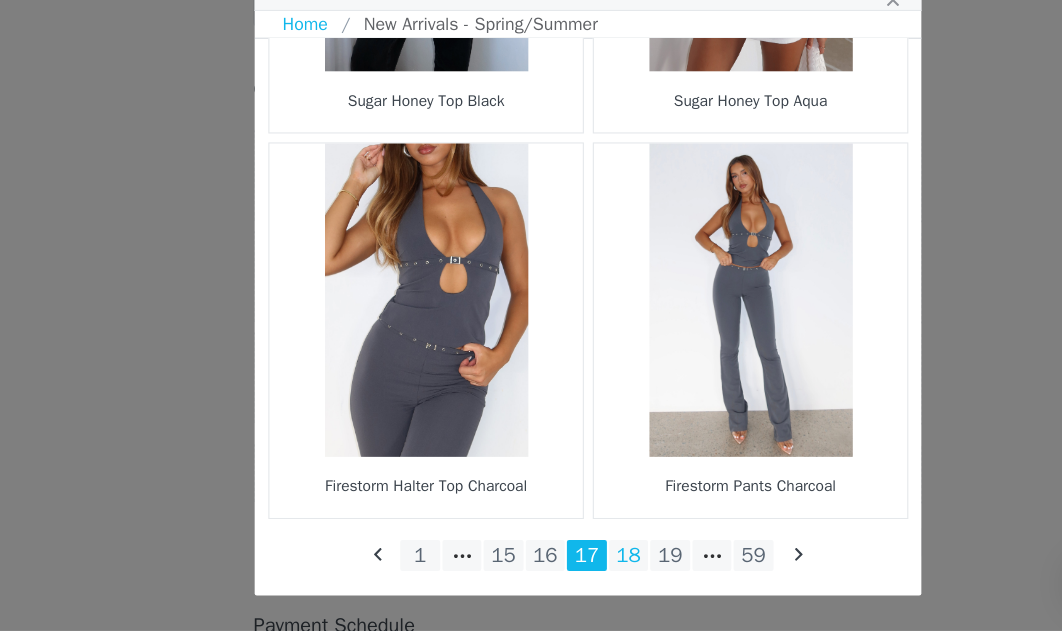 click on "18" at bounding box center [568, 563] 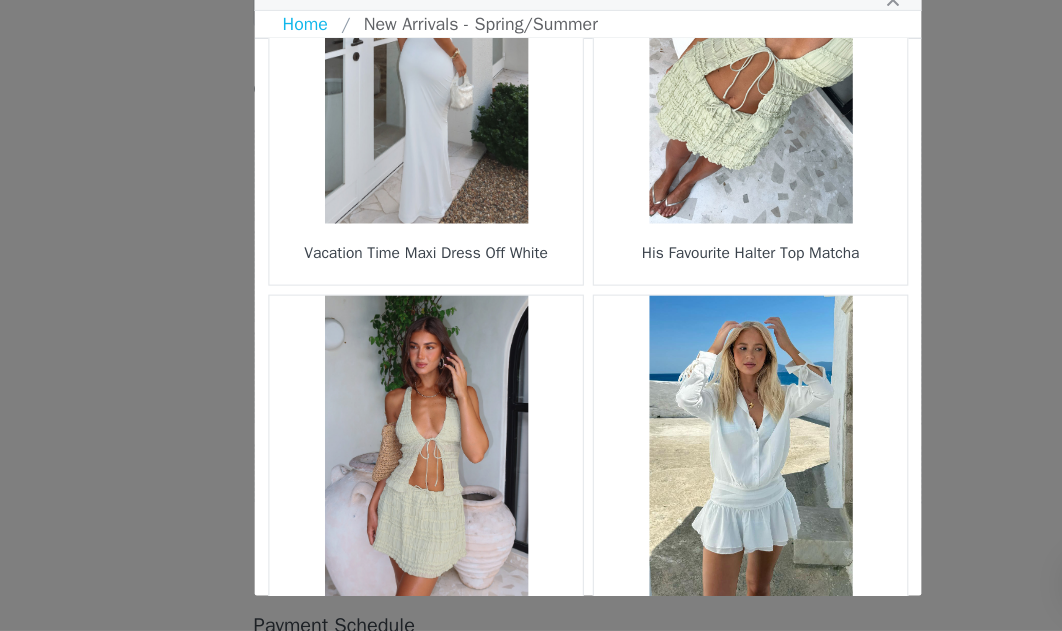 click at bounding box center [677, 470] 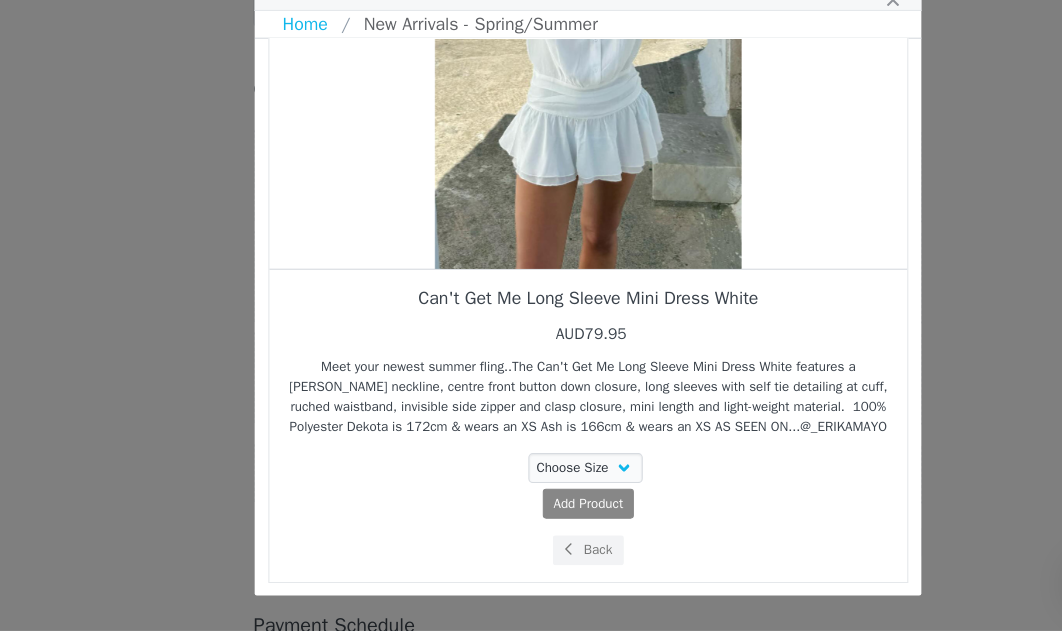 scroll, scrollTop: 249, scrollLeft: 0, axis: vertical 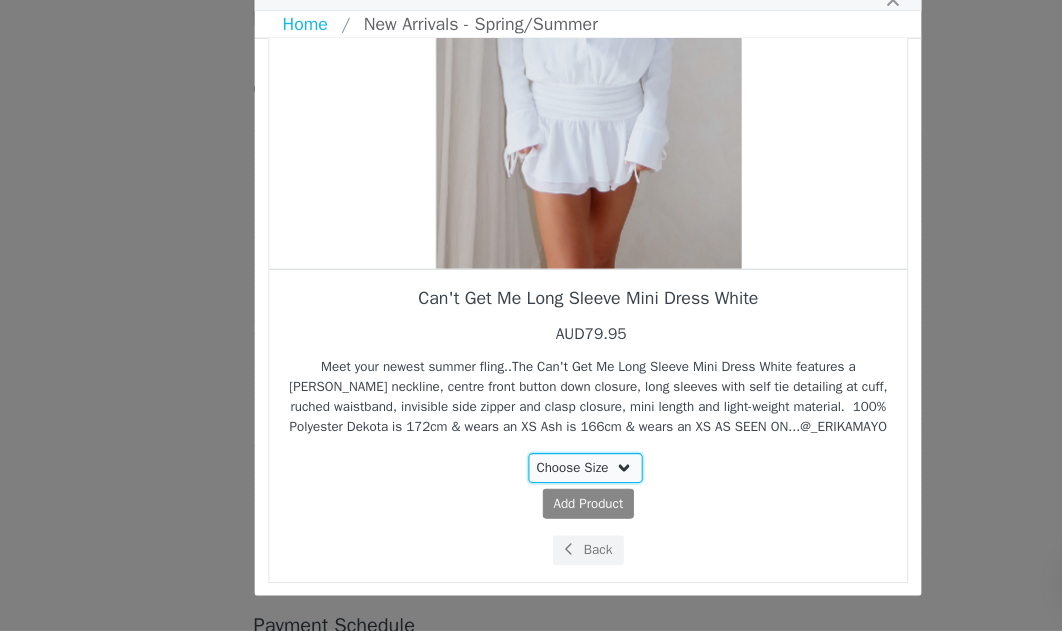 select on "26490073" 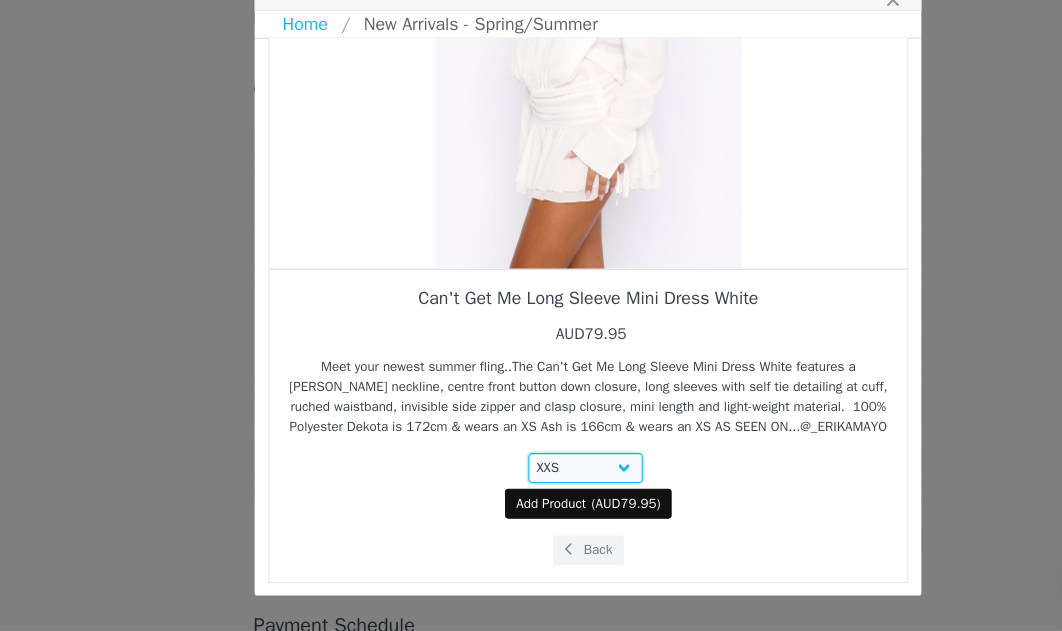 scroll, scrollTop: 249, scrollLeft: 0, axis: vertical 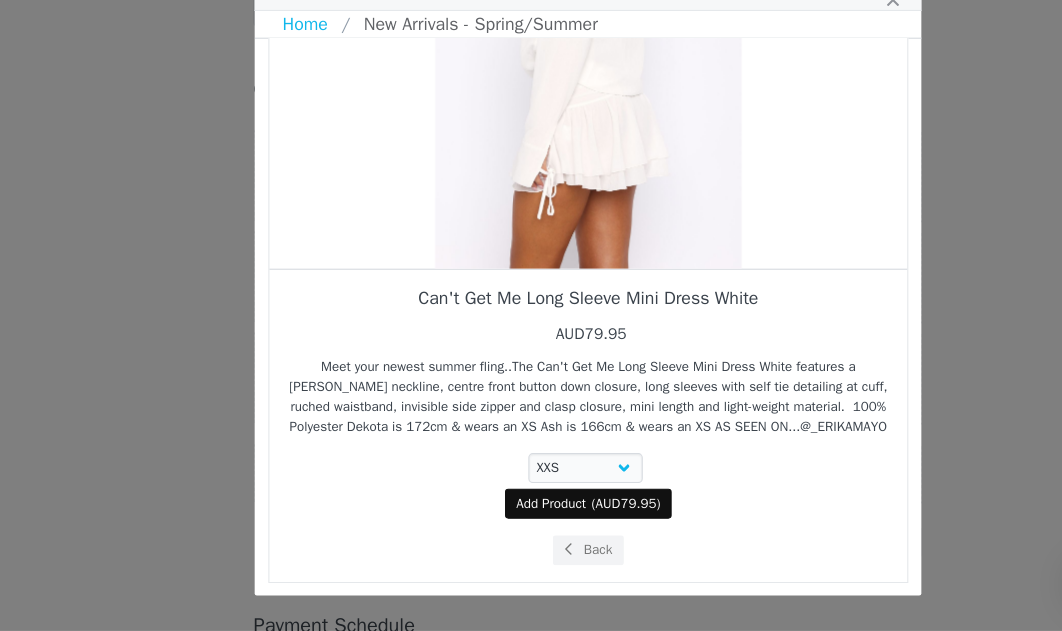 click on "AUD79.95" at bounding box center (565, 516) 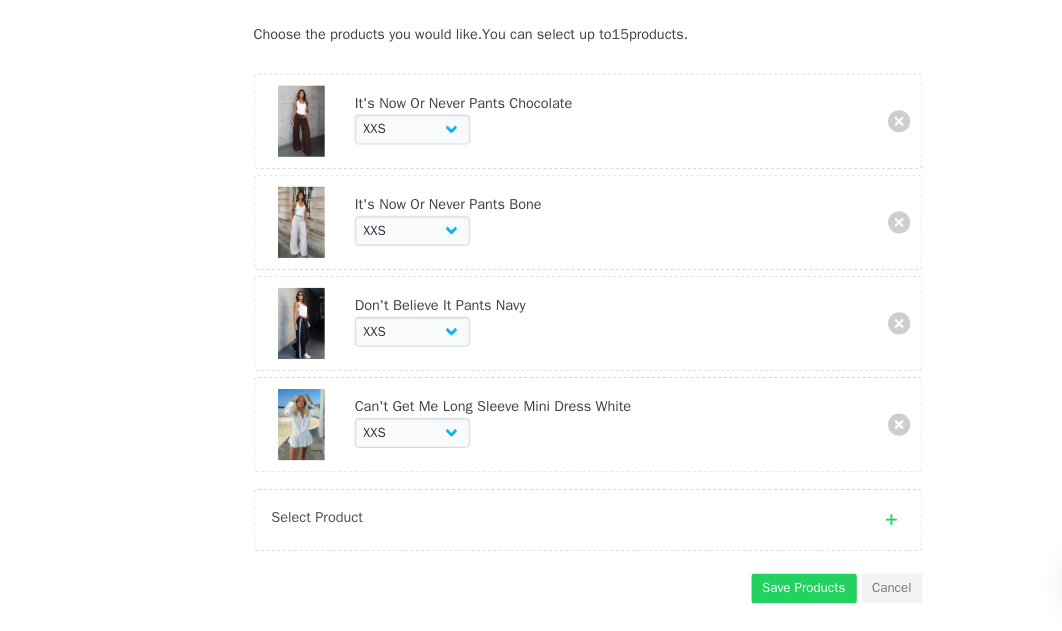scroll, scrollTop: 599, scrollLeft: 0, axis: vertical 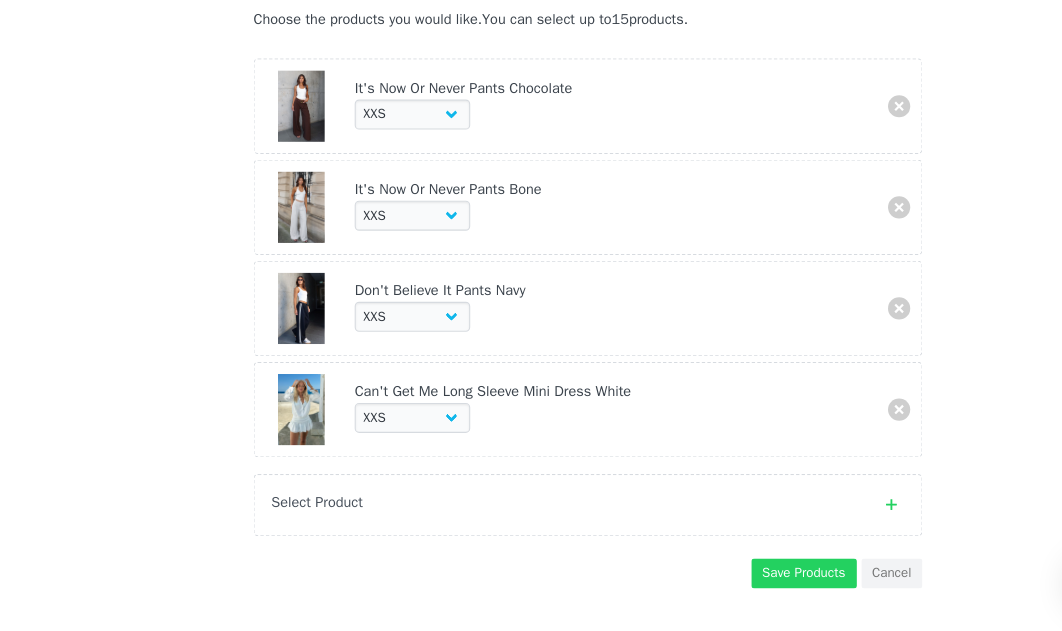 click on "Select Product" at bounding box center (531, 518) 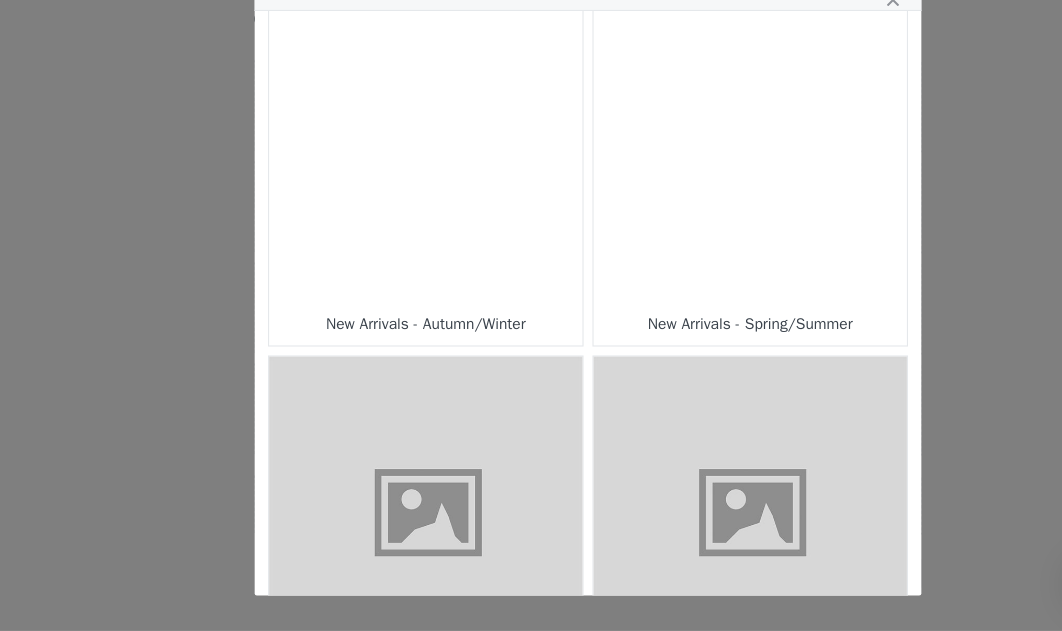 scroll, scrollTop: 318, scrollLeft: 0, axis: vertical 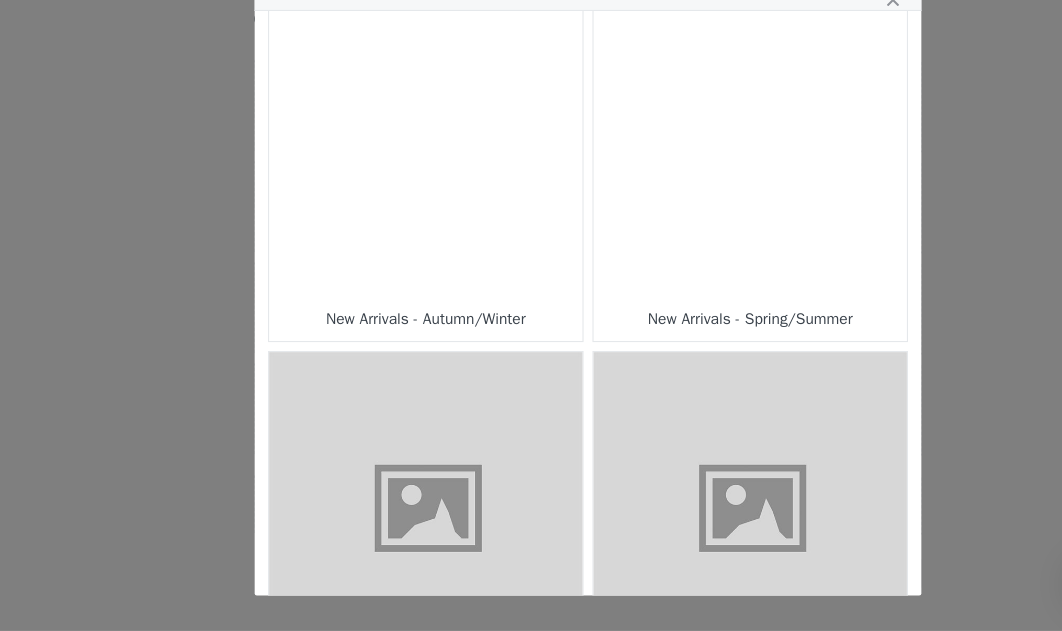 click at bounding box center [677, 191] 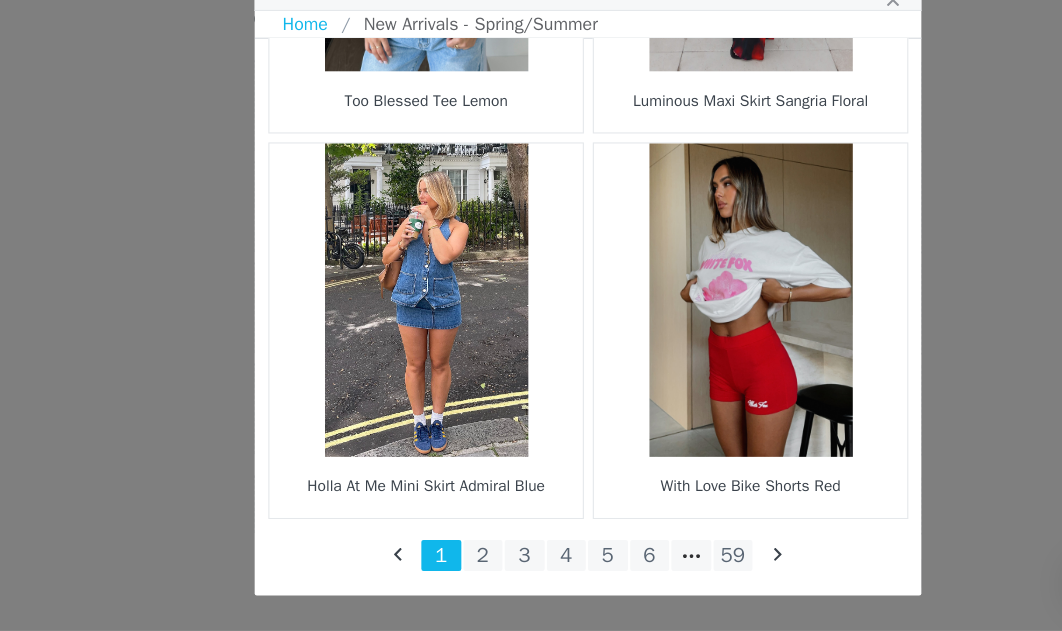 scroll, scrollTop: 3042, scrollLeft: 0, axis: vertical 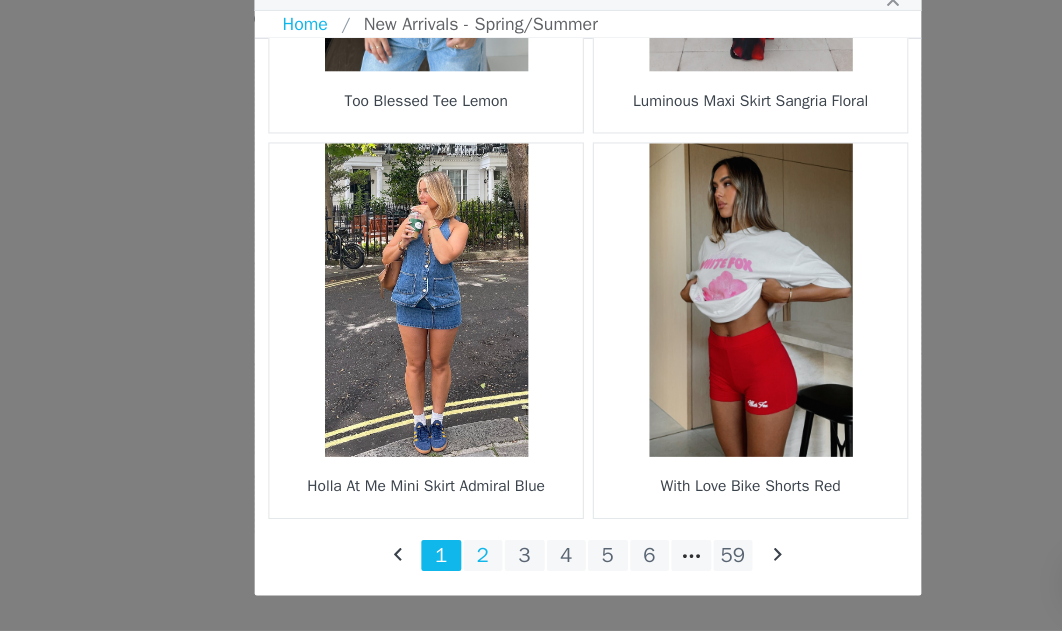 click on "2" at bounding box center [437, 563] 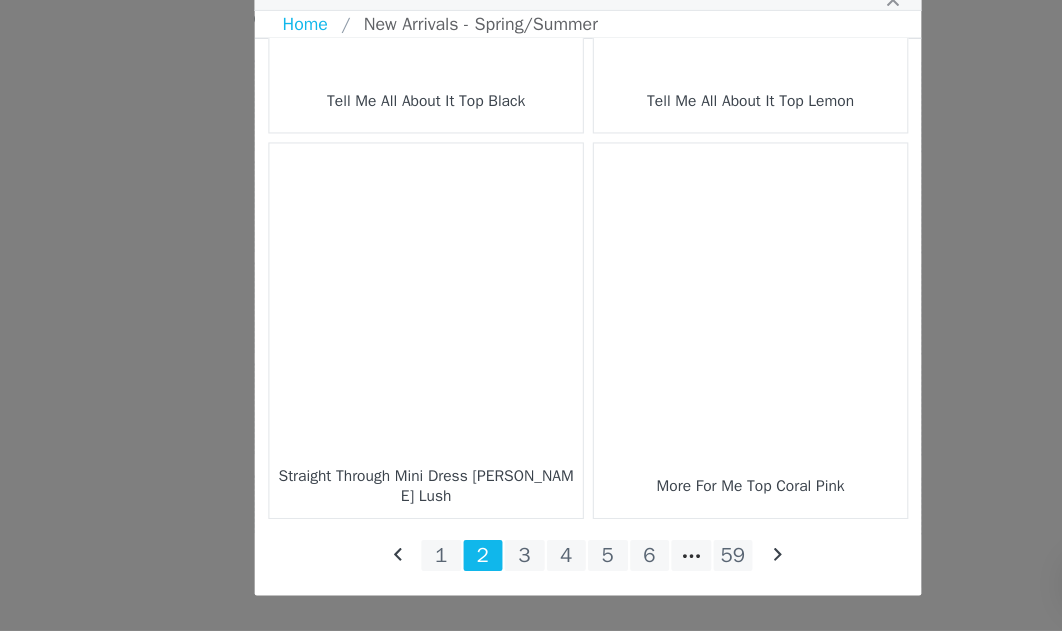 scroll, scrollTop: 3042, scrollLeft: 0, axis: vertical 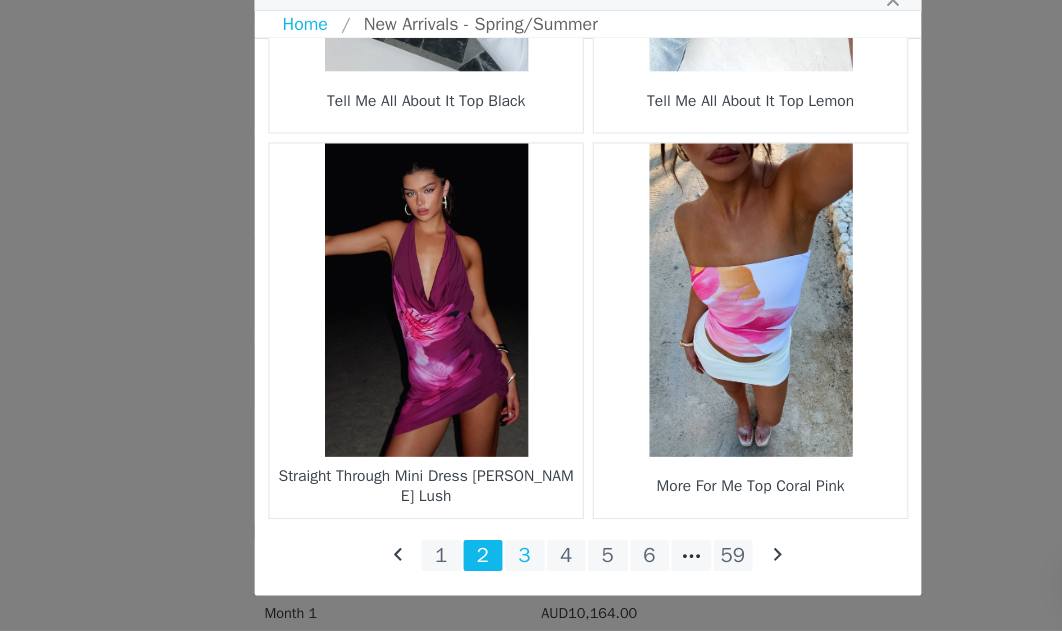 click on "3" at bounding box center [474, 563] 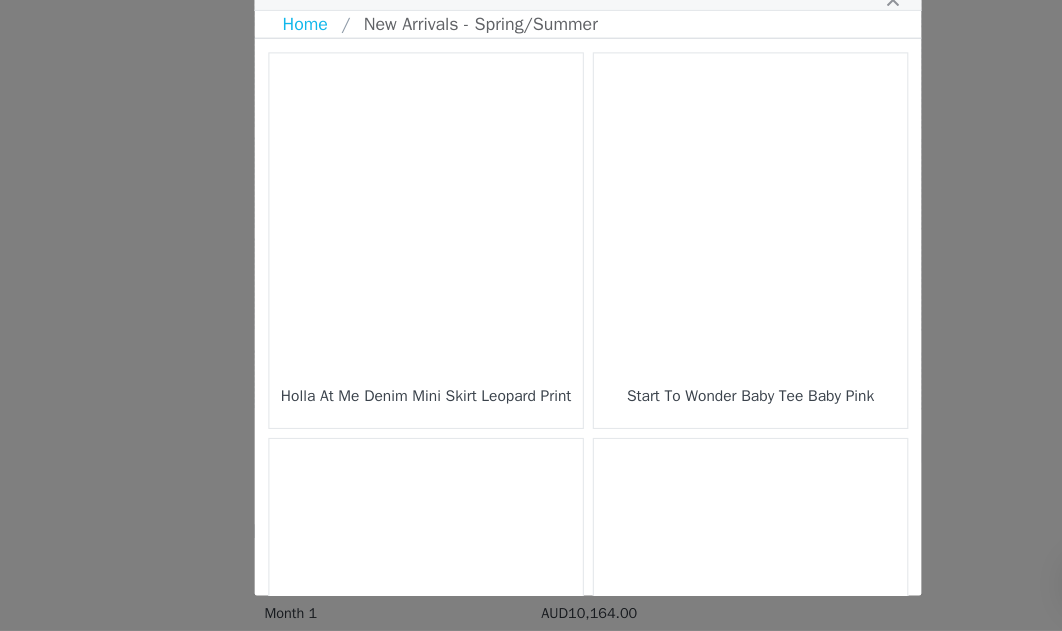 scroll, scrollTop: 0, scrollLeft: 0, axis: both 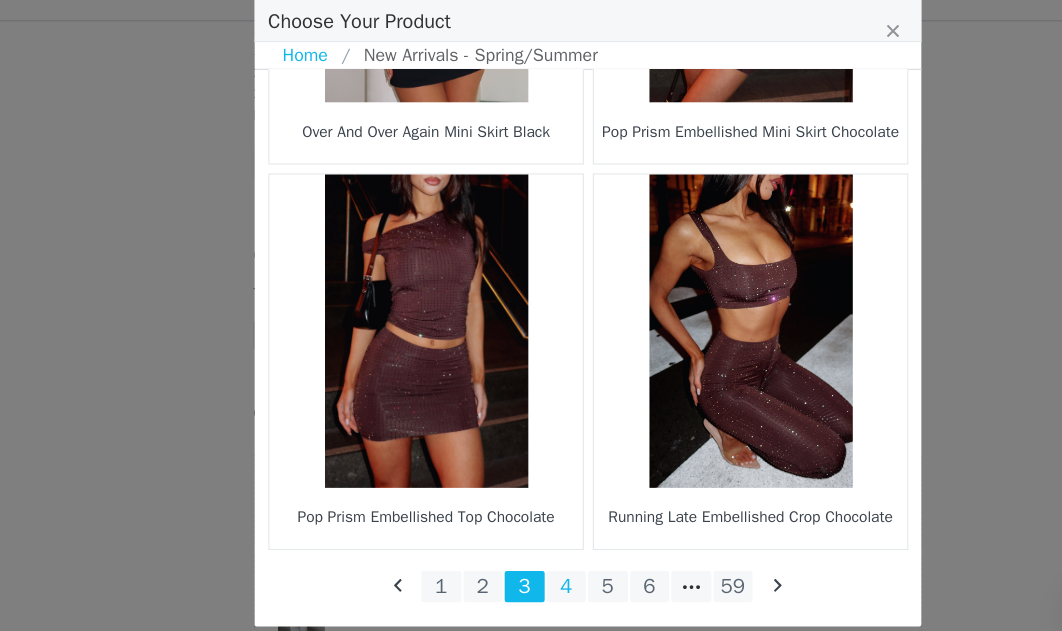 click on "4" at bounding box center [512, 563] 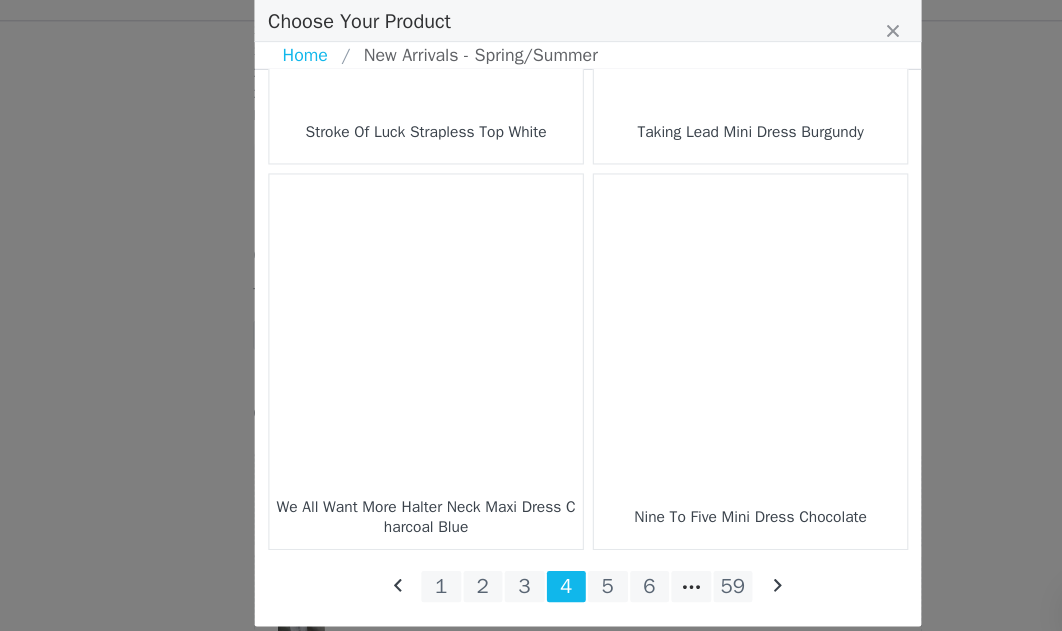 scroll, scrollTop: 3042, scrollLeft: 0, axis: vertical 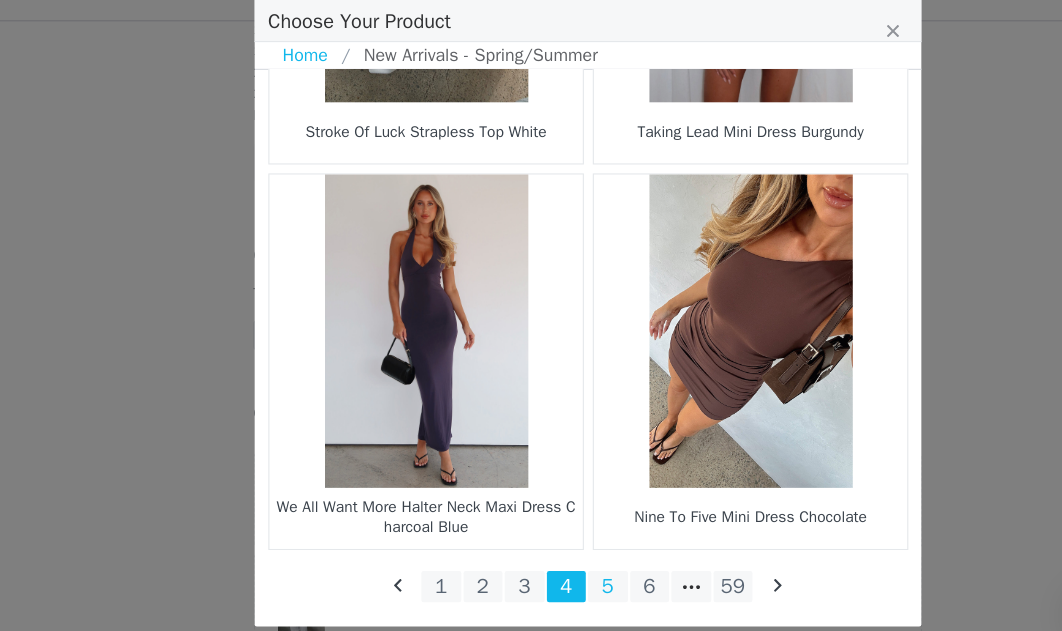 click on "5" at bounding box center [549, 563] 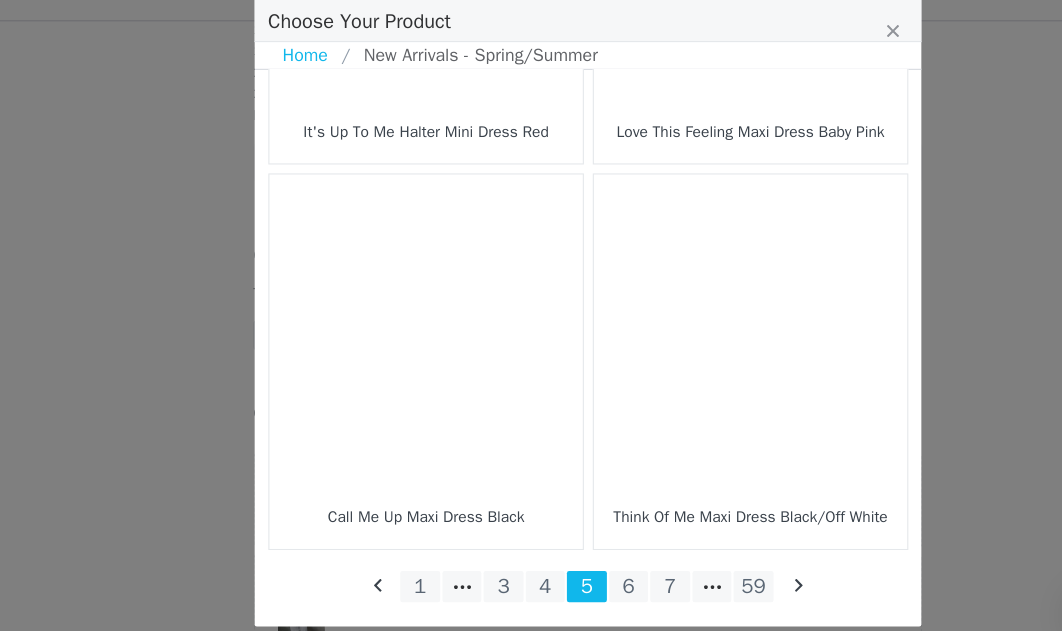 scroll, scrollTop: 3042, scrollLeft: 0, axis: vertical 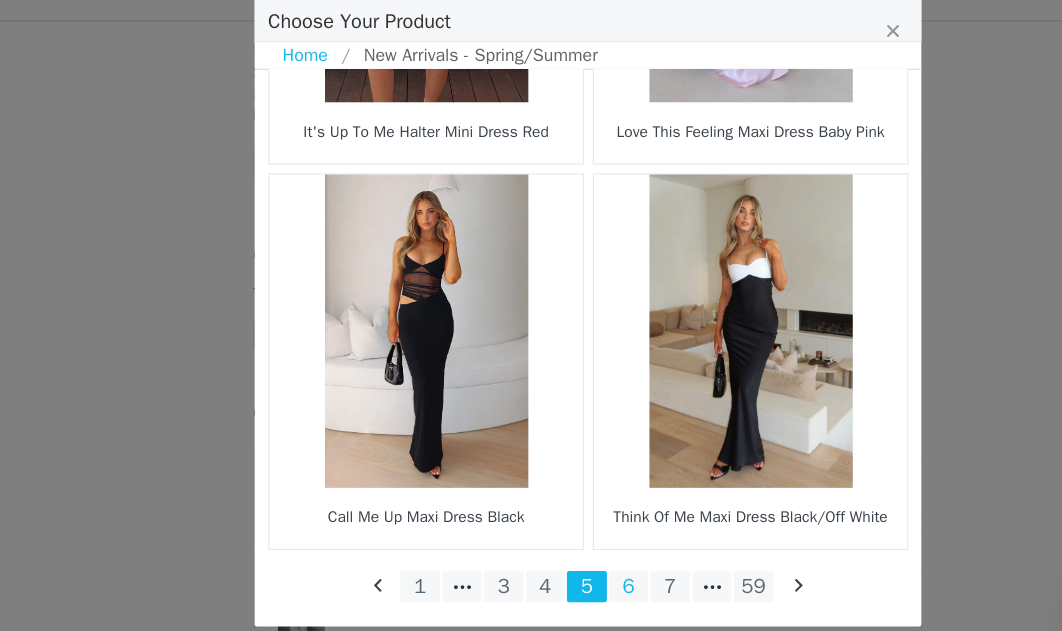 click on "6" at bounding box center (568, 563) 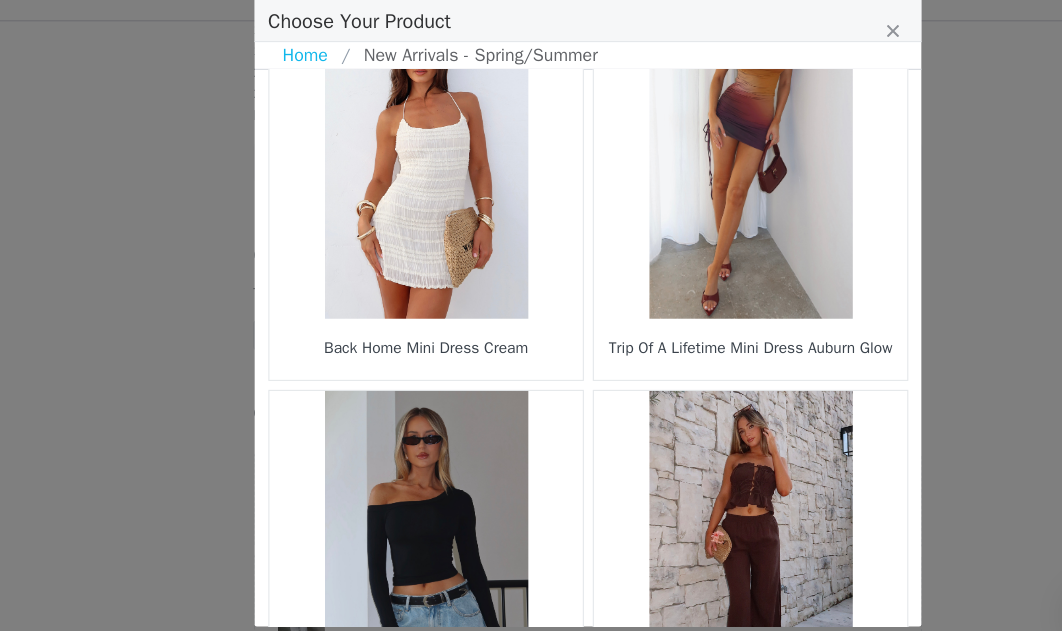 scroll, scrollTop: 2621, scrollLeft: 0, axis: vertical 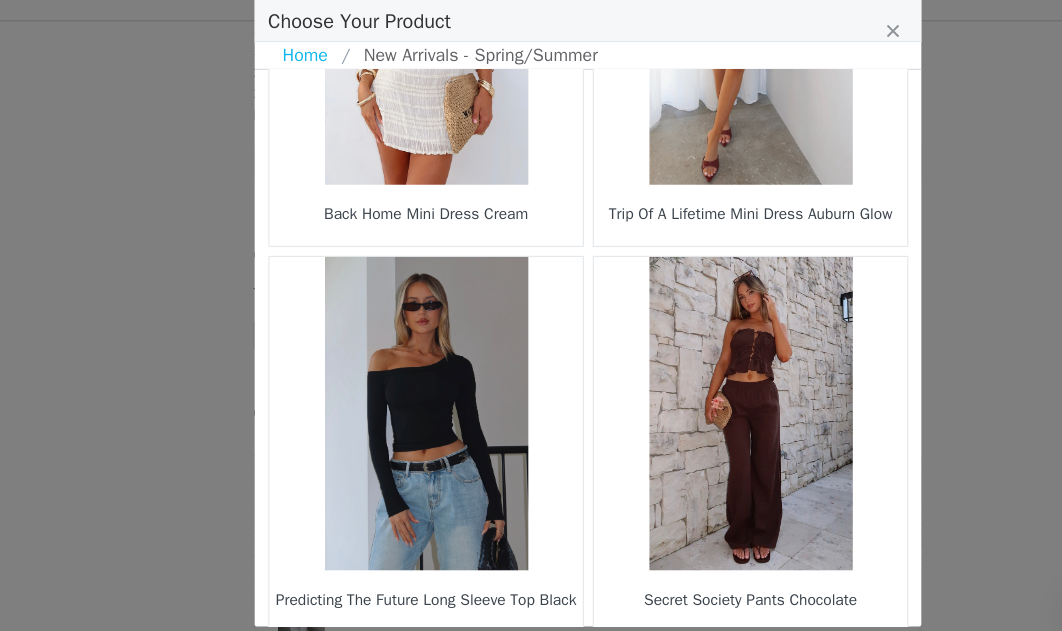 click at bounding box center (385, 407) 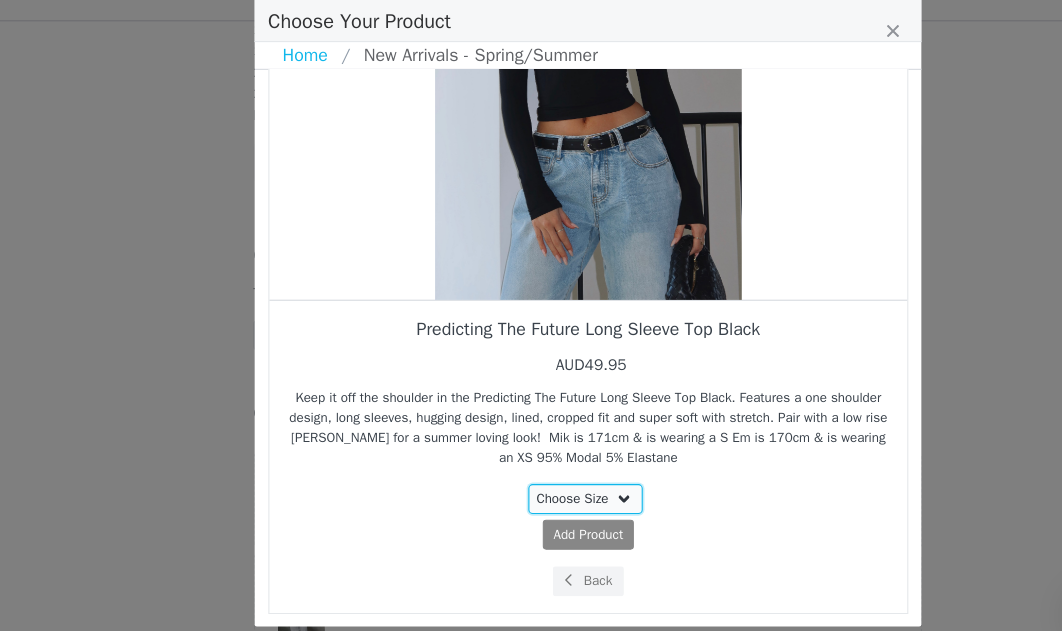 select on "24731525" 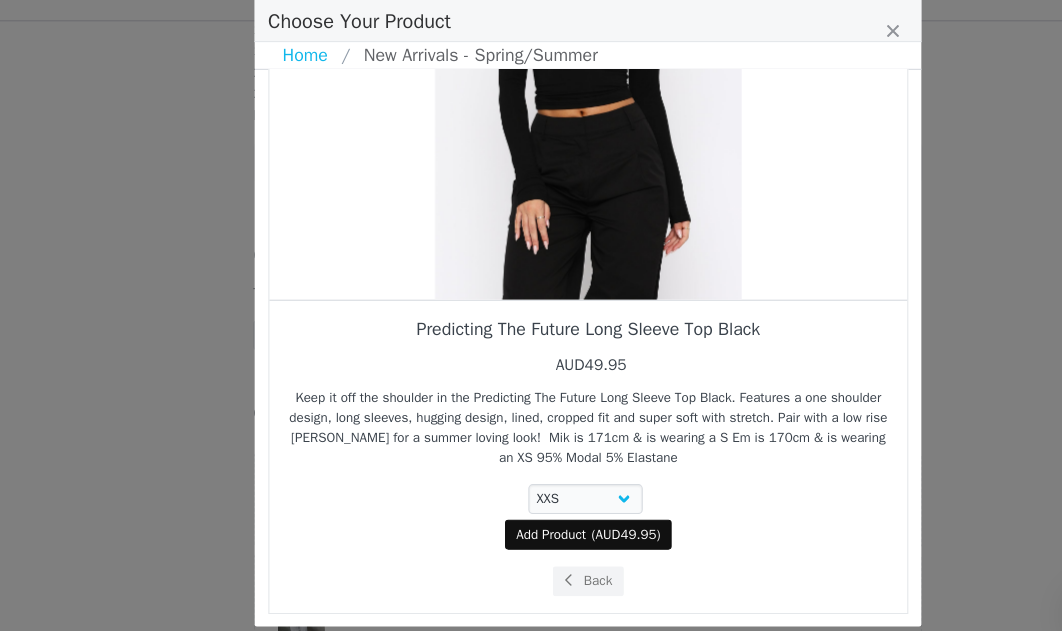 click on "Add Product" at bounding box center [497, 516] 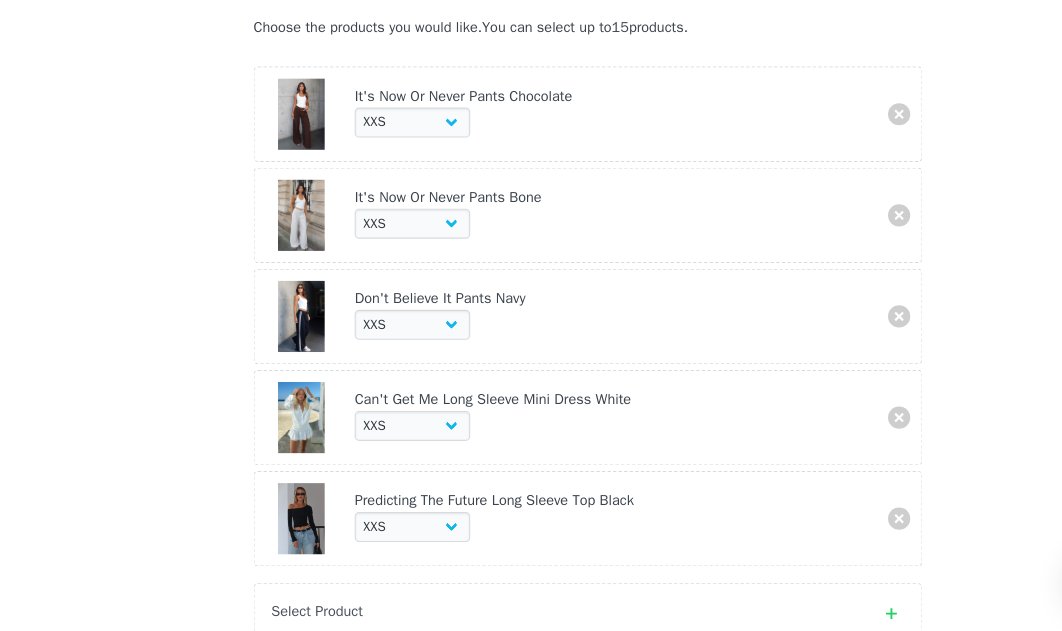 scroll, scrollTop: 630, scrollLeft: 0, axis: vertical 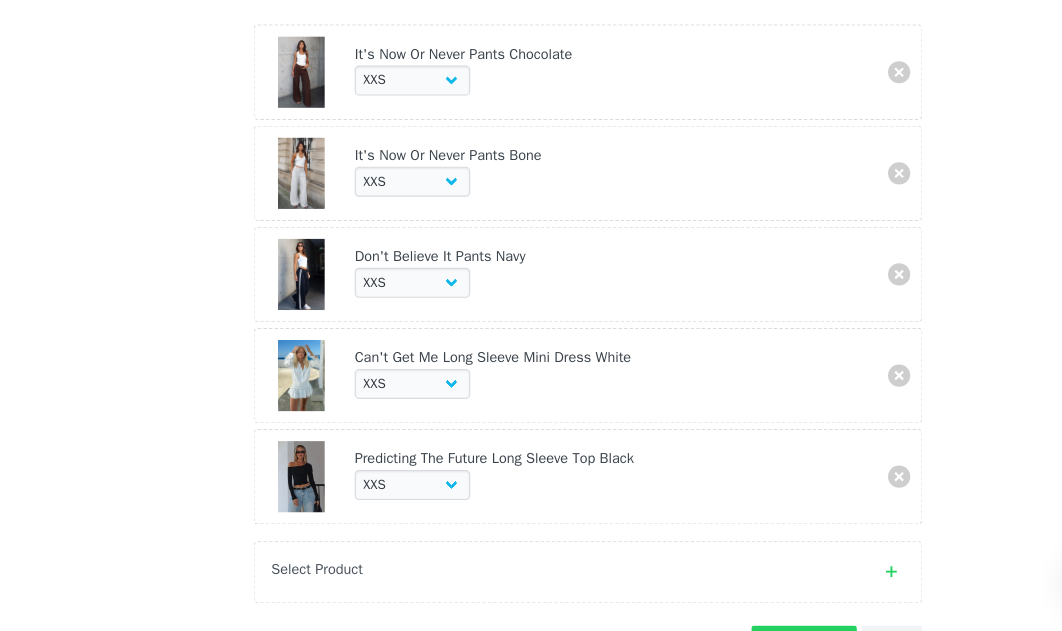 click on "Select Product" at bounding box center (531, 578) 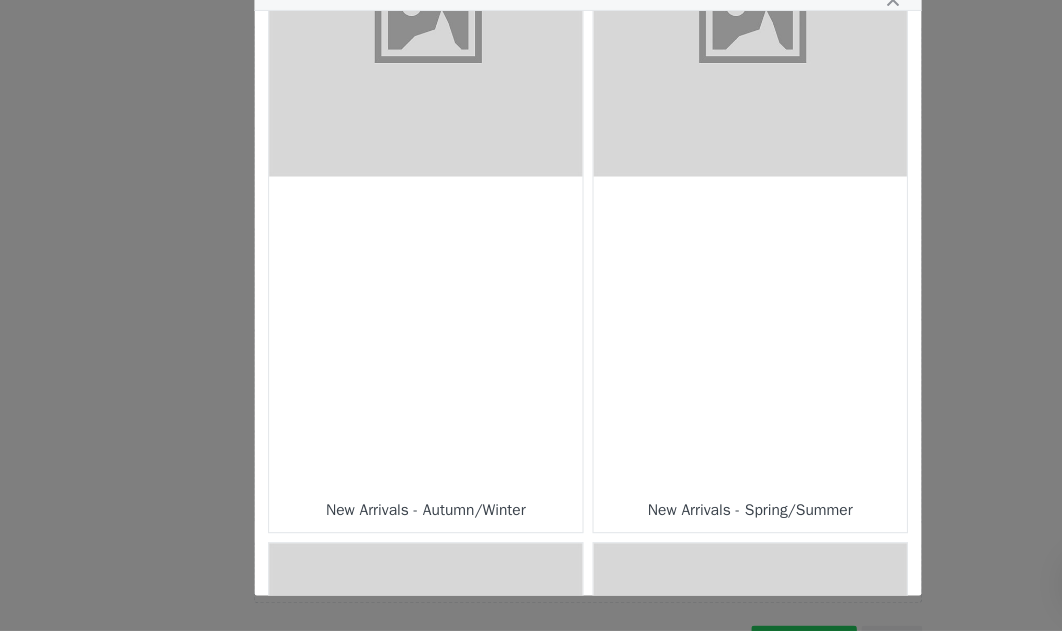scroll, scrollTop: 148, scrollLeft: 0, axis: vertical 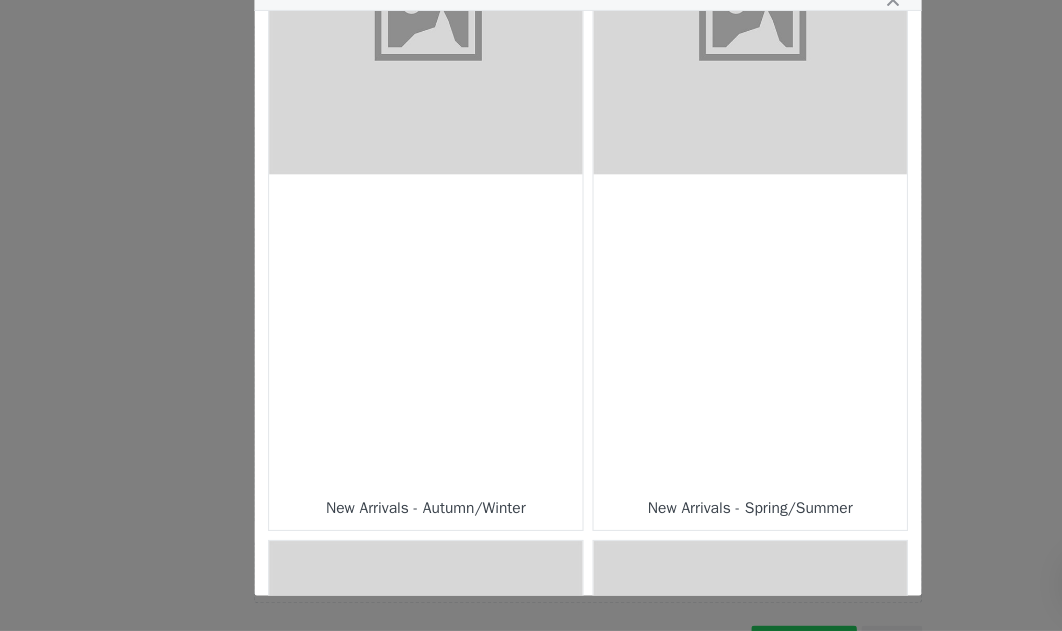 click at bounding box center (385, 361) 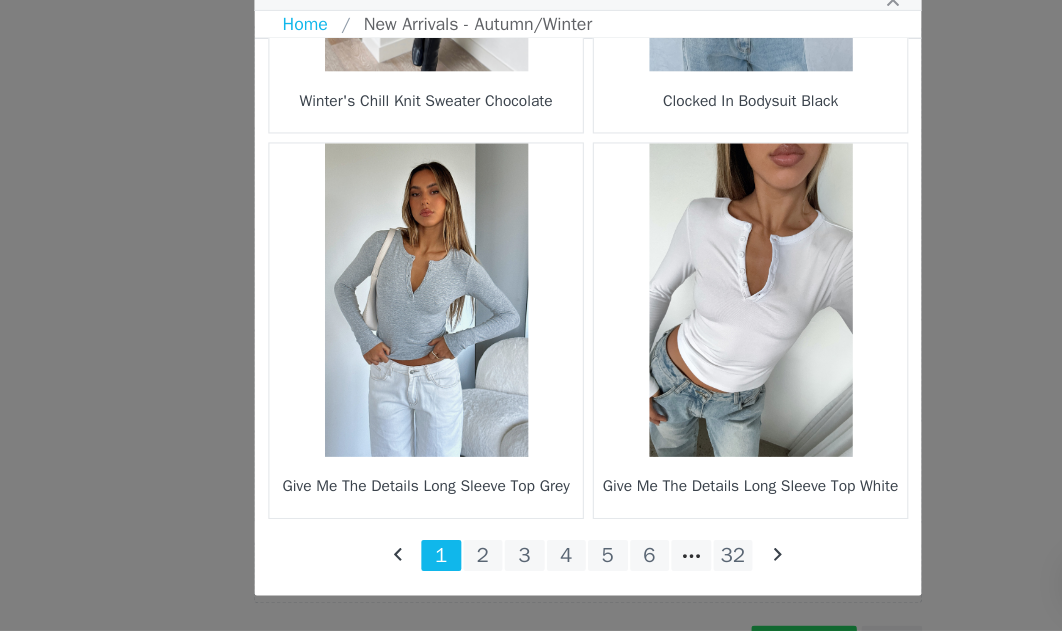 scroll, scrollTop: 3042, scrollLeft: 0, axis: vertical 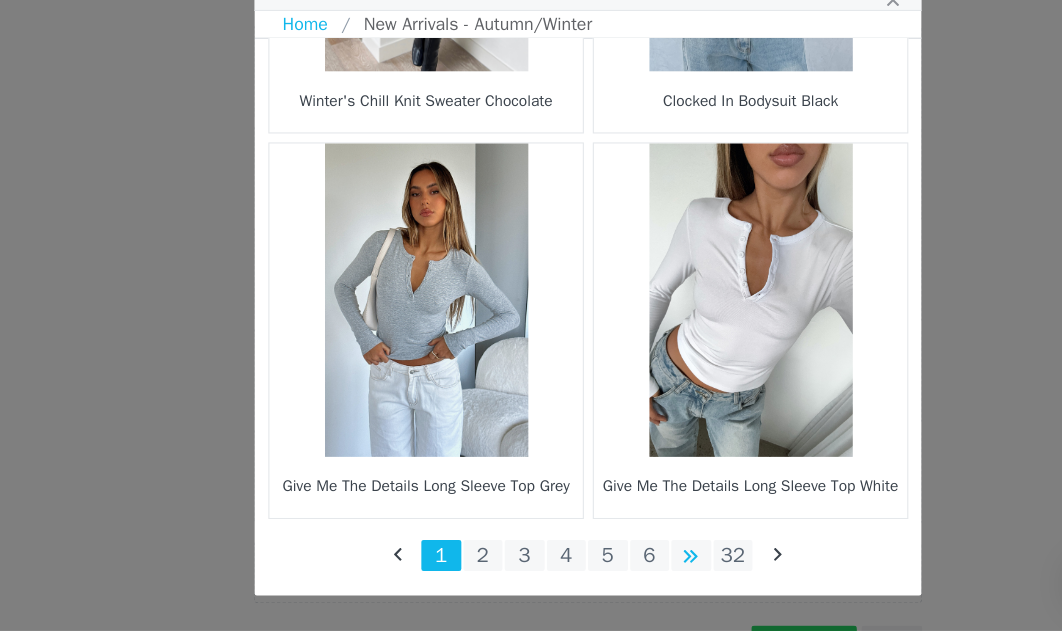 click at bounding box center [624, 563] 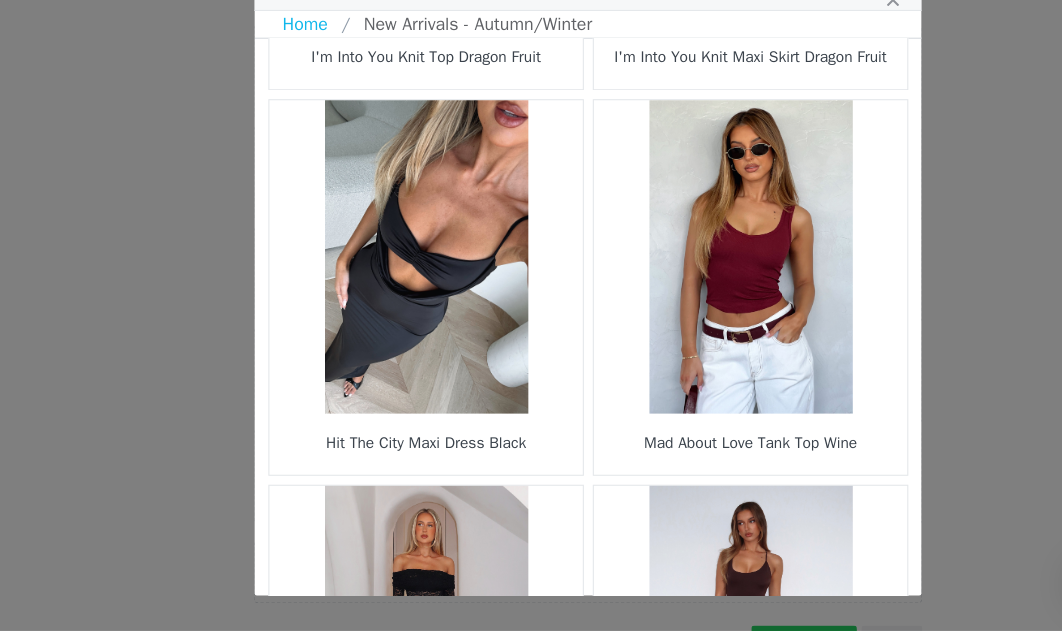 scroll, scrollTop: 1692, scrollLeft: 0, axis: vertical 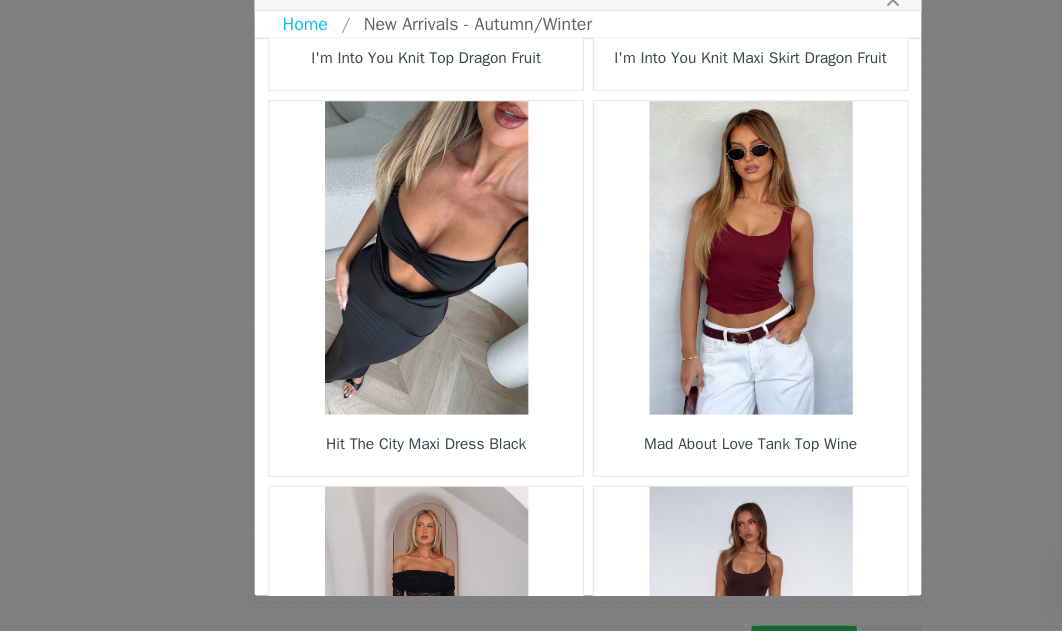 click at bounding box center (677, 295) 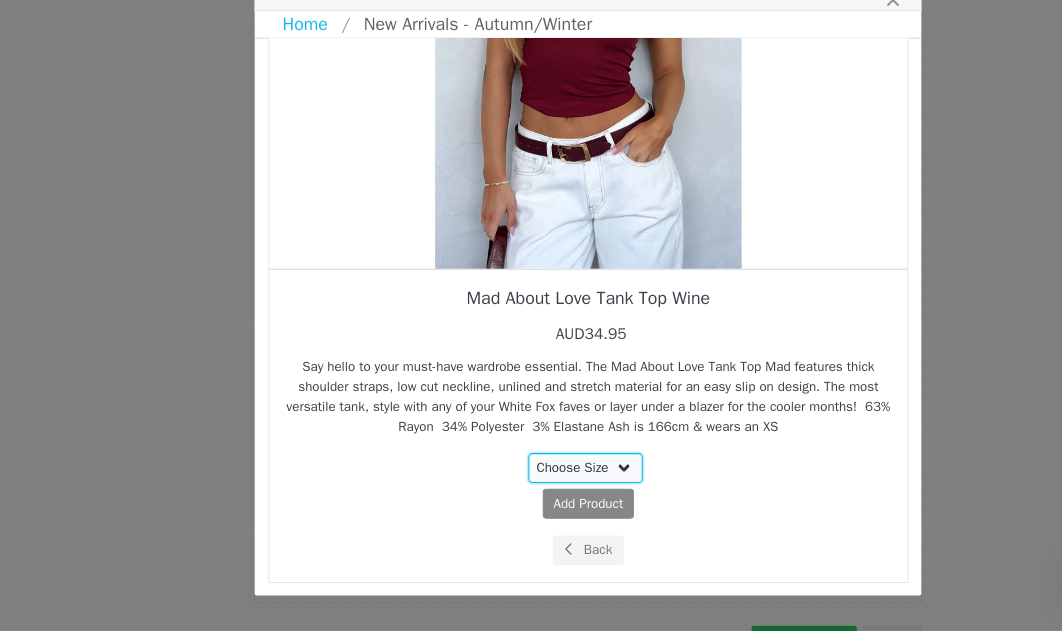 select on "24937240" 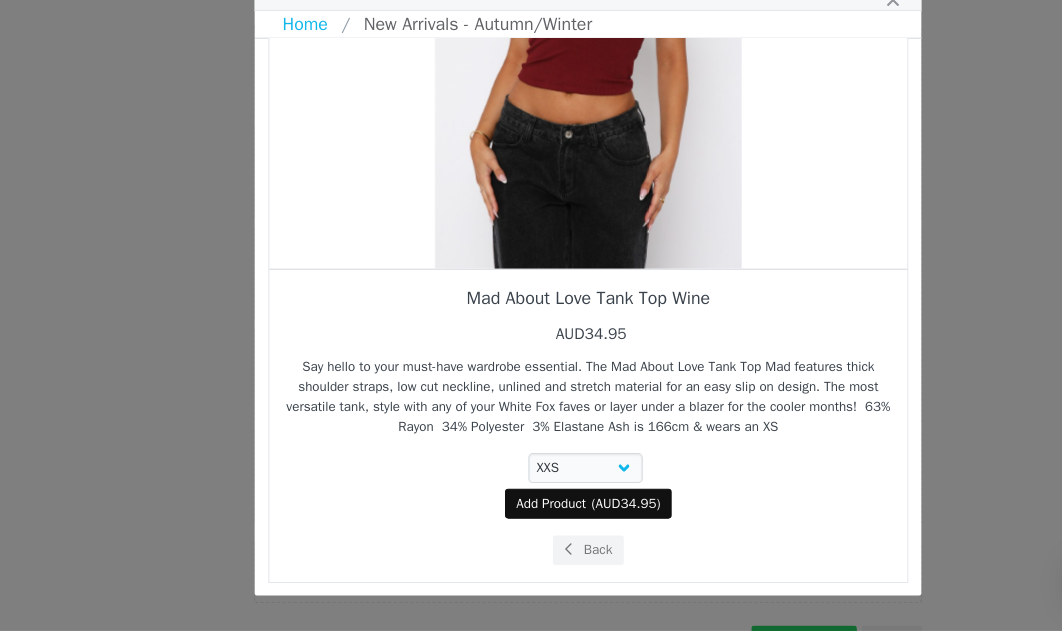 click on "Add Product
( AUD34.95 )" at bounding box center [531, 516] 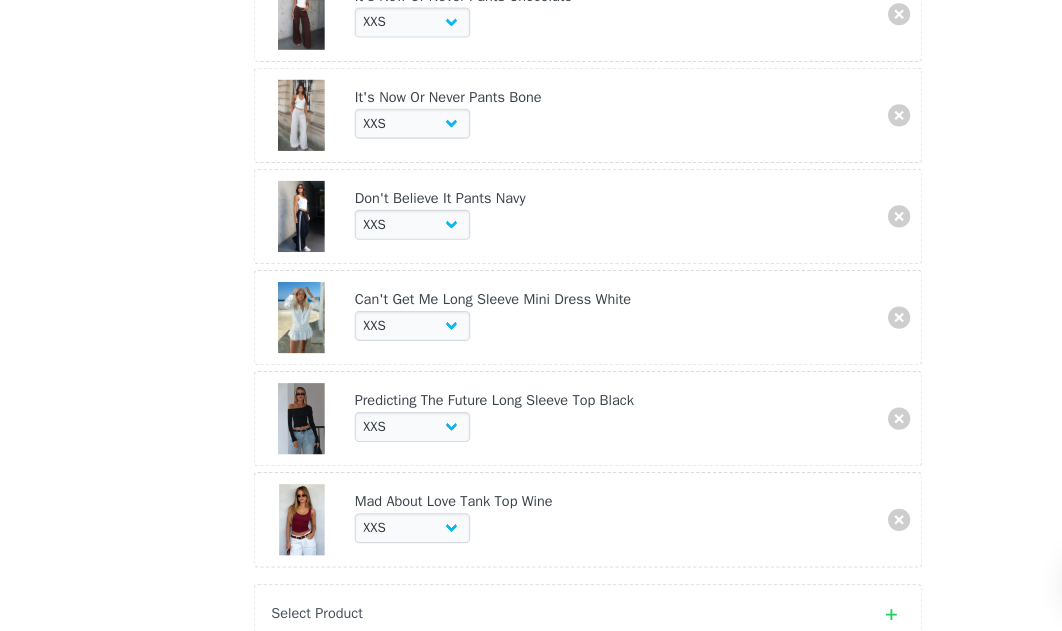 scroll, scrollTop: 709, scrollLeft: 0, axis: vertical 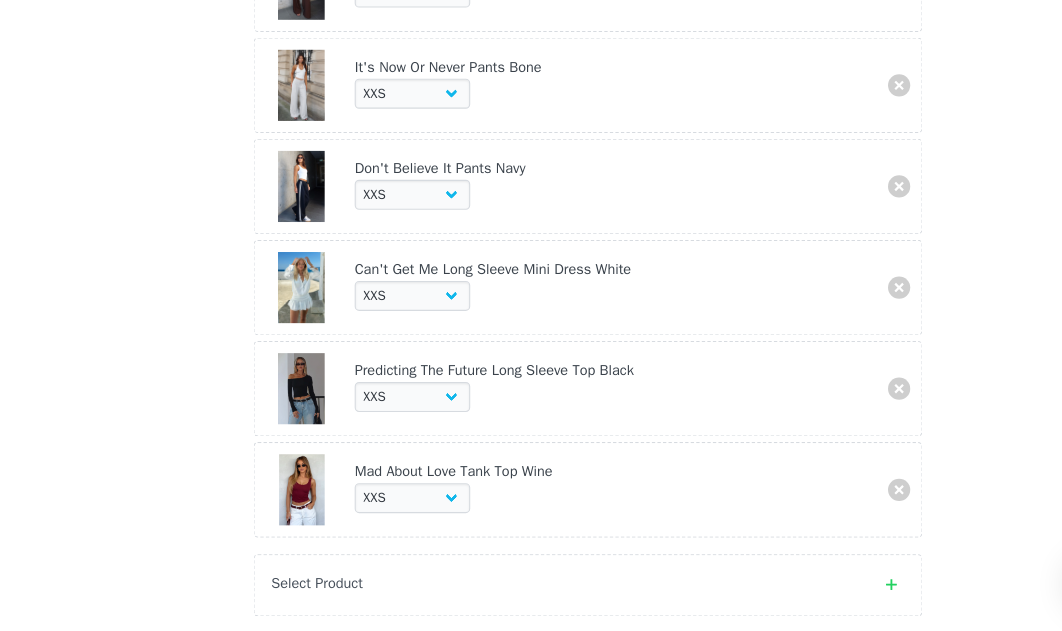 click on "Select Product" at bounding box center [531, 590] 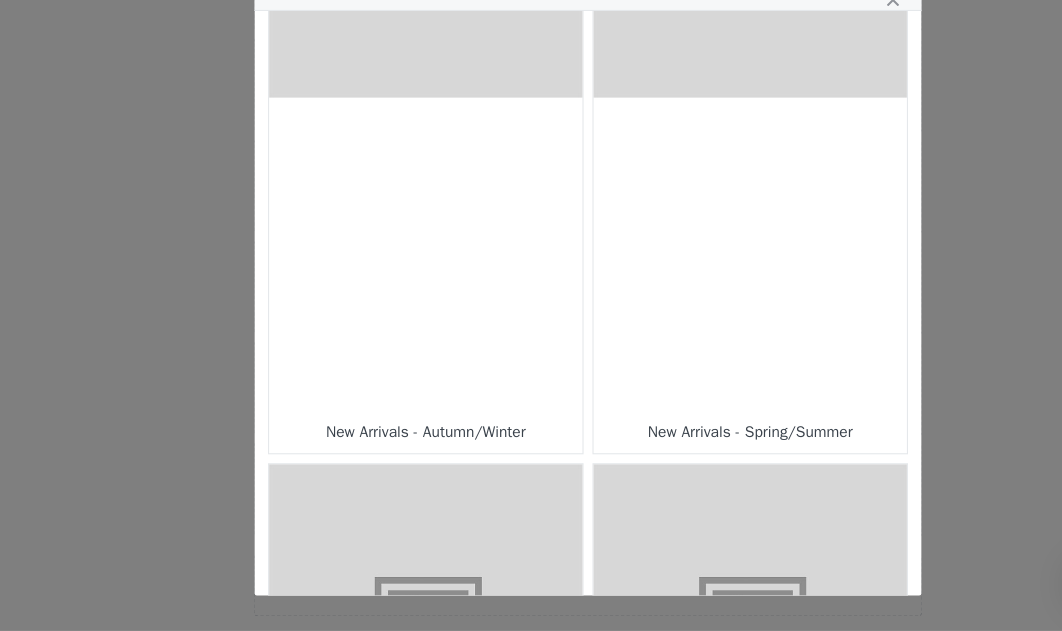 scroll, scrollTop: 205, scrollLeft: 0, axis: vertical 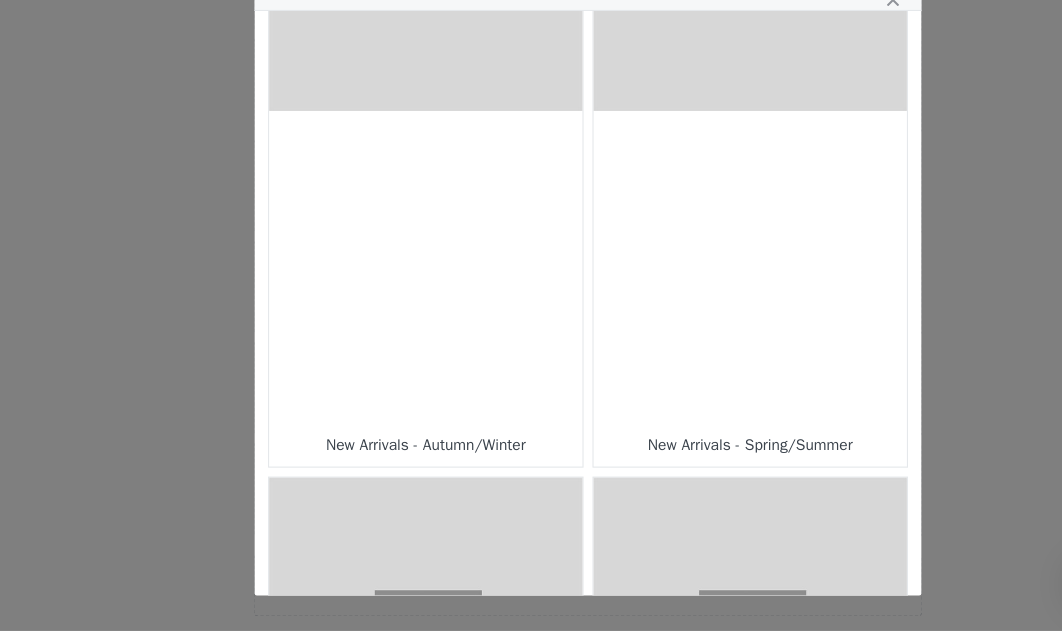 click at bounding box center [385, 304] 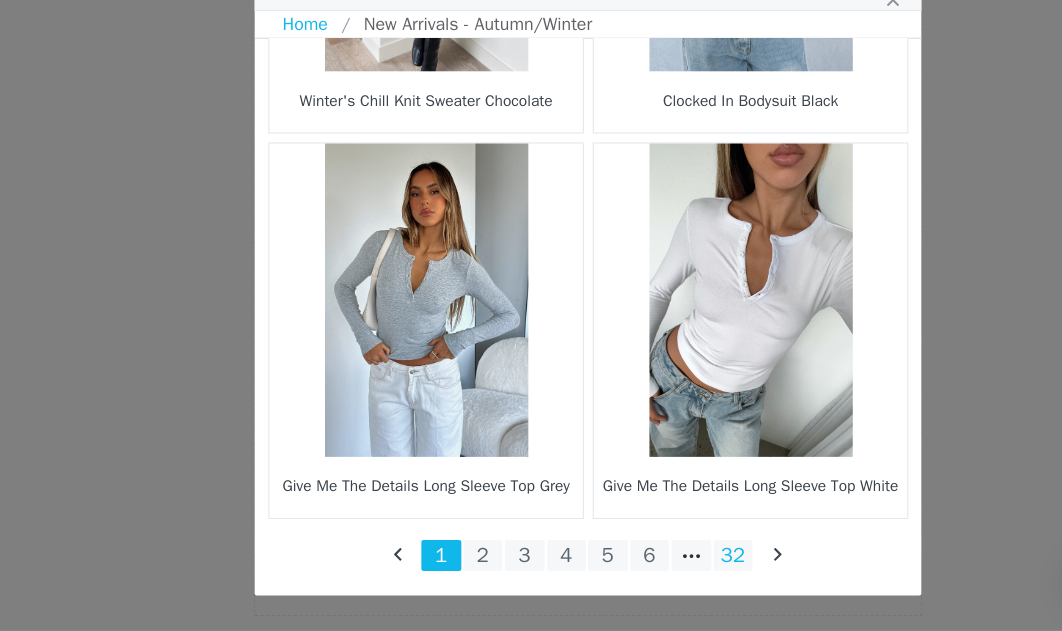 scroll, scrollTop: 3042, scrollLeft: 0, axis: vertical 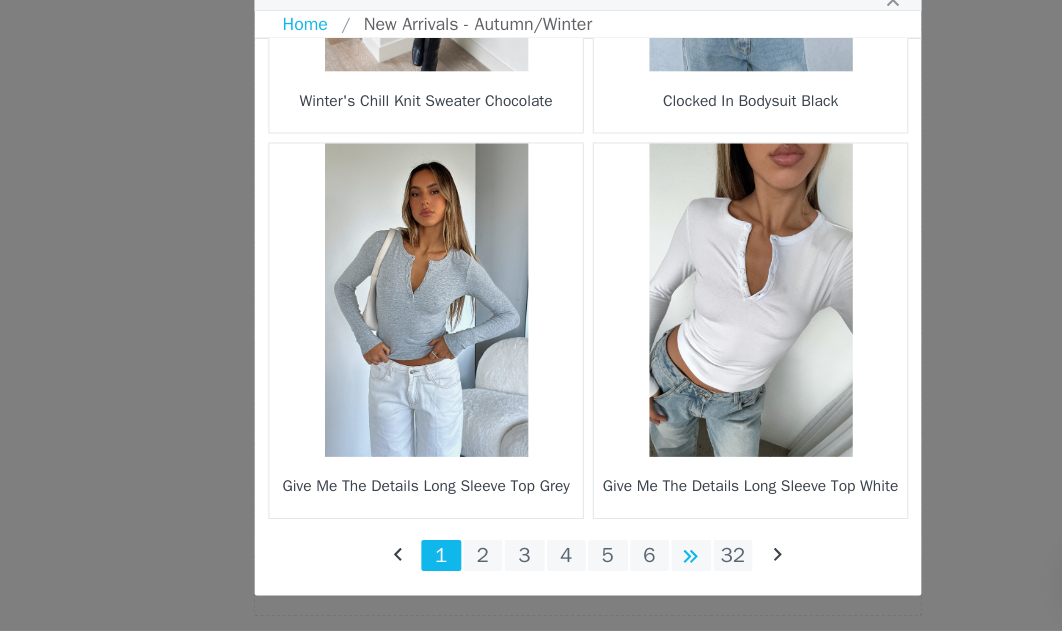 click at bounding box center (624, 563) 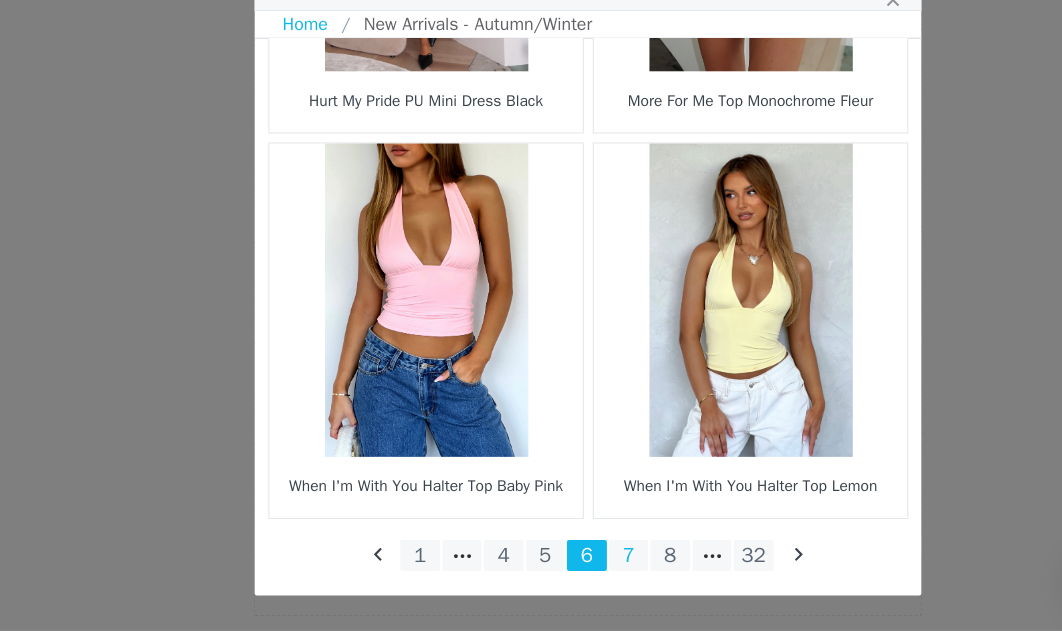 scroll, scrollTop: 3042, scrollLeft: 0, axis: vertical 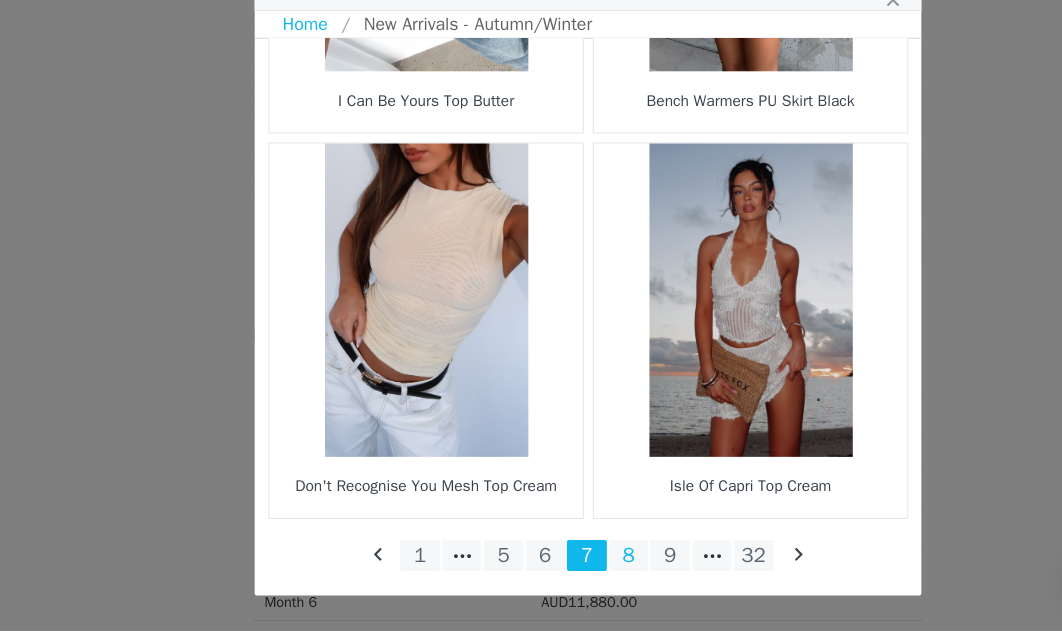 click on "8" at bounding box center [568, 563] 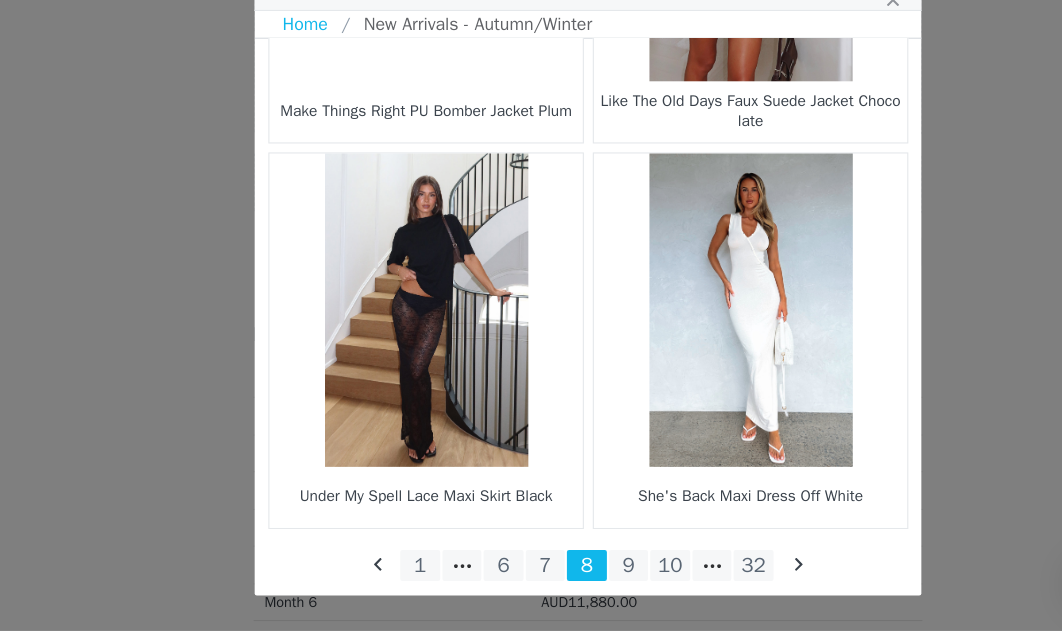 scroll, scrollTop: 3046, scrollLeft: 0, axis: vertical 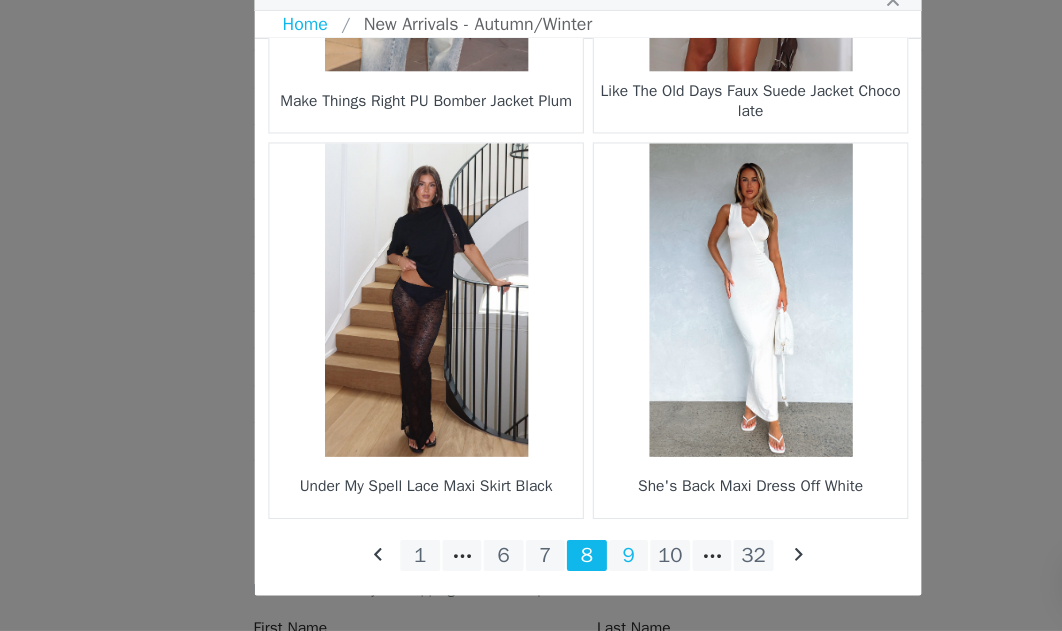 click on "9" at bounding box center (568, 563) 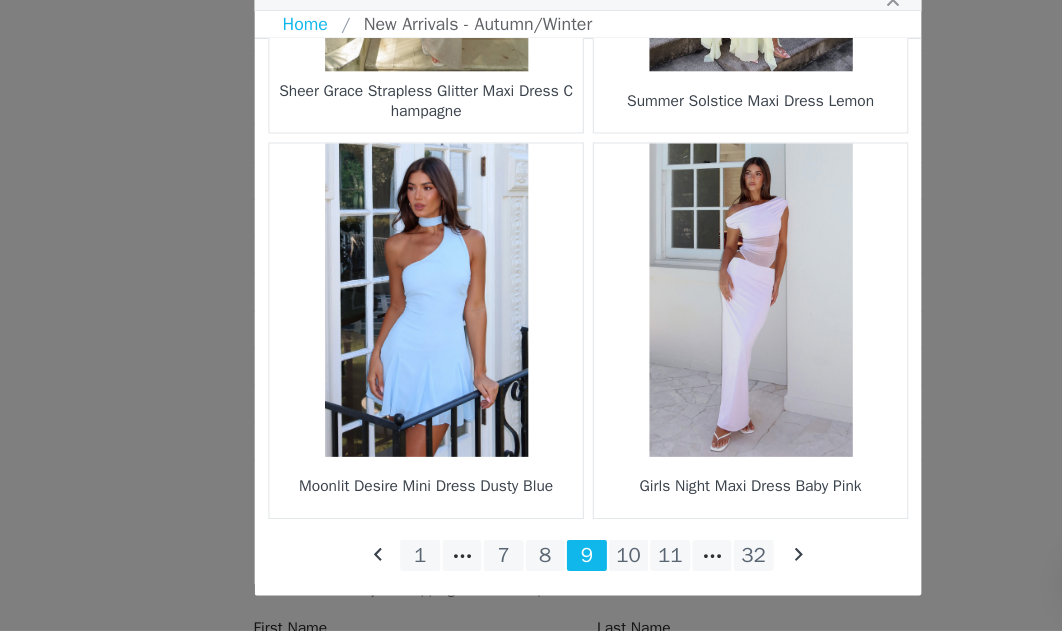 scroll, scrollTop: 3043, scrollLeft: 0, axis: vertical 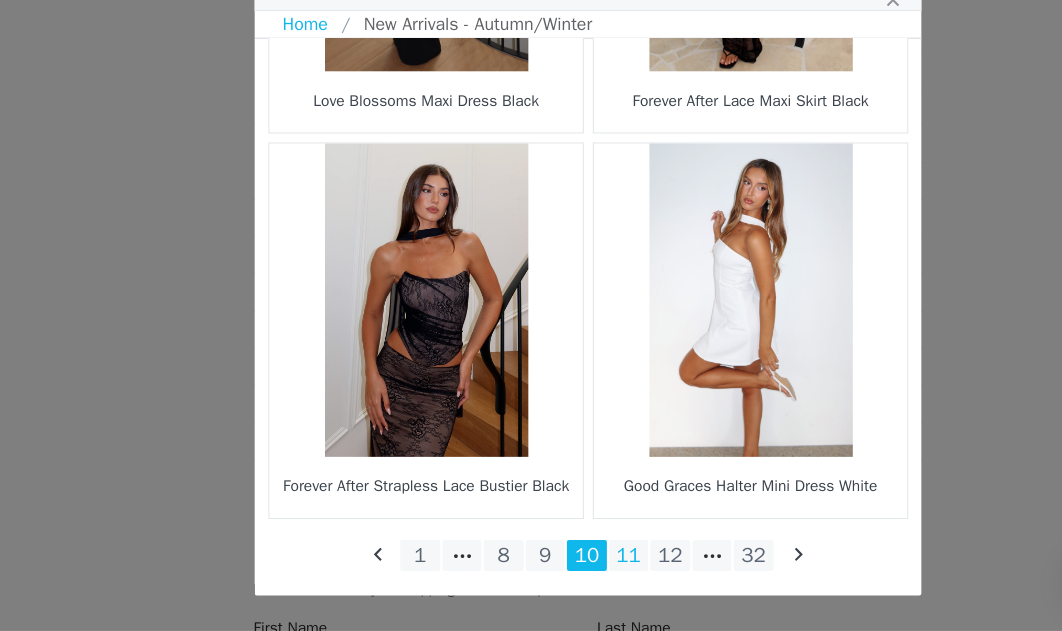click on "11" at bounding box center (568, 563) 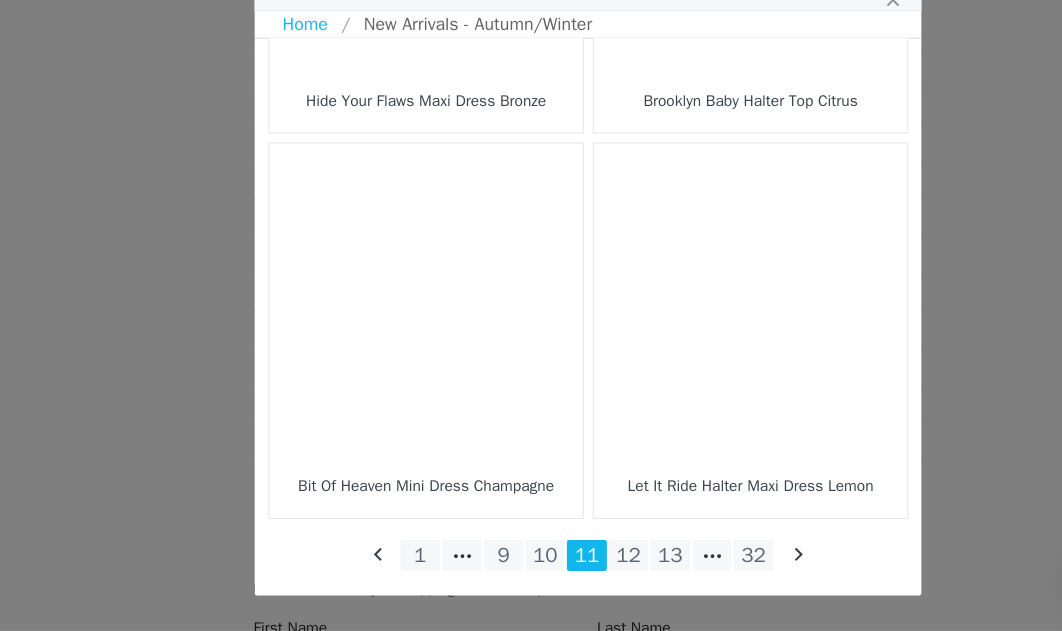 scroll, scrollTop: 3042, scrollLeft: 0, axis: vertical 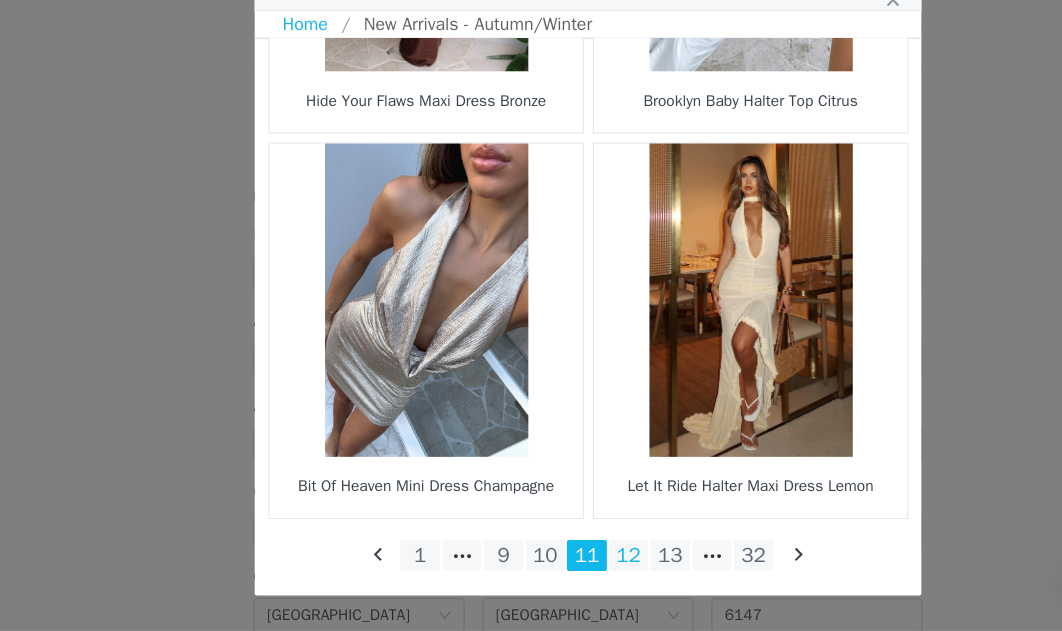 click on "12" at bounding box center [568, 563] 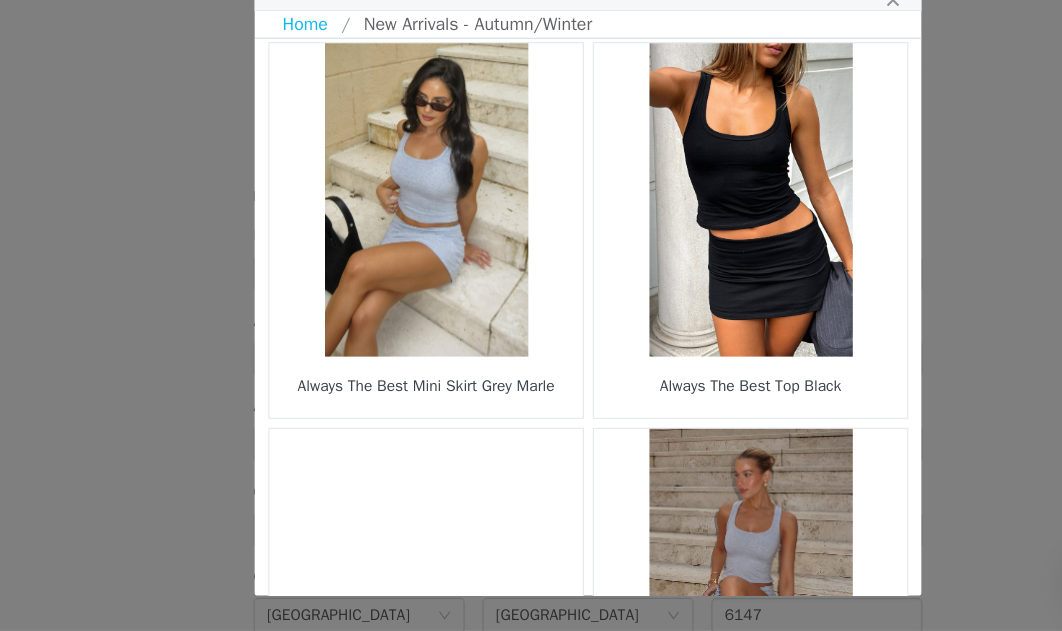 scroll, scrollTop: 1740, scrollLeft: 0, axis: vertical 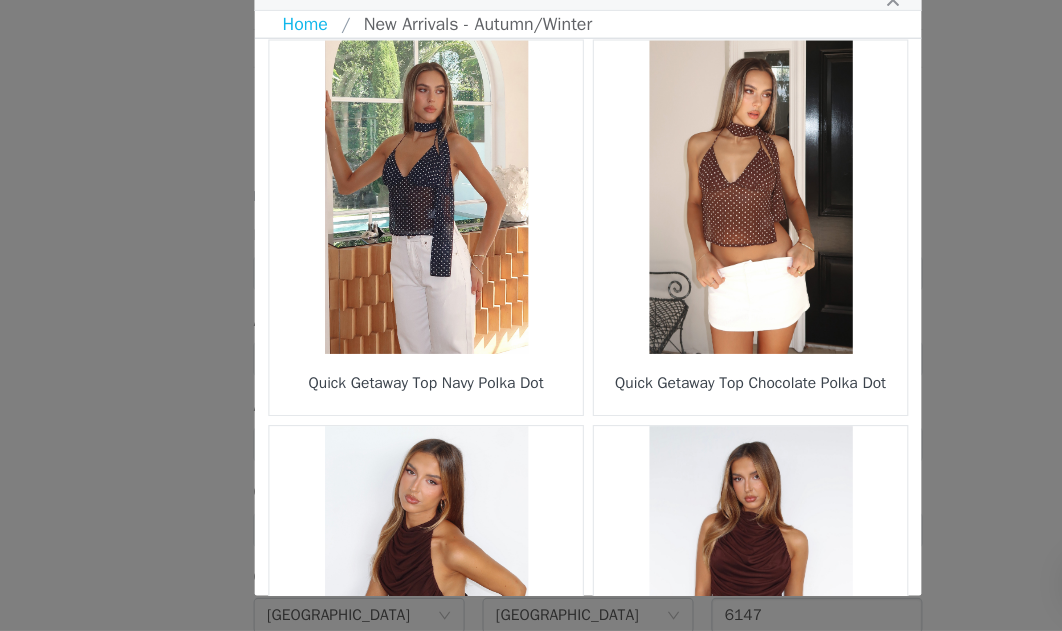 click at bounding box center [385, 241] 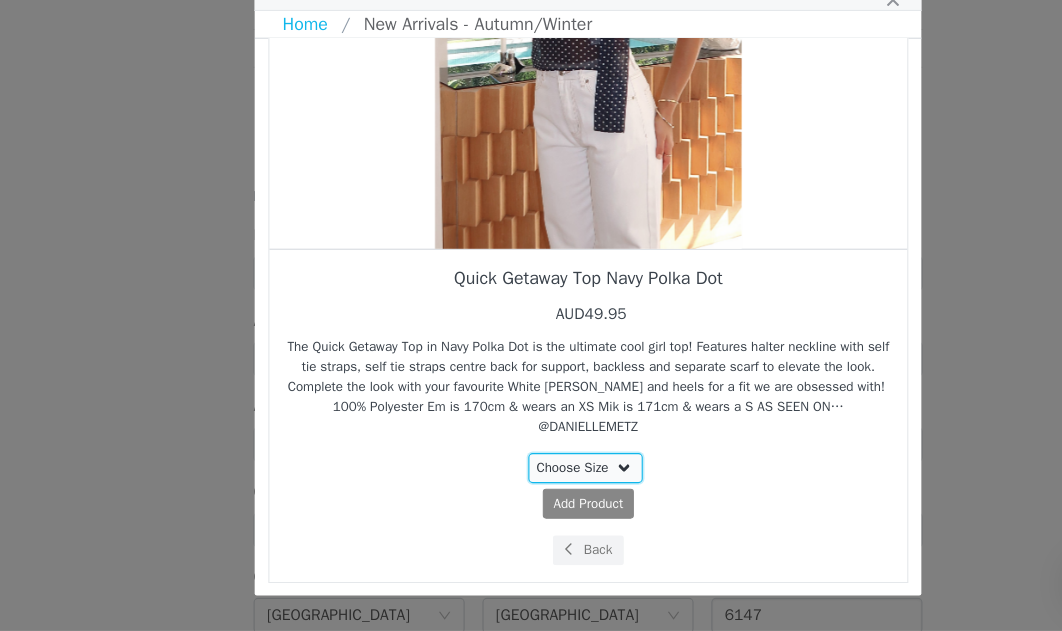 select on "26799166" 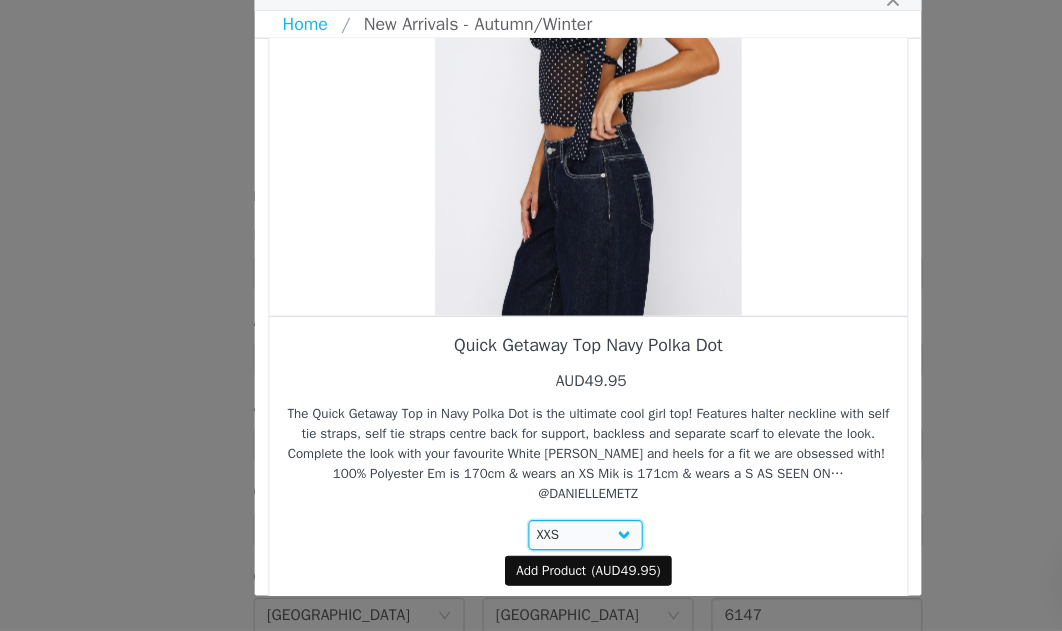 scroll, scrollTop: 196, scrollLeft: 0, axis: vertical 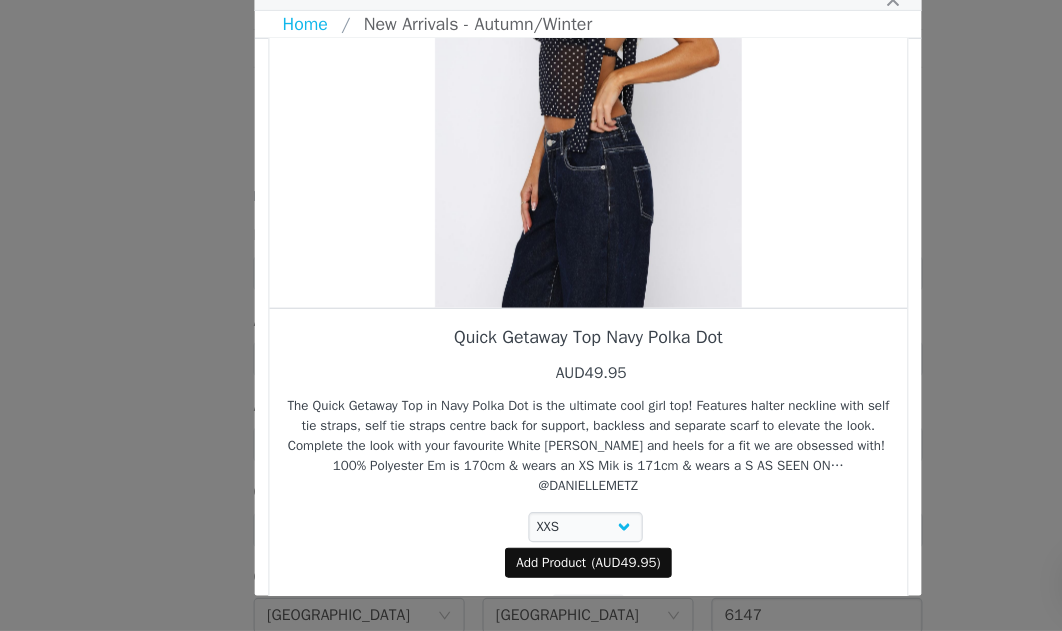 click on "Add Product" at bounding box center [497, 569] 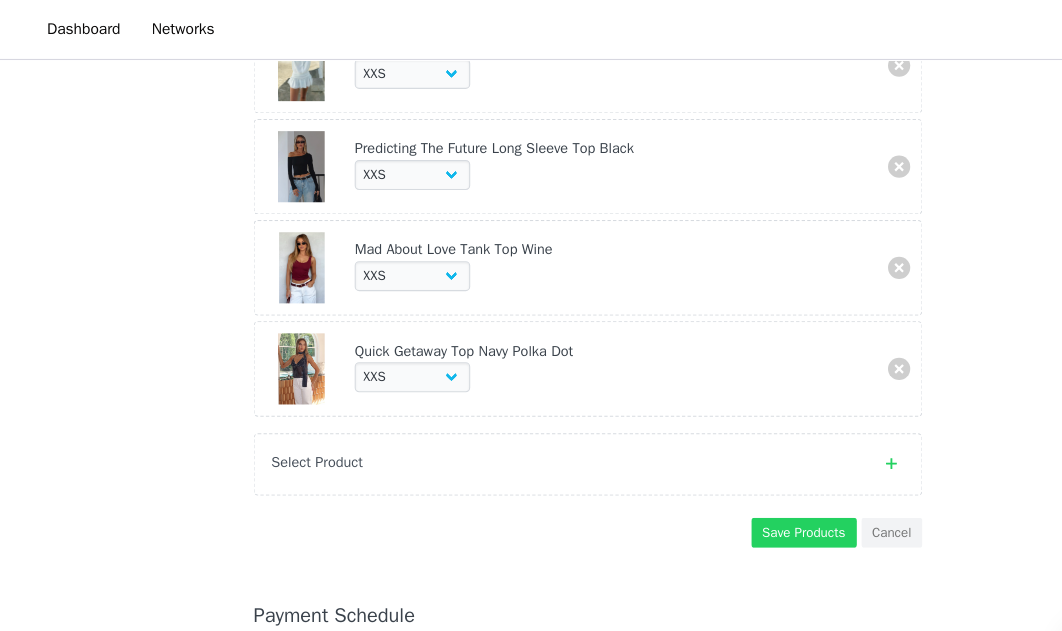 scroll, scrollTop: 969, scrollLeft: 0, axis: vertical 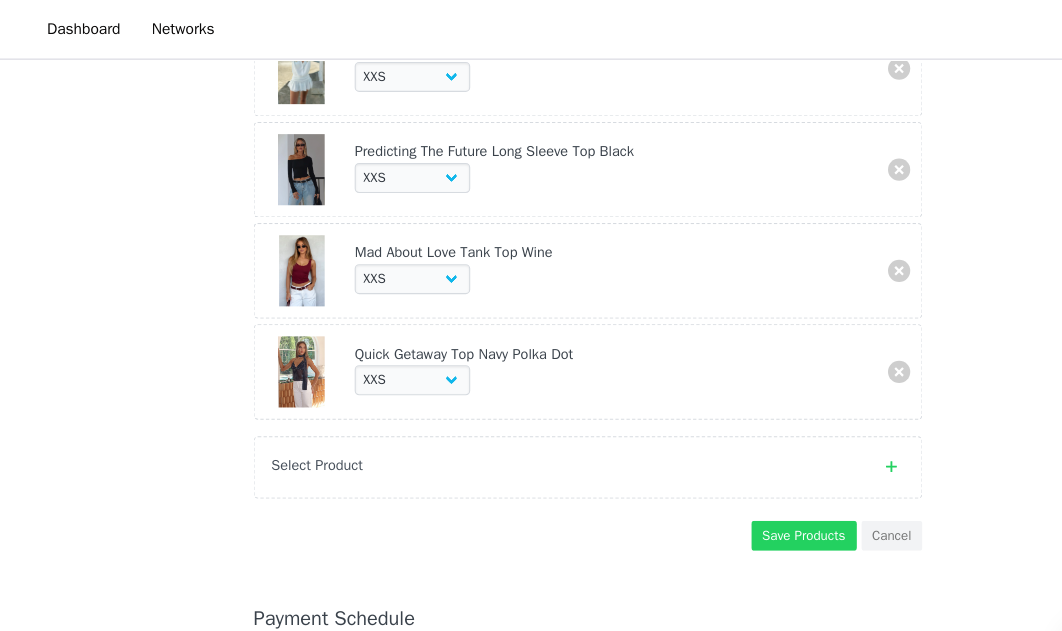 click on "Select Product" at bounding box center [511, 419] 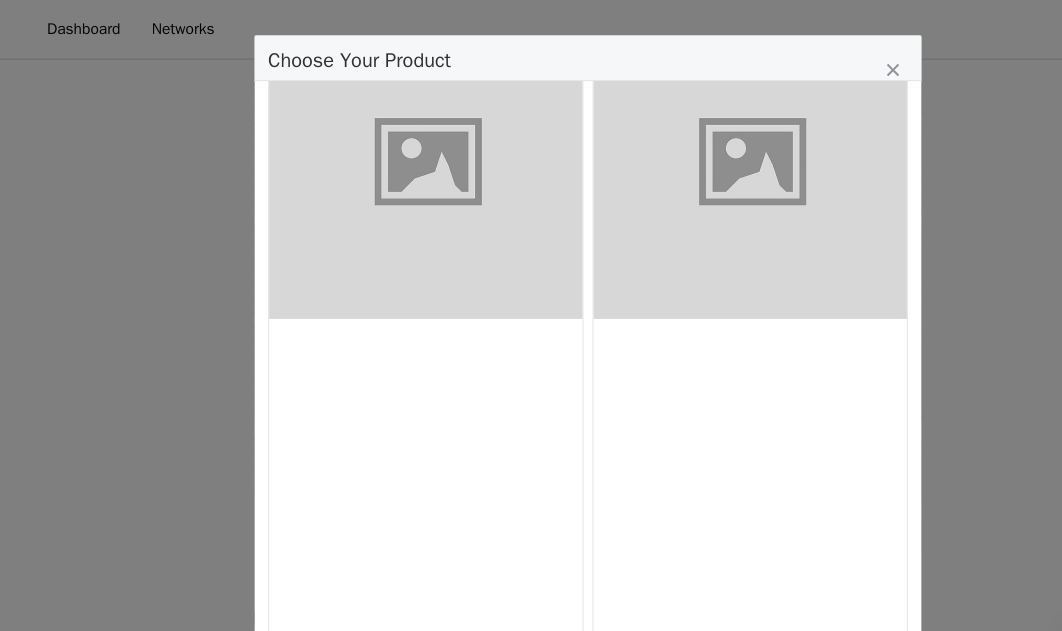 scroll, scrollTop: 252, scrollLeft: 0, axis: vertical 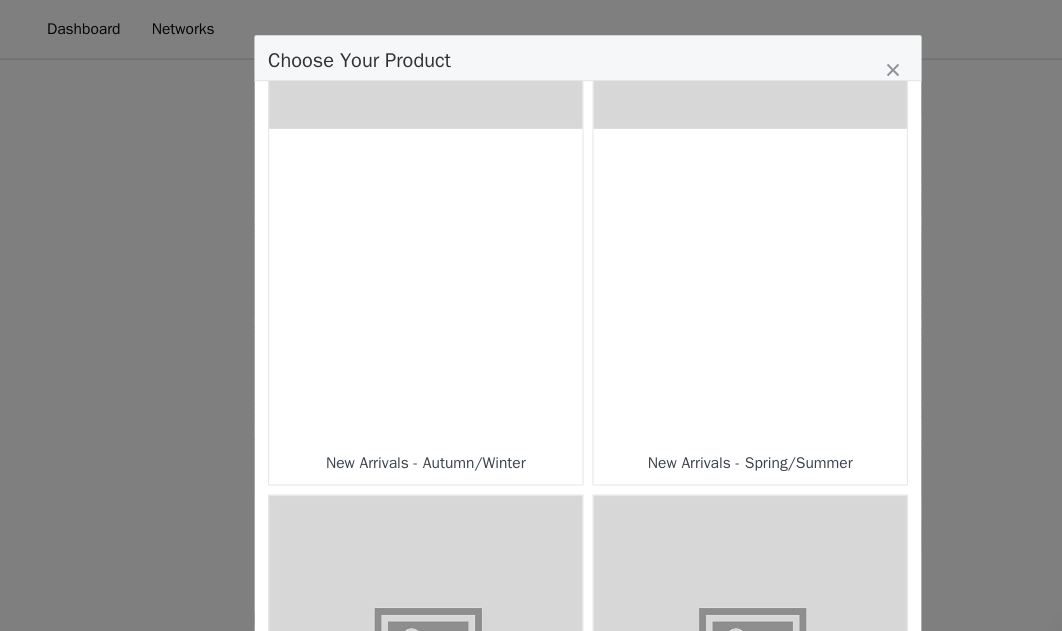 click at bounding box center (677, 257) 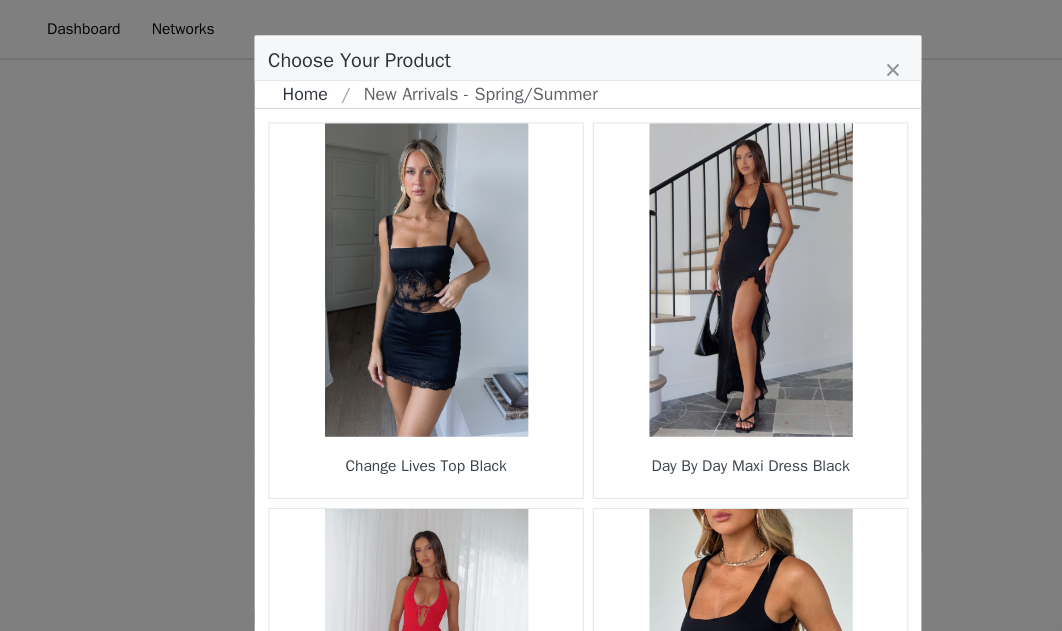 click on "Home" at bounding box center (282, 85) 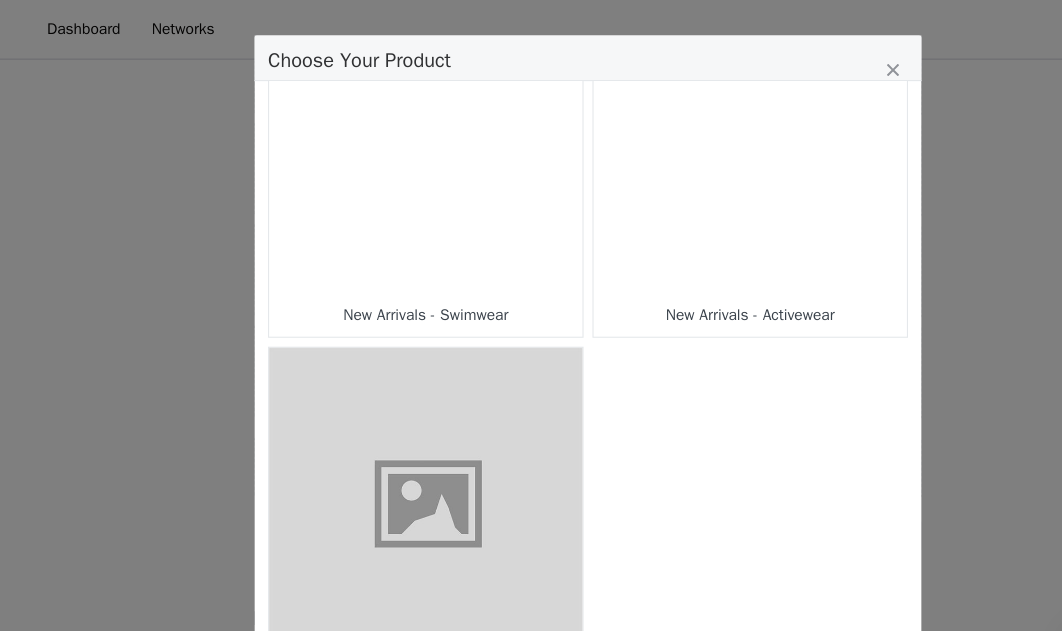 scroll, scrollTop: 1920, scrollLeft: 0, axis: vertical 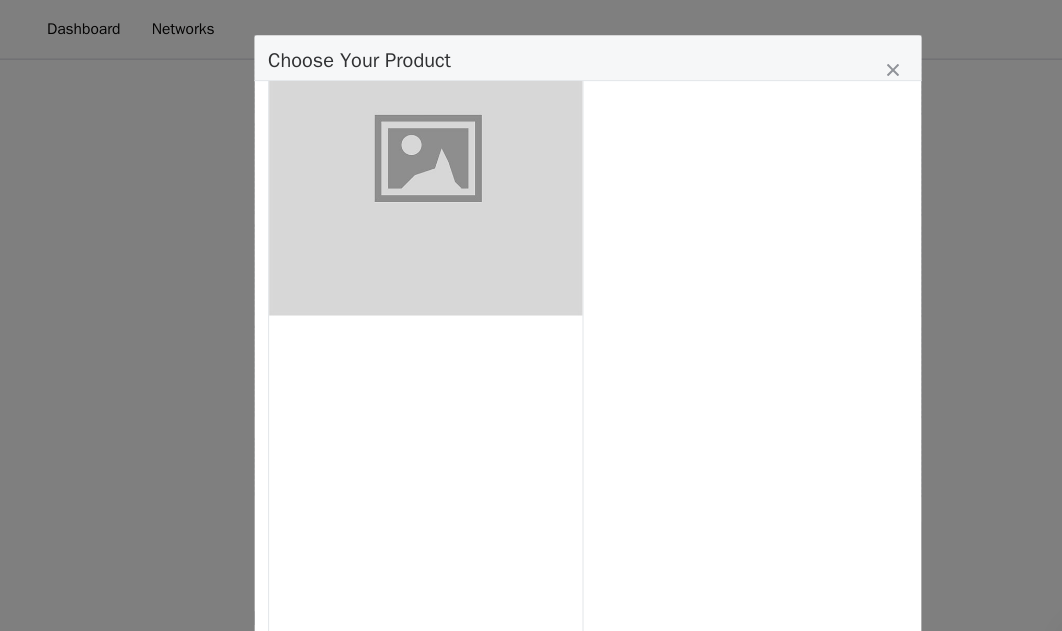 click at bounding box center (385, 143) 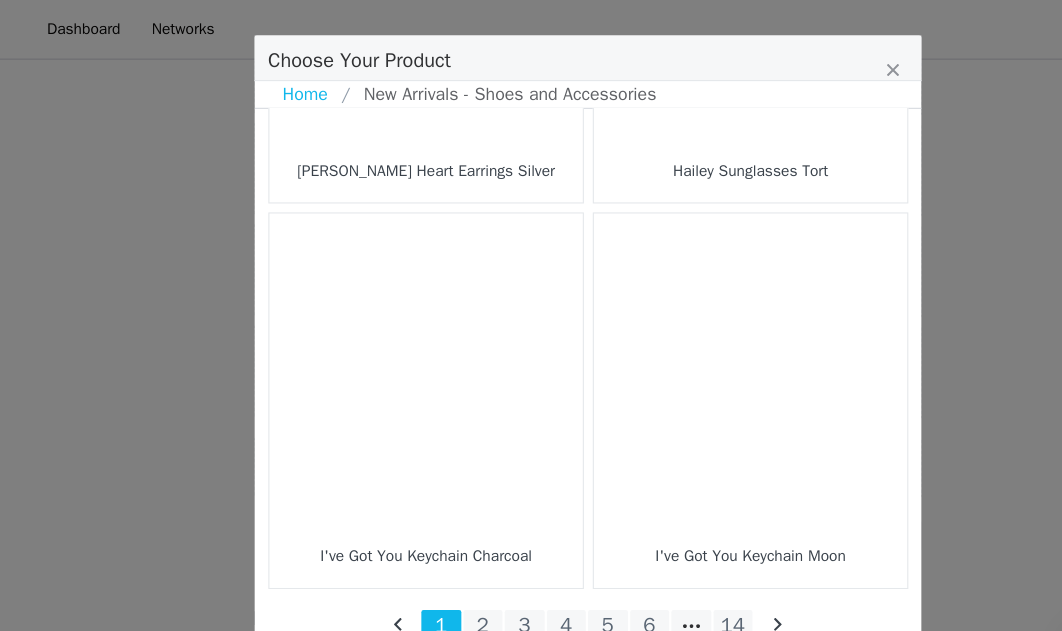 scroll, scrollTop: 3042, scrollLeft: 0, axis: vertical 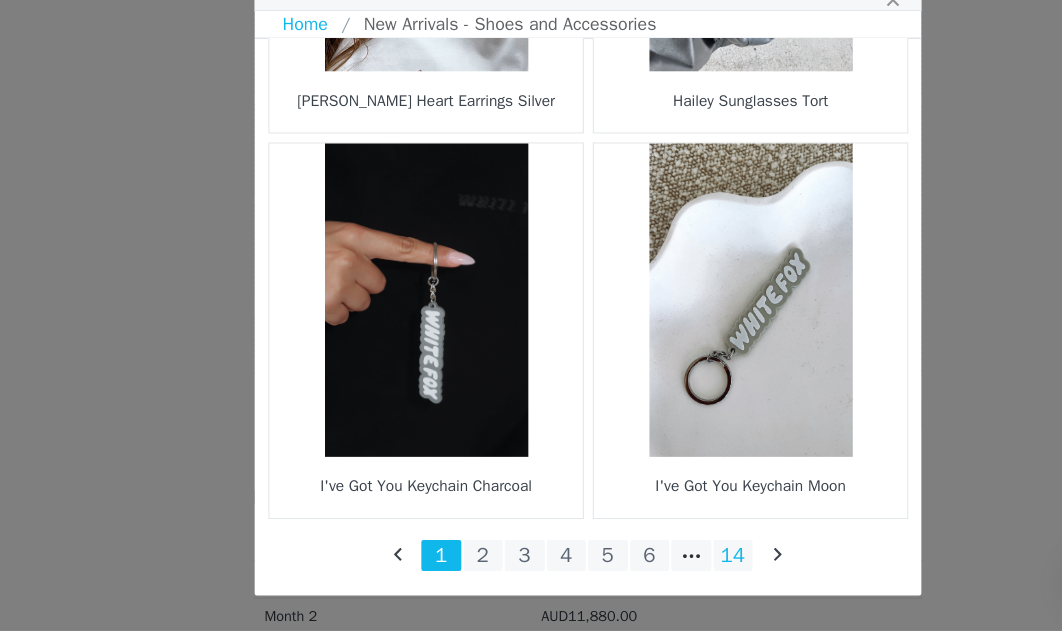 click on "14" at bounding box center [662, 563] 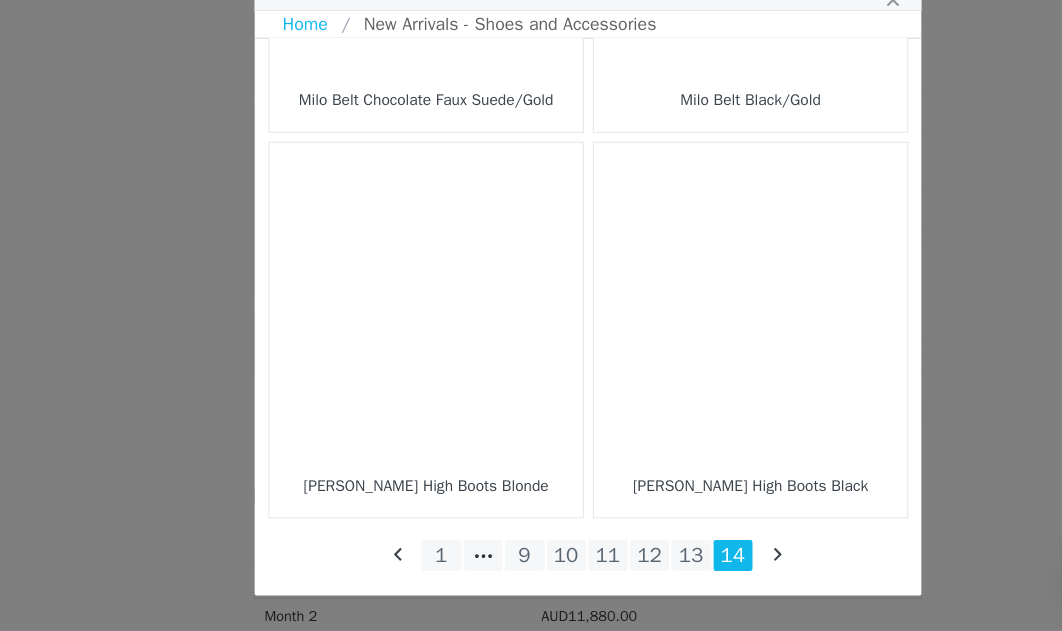 scroll, scrollTop: 2001, scrollLeft: 0, axis: vertical 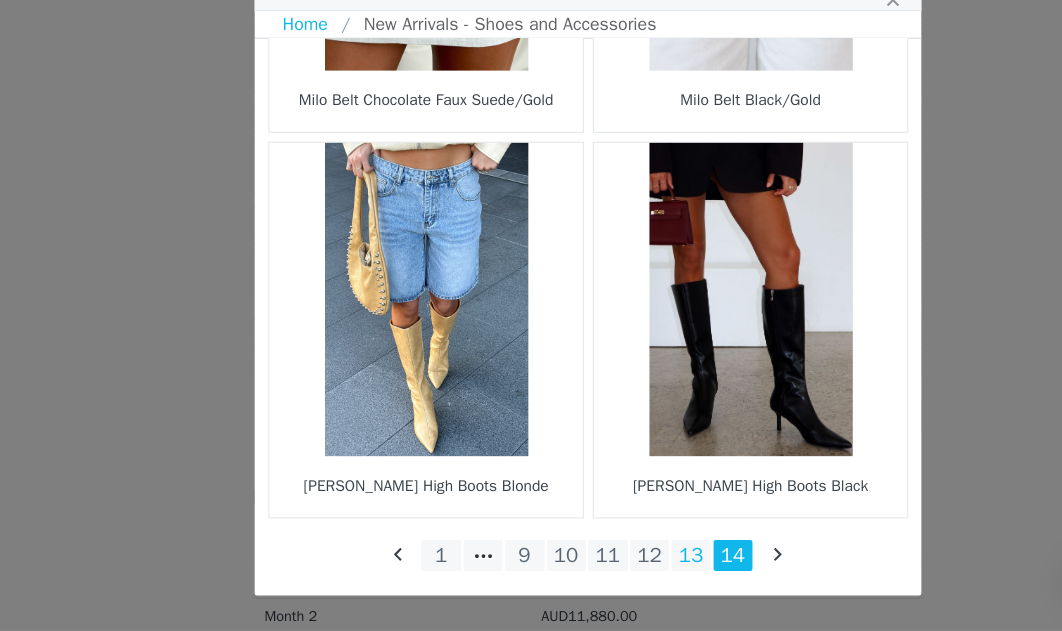 click on "13" at bounding box center (624, 563) 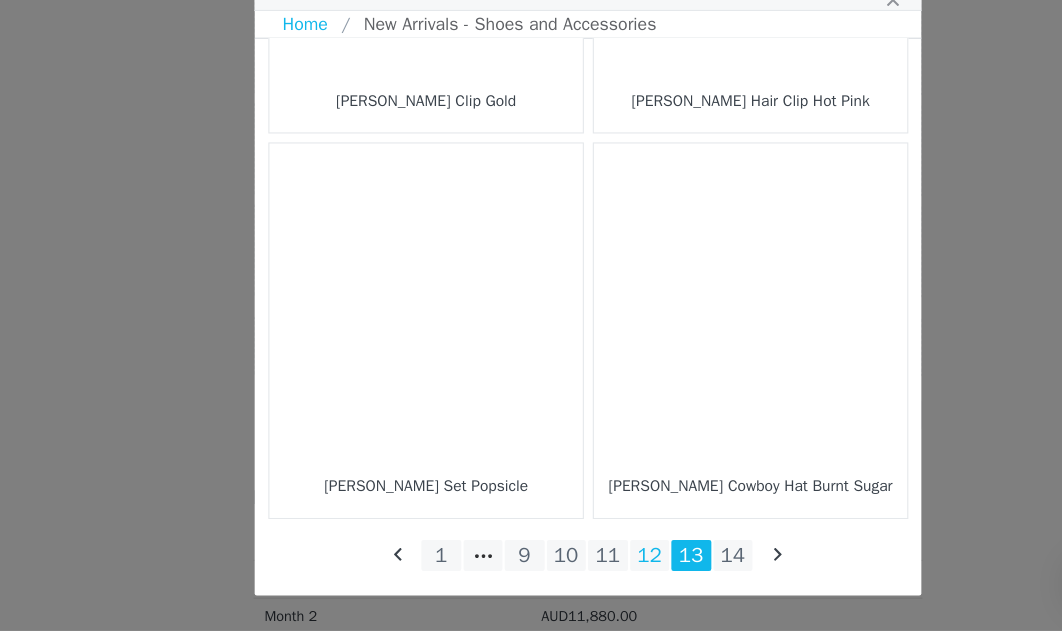 scroll, scrollTop: 3042, scrollLeft: 0, axis: vertical 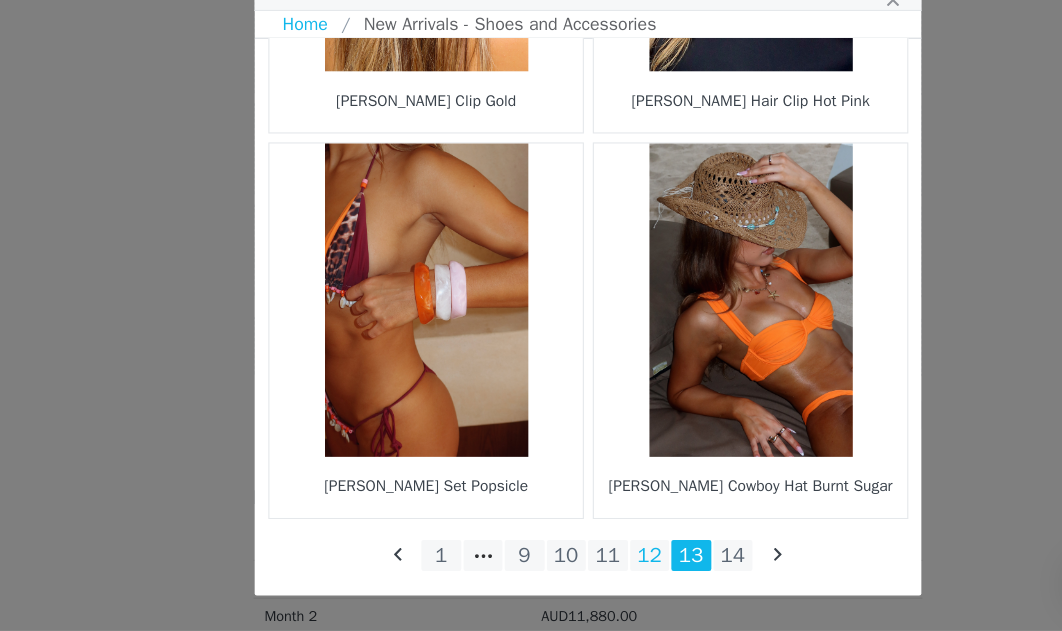 click on "12" at bounding box center (587, 563) 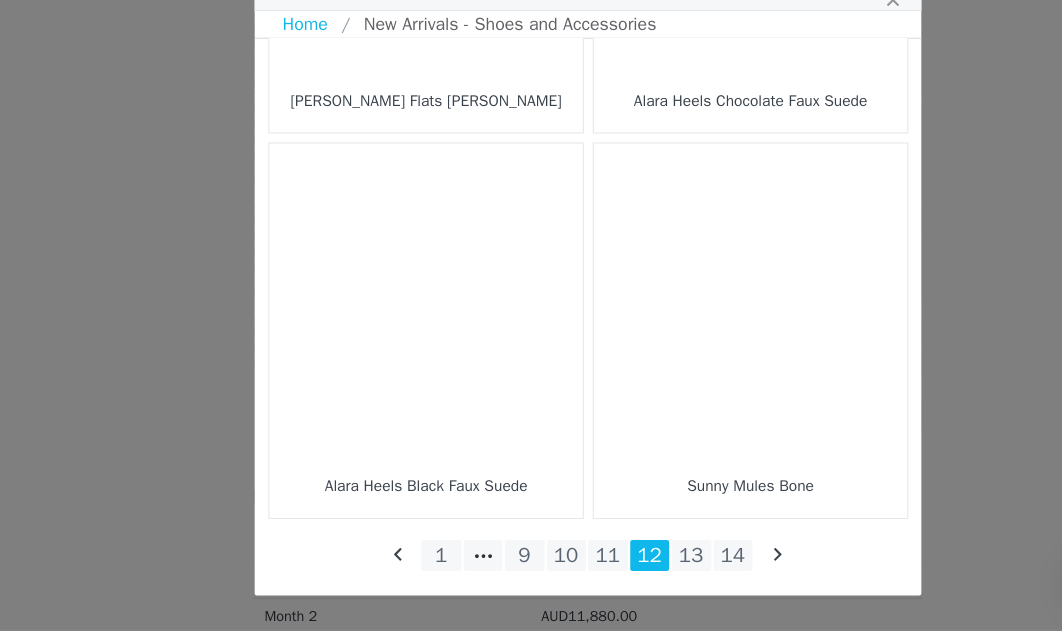 scroll, scrollTop: 3042, scrollLeft: 0, axis: vertical 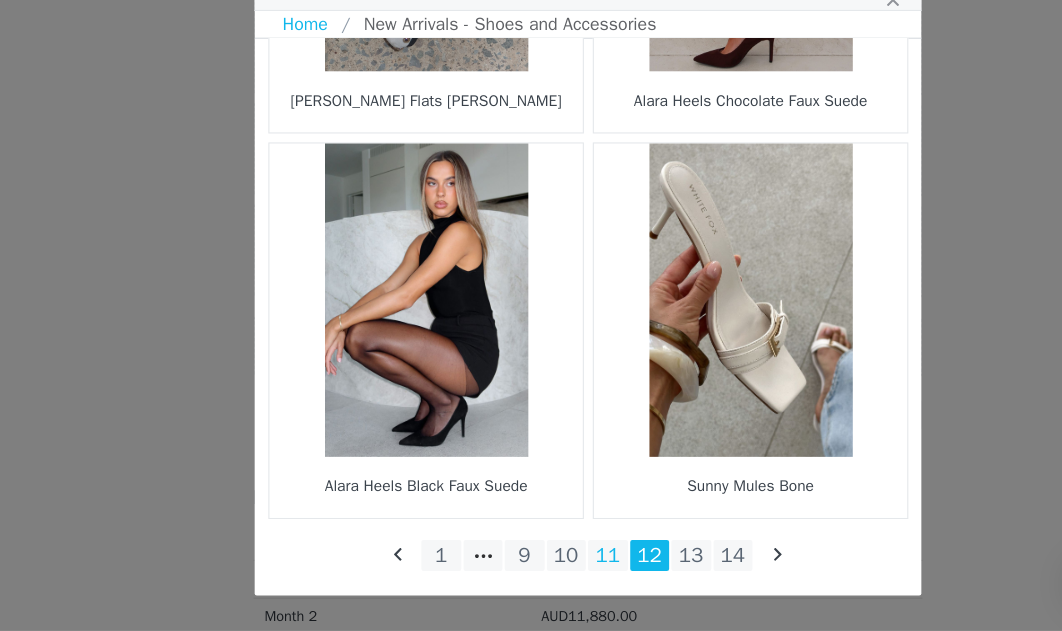 click on "11" at bounding box center [549, 563] 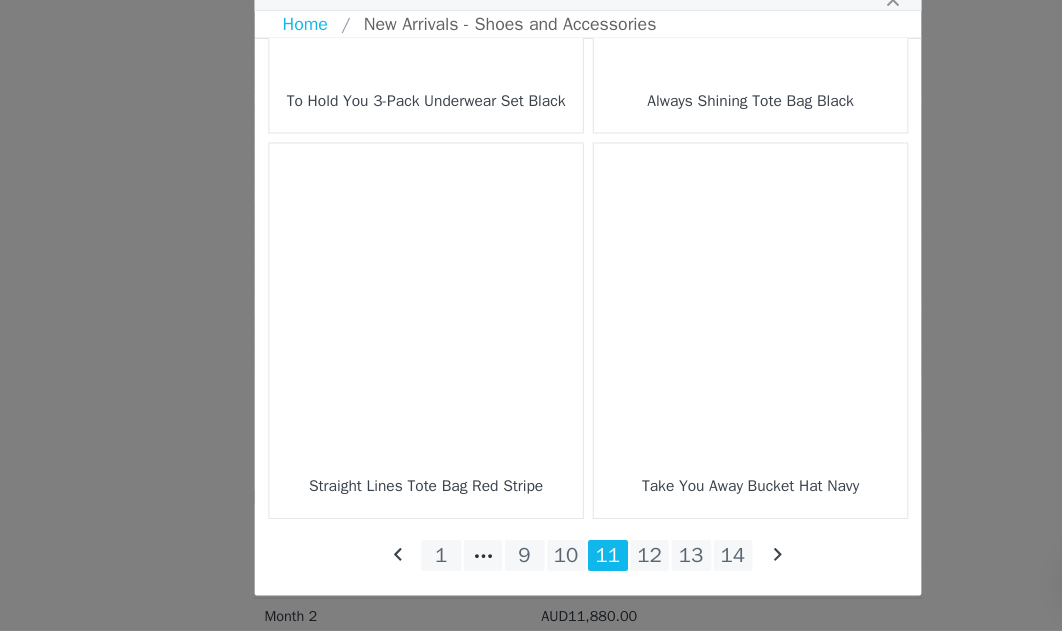 scroll, scrollTop: 3042, scrollLeft: 0, axis: vertical 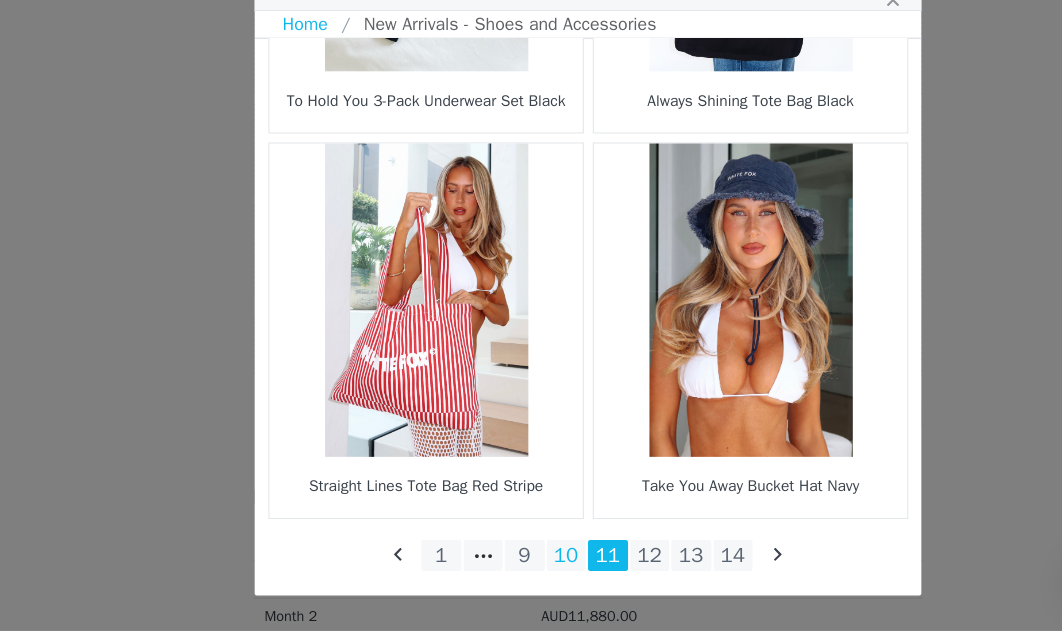 click on "10" at bounding box center [512, 563] 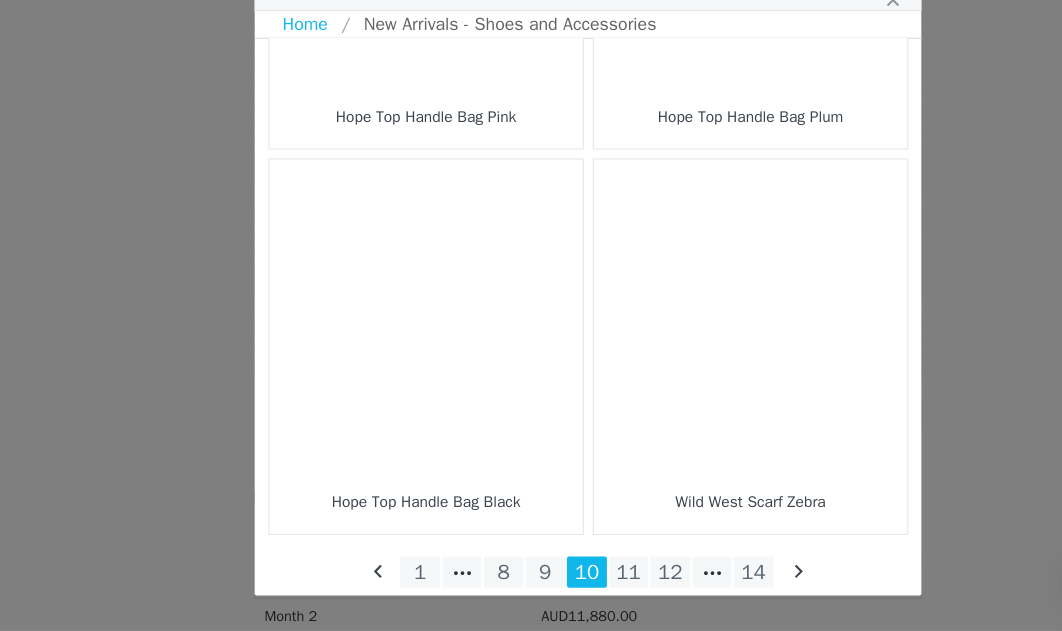 scroll, scrollTop: 3042, scrollLeft: 0, axis: vertical 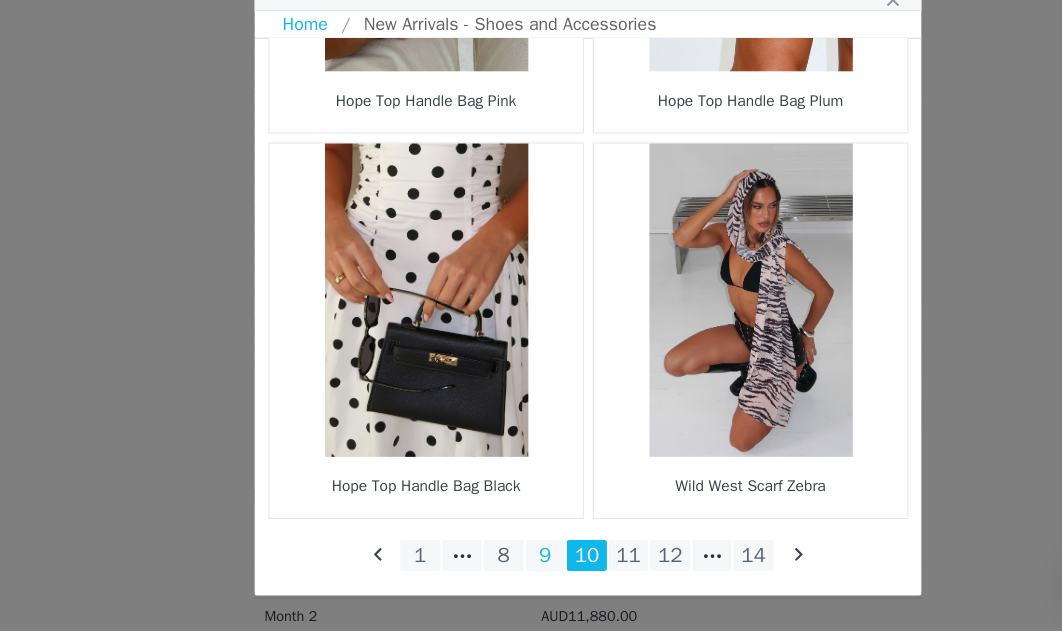 click on "9" at bounding box center [493, 563] 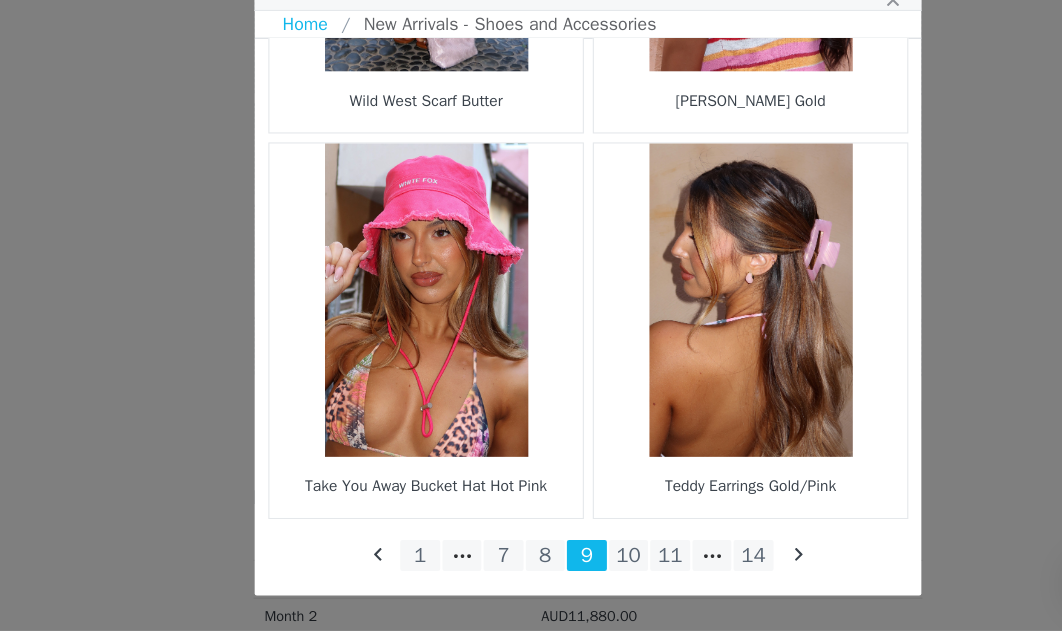 scroll, scrollTop: 3042, scrollLeft: 0, axis: vertical 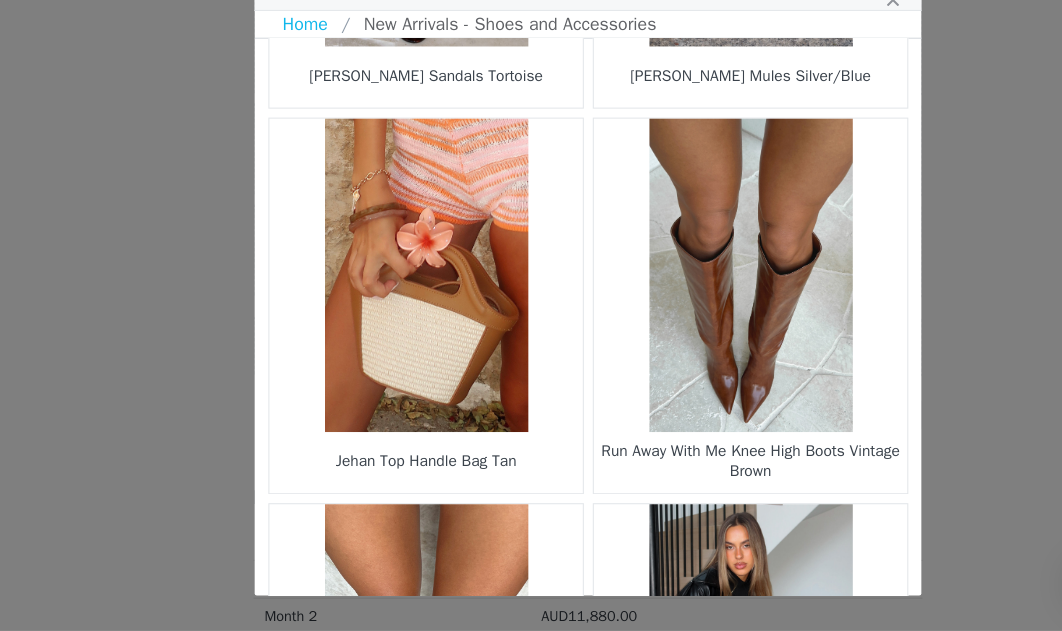 click at bounding box center [677, 311] 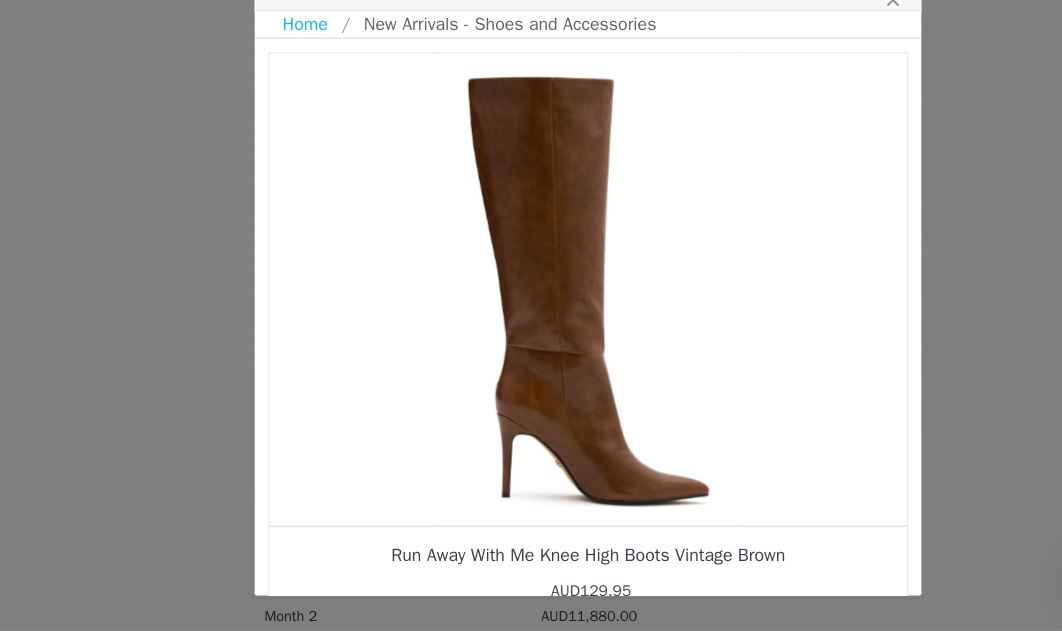 scroll, scrollTop: 0, scrollLeft: 0, axis: both 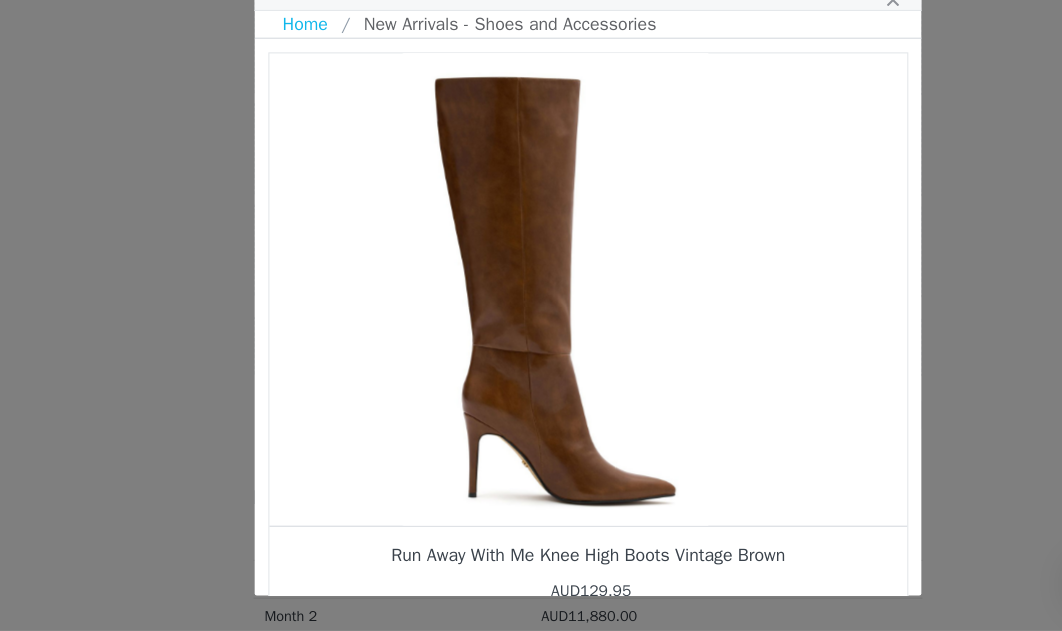 drag, startPoint x: 596, startPoint y: 411, endPoint x: 497, endPoint y: 403, distance: 99.32271 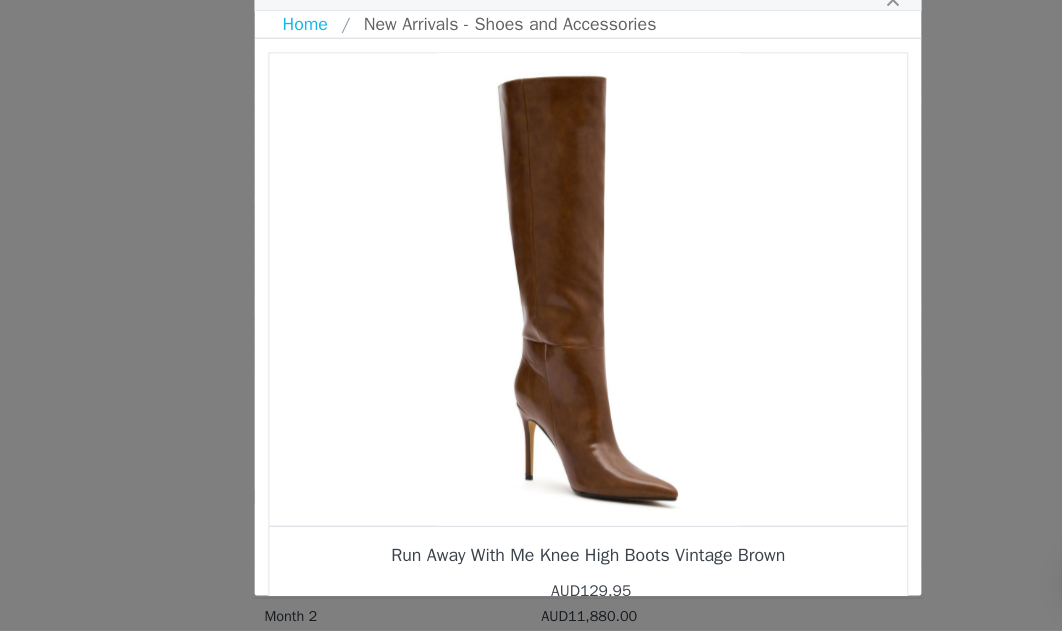 drag, startPoint x: 583, startPoint y: 393, endPoint x: 492, endPoint y: 393, distance: 91 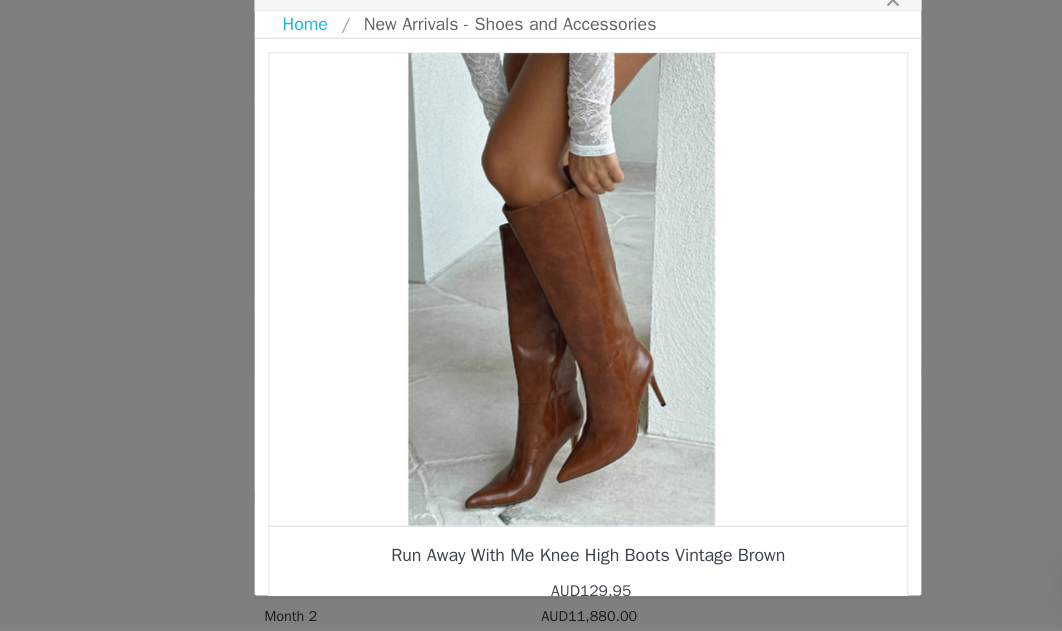 drag, startPoint x: 568, startPoint y: 414, endPoint x: 456, endPoint y: 404, distance: 112.44554 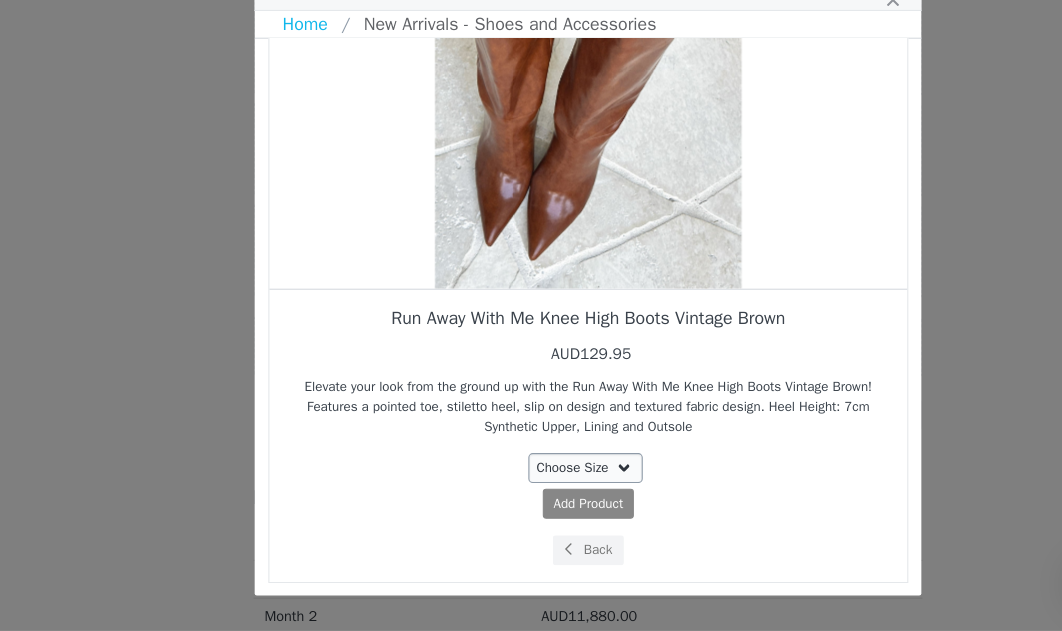 scroll, scrollTop: 213, scrollLeft: 0, axis: vertical 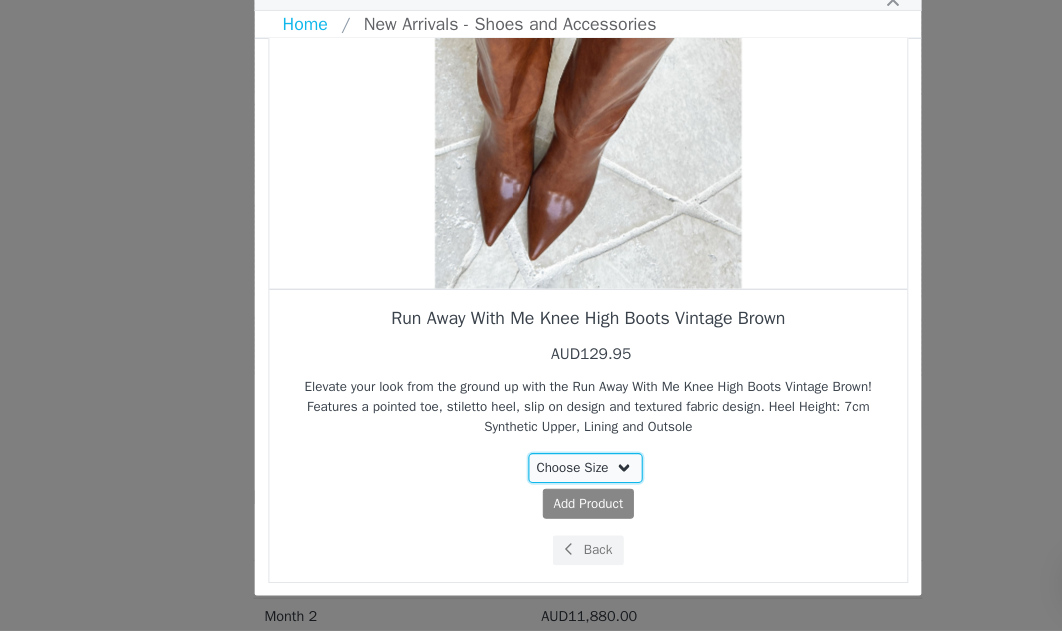 select on "26362327" 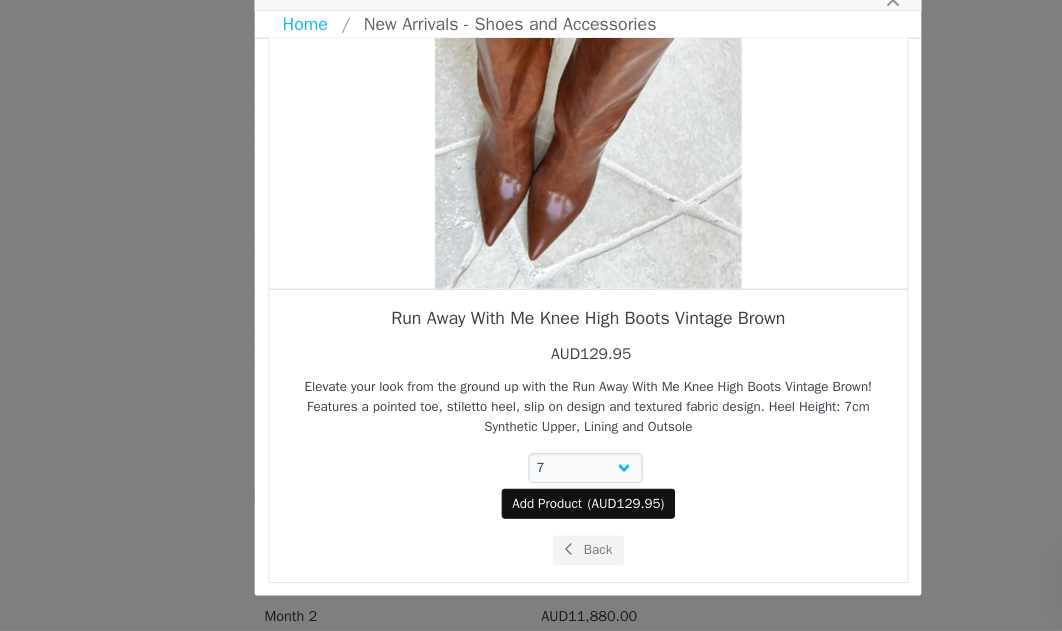 click on "Add Product" at bounding box center [494, 516] 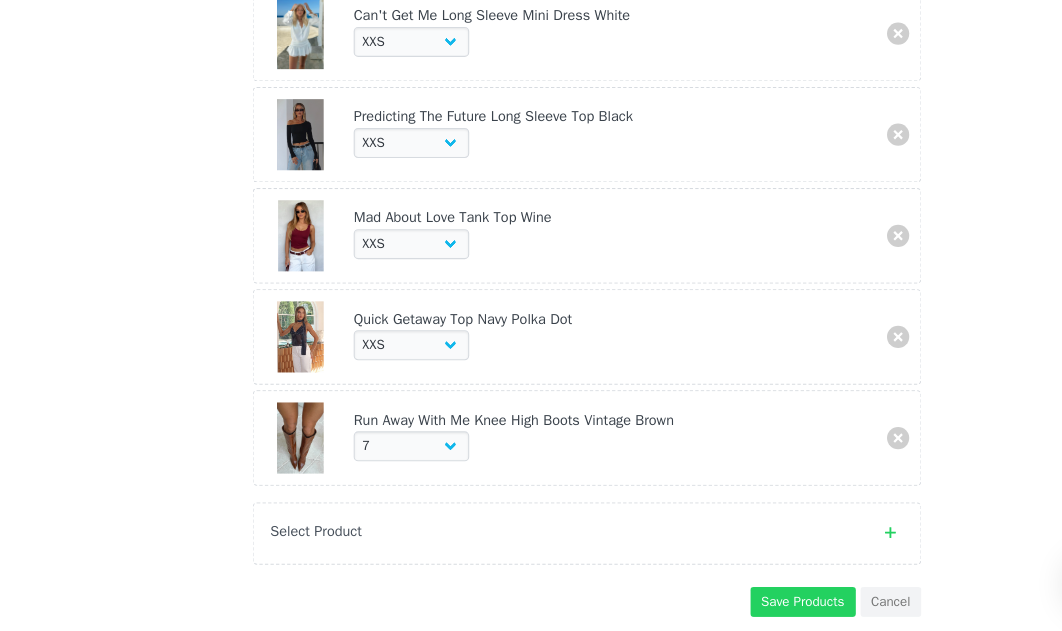 scroll, scrollTop: 941, scrollLeft: 0, axis: vertical 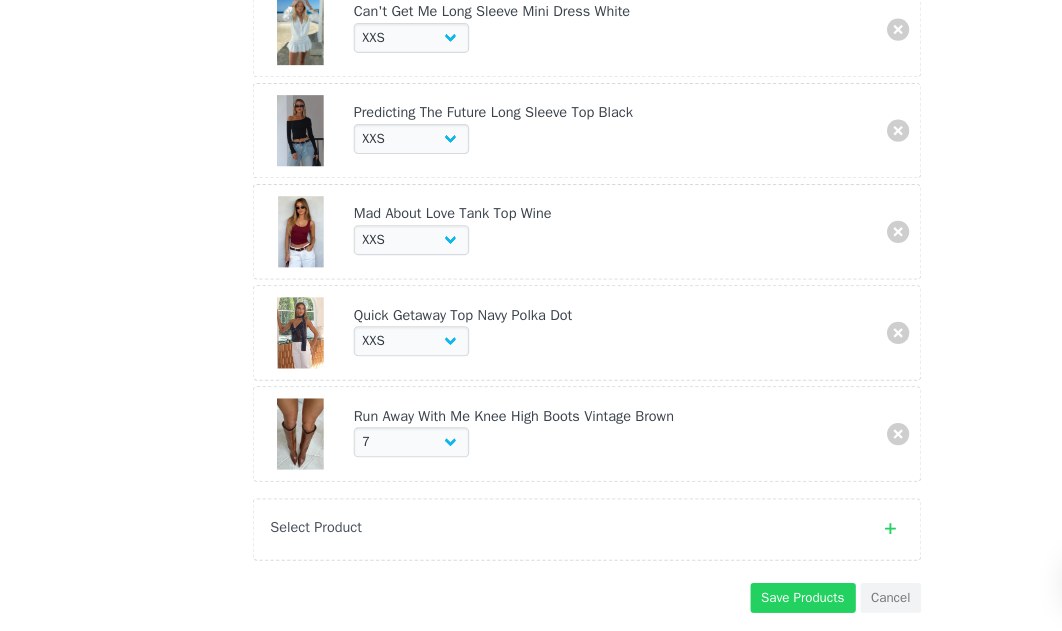 click on "Select Product" at bounding box center [511, 538] 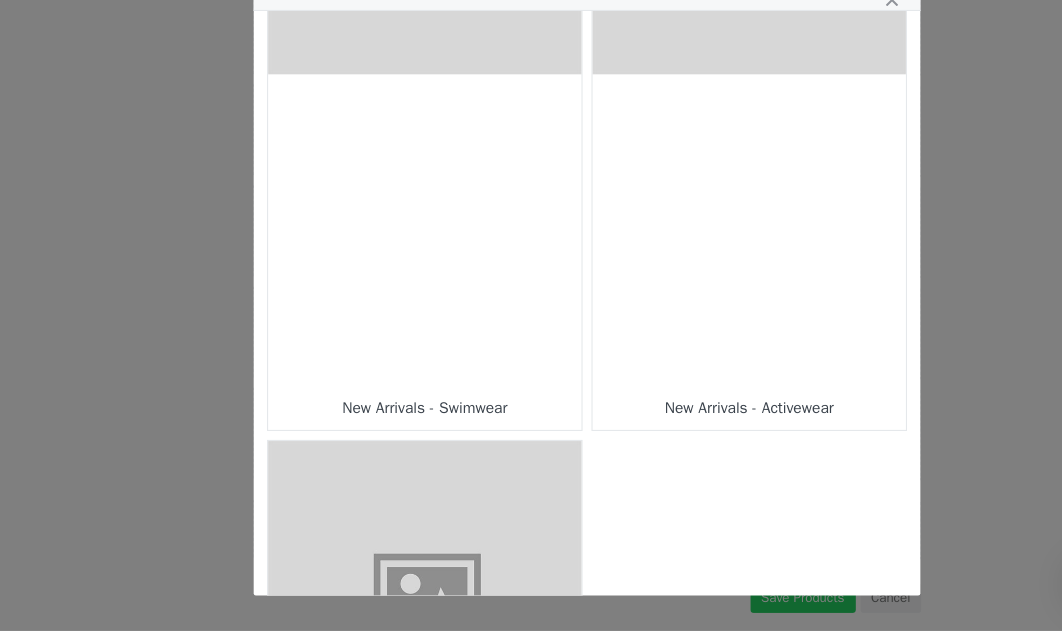 scroll, scrollTop: 1463, scrollLeft: 0, axis: vertical 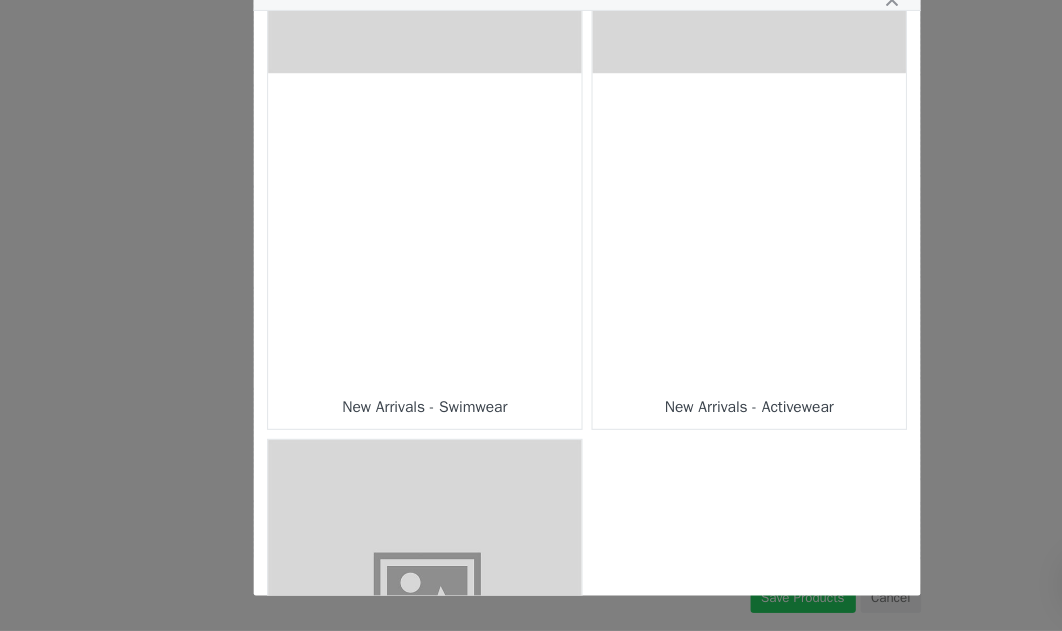 click at bounding box center [385, 270] 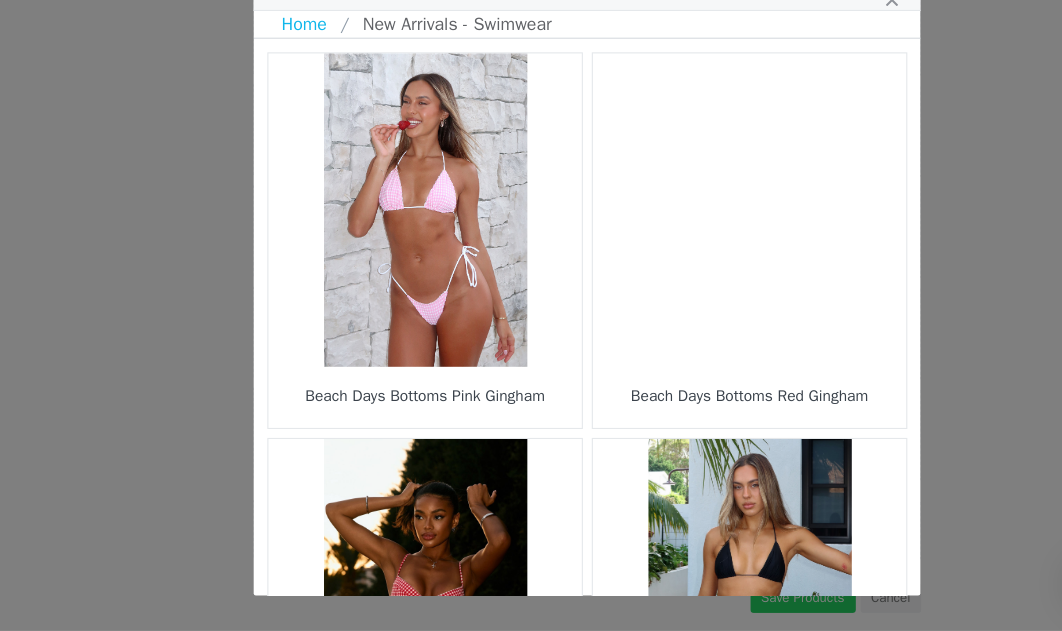 scroll, scrollTop: 0, scrollLeft: 0, axis: both 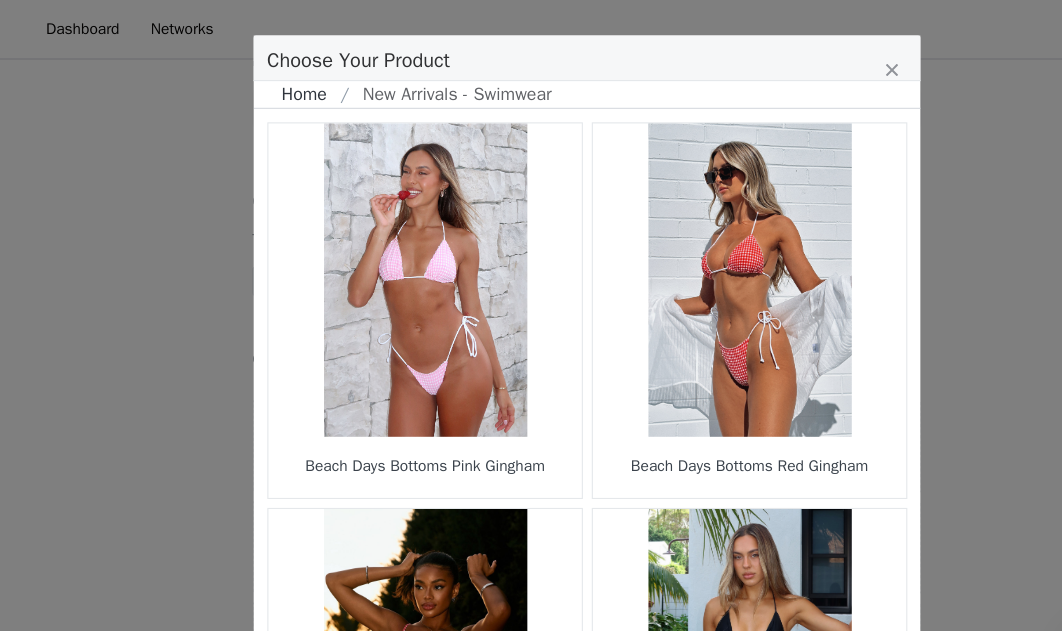click on "Home" at bounding box center [282, 85] 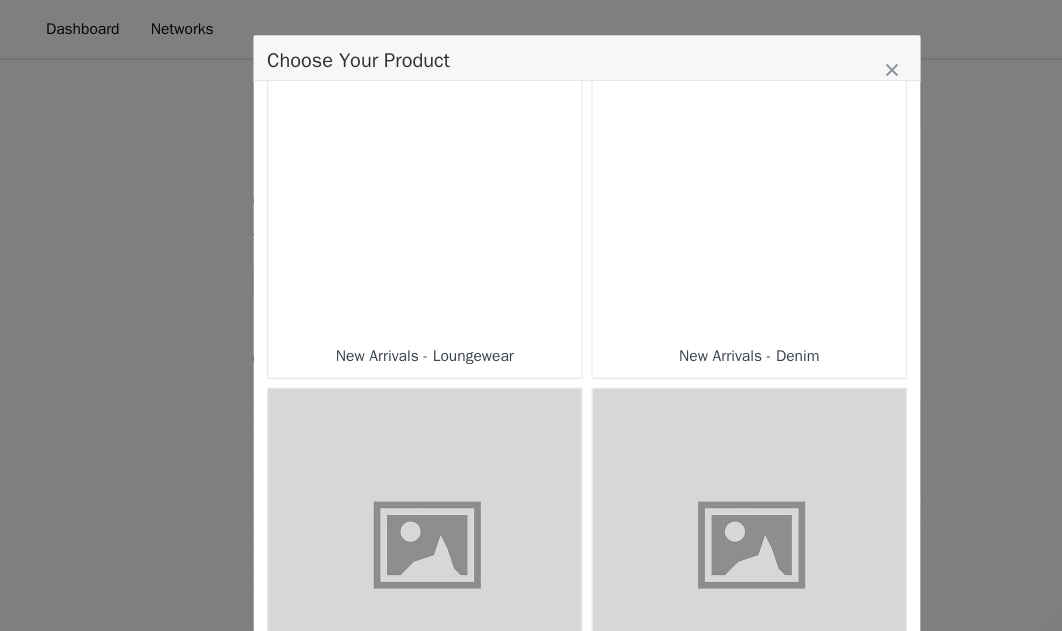 scroll, scrollTop: 964, scrollLeft: 0, axis: vertical 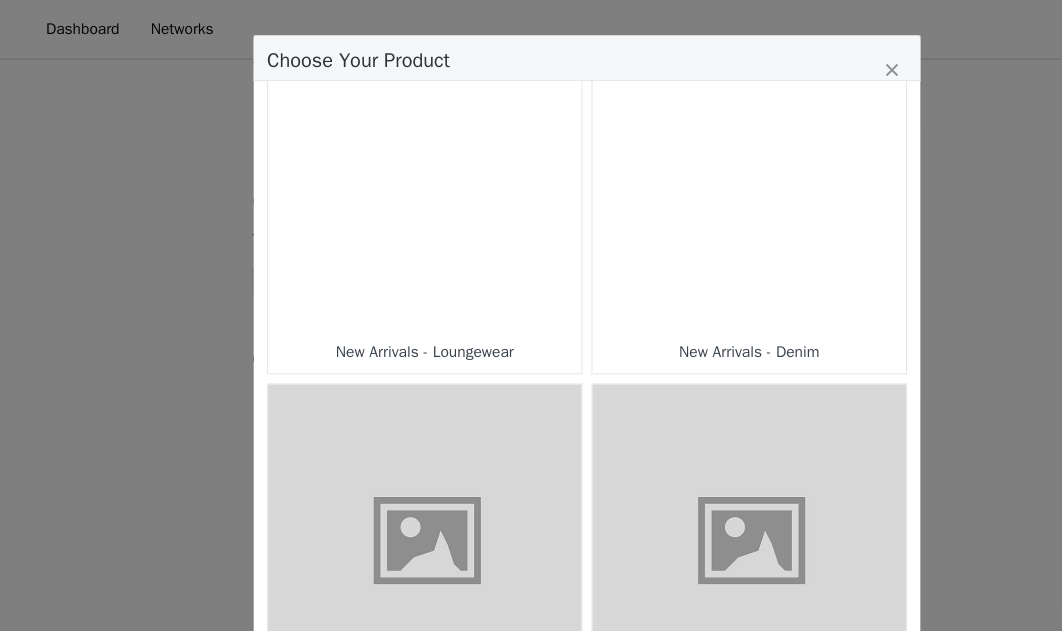 click at bounding box center [677, 157] 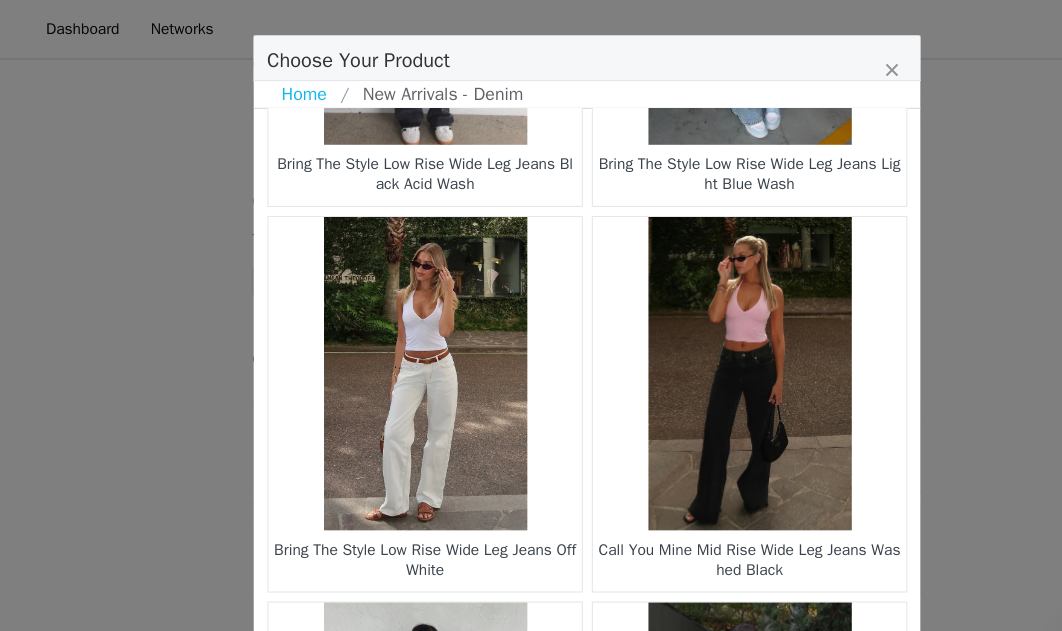 scroll, scrollTop: 284, scrollLeft: 0, axis: vertical 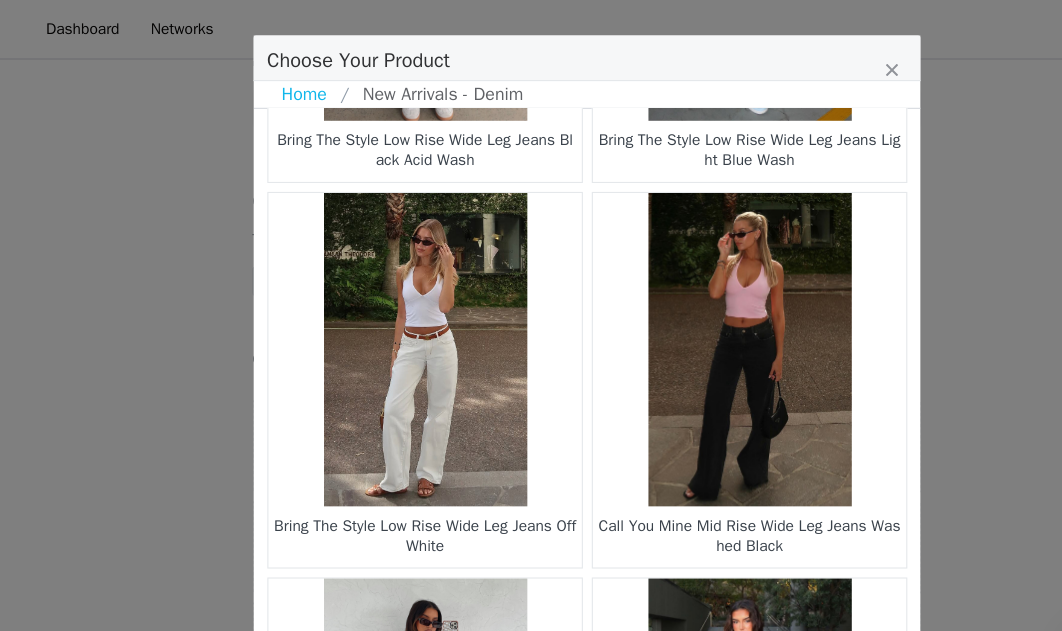 click at bounding box center [385, 315] 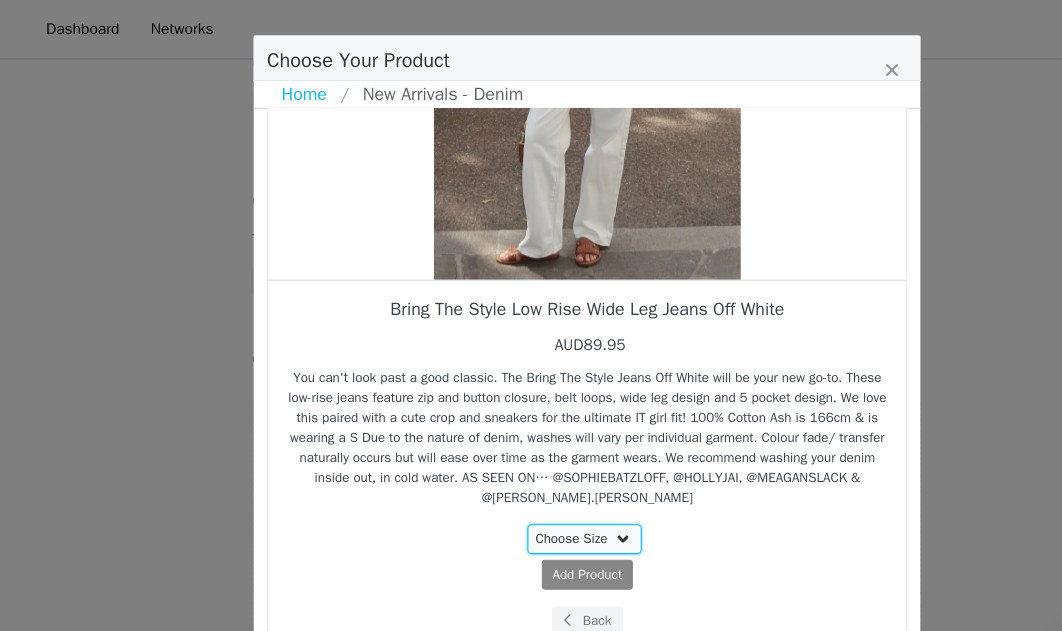 select on "23098773" 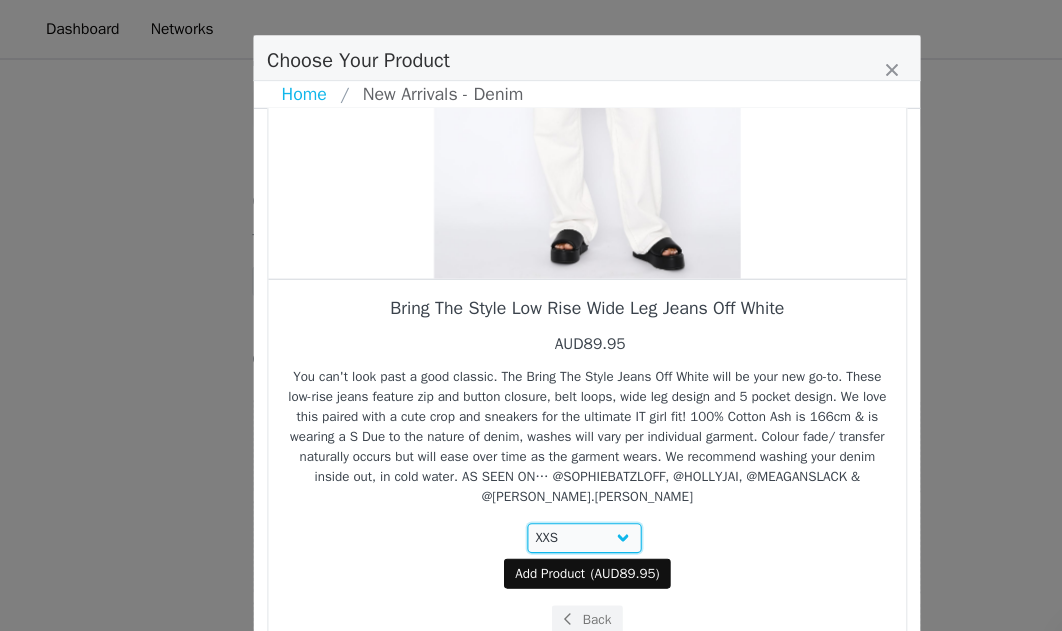 scroll, scrollTop: 285, scrollLeft: 0, axis: vertical 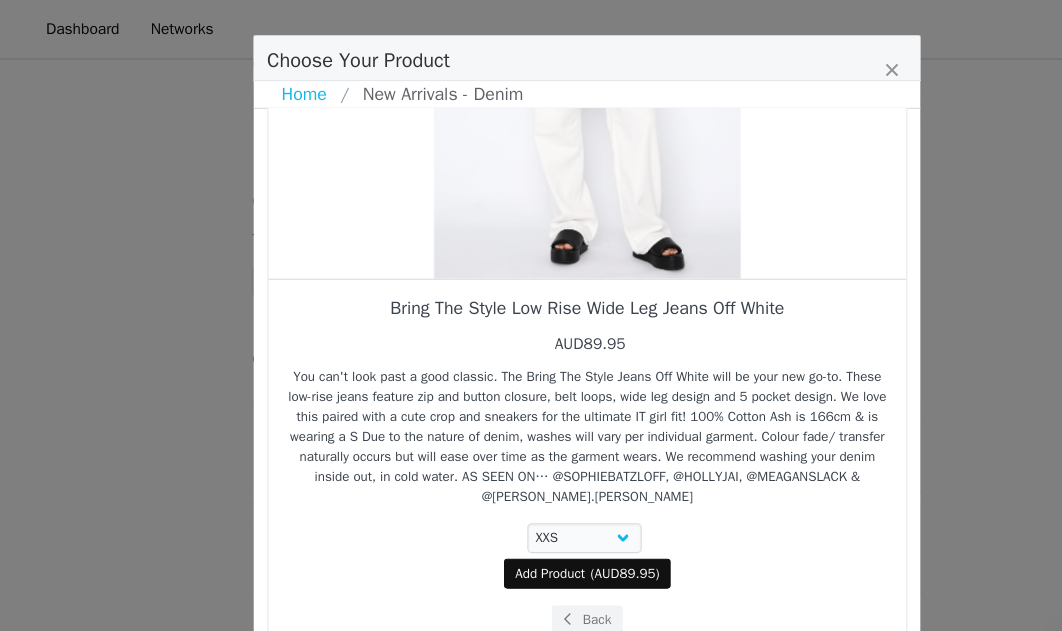 click on "Add Product" at bounding box center [497, 516] 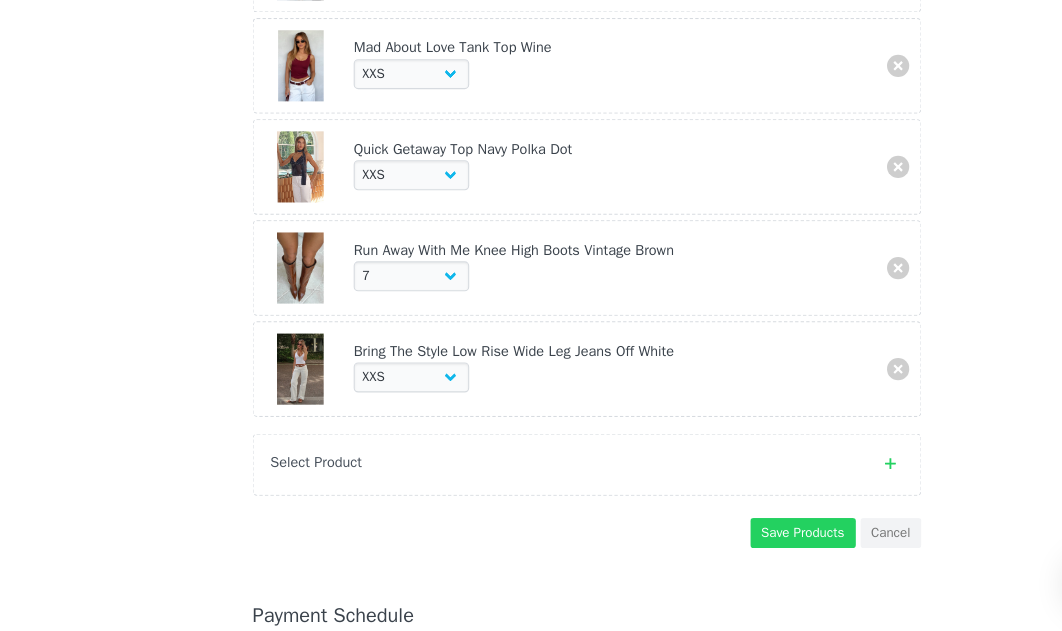 scroll, scrollTop: 1116, scrollLeft: 0, axis: vertical 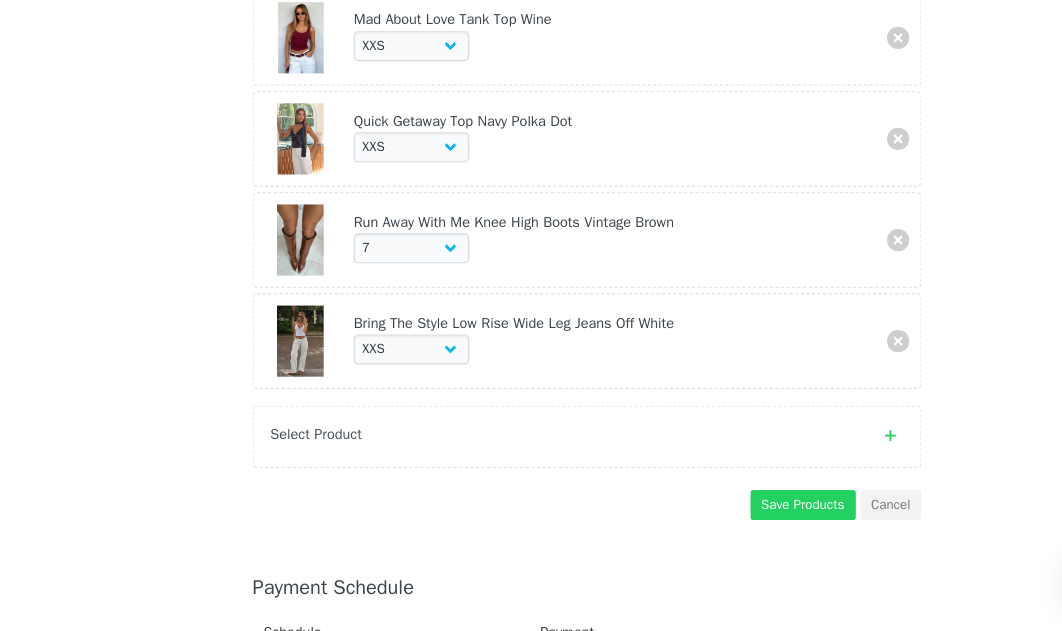 click on "Select Product" at bounding box center [531, 456] 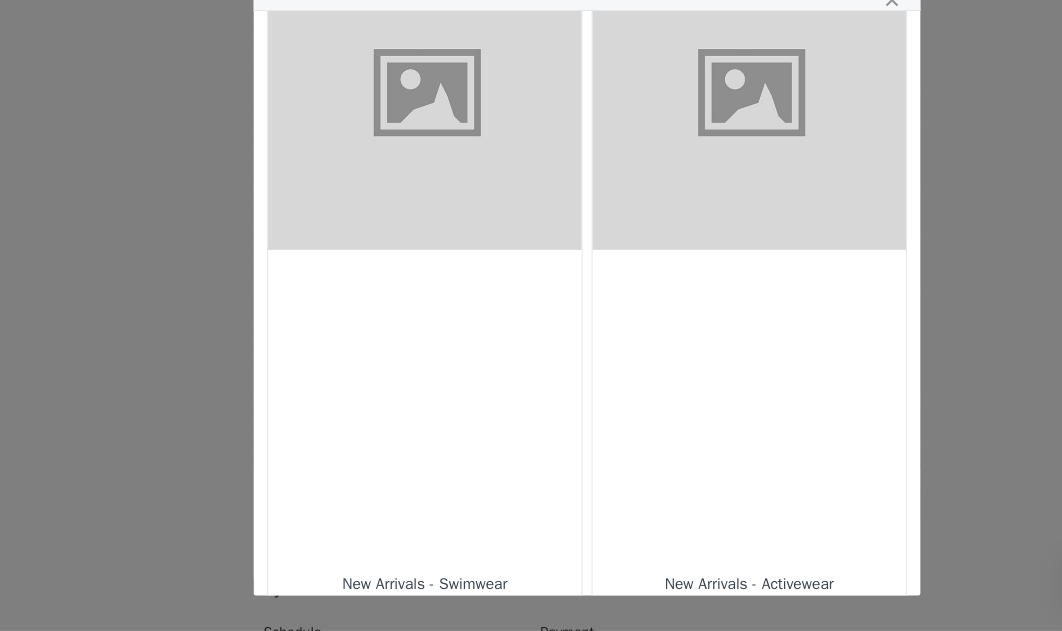 scroll, scrollTop: 1307, scrollLeft: 0, axis: vertical 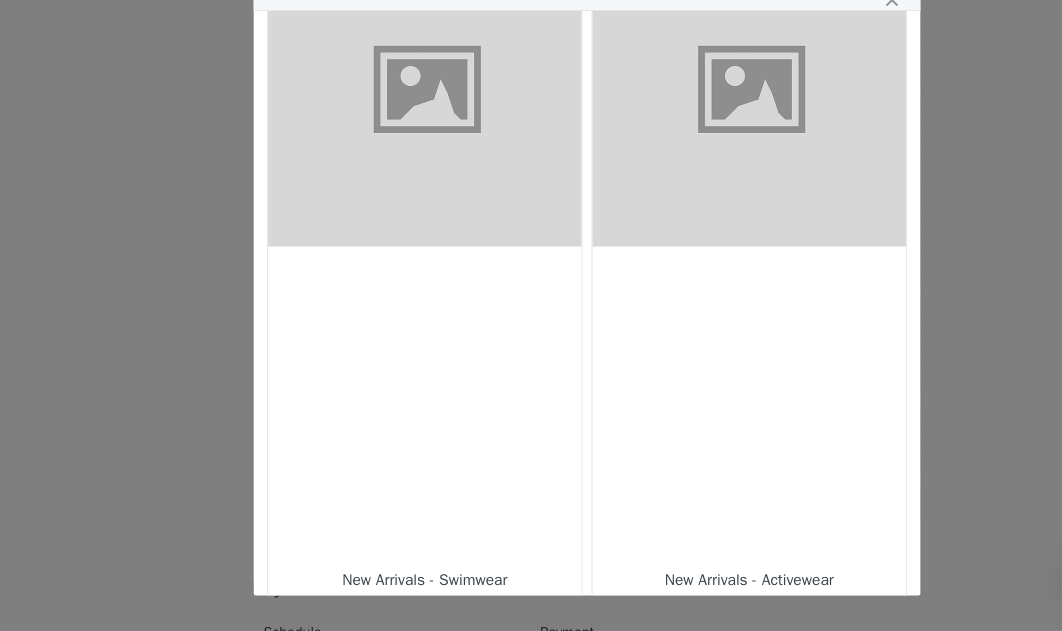 click at bounding box center (677, 426) 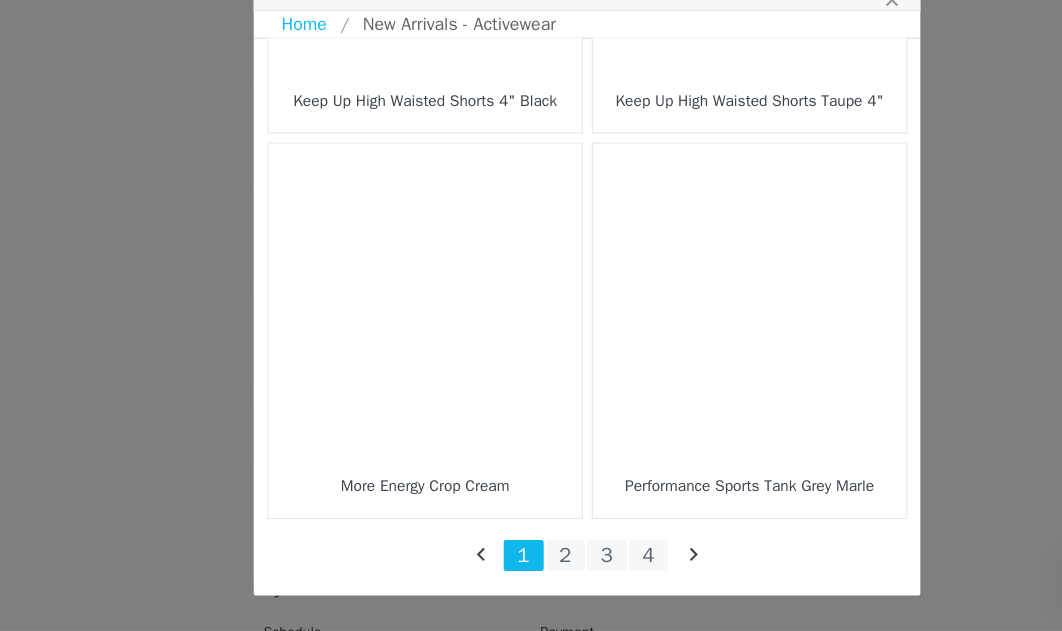 scroll, scrollTop: 3042, scrollLeft: 0, axis: vertical 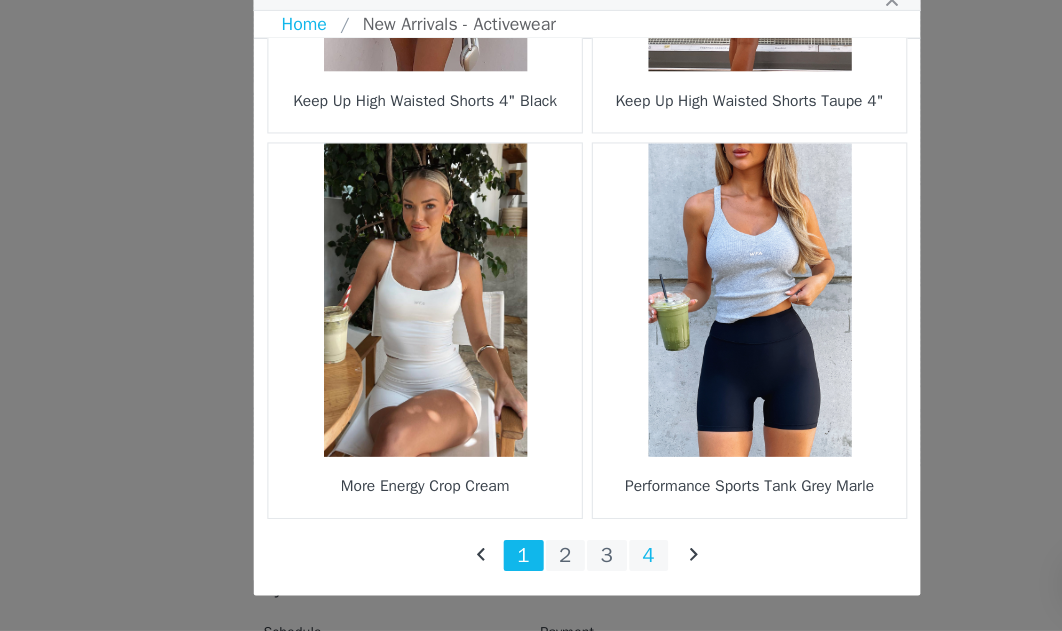 click on "4" at bounding box center (587, 563) 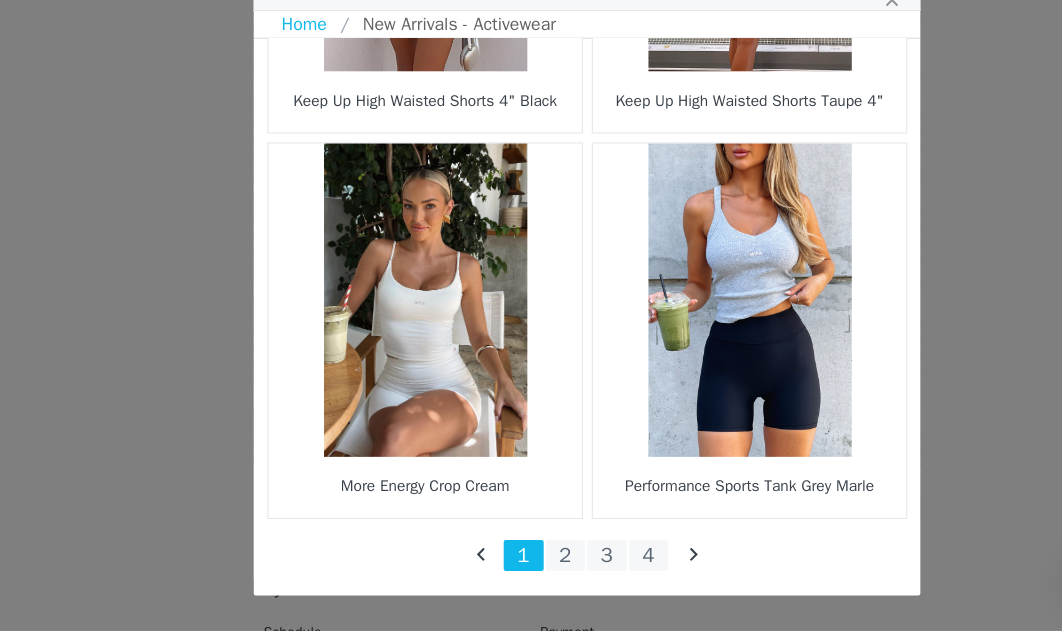scroll, scrollTop: 0, scrollLeft: 0, axis: both 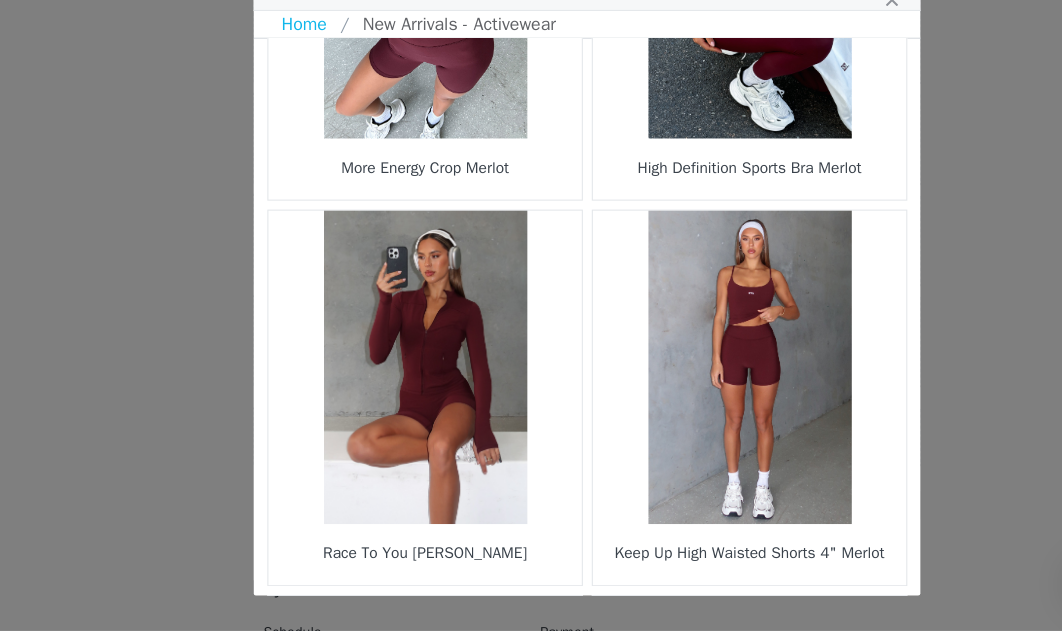 click at bounding box center (385, 394) 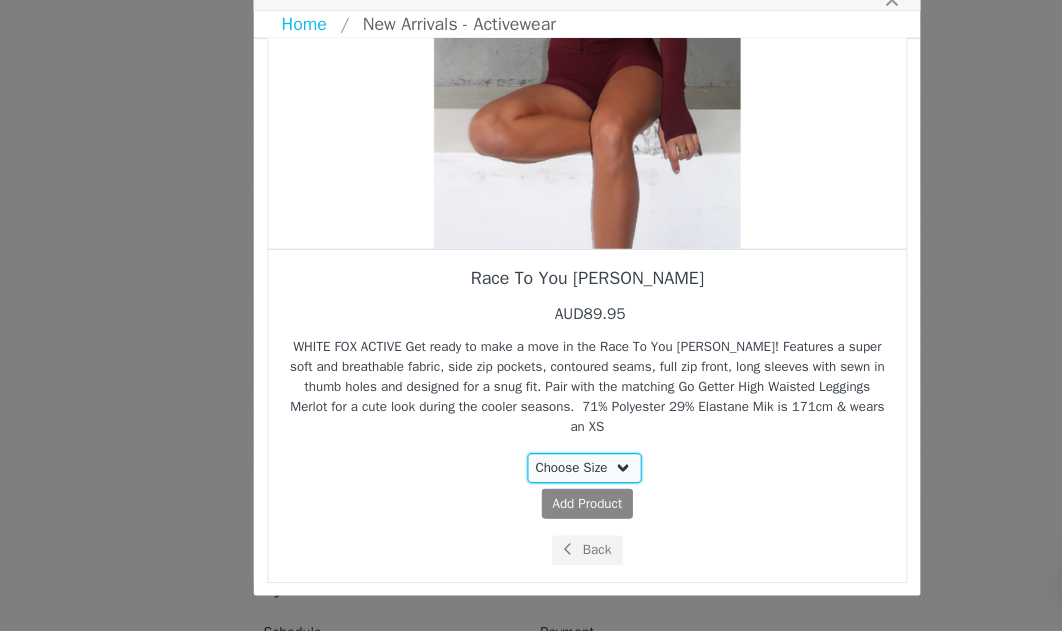 select on "26224136" 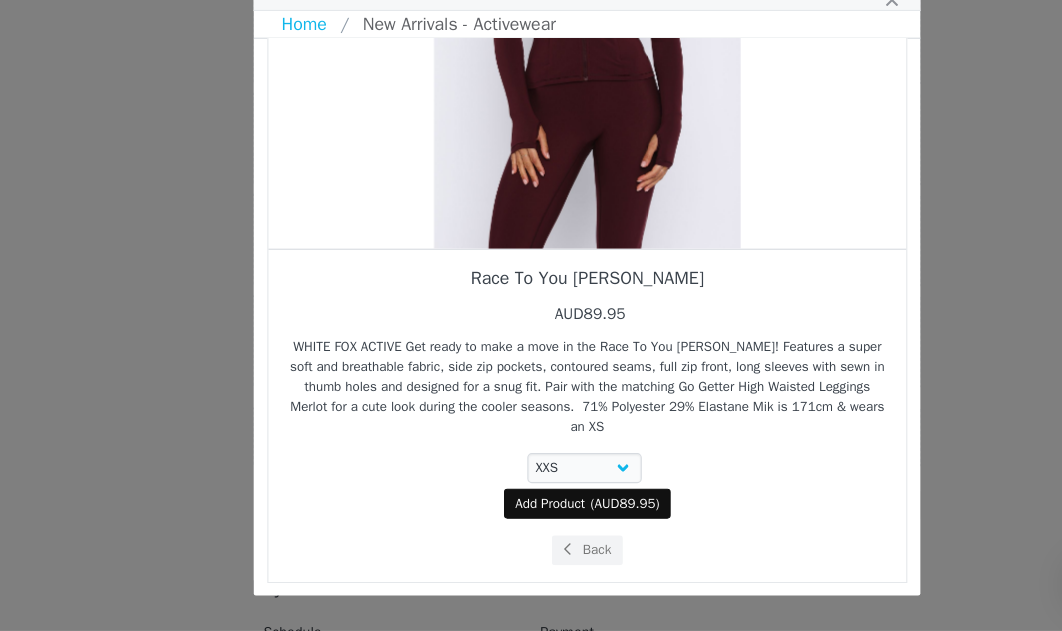 click on "Add Product" at bounding box center (497, 516) 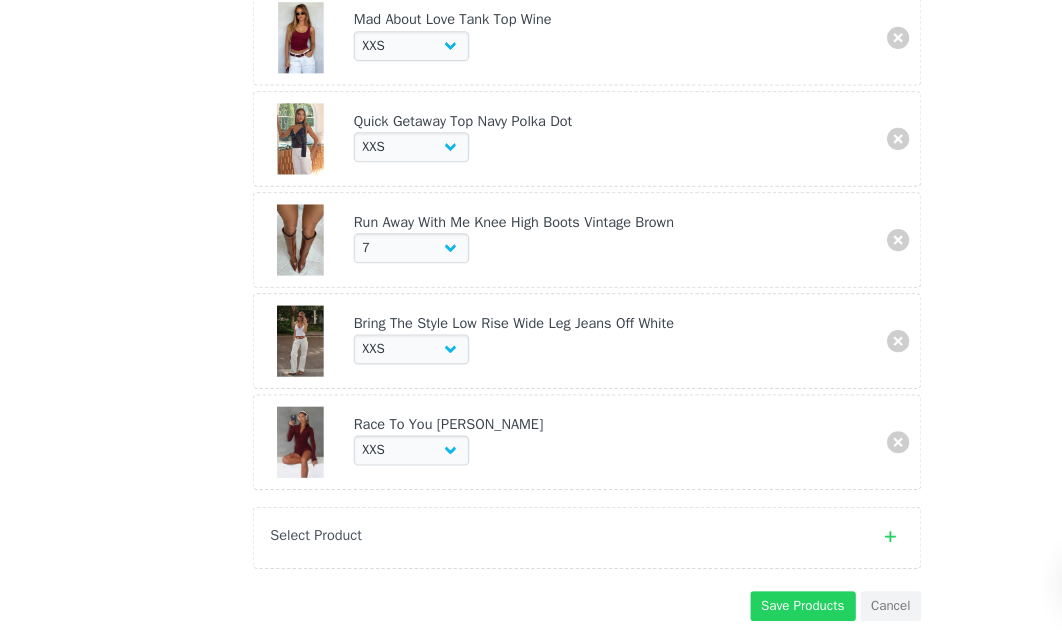 click on "Select Product" at bounding box center (511, 545) 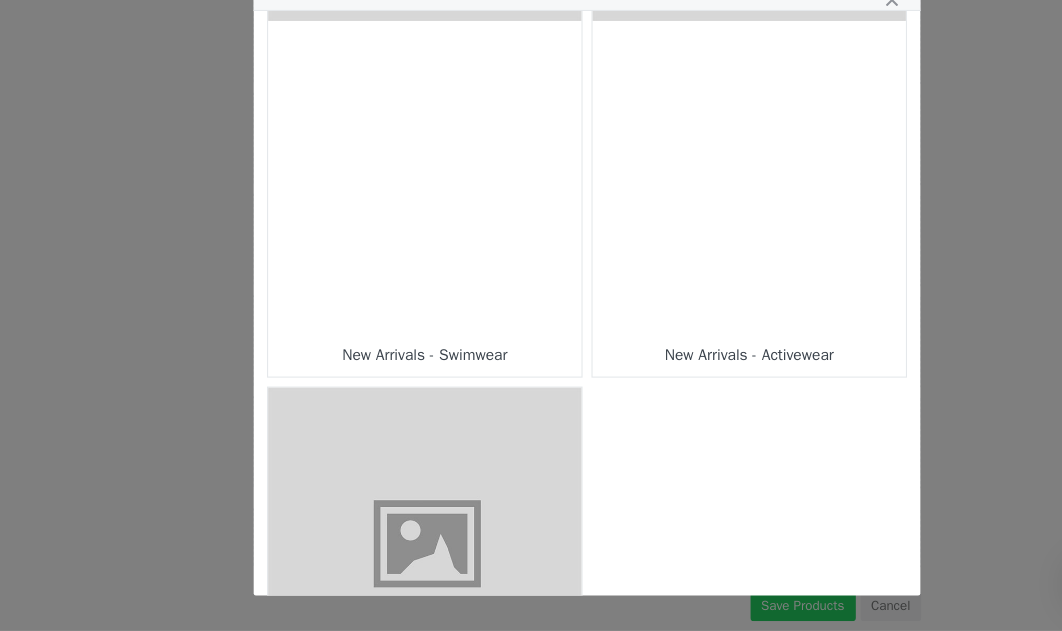 scroll, scrollTop: 1508, scrollLeft: 0, axis: vertical 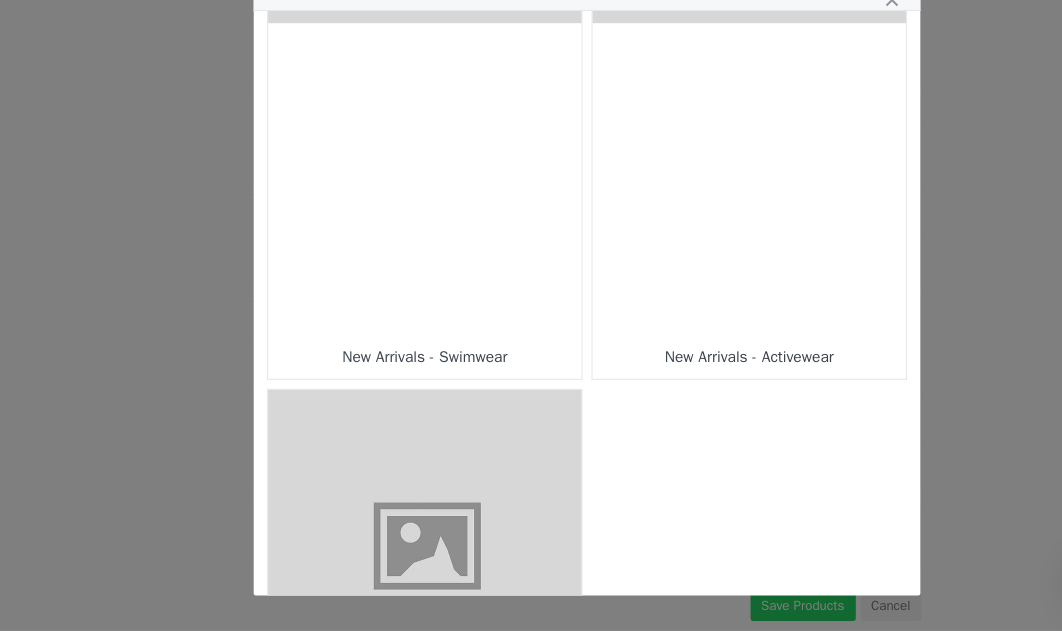 click at bounding box center (677, 225) 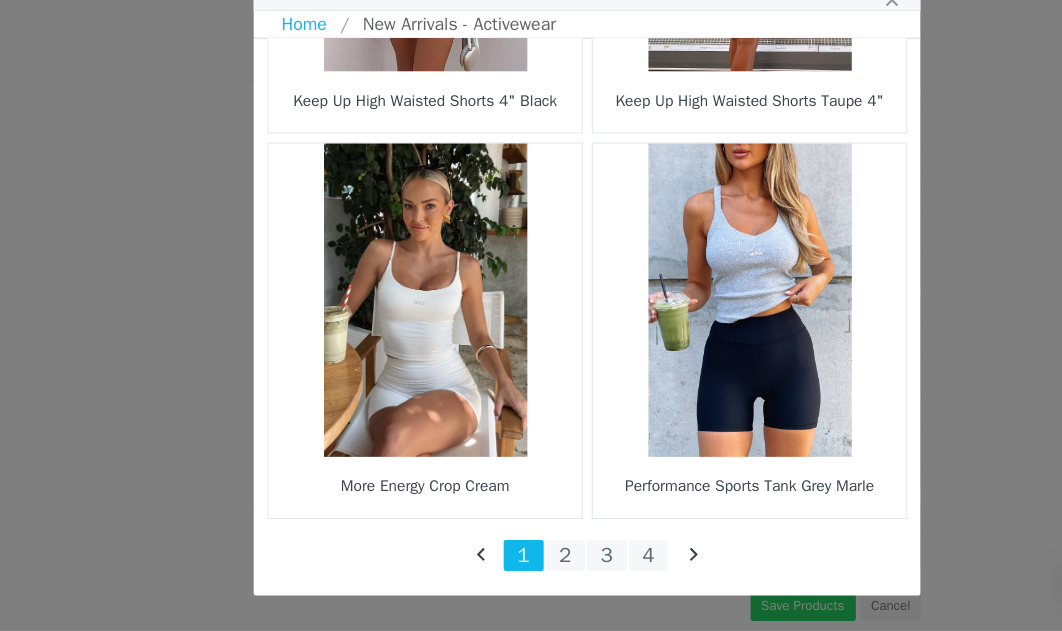 scroll, scrollTop: 3042, scrollLeft: 0, axis: vertical 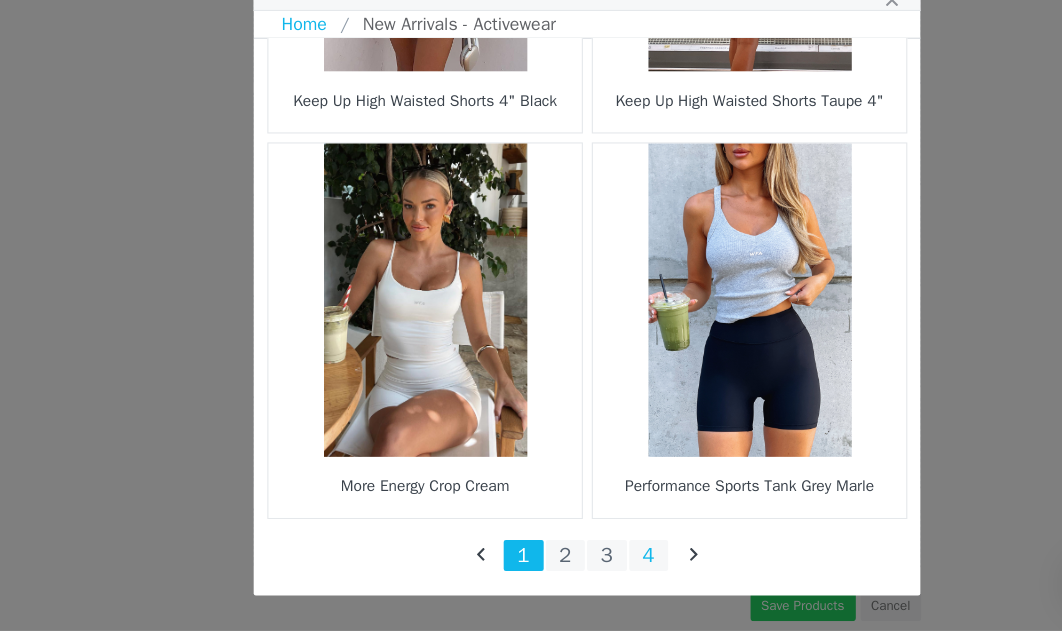 click on "4" at bounding box center (587, 563) 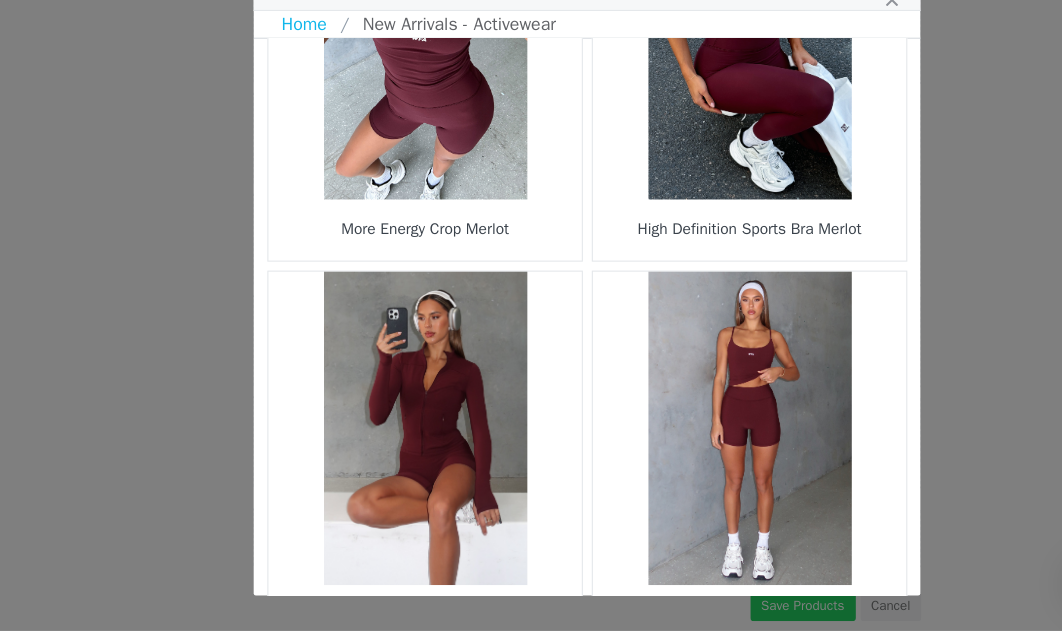 scroll, scrollTop: 1354, scrollLeft: 0, axis: vertical 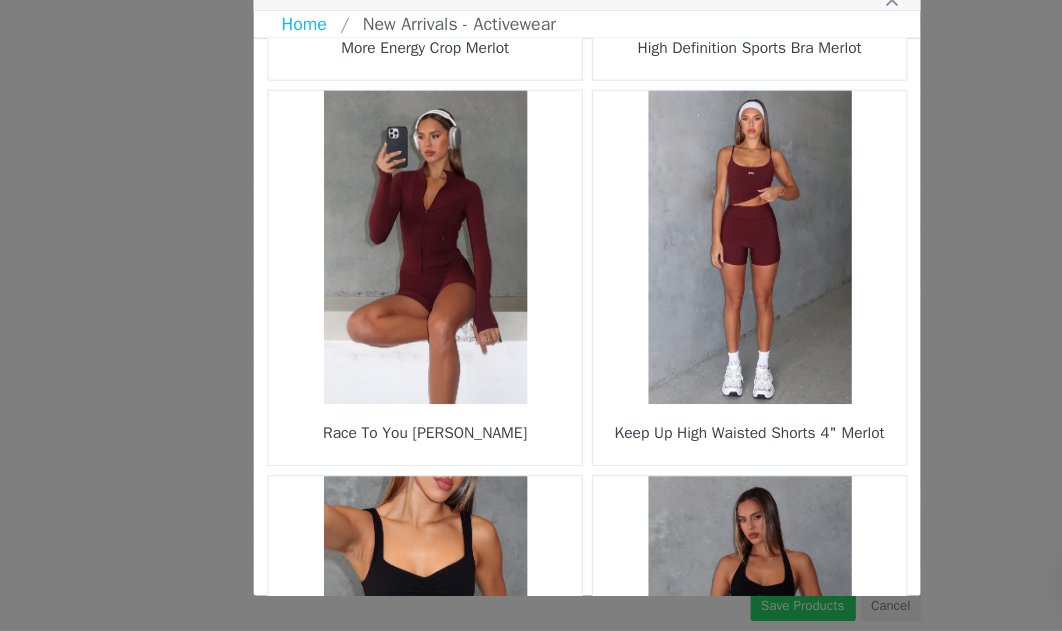 click at bounding box center (677, 286) 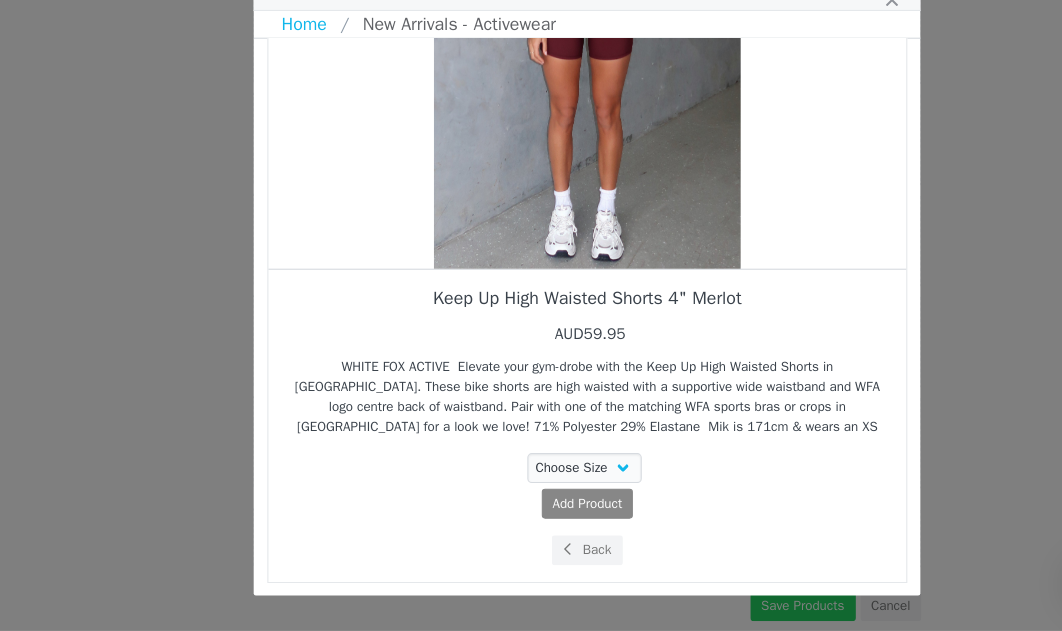 scroll, scrollTop: 231, scrollLeft: 0, axis: vertical 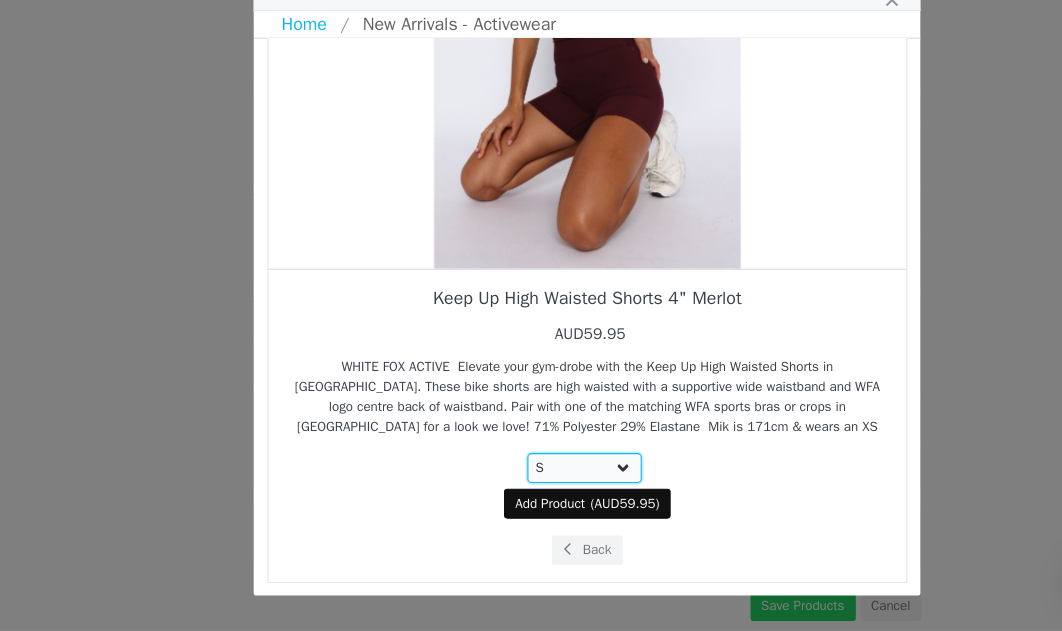 select on "26224068" 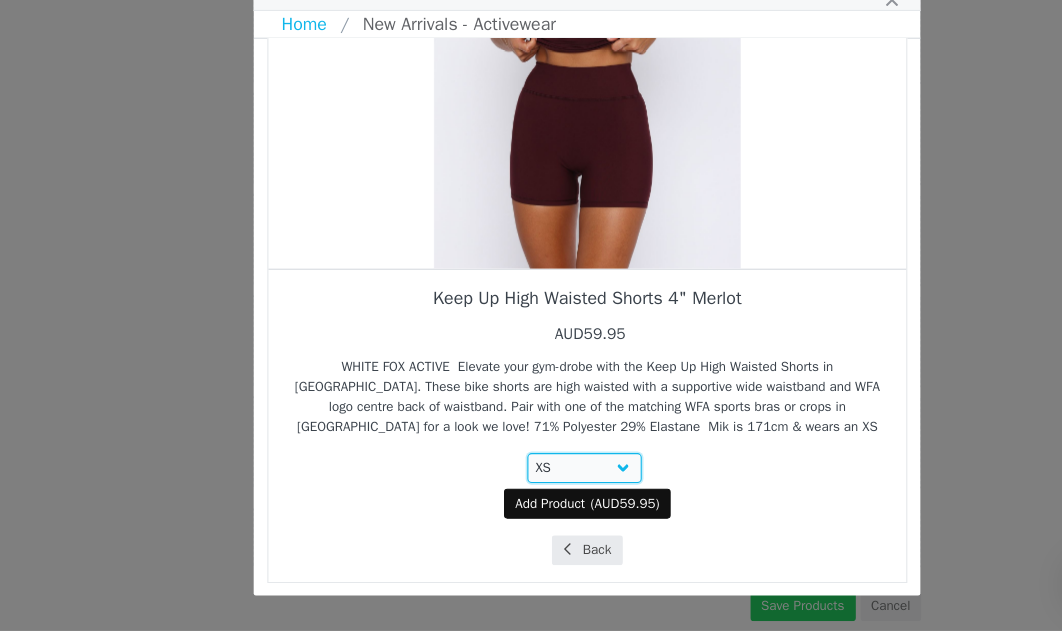 scroll, scrollTop: 231, scrollLeft: 0, axis: vertical 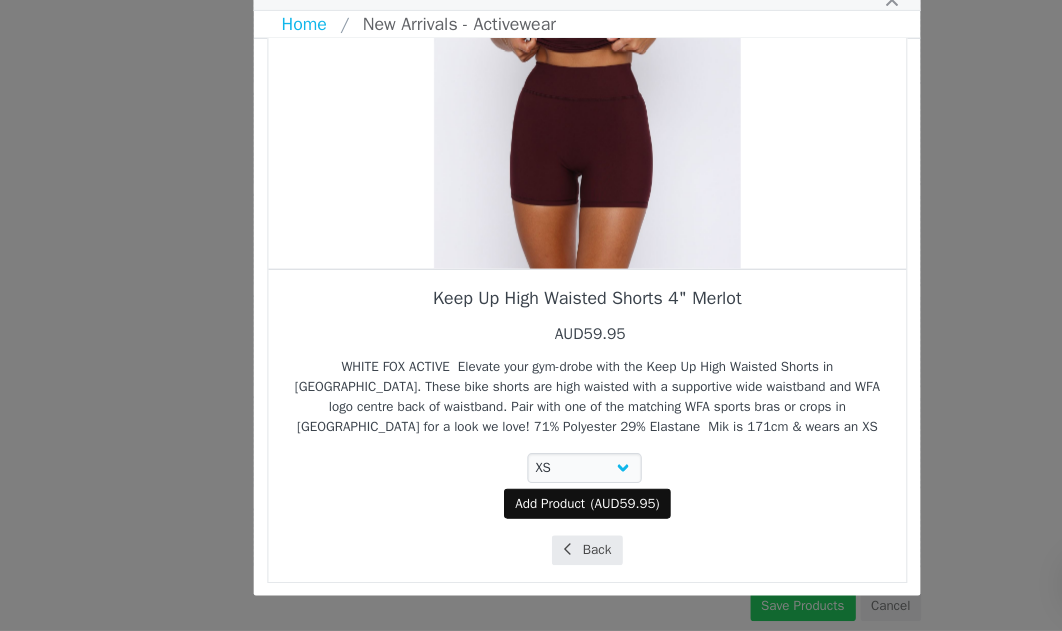 click at bounding box center [513, 558] 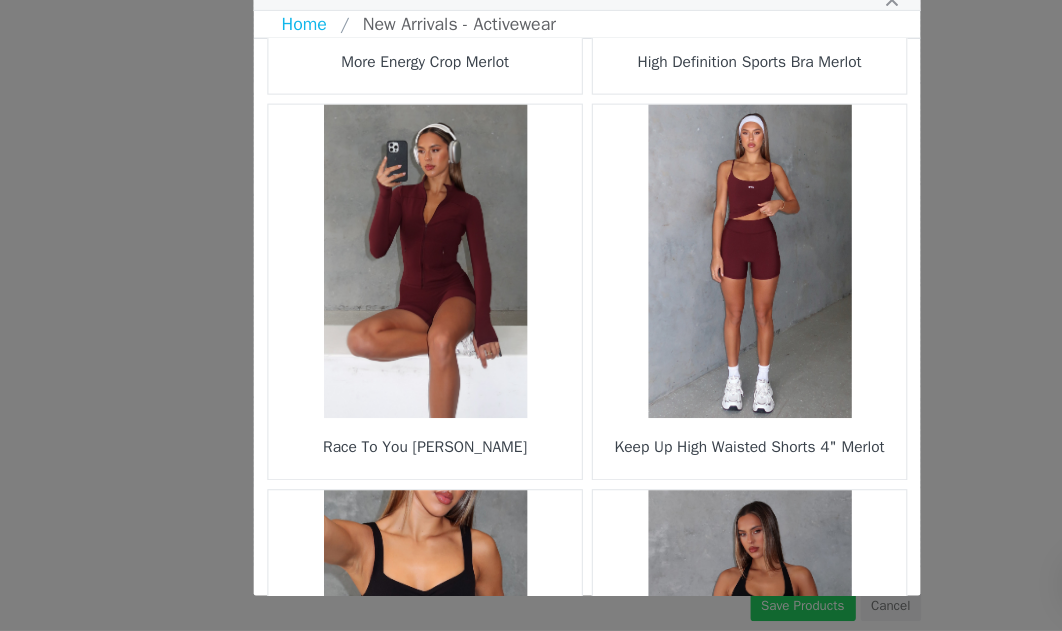scroll, scrollTop: 1344, scrollLeft: 0, axis: vertical 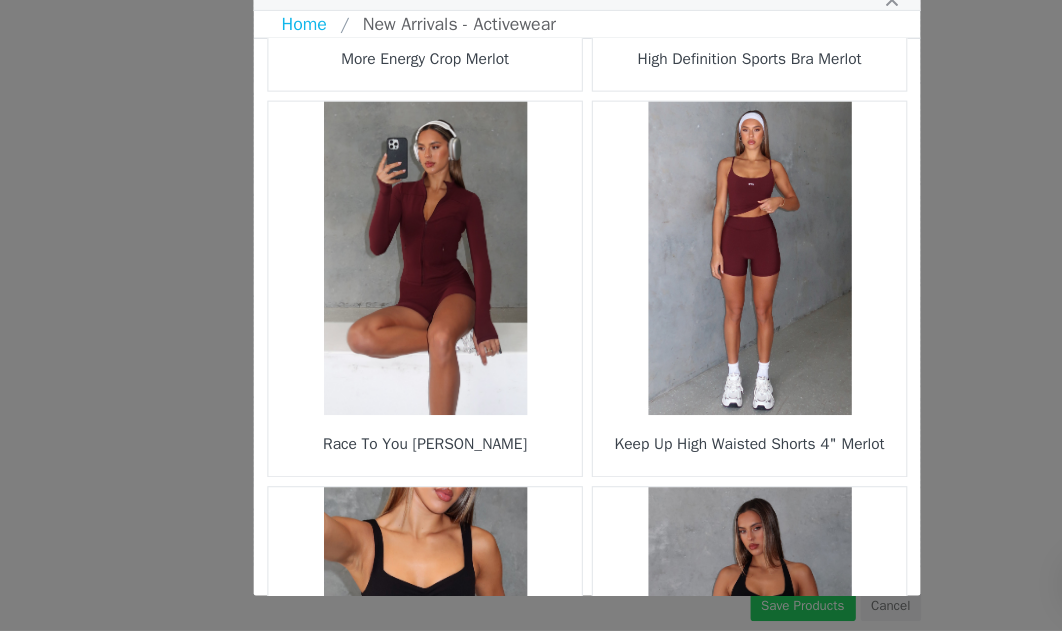 click at bounding box center [677, 296] 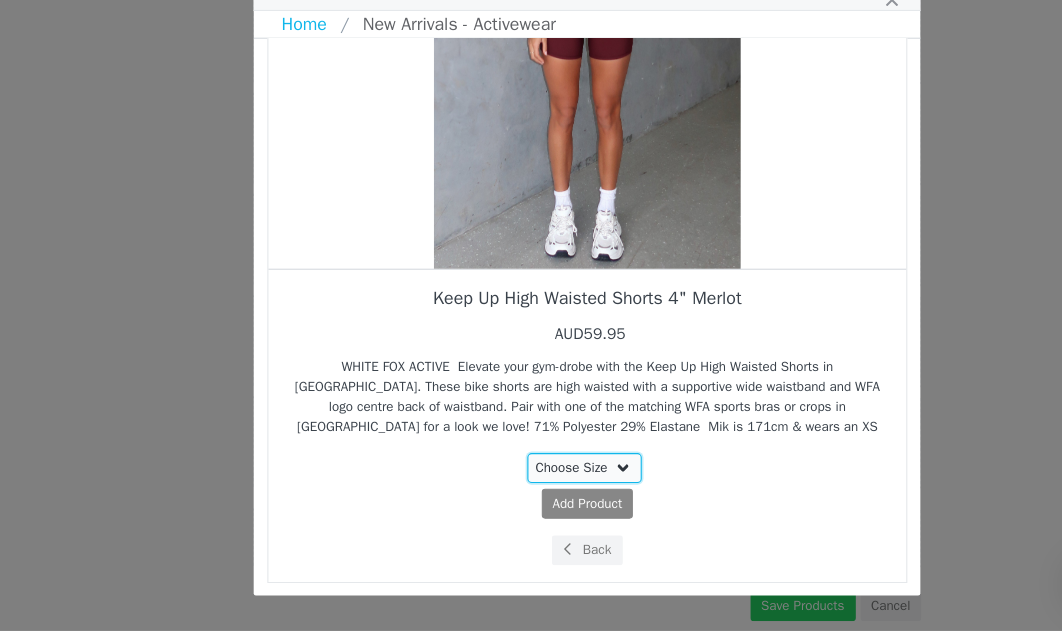 select on "26224068" 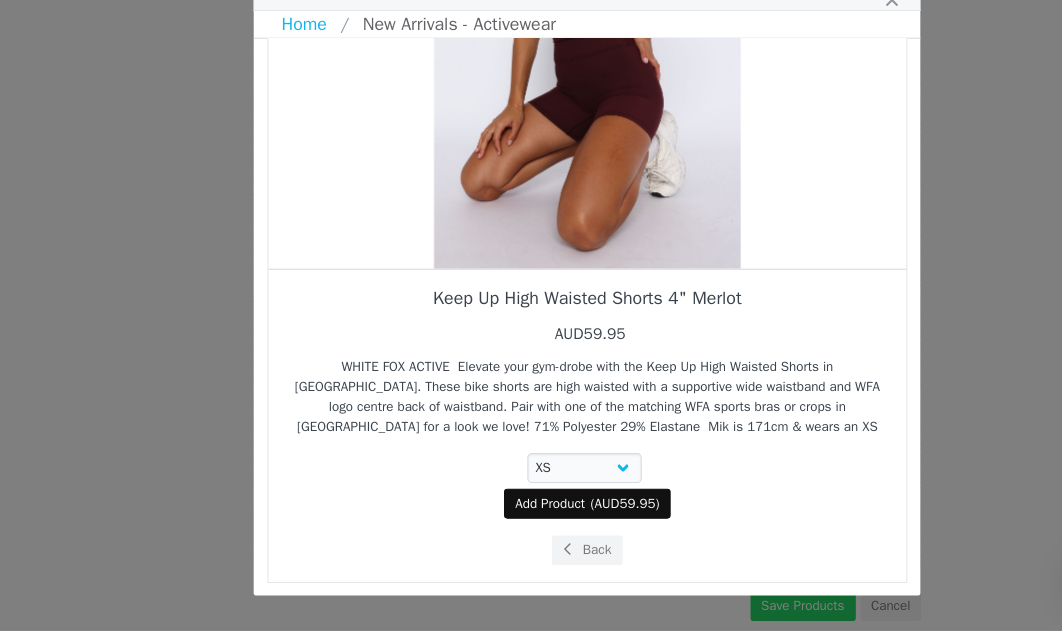 click on "AUD59.95" at bounding box center [565, 516] 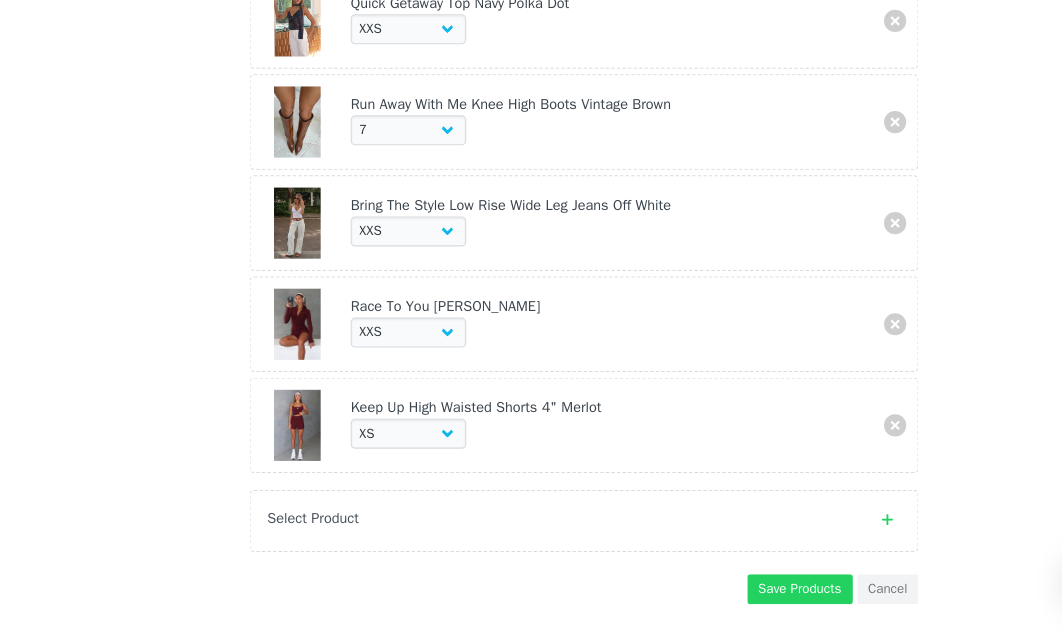 scroll, scrollTop: 1238, scrollLeft: 0, axis: vertical 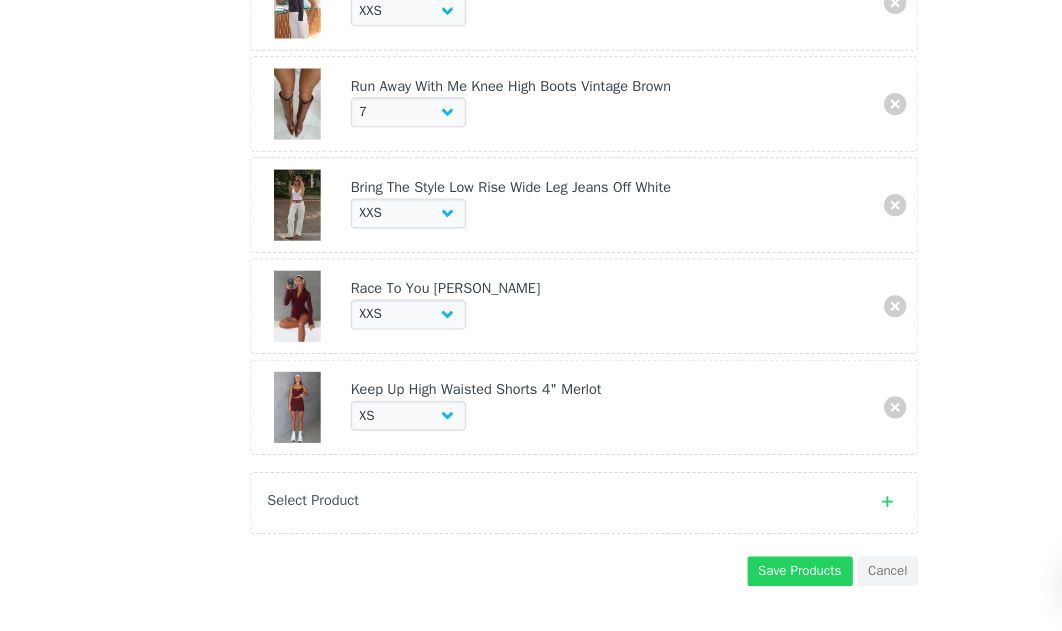 click on "Select Product" at bounding box center [511, 514] 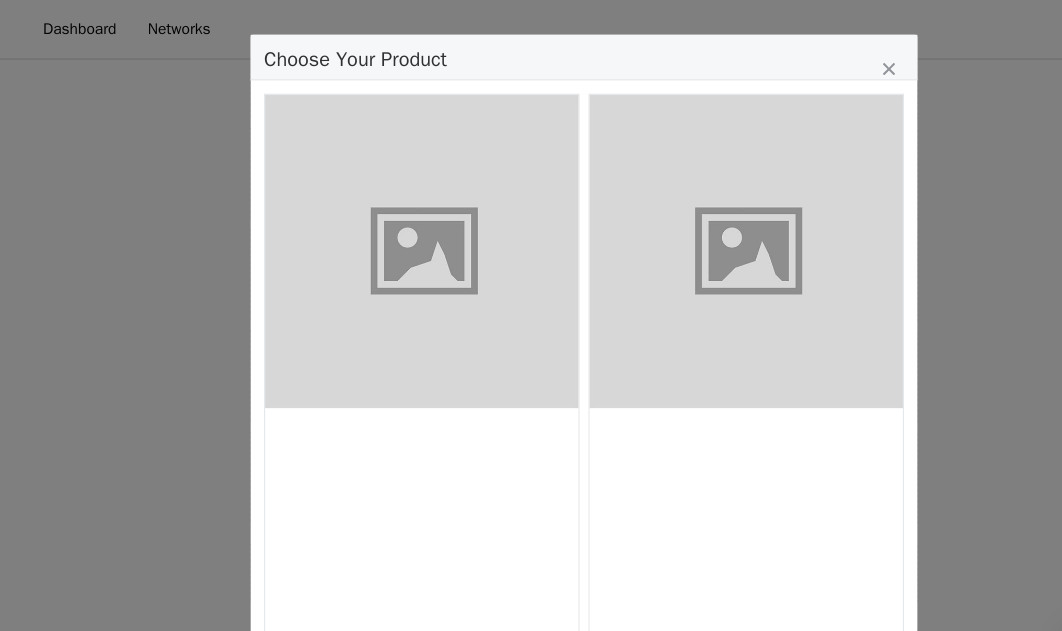 scroll, scrollTop: 0, scrollLeft: 0, axis: both 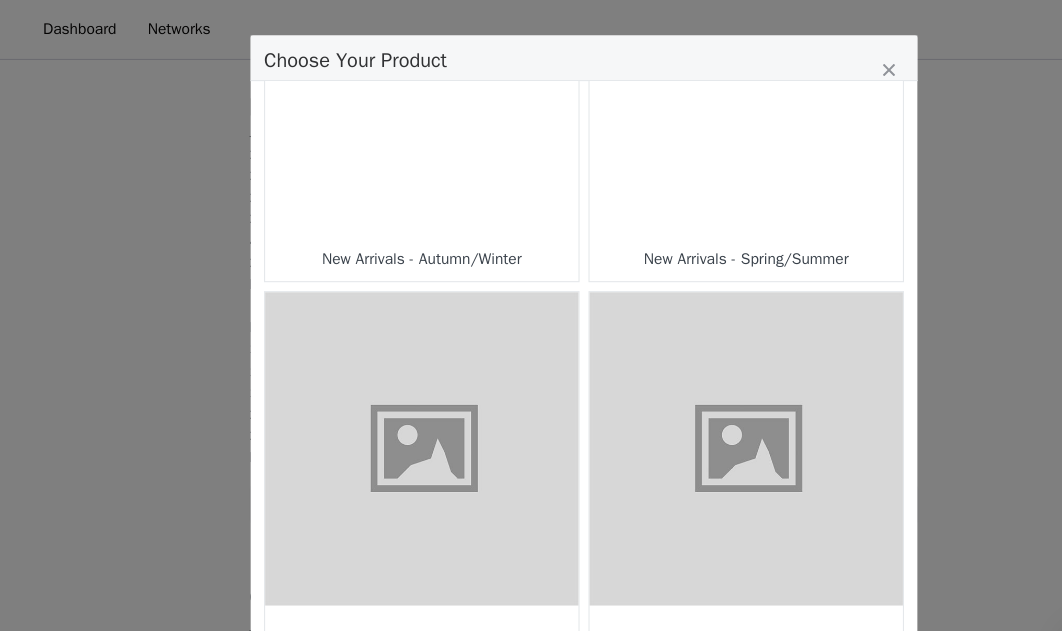 click at bounding box center [385, 74] 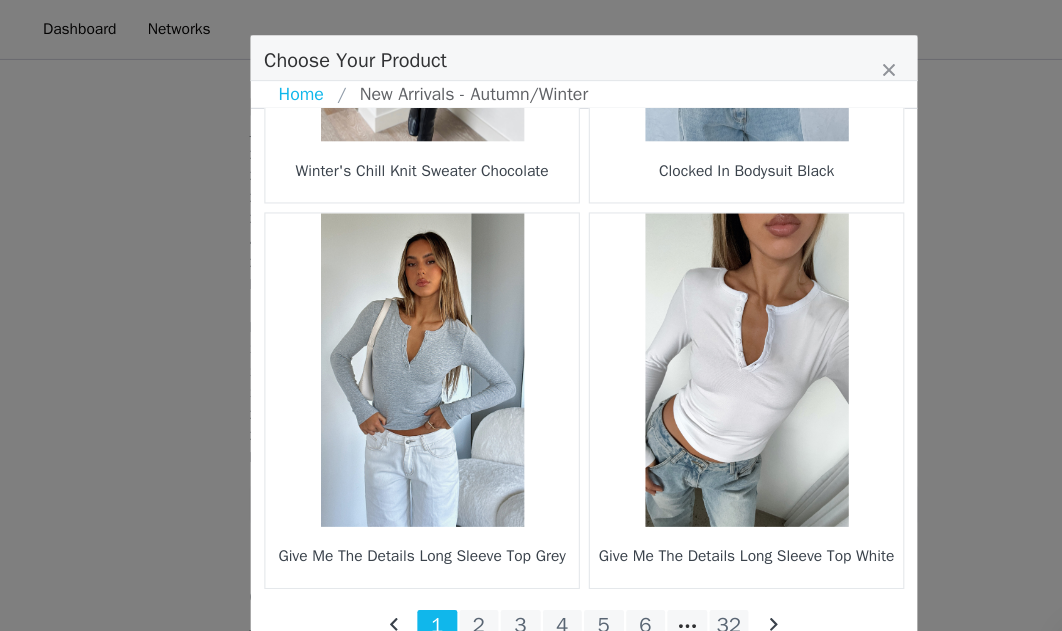scroll, scrollTop: 3042, scrollLeft: 0, axis: vertical 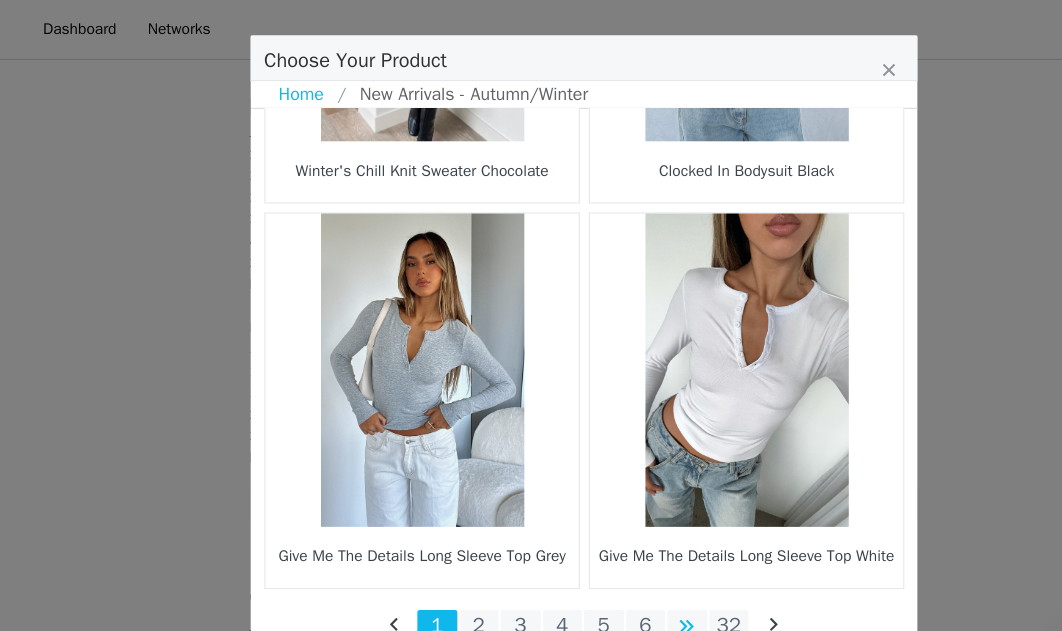 click at bounding box center (624, 563) 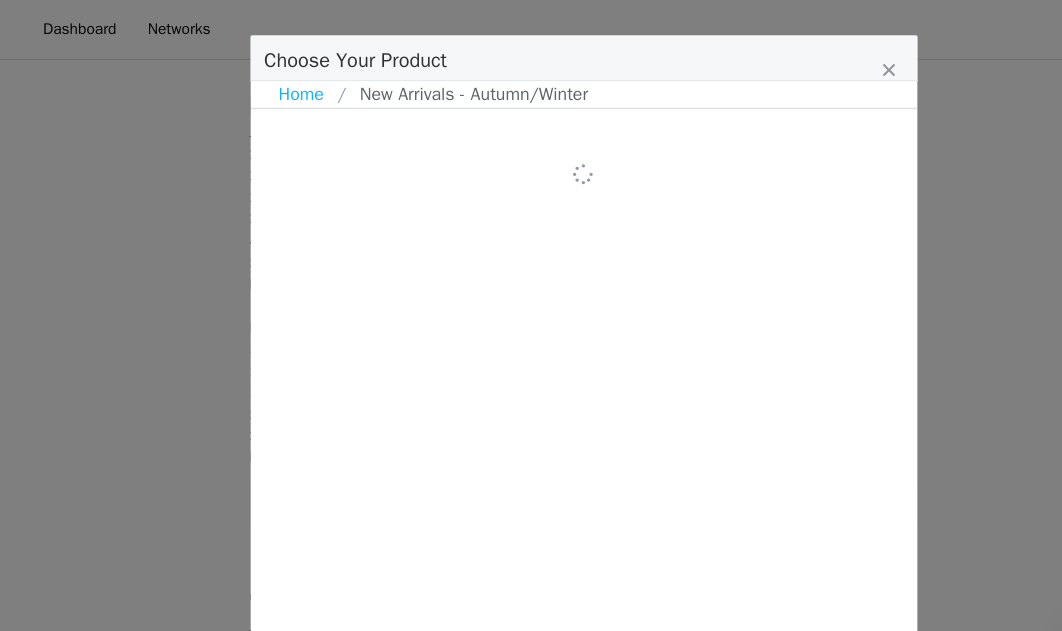 scroll, scrollTop: 0, scrollLeft: 0, axis: both 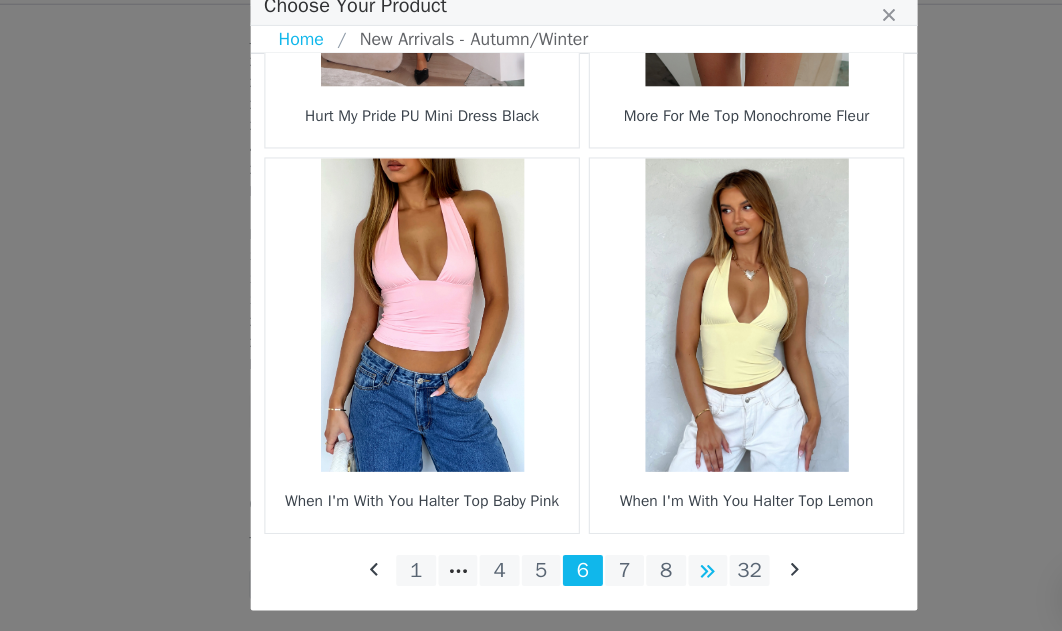 click at bounding box center (643, 563) 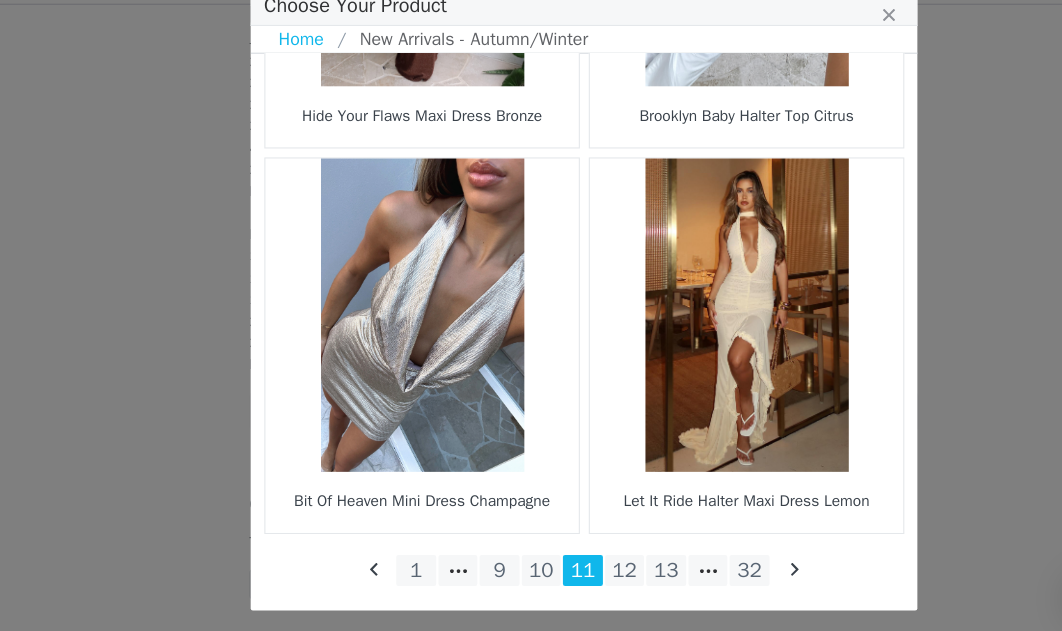 scroll, scrollTop: 3042, scrollLeft: 0, axis: vertical 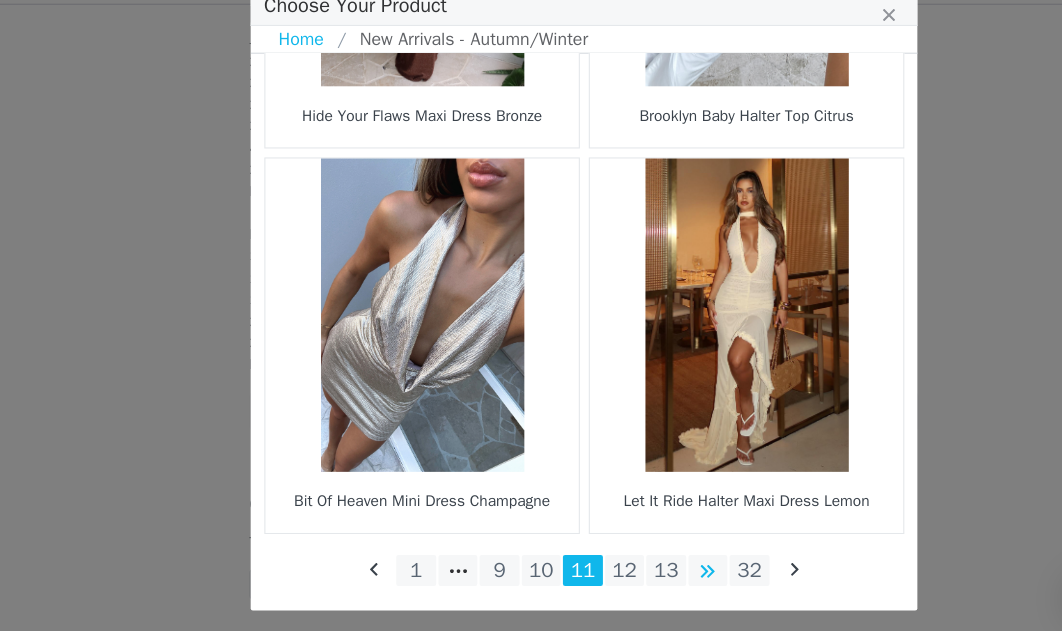 click at bounding box center [643, 563] 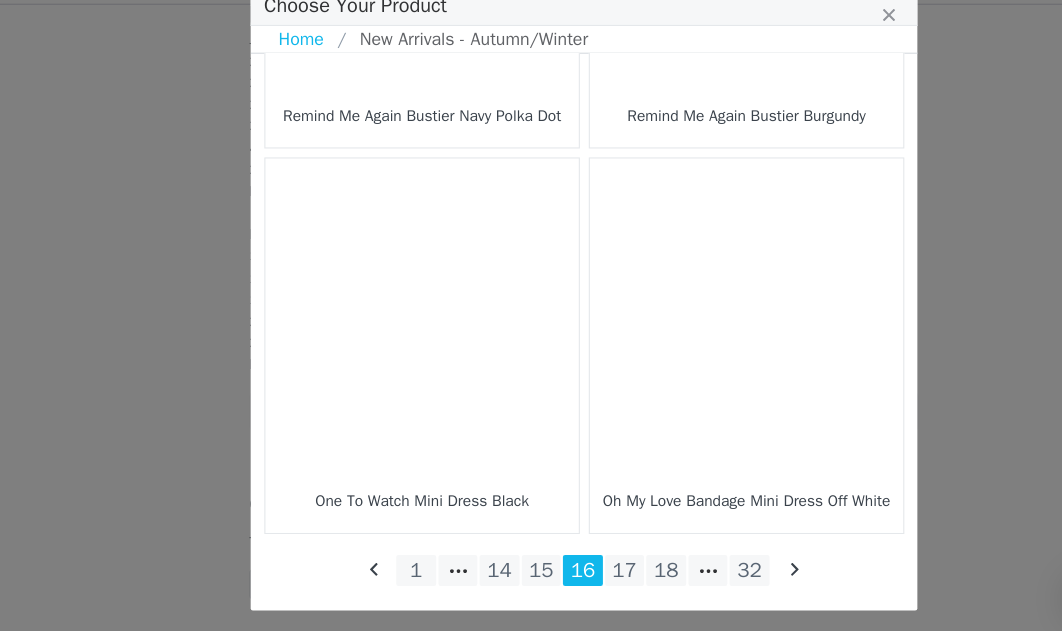scroll, scrollTop: 3042, scrollLeft: 0, axis: vertical 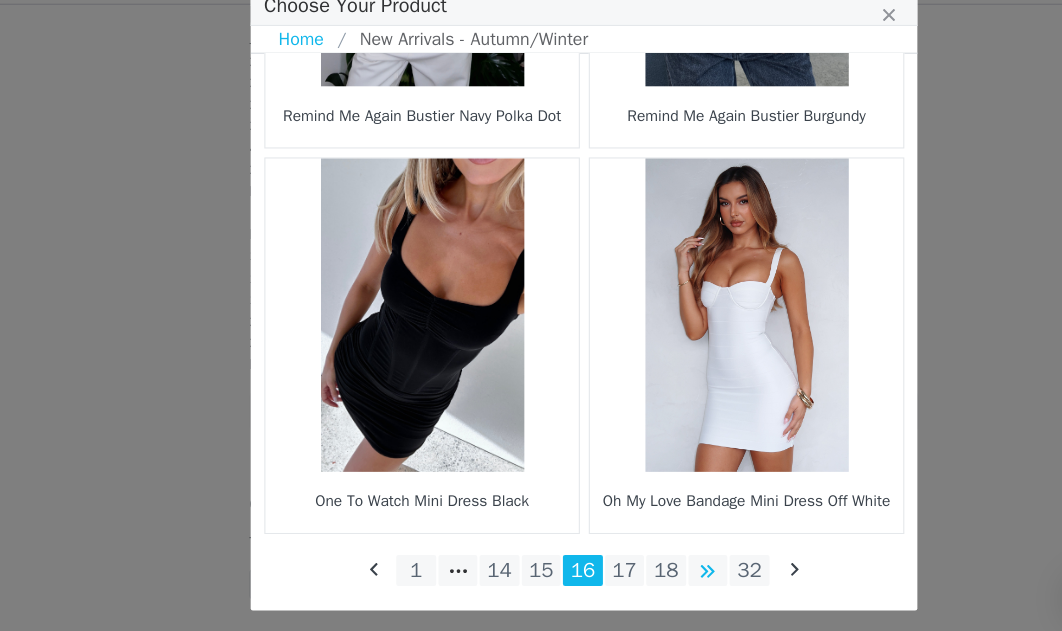 click at bounding box center [643, 563] 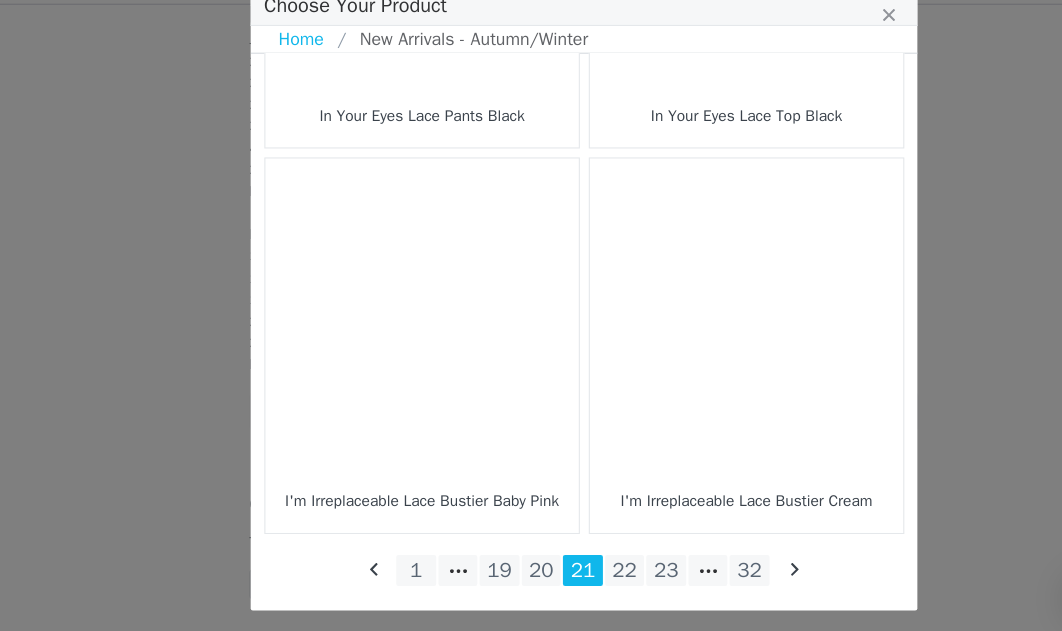 scroll, scrollTop: 3042, scrollLeft: 0, axis: vertical 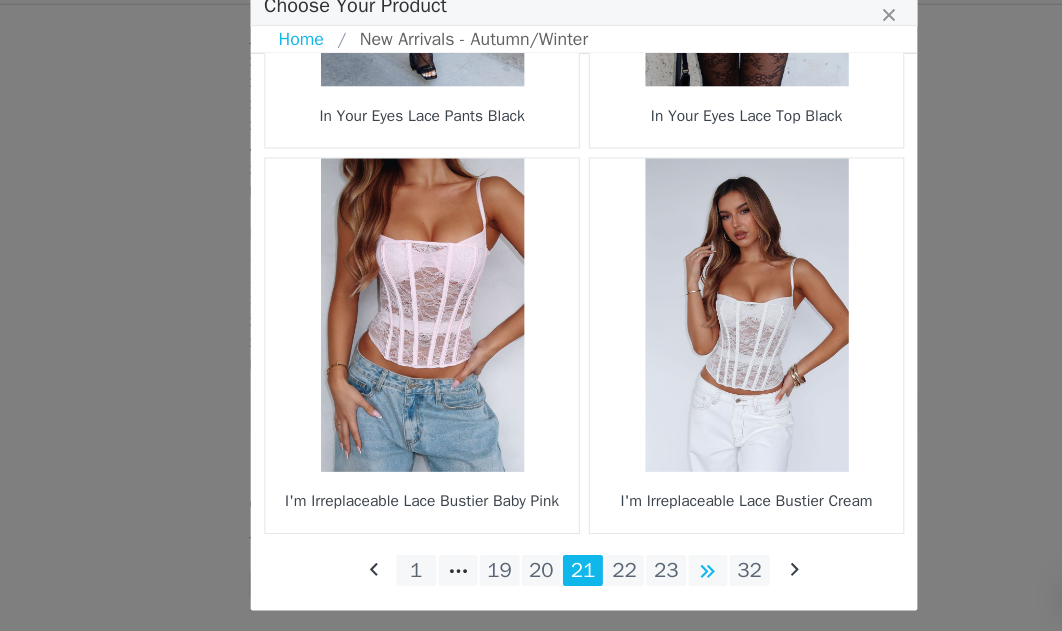 click at bounding box center [643, 563] 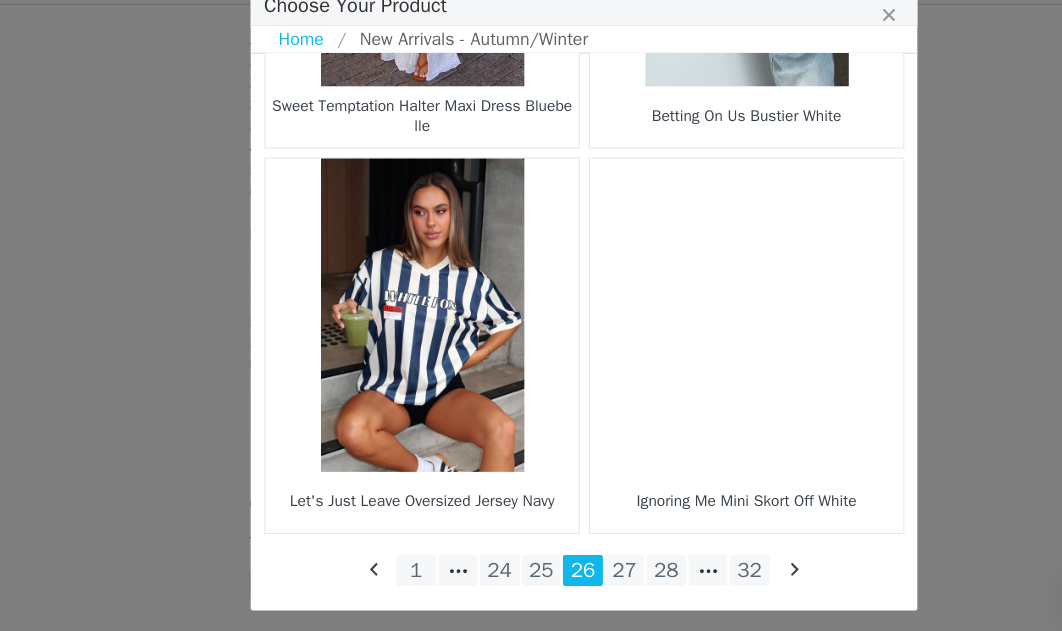scroll, scrollTop: 3042, scrollLeft: 0, axis: vertical 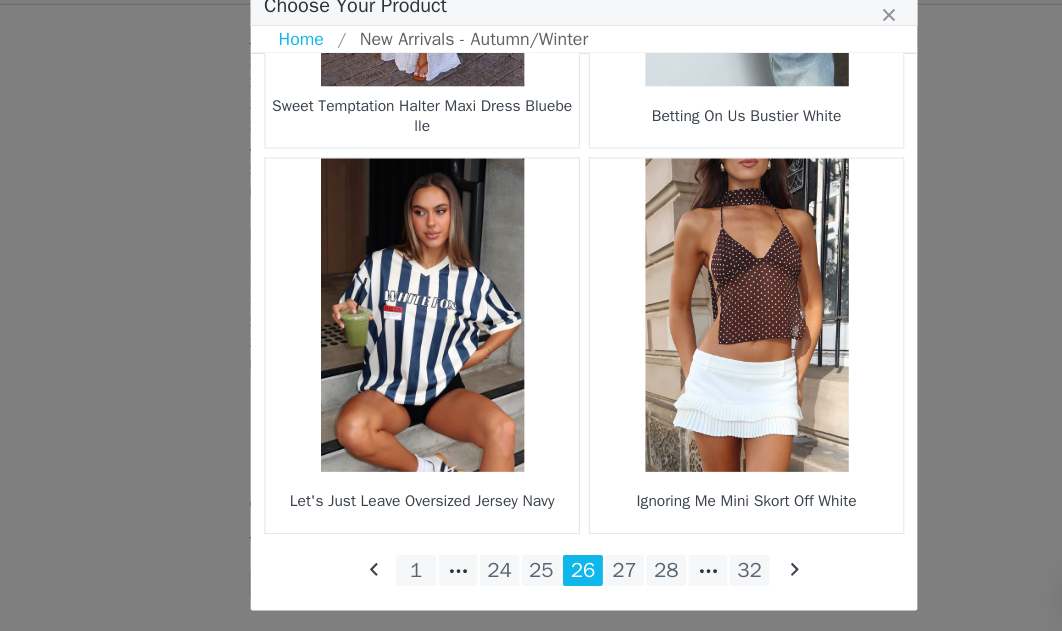 click on "1 24 25 26 27 28 32" at bounding box center (531, 563) 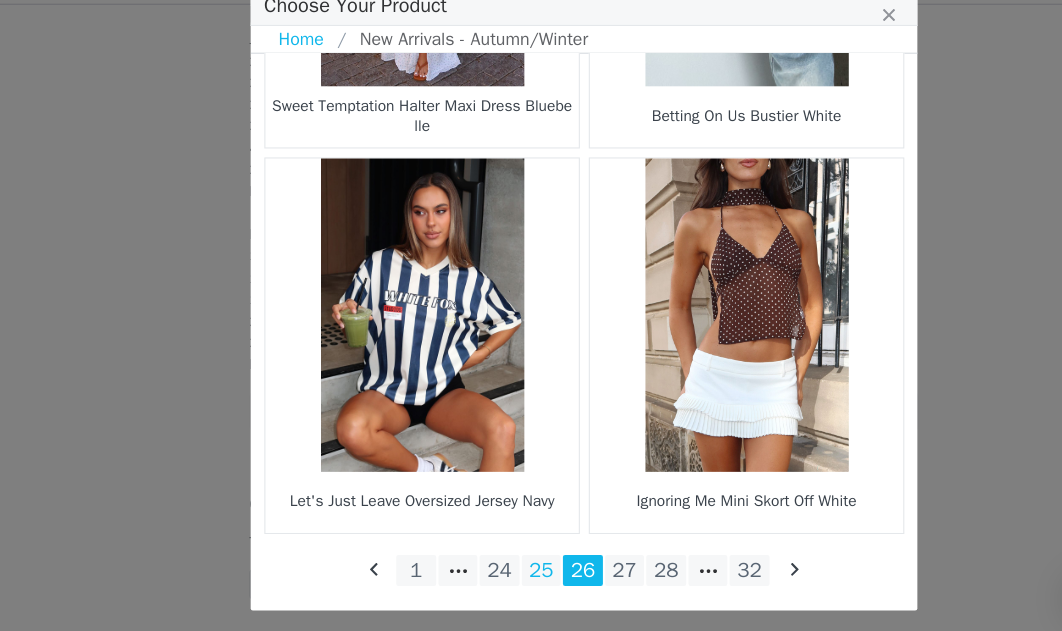 click on "25" at bounding box center (493, 563) 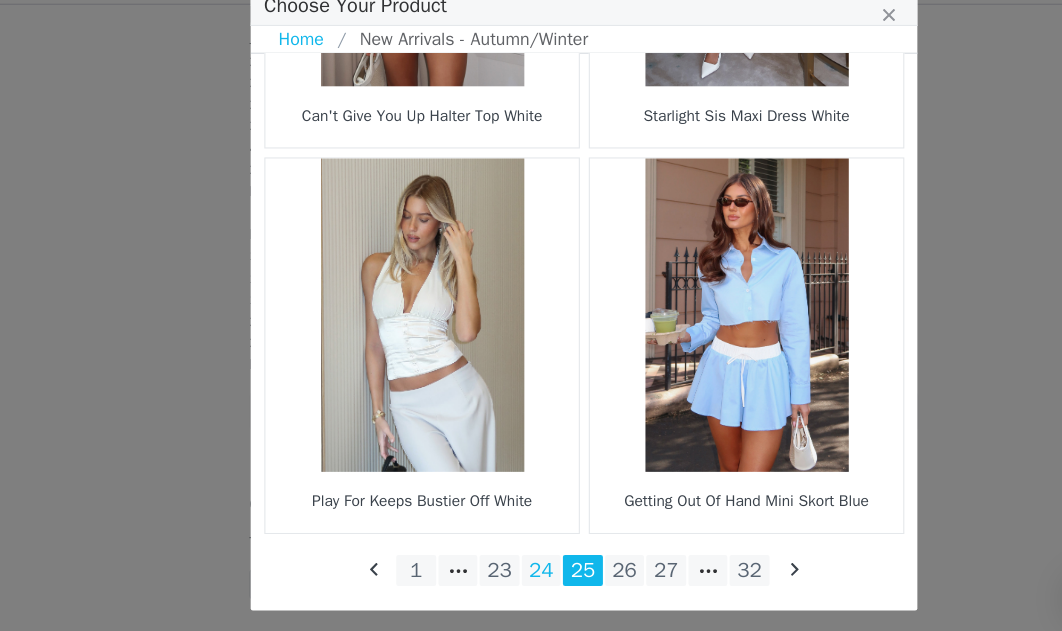 scroll, scrollTop: 3042, scrollLeft: 0, axis: vertical 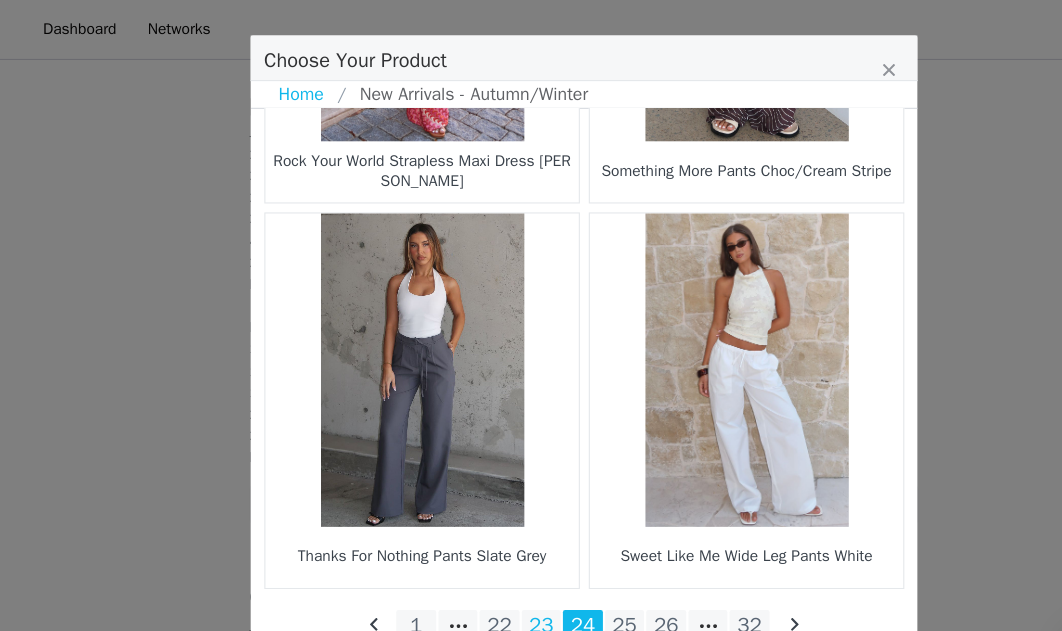 click on "23" at bounding box center (493, 563) 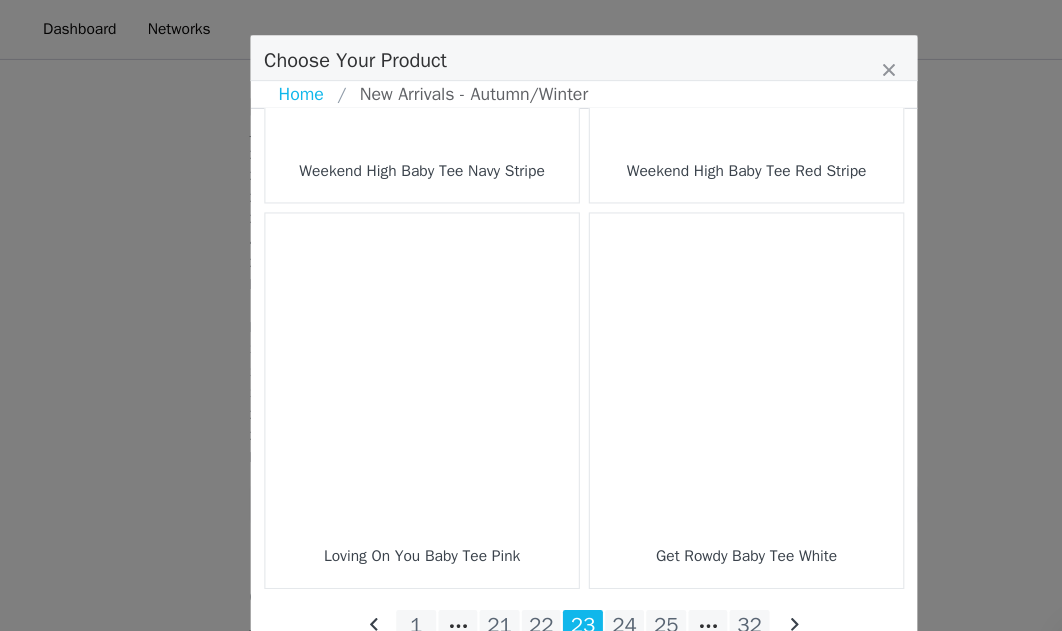 scroll, scrollTop: 3042, scrollLeft: 0, axis: vertical 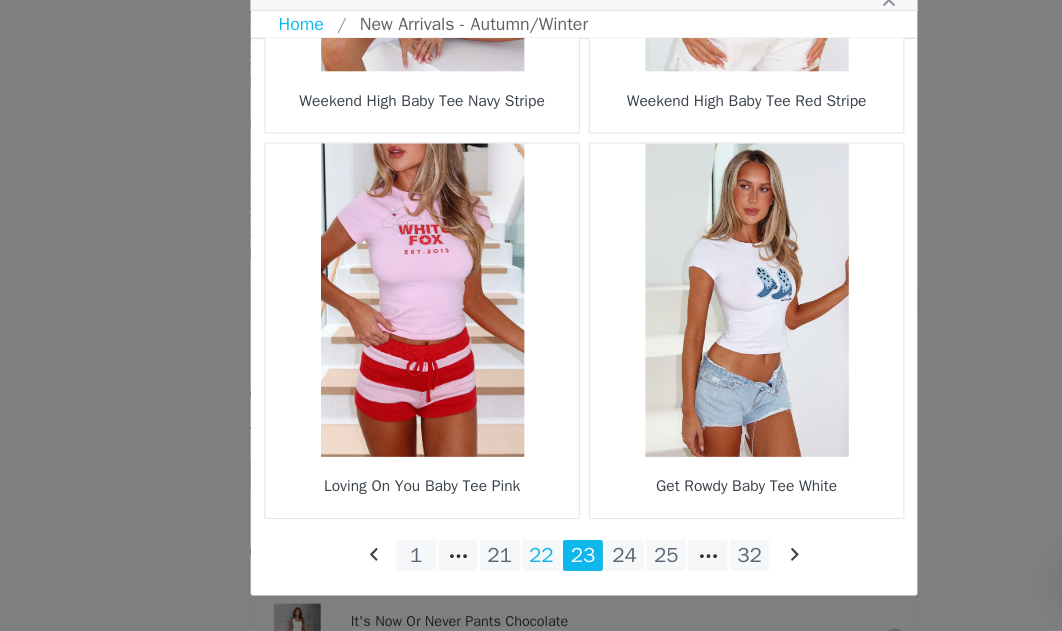 click on "22" at bounding box center [493, 563] 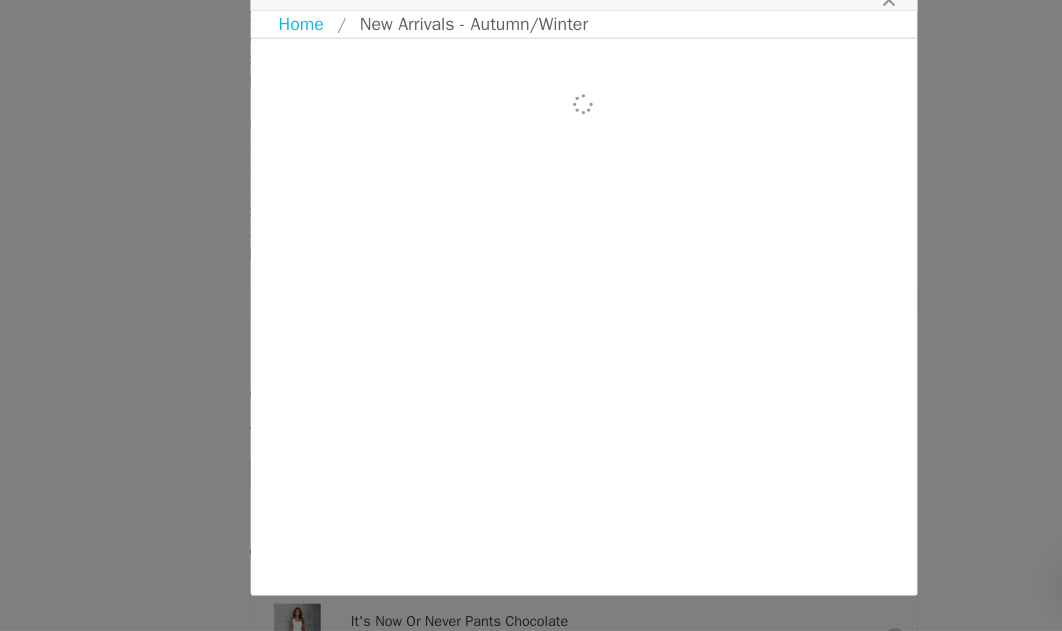 scroll, scrollTop: 0, scrollLeft: 0, axis: both 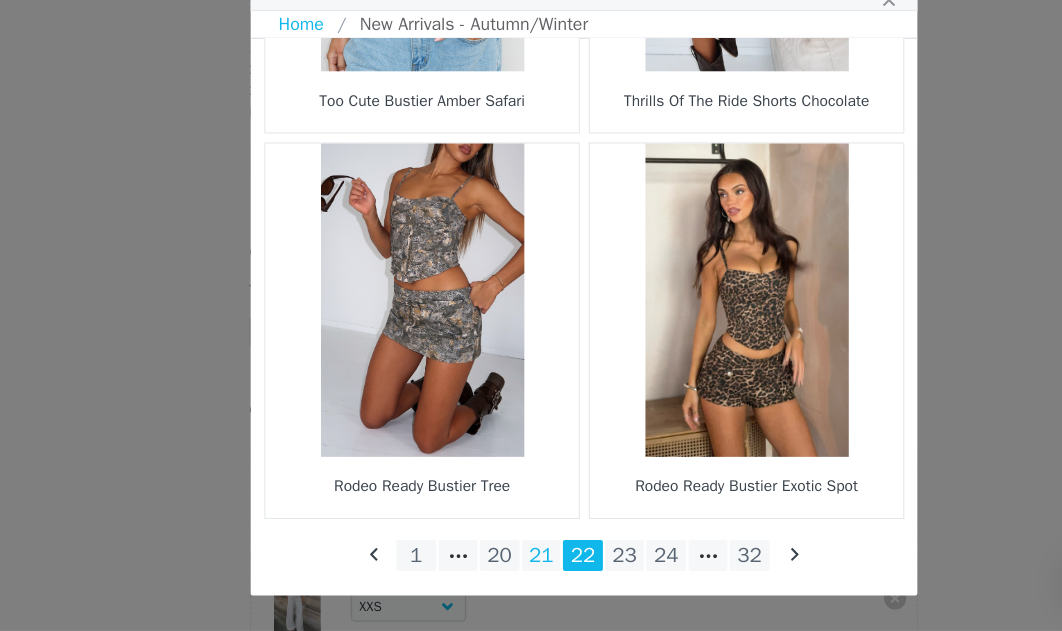 click on "21" at bounding box center [493, 563] 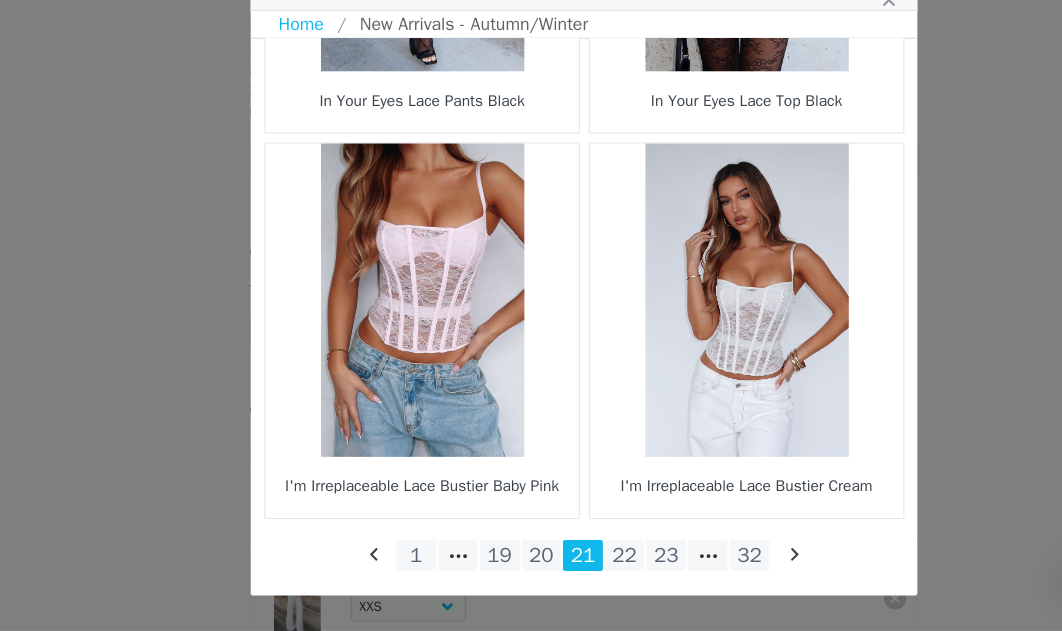 scroll, scrollTop: 3042, scrollLeft: 0, axis: vertical 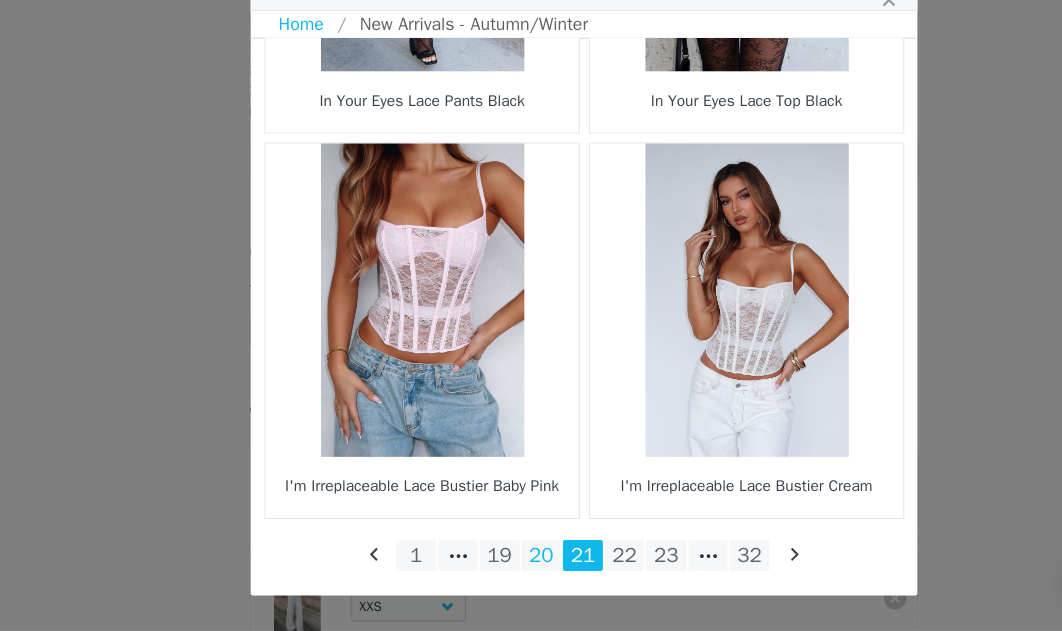 click on "20" at bounding box center (493, 563) 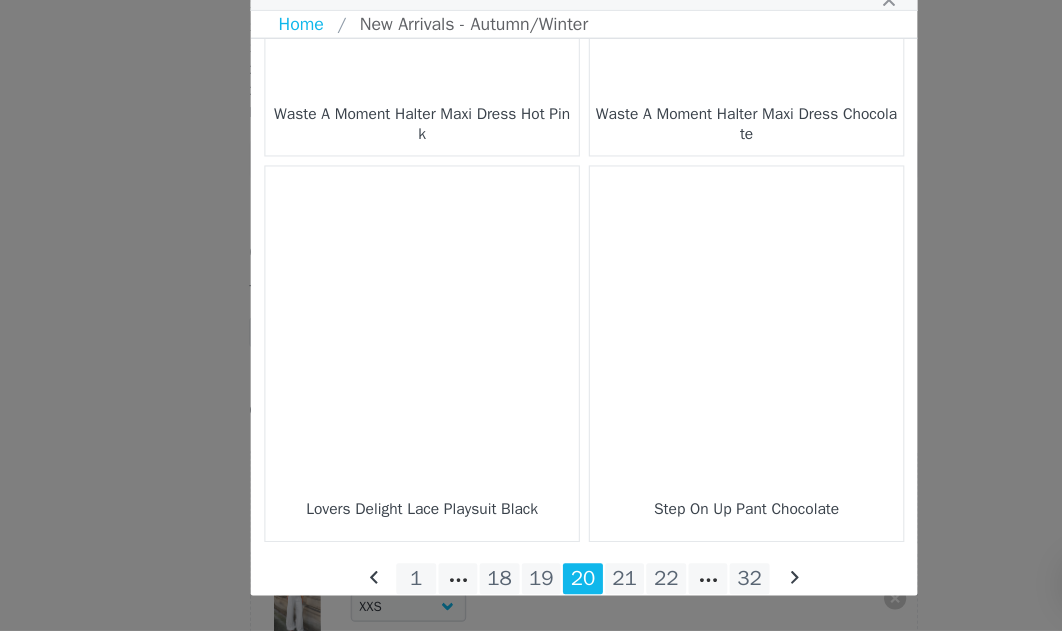scroll, scrollTop: 3044, scrollLeft: 0, axis: vertical 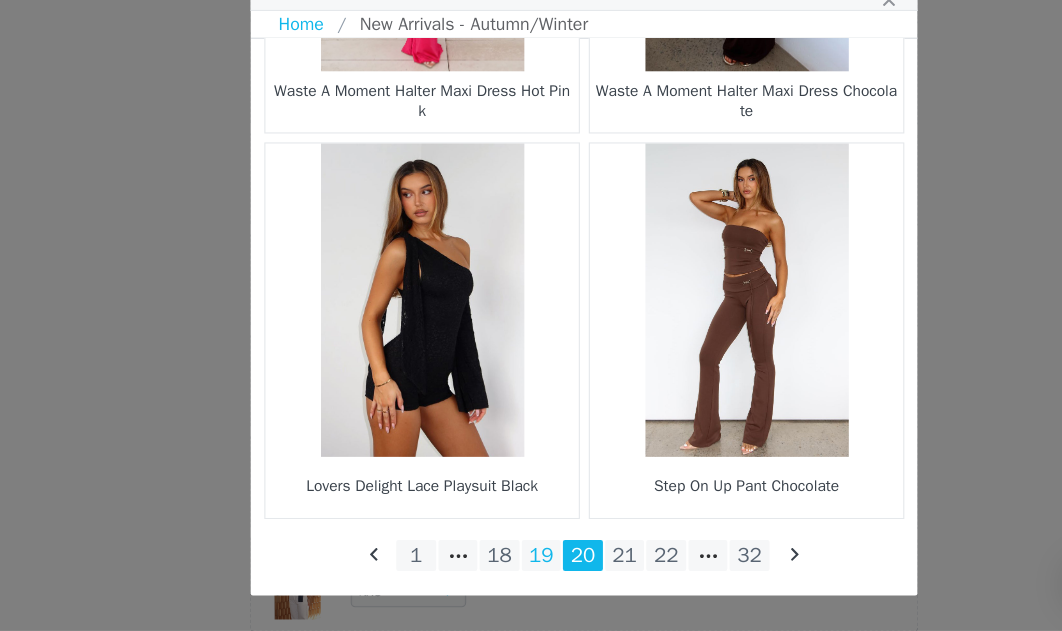 click on "19" at bounding box center [493, 563] 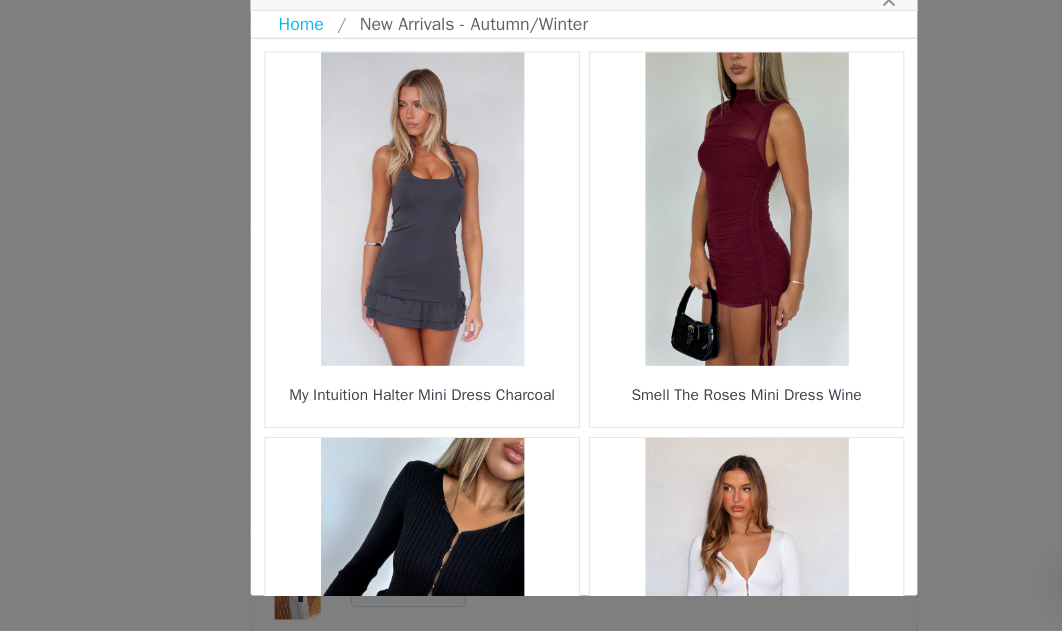 scroll, scrollTop: 0, scrollLeft: 0, axis: both 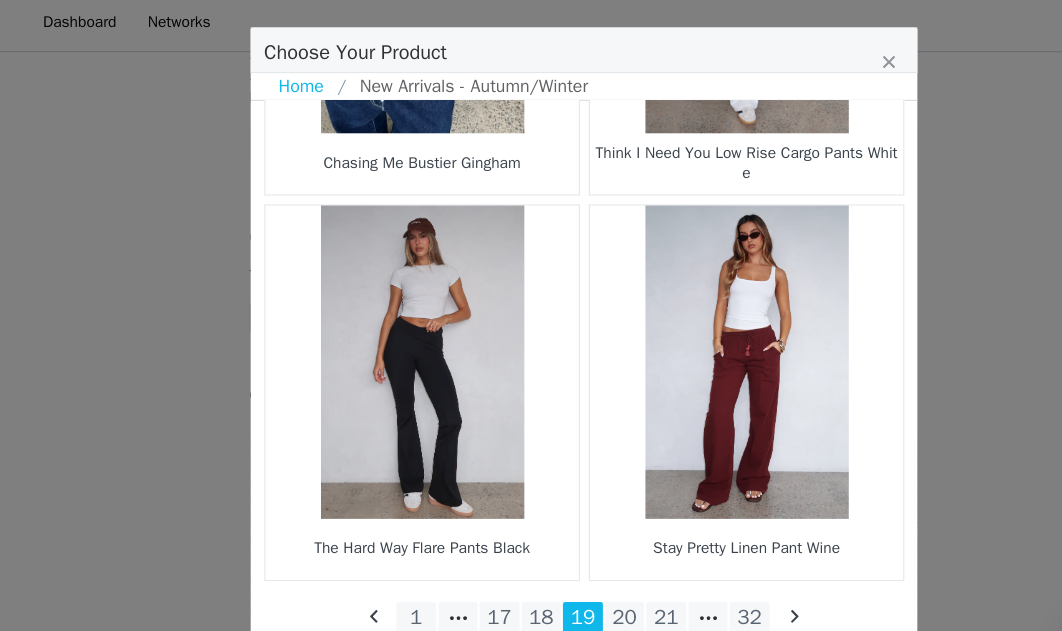 click on "My Intuition Halter Mini Dress Charcoal
Smell The Roses Mini Dress Wine
Time To Slay Long Sleeve Knit Top Black
Time To Slay Long Sleeve Knit Top Off White
Take The Reigns Long Sleeve Top Black
Not Over It Yet Halter Top Baby Blue
Not Over It Yet Halter Top White
Not Over It Yet Halter Top Black
Keep Coming Back Maxi Skirt Charcoal
Jealousy Bustier White
Jealousy Bustier Black
Jealousy Bustier Chocolate" at bounding box center [531, -1172] 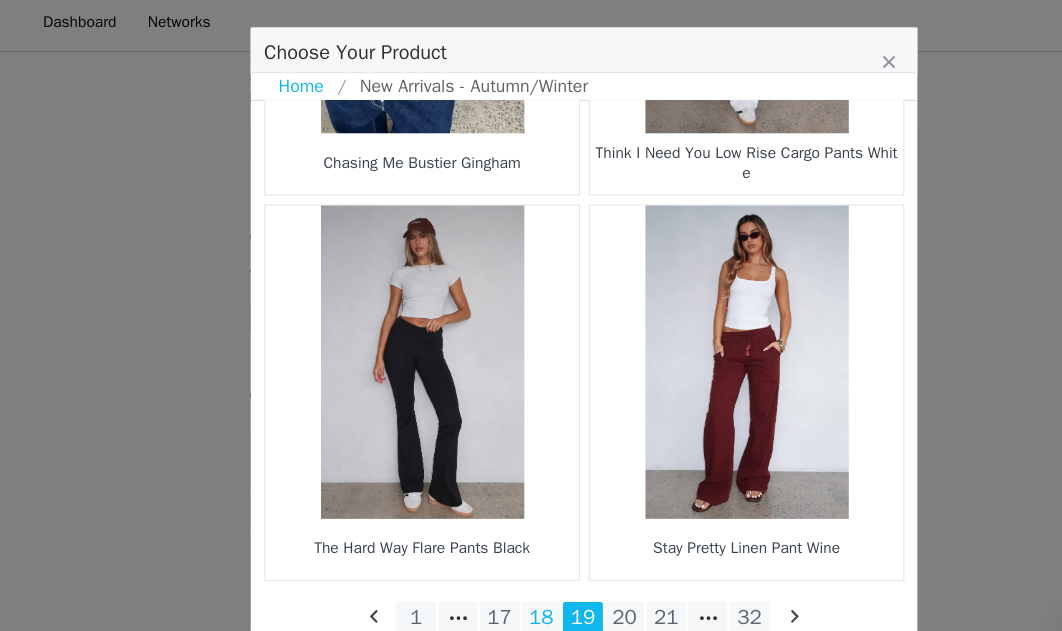 click on "18" at bounding box center [493, 563] 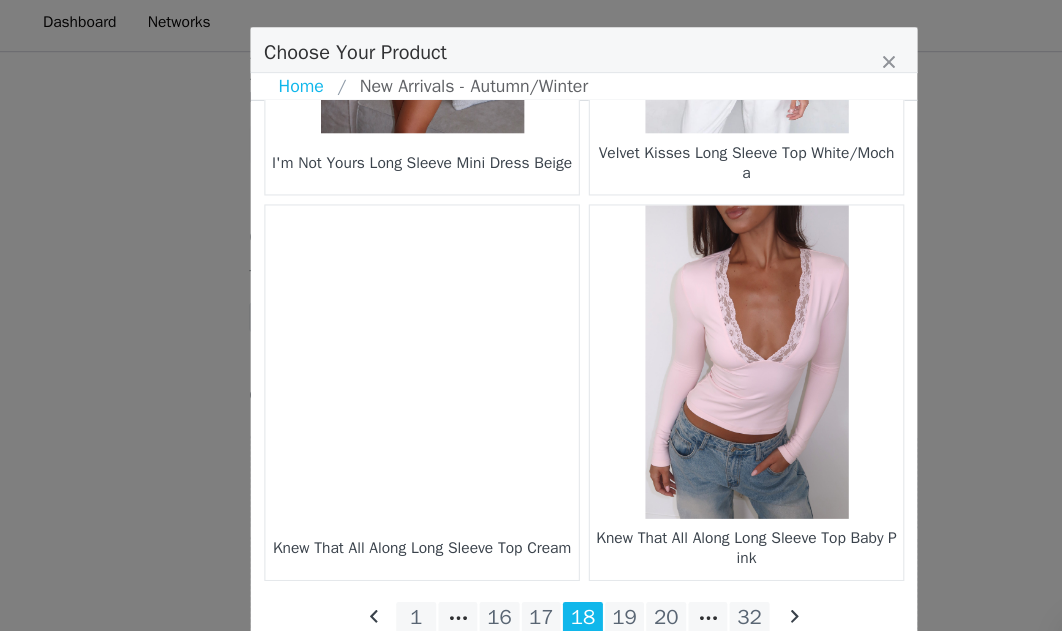 scroll, scrollTop: 3042, scrollLeft: 0, axis: vertical 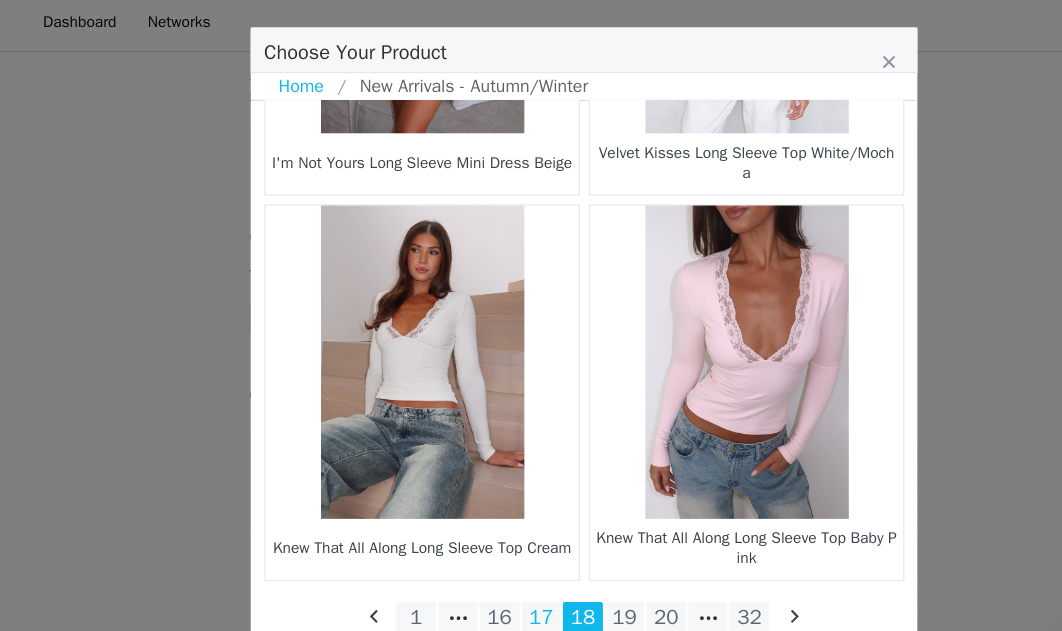 click on "17" at bounding box center (493, 563) 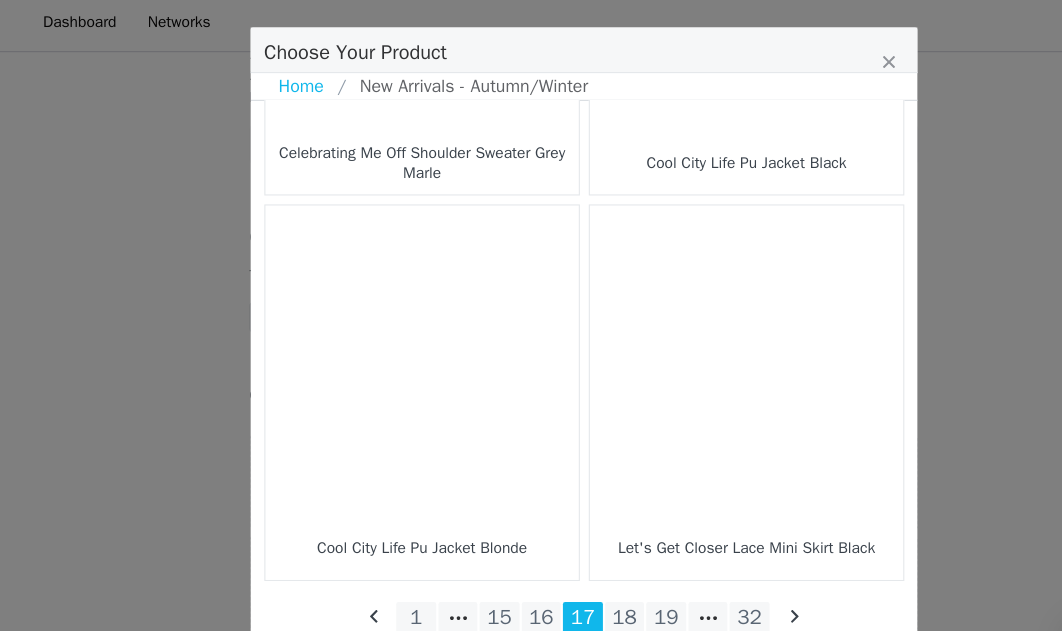scroll, scrollTop: 3042, scrollLeft: 0, axis: vertical 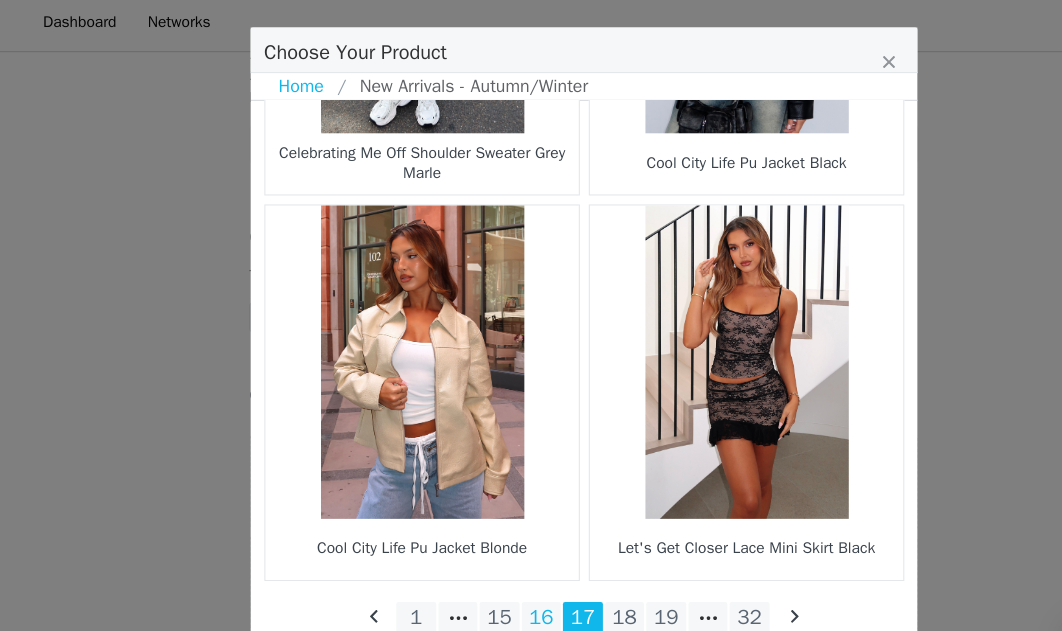 click on "16" at bounding box center [493, 563] 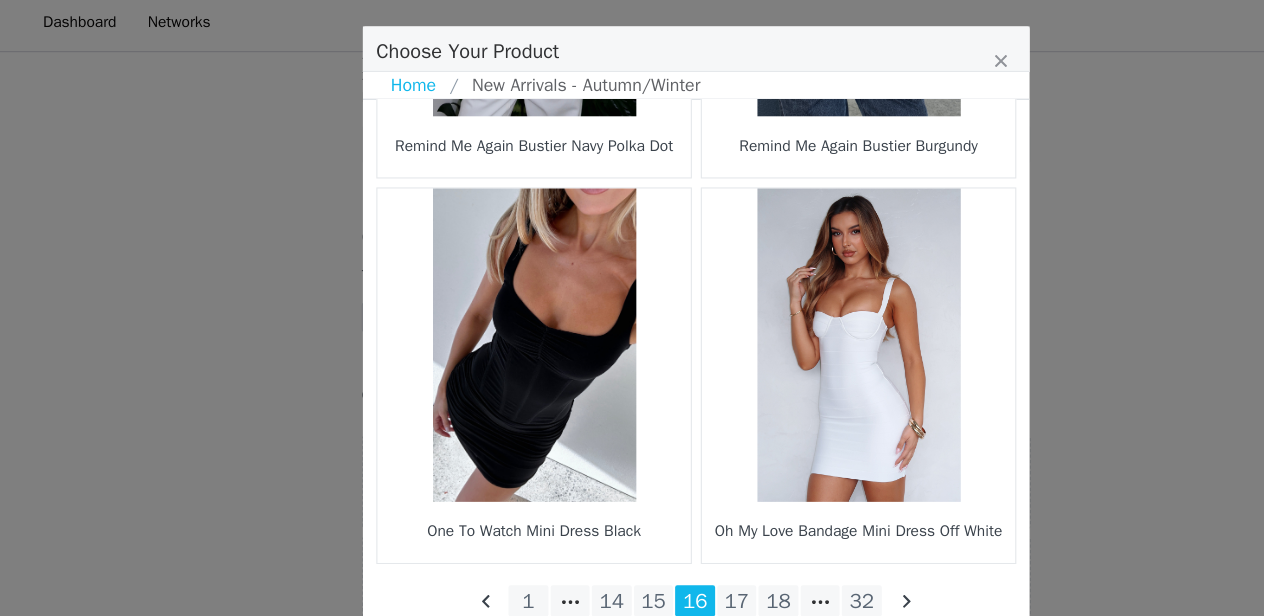 scroll, scrollTop: 3056, scrollLeft: 0, axis: vertical 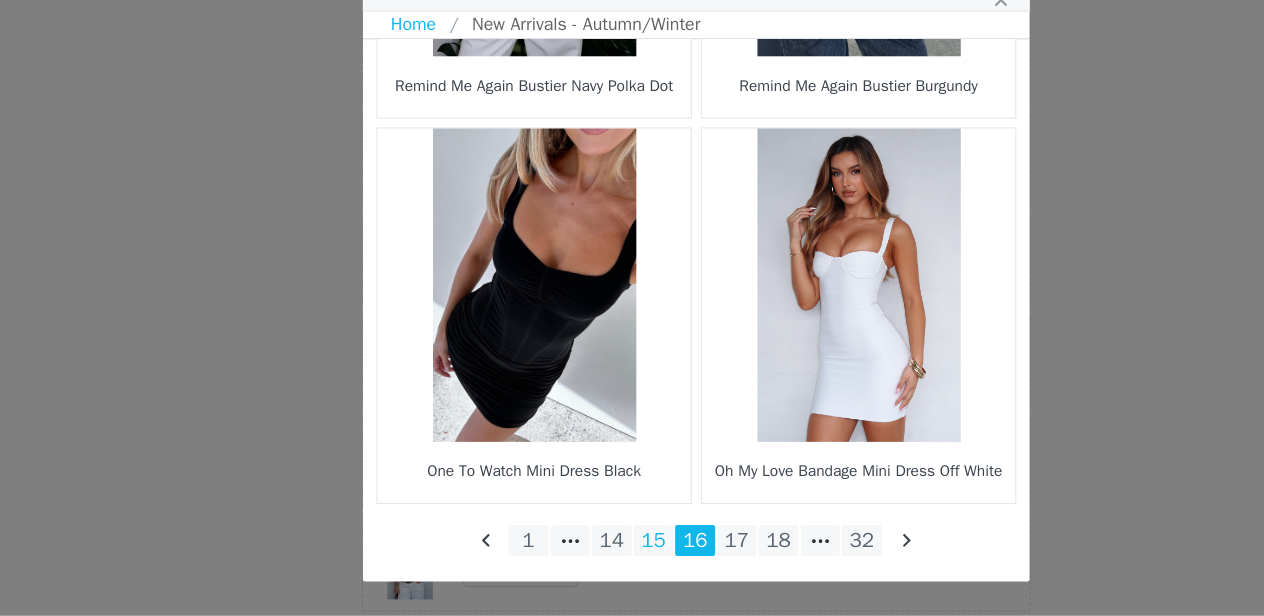 click on "15" at bounding box center [594, 548] 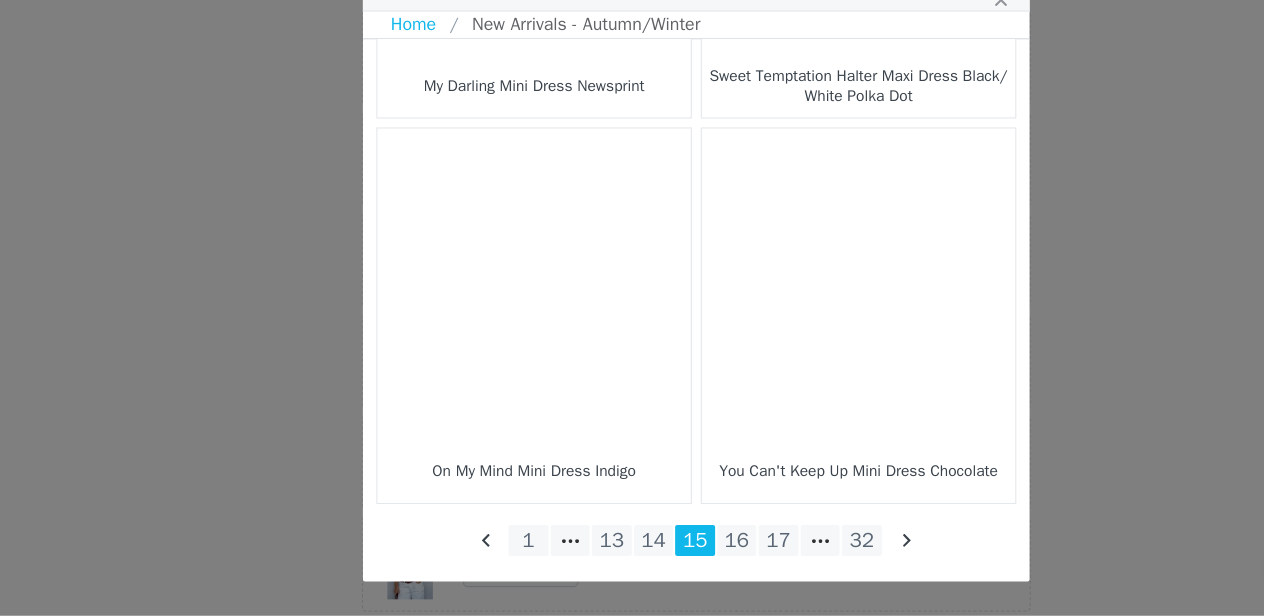 scroll, scrollTop: 3056, scrollLeft: 0, axis: vertical 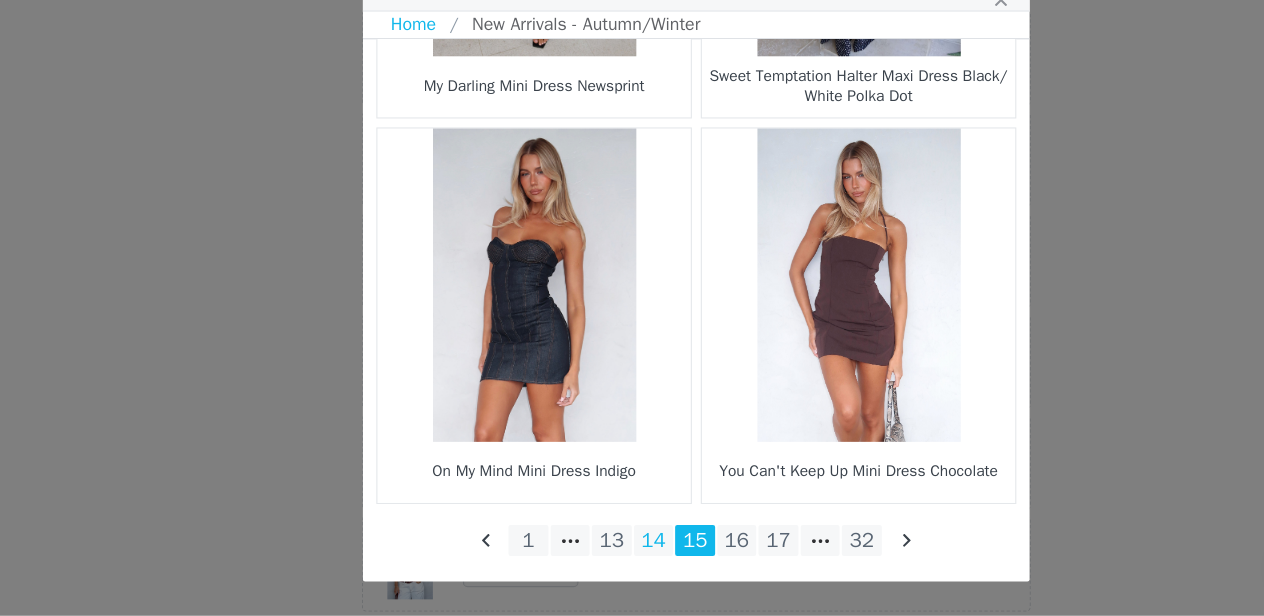 click on "14" at bounding box center [594, 548] 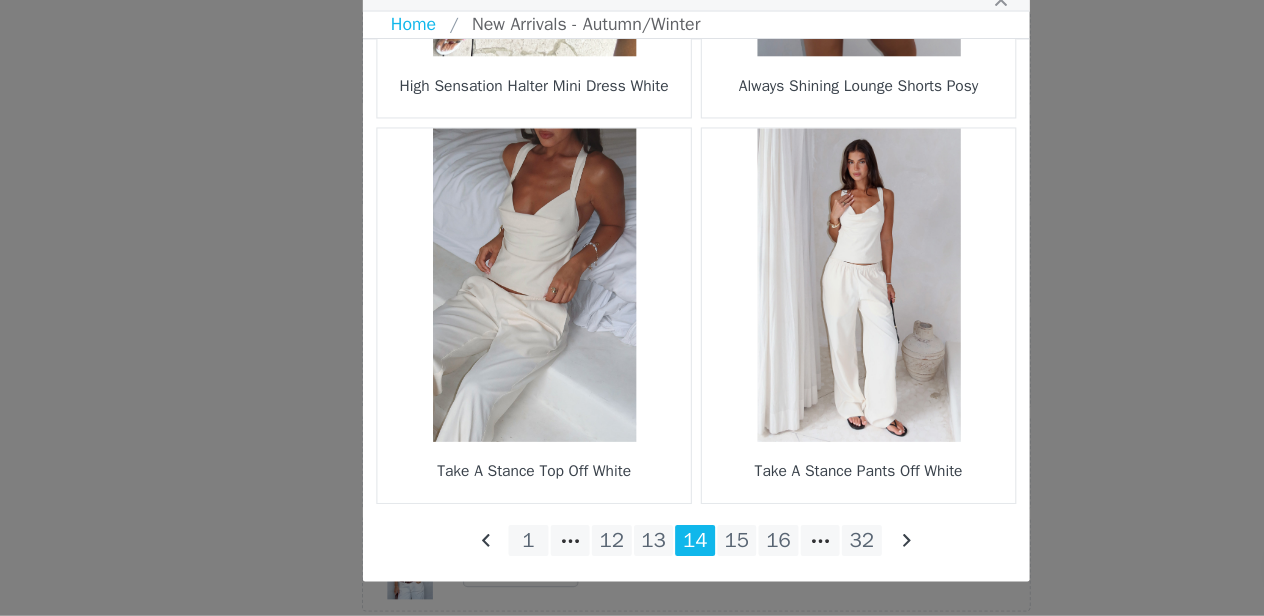 scroll, scrollTop: 3056, scrollLeft: 0, axis: vertical 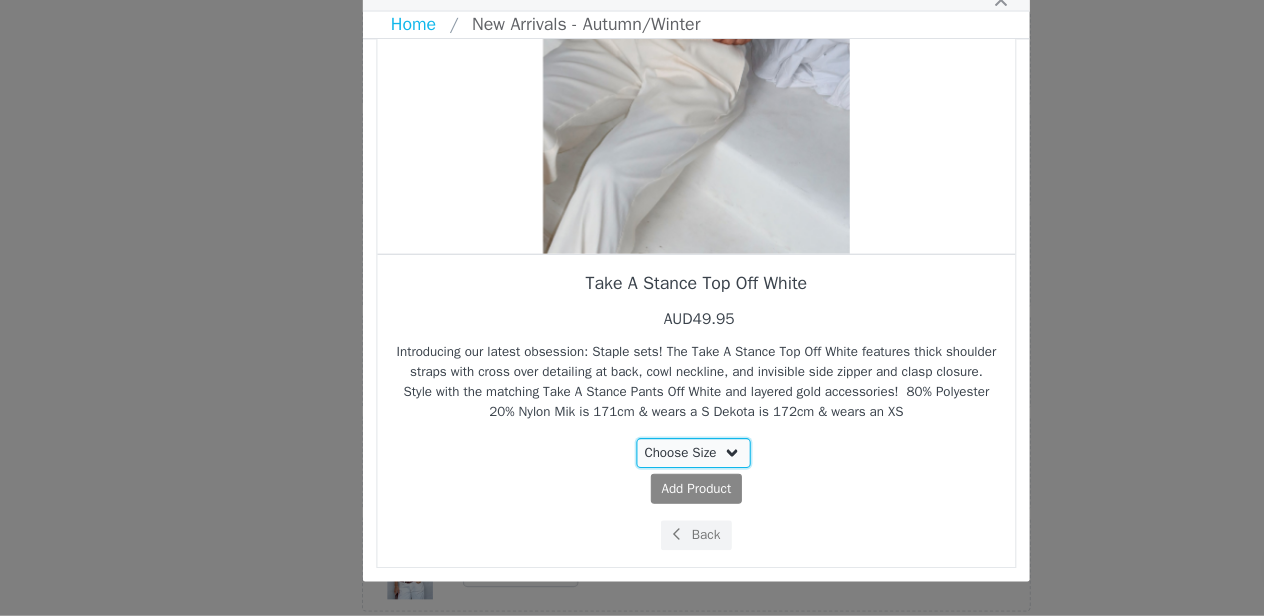 select on "26798709" 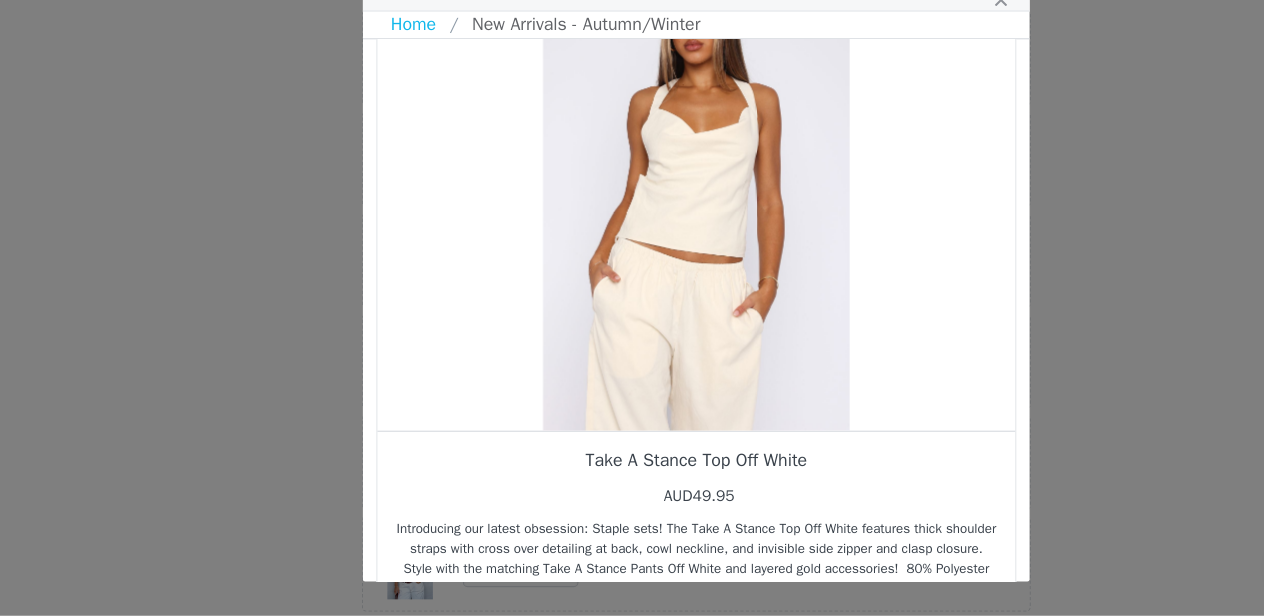 scroll, scrollTop: 72, scrollLeft: 0, axis: vertical 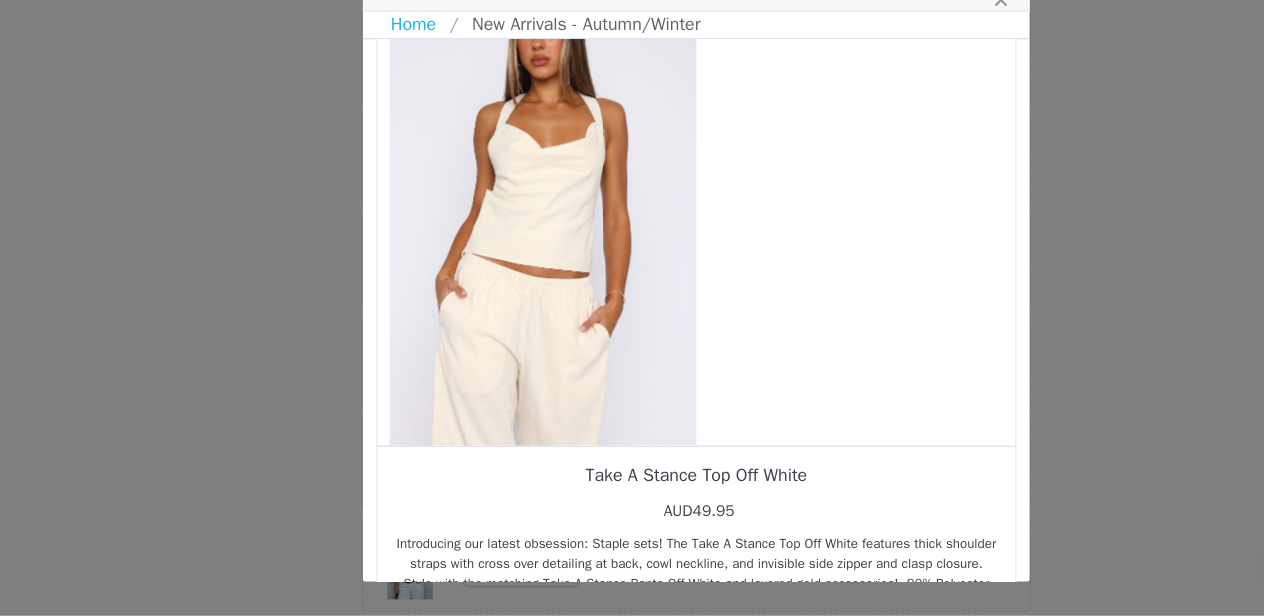 drag, startPoint x: 646, startPoint y: 278, endPoint x: 460, endPoint y: 226, distance: 193.13208 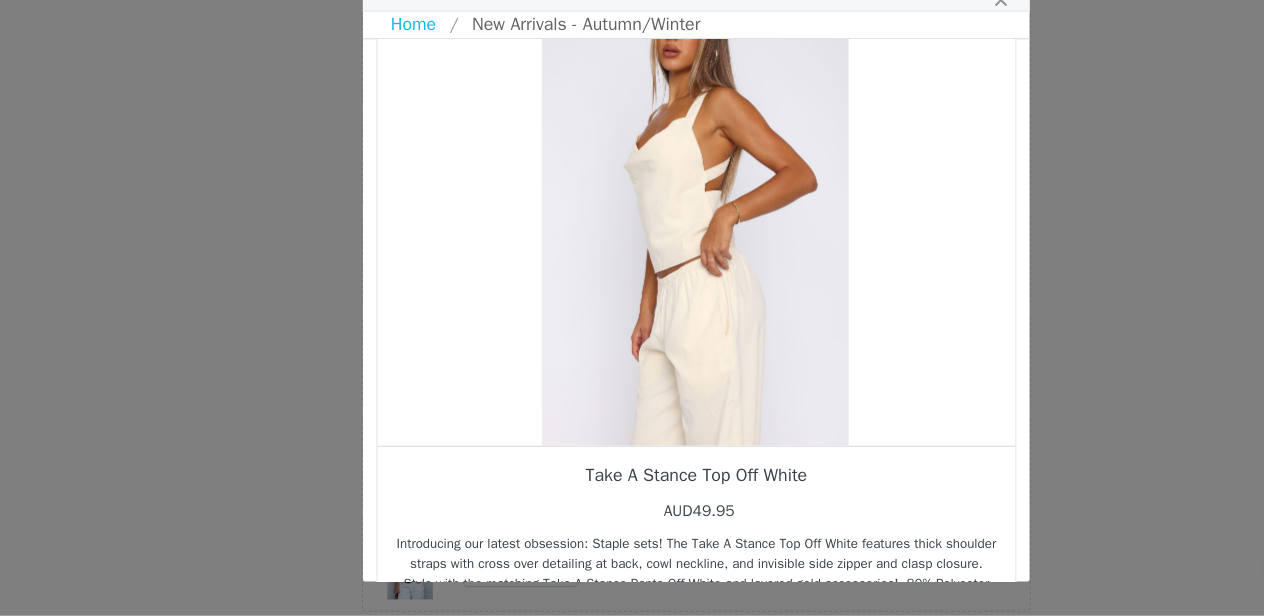 drag, startPoint x: 651, startPoint y: 286, endPoint x: 444, endPoint y: 259, distance: 208.75345 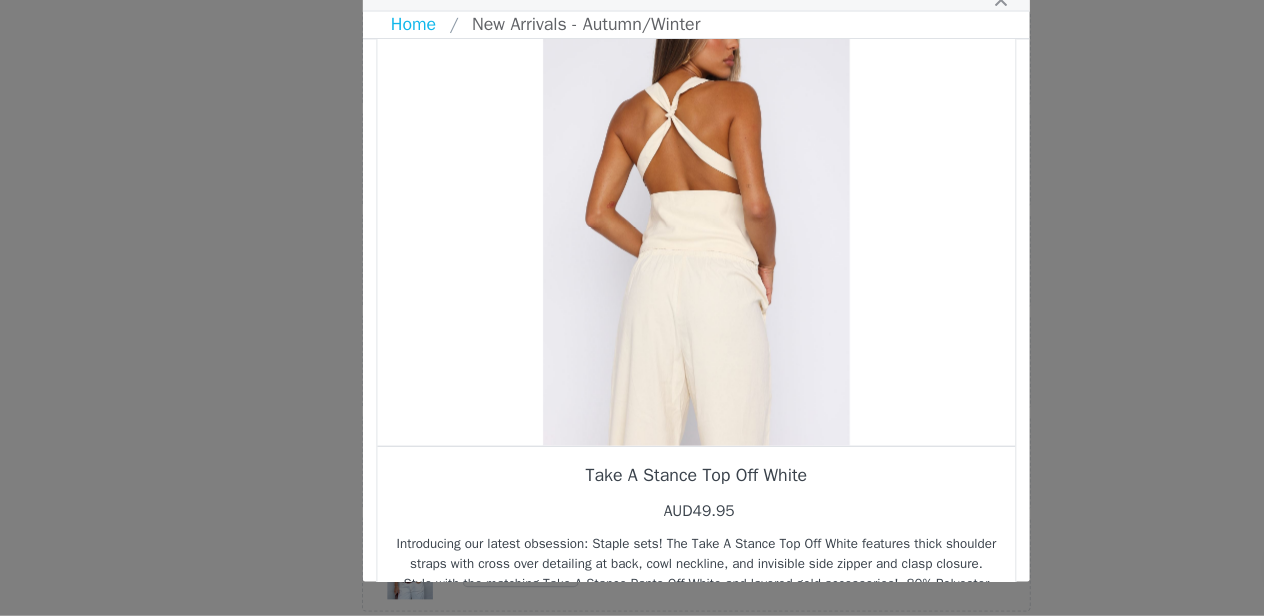 drag, startPoint x: 661, startPoint y: 290, endPoint x: 506, endPoint y: 252, distance: 159.5901 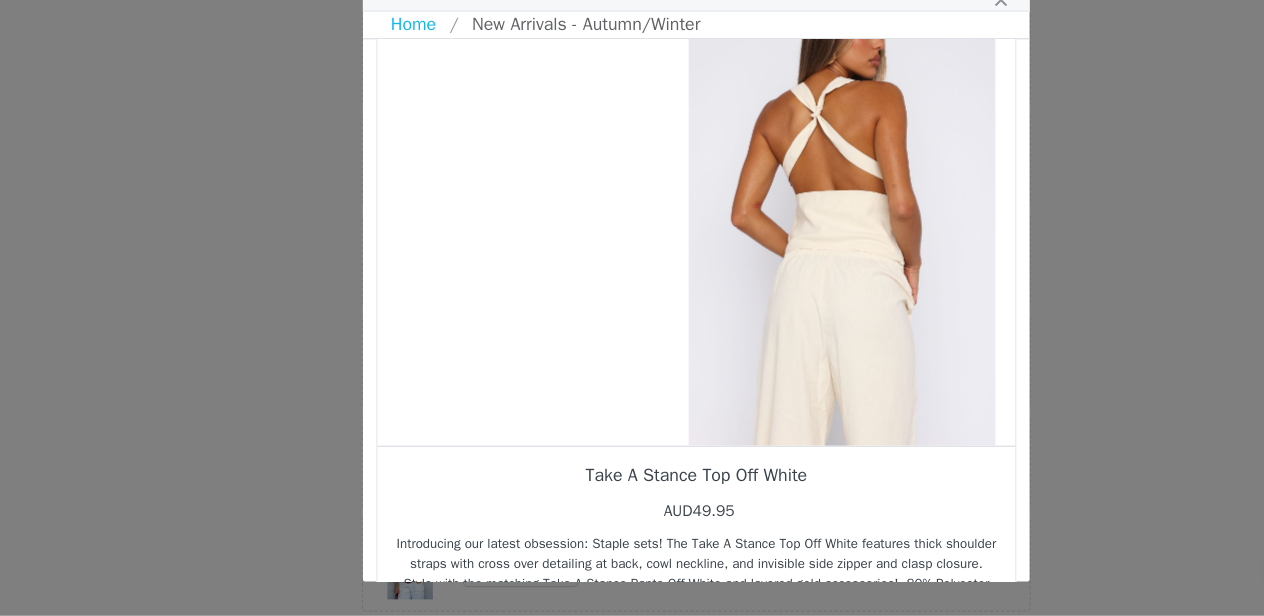 drag, startPoint x: 599, startPoint y: 265, endPoint x: 738, endPoint y: 281, distance: 139.91783 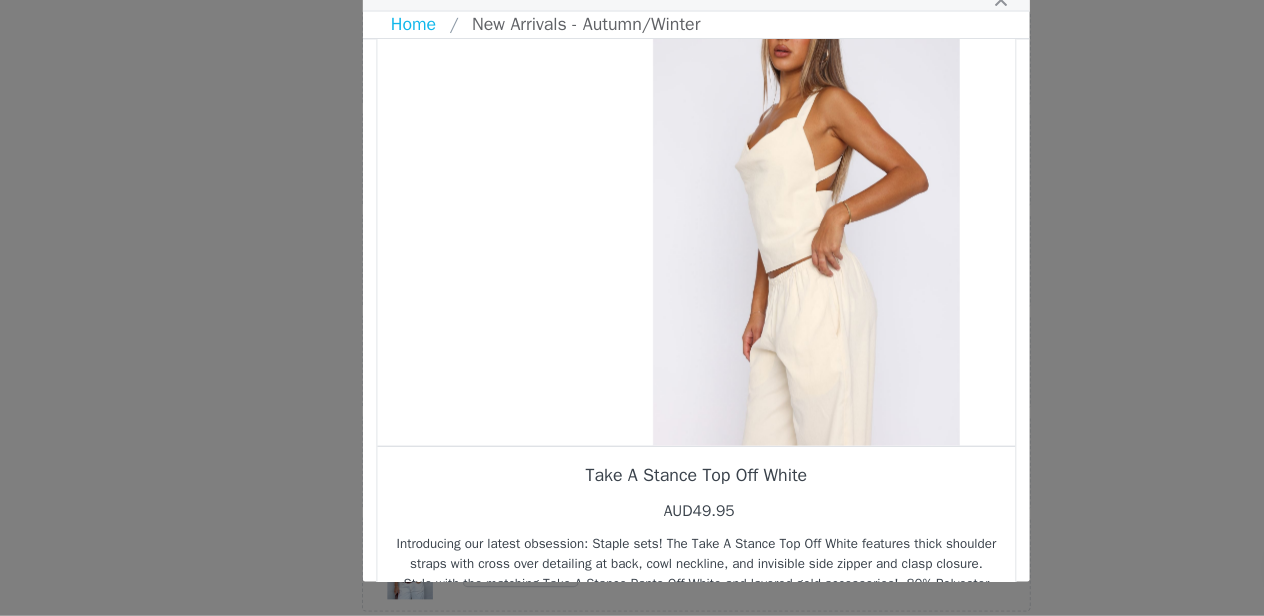 drag, startPoint x: 738, startPoint y: 281, endPoint x: 851, endPoint y: 292, distance: 113.534134 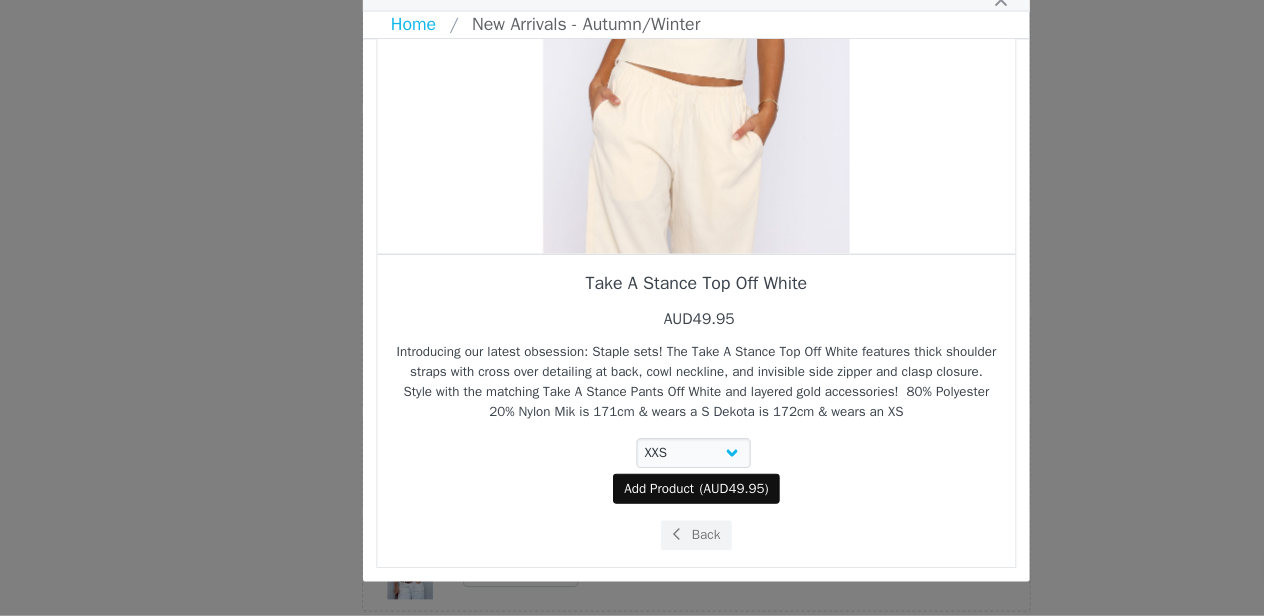scroll, scrollTop: 263, scrollLeft: 0, axis: vertical 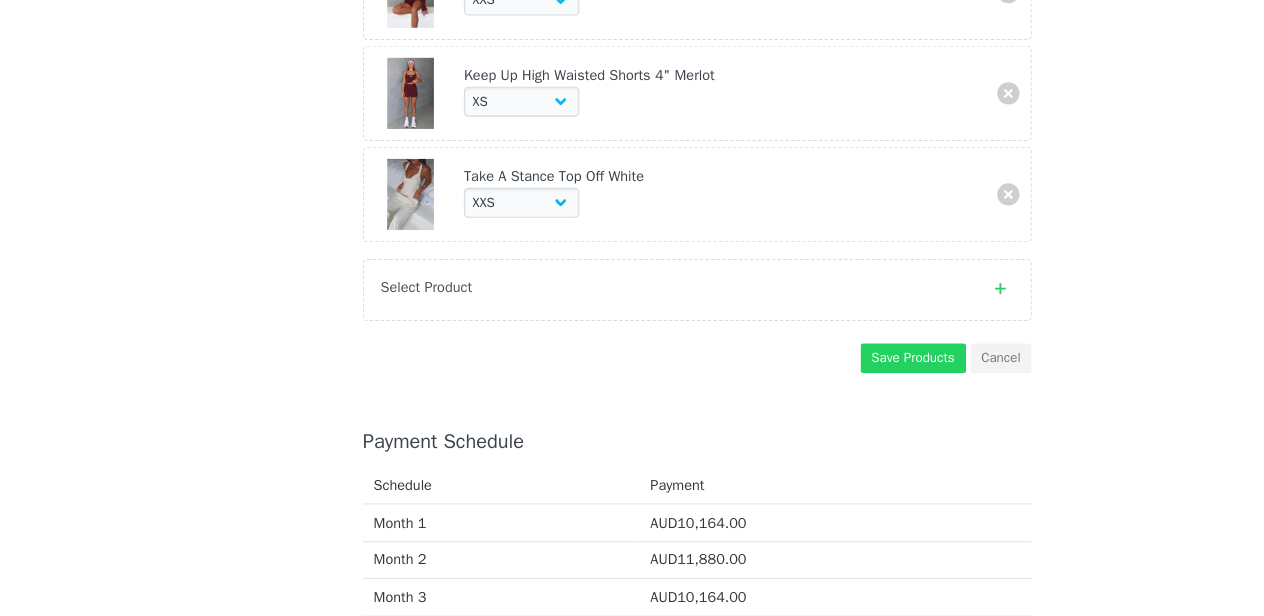 click on "Select Product" at bounding box center (632, 323) 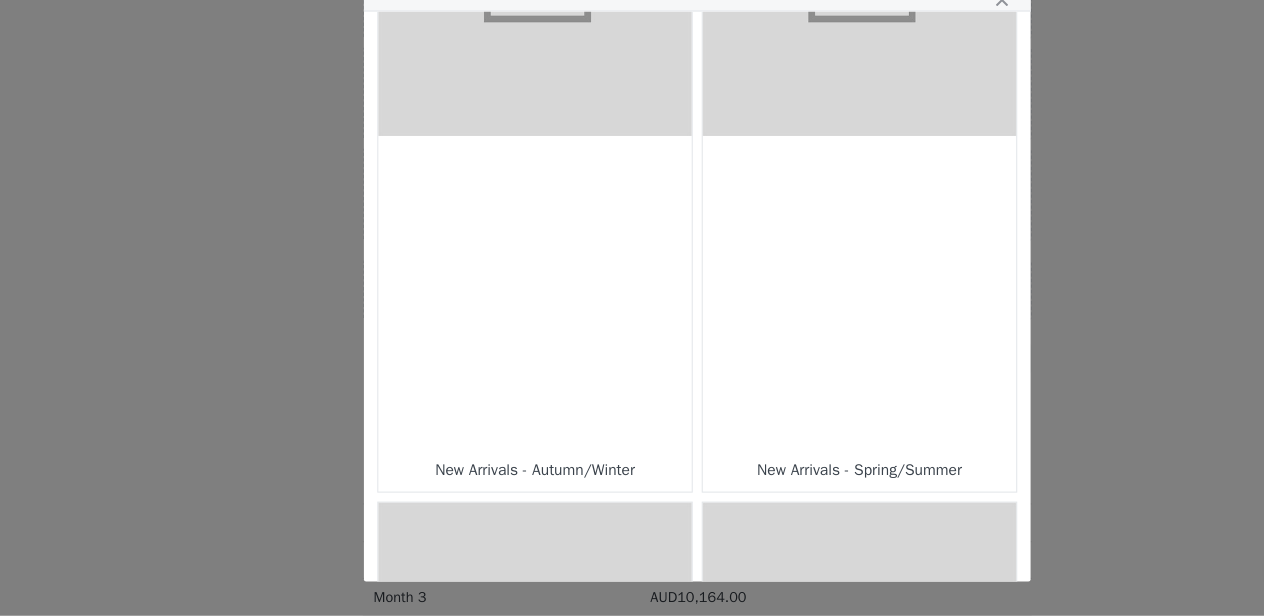scroll, scrollTop: 178, scrollLeft: 0, axis: vertical 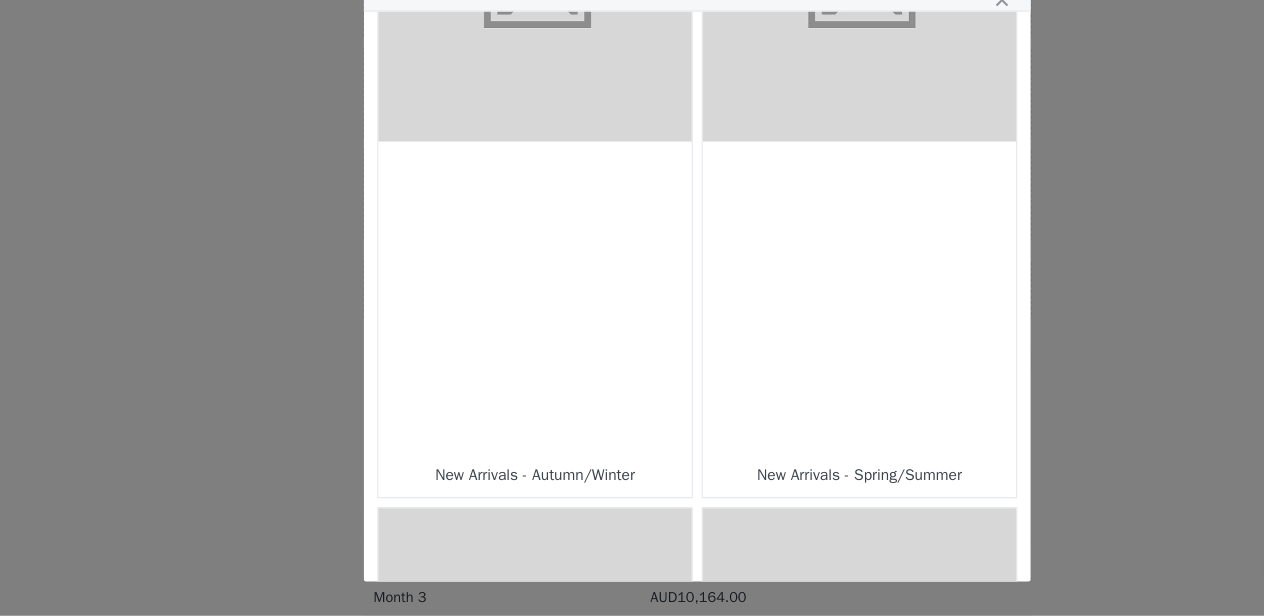 click at bounding box center [486, 330] 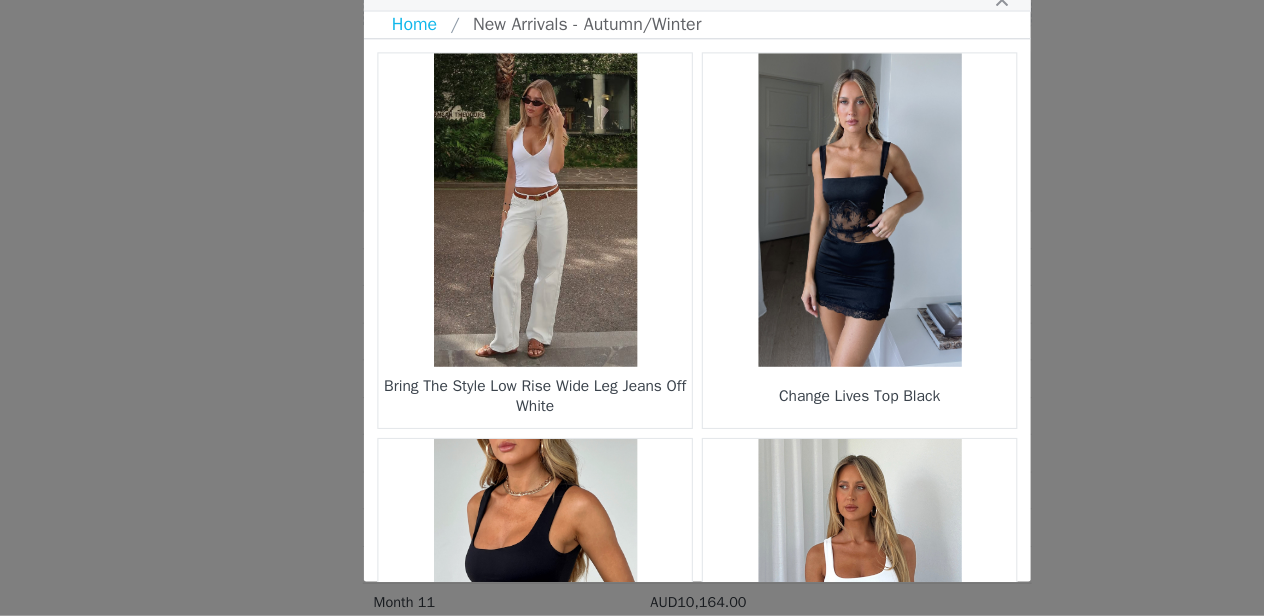 scroll, scrollTop: 1819, scrollLeft: 0, axis: vertical 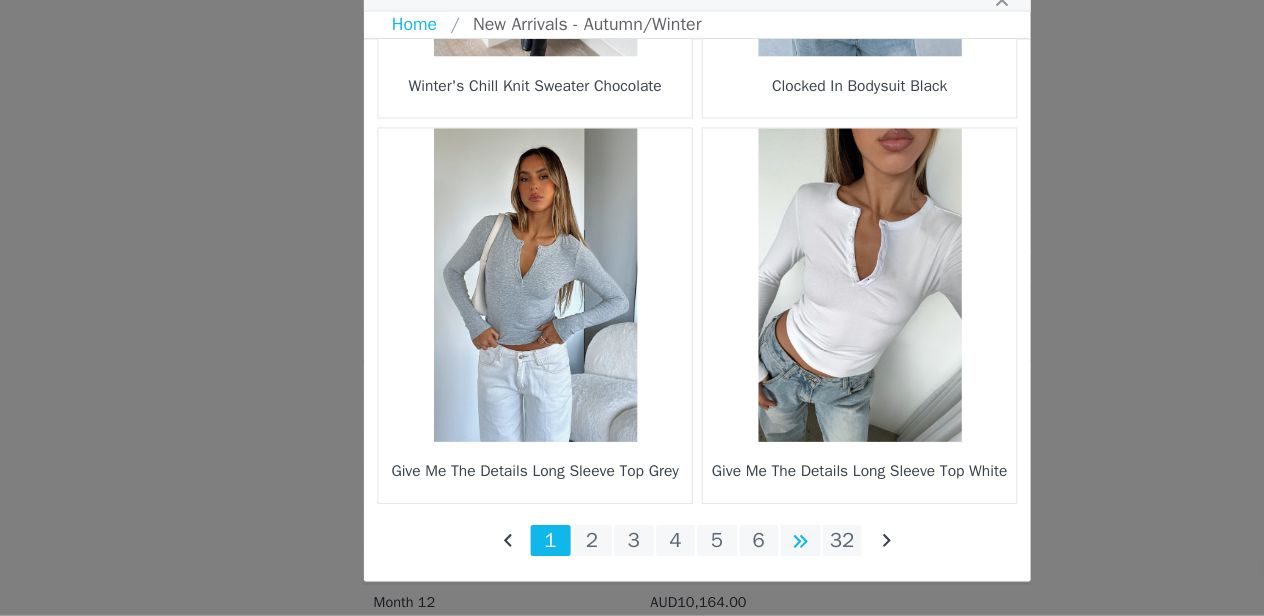 click at bounding box center [725, 548] 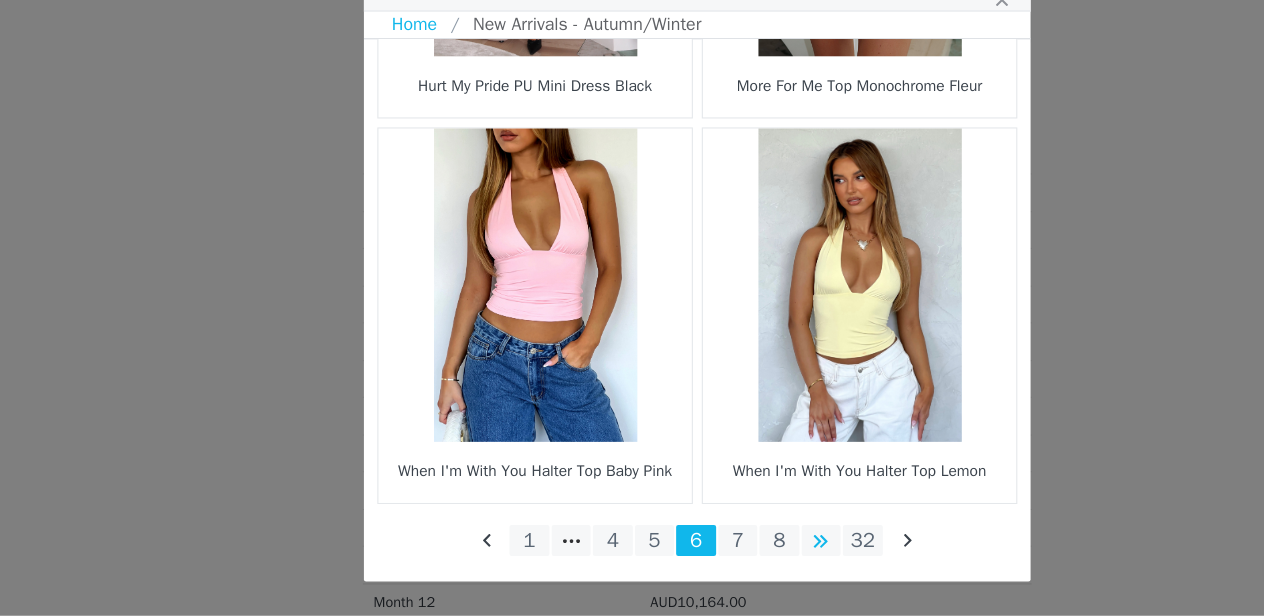 scroll, scrollTop: 3056, scrollLeft: 0, axis: vertical 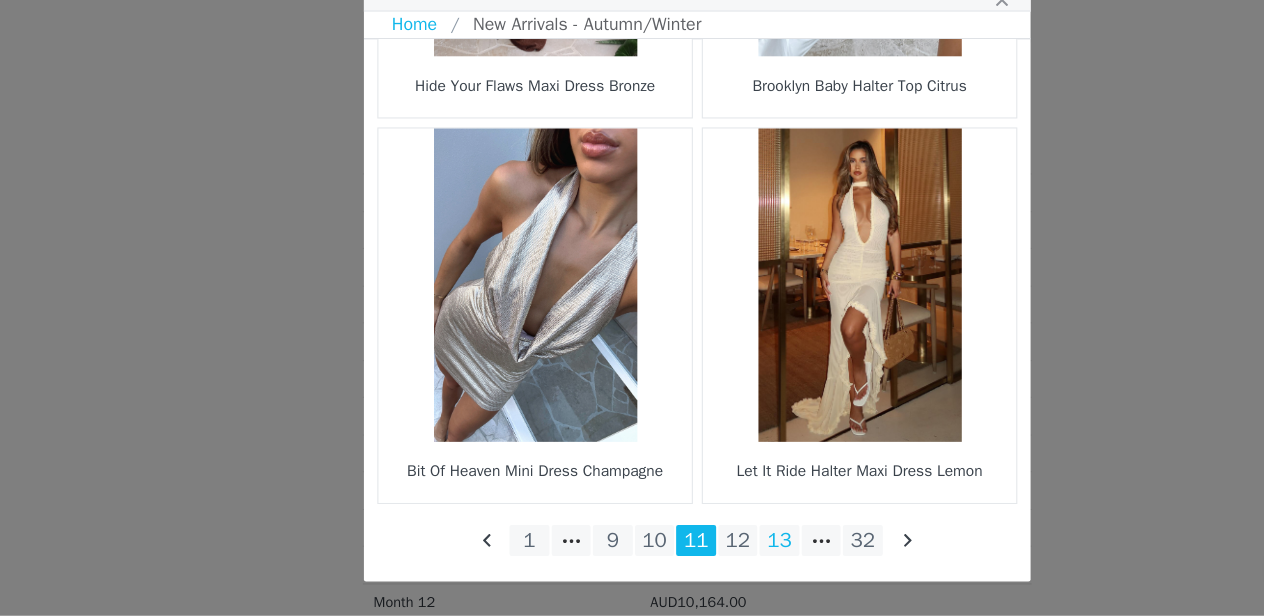 click on "13" at bounding box center [706, 548] 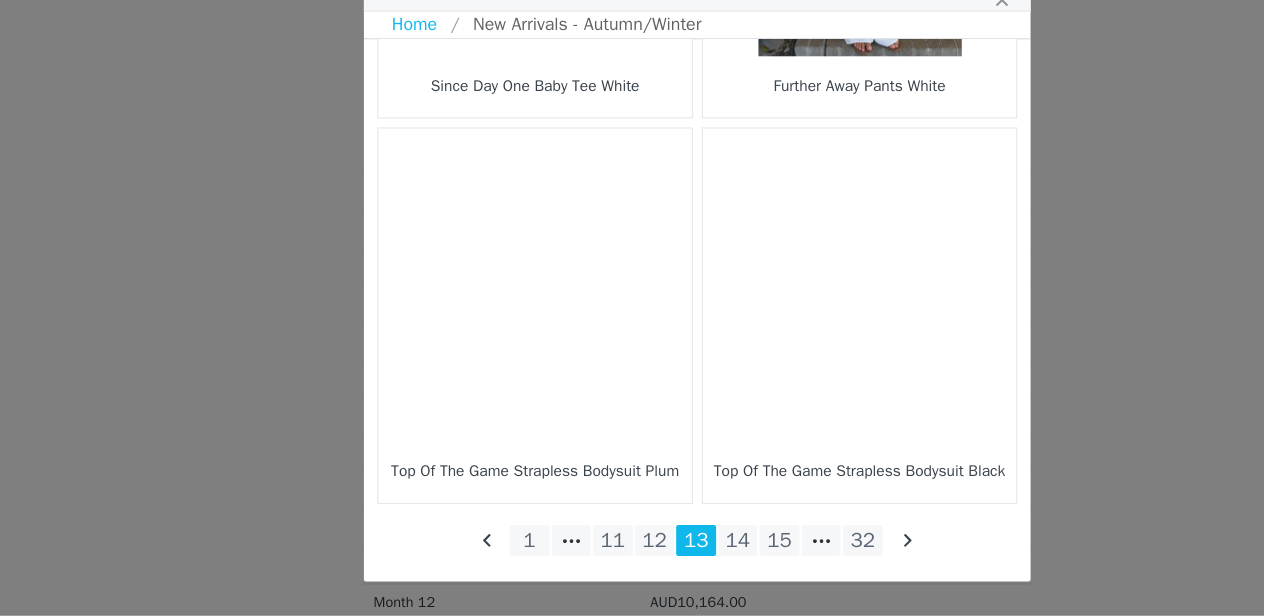 scroll, scrollTop: 3056, scrollLeft: 0, axis: vertical 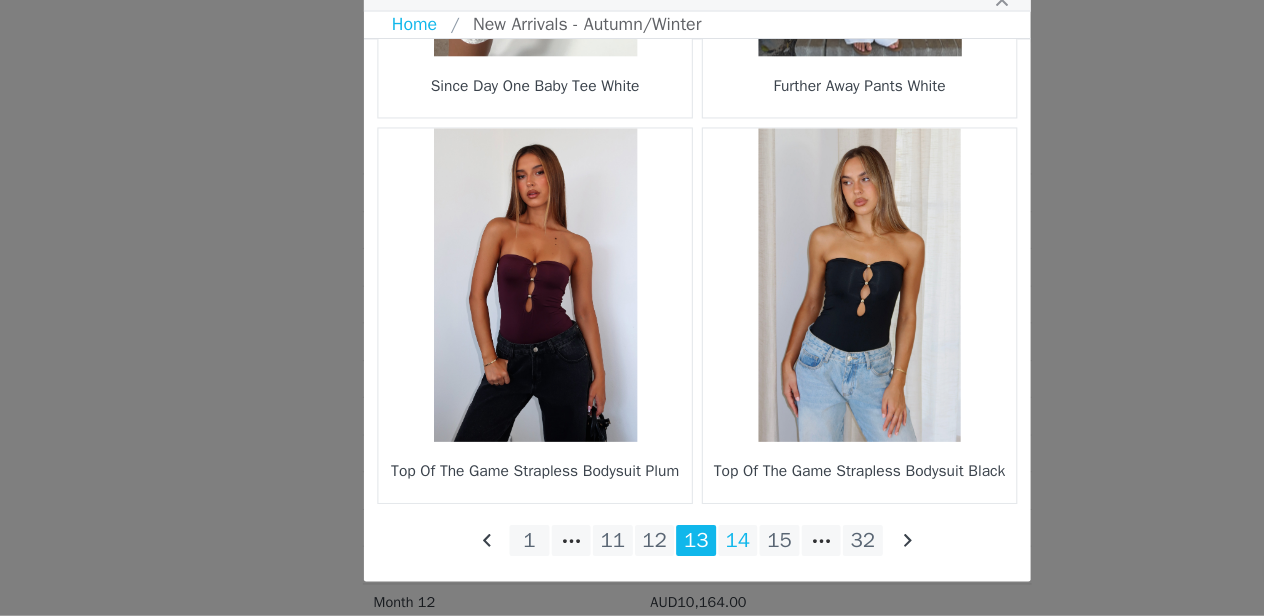 click on "14" at bounding box center (669, 548) 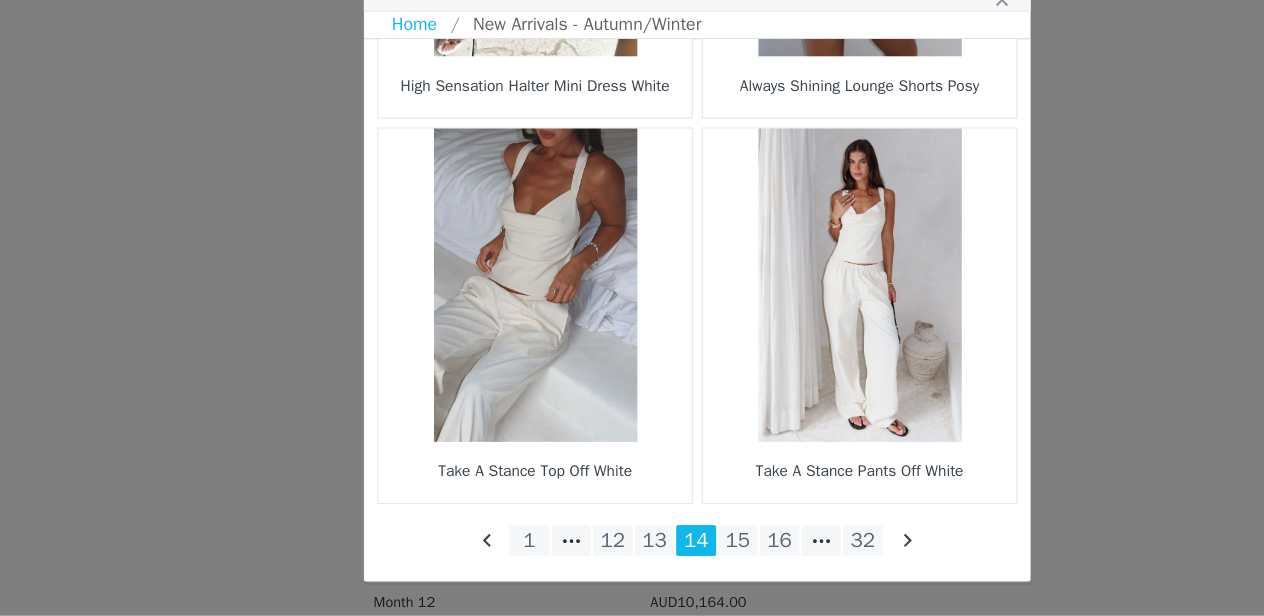 scroll, scrollTop: 3056, scrollLeft: 0, axis: vertical 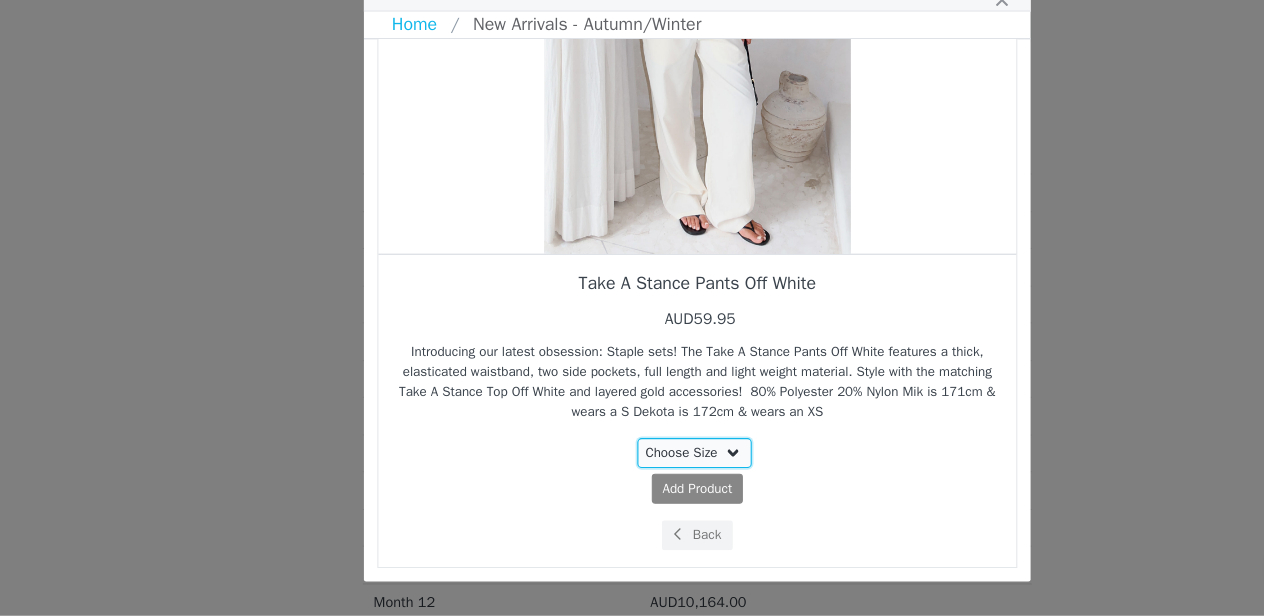 select on "26799403" 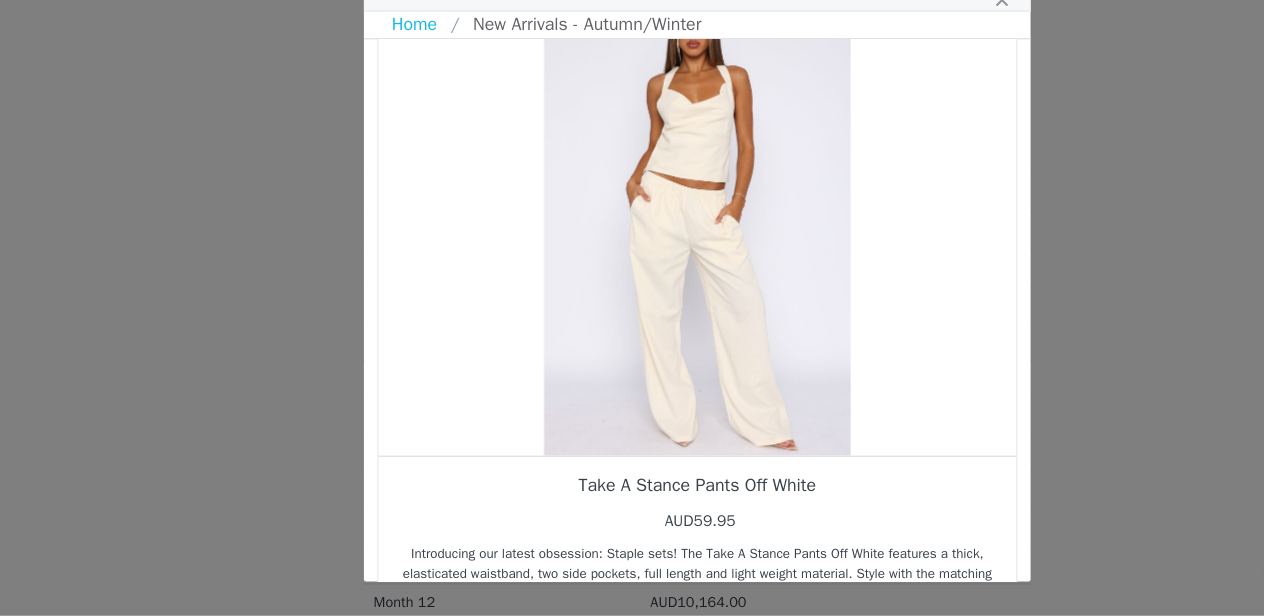 scroll, scrollTop: 40, scrollLeft: 0, axis: vertical 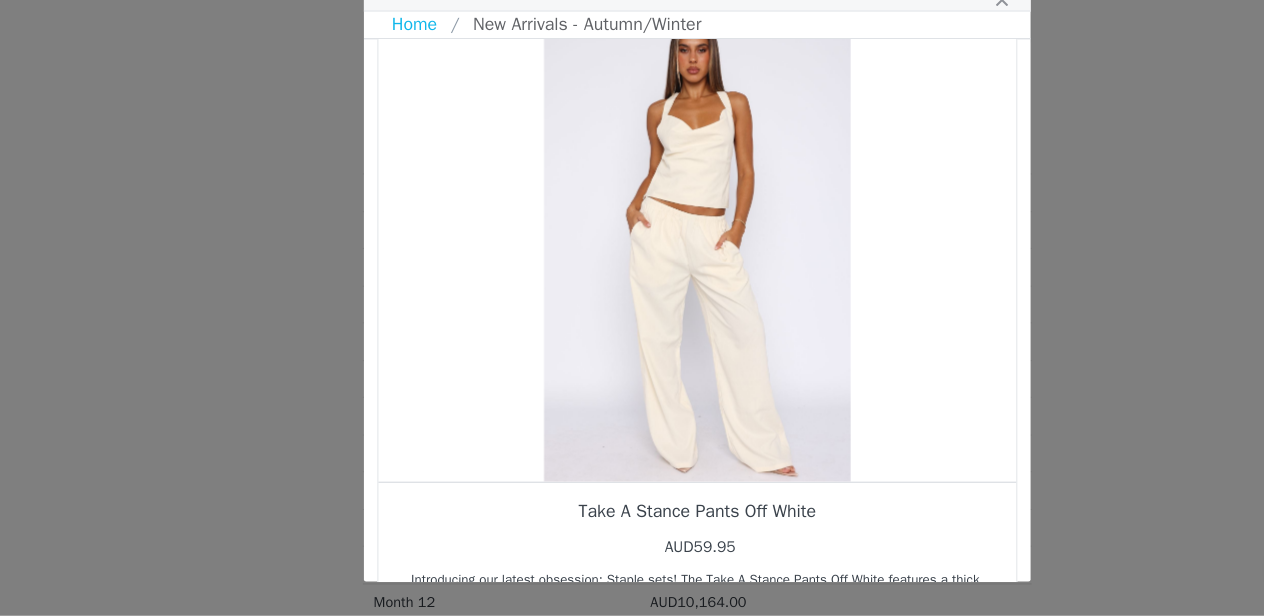 drag, startPoint x: 720, startPoint y: 336, endPoint x: 615, endPoint y: 325, distance: 105.574615 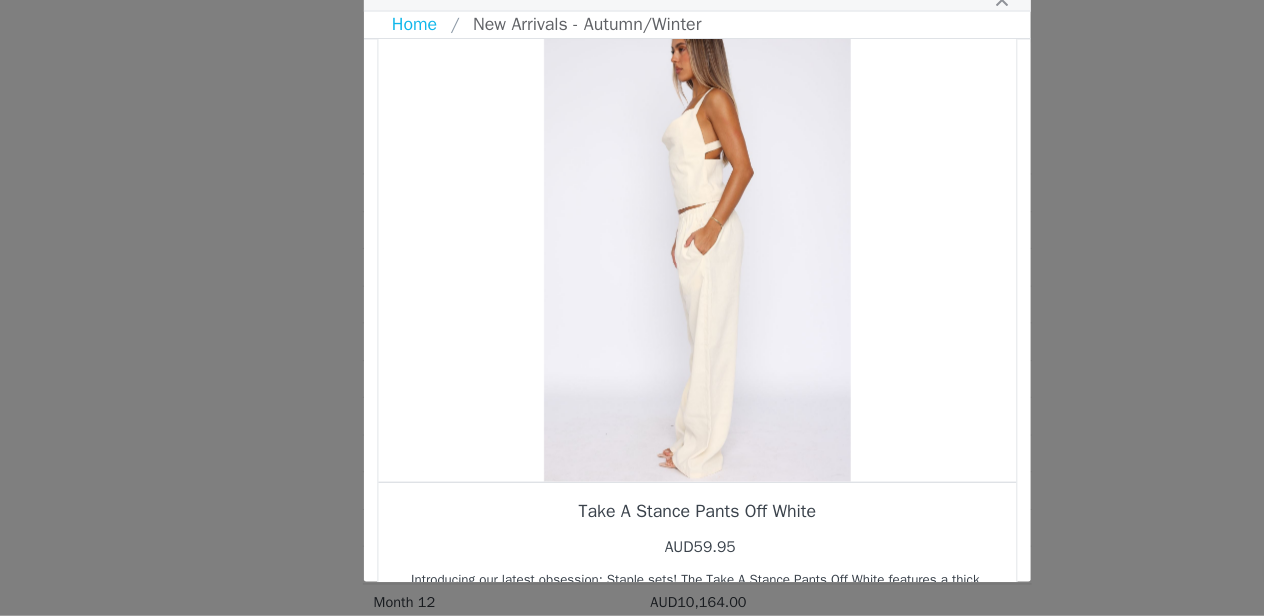 drag, startPoint x: 698, startPoint y: 332, endPoint x: 610, endPoint y: 332, distance: 88 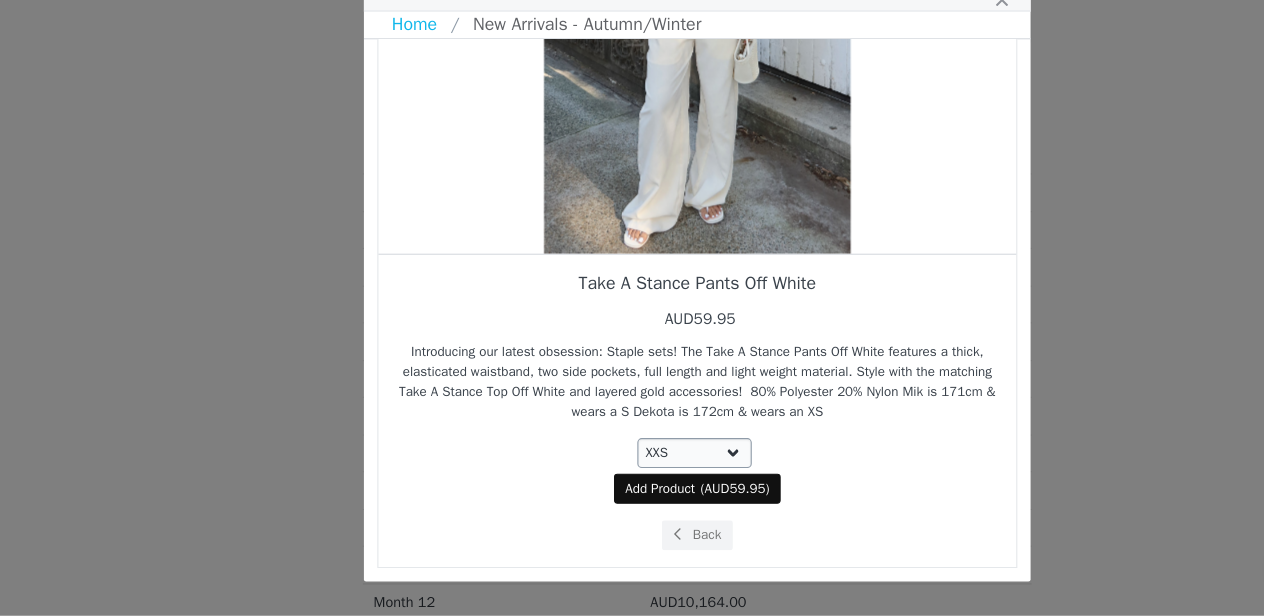 scroll, scrollTop: 245, scrollLeft: 0, axis: vertical 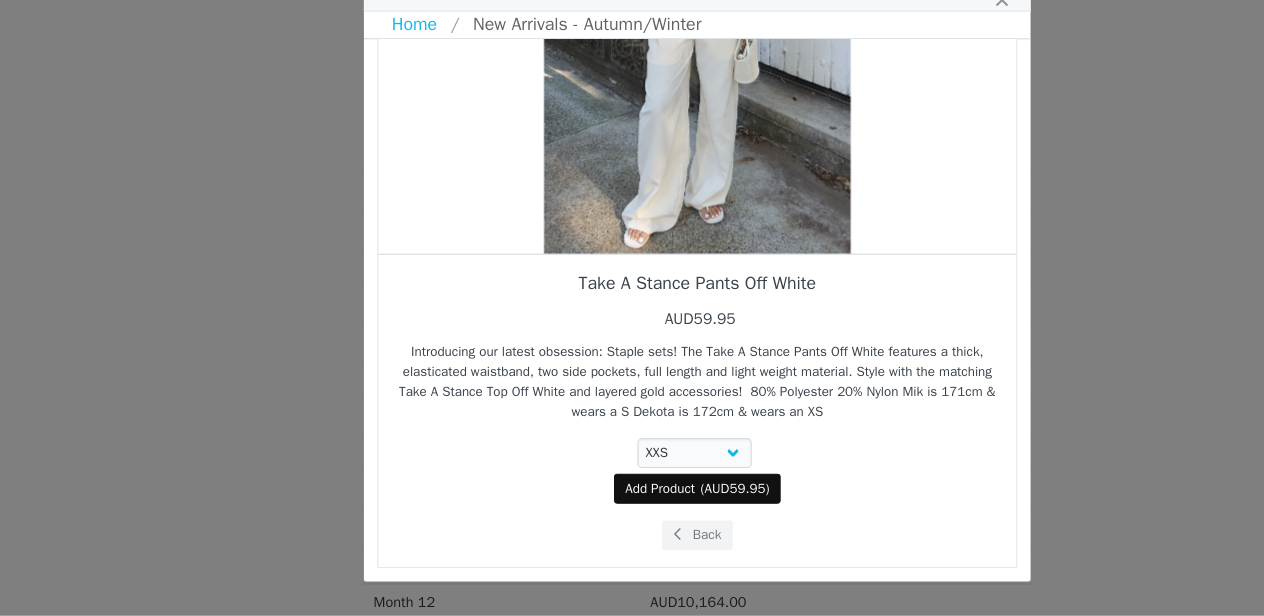 click on "Add Product" at bounding box center [598, 501] 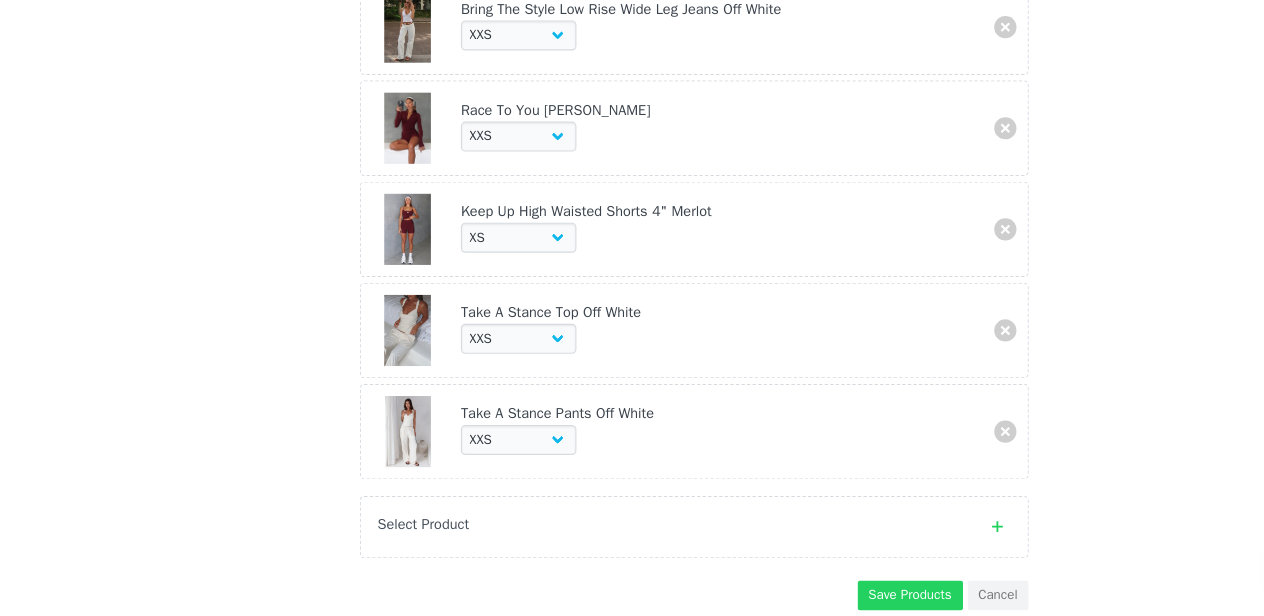 scroll, scrollTop: 1436, scrollLeft: 0, axis: vertical 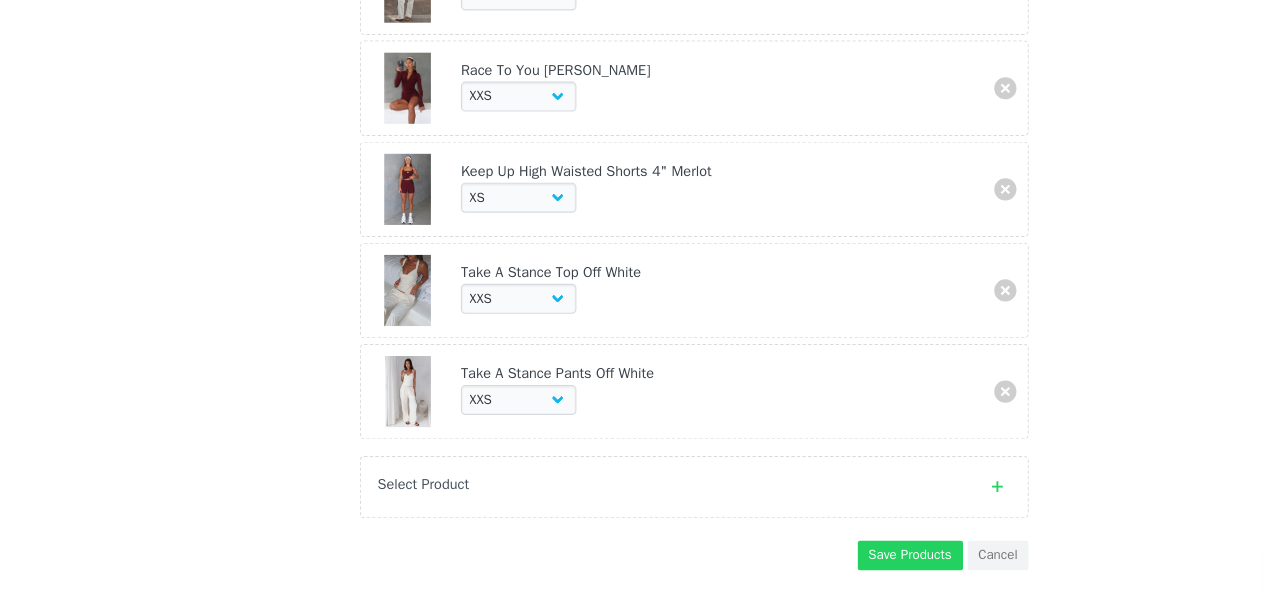 click on "Select Product" at bounding box center (612, 498) 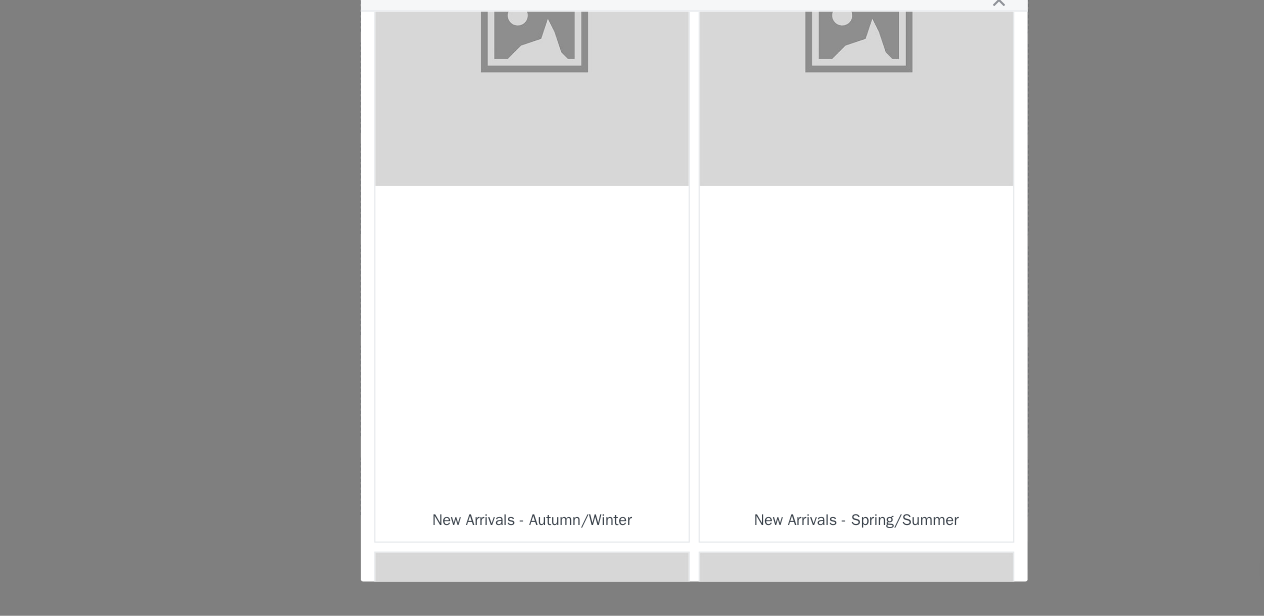 scroll, scrollTop: 150, scrollLeft: 0, axis: vertical 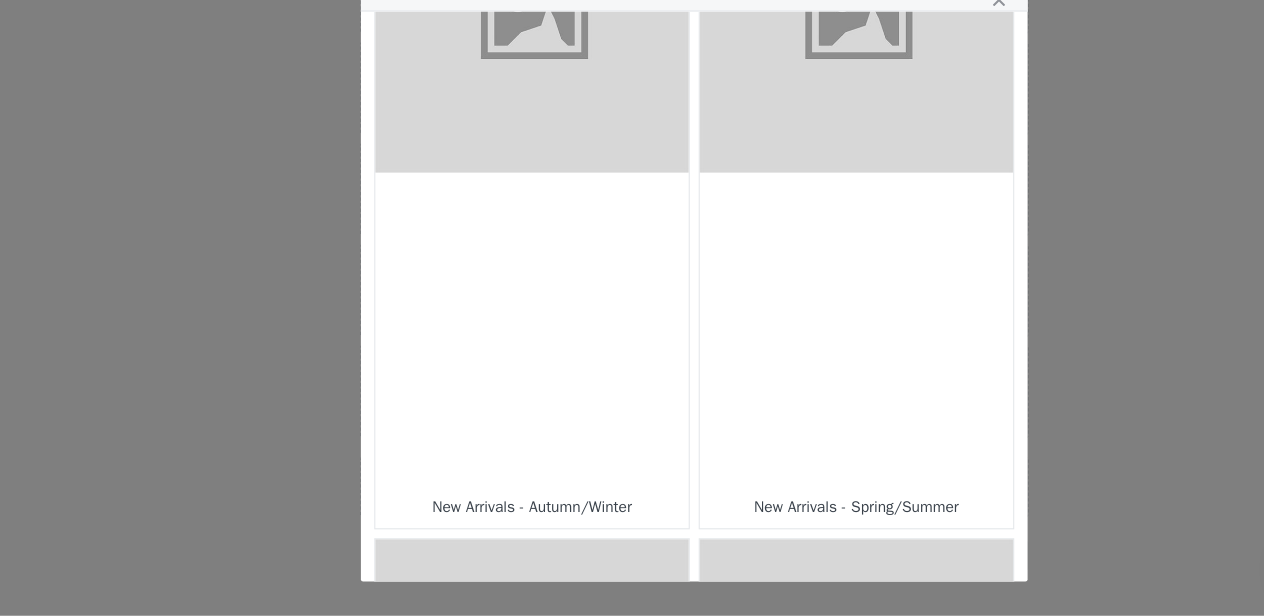 click at bounding box center [486, 358] 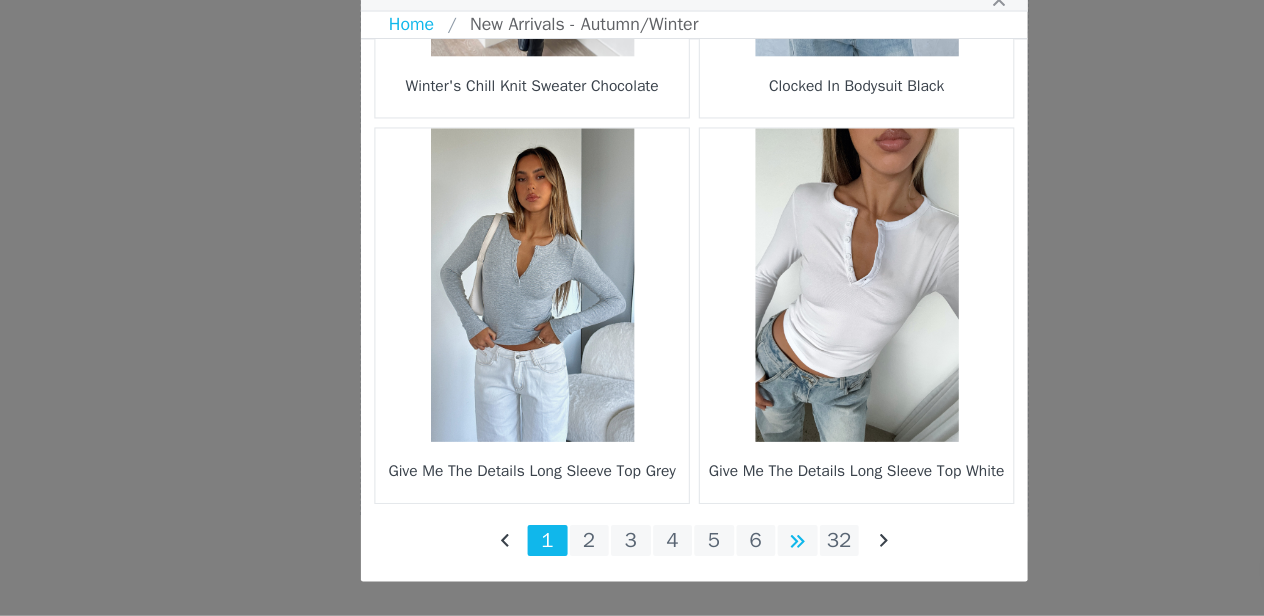 scroll, scrollTop: 3056, scrollLeft: 0, axis: vertical 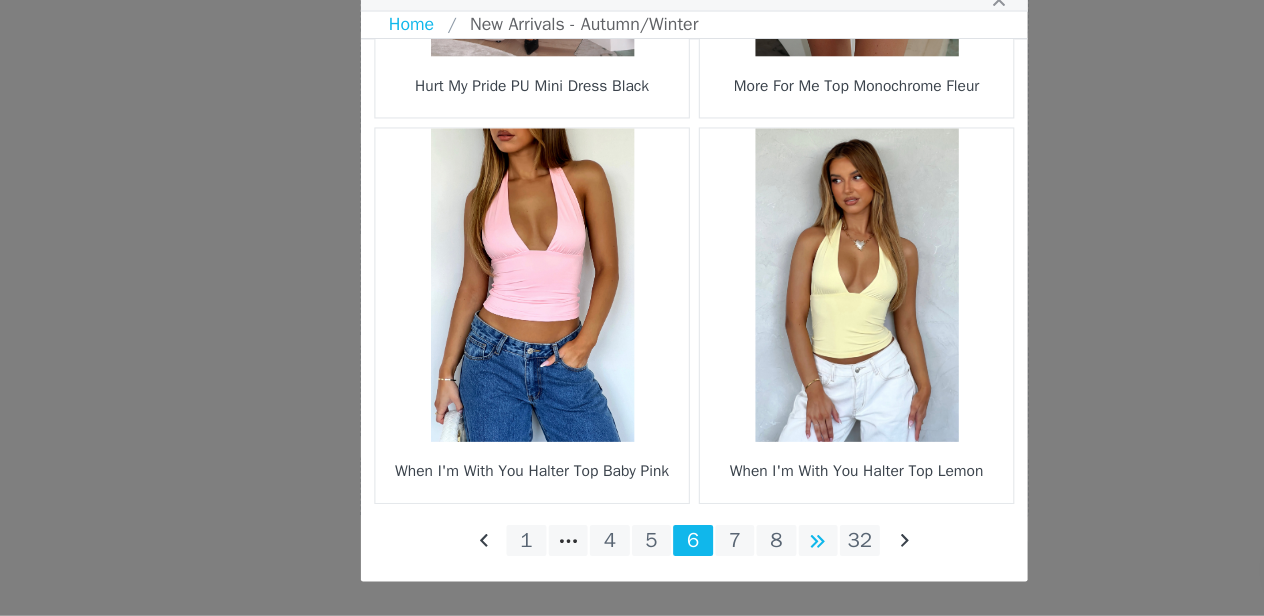 click at bounding box center (744, 548) 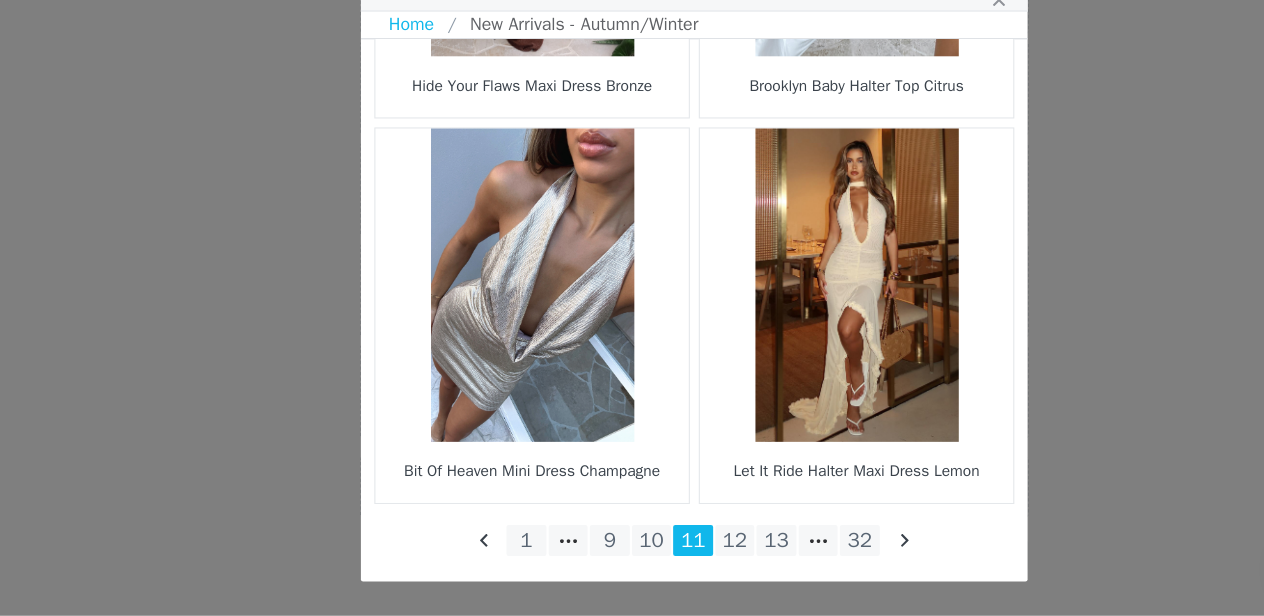scroll, scrollTop: 3056, scrollLeft: 0, axis: vertical 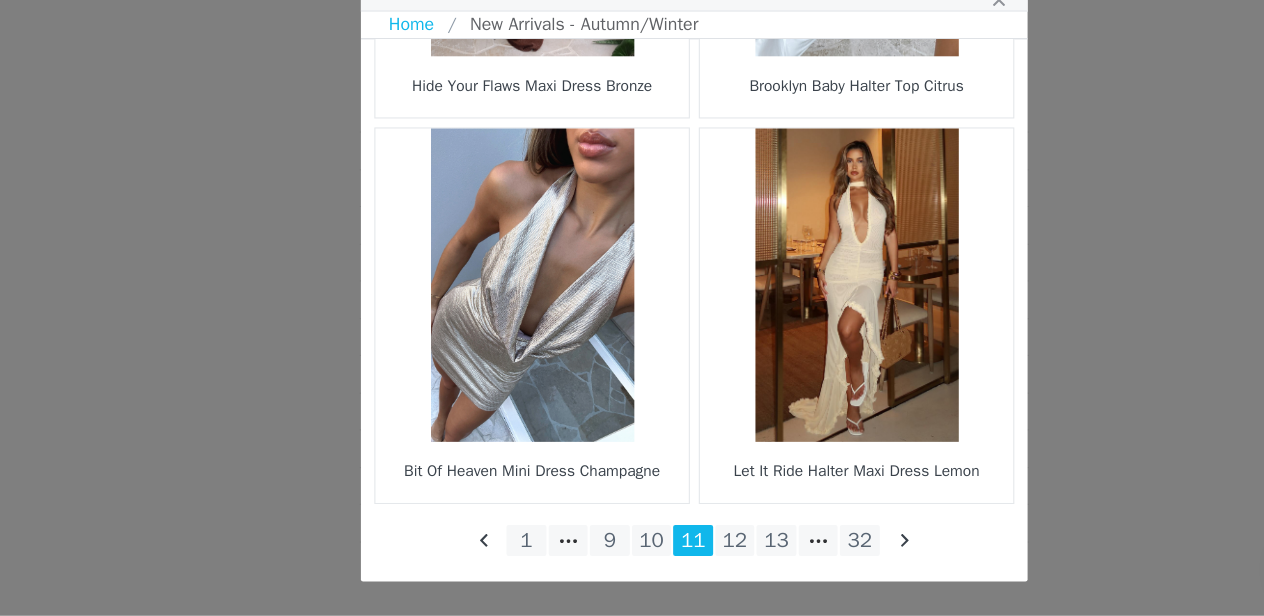 click at bounding box center [744, 548] 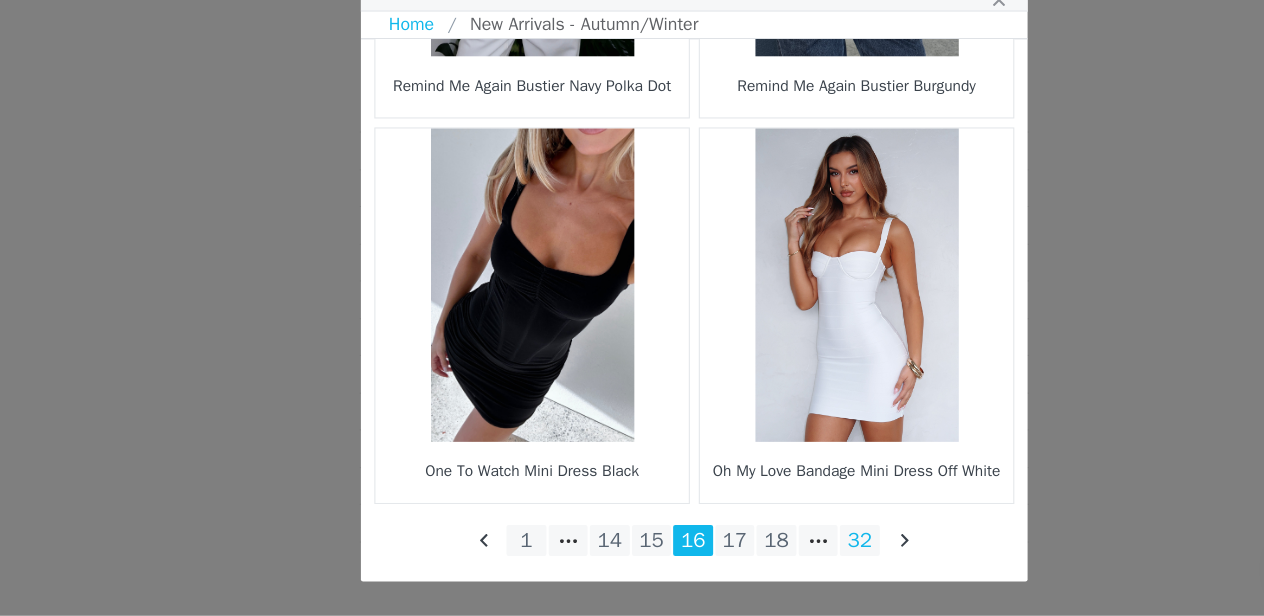 click on "32" at bounding box center [781, 548] 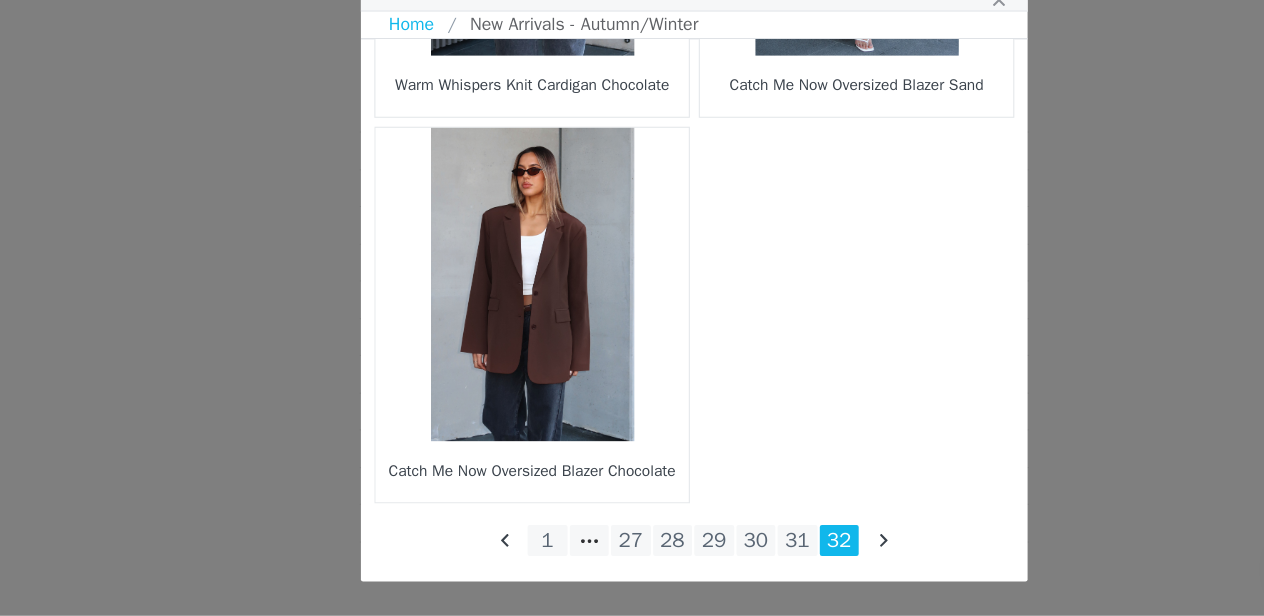 scroll, scrollTop: 2015, scrollLeft: 0, axis: vertical 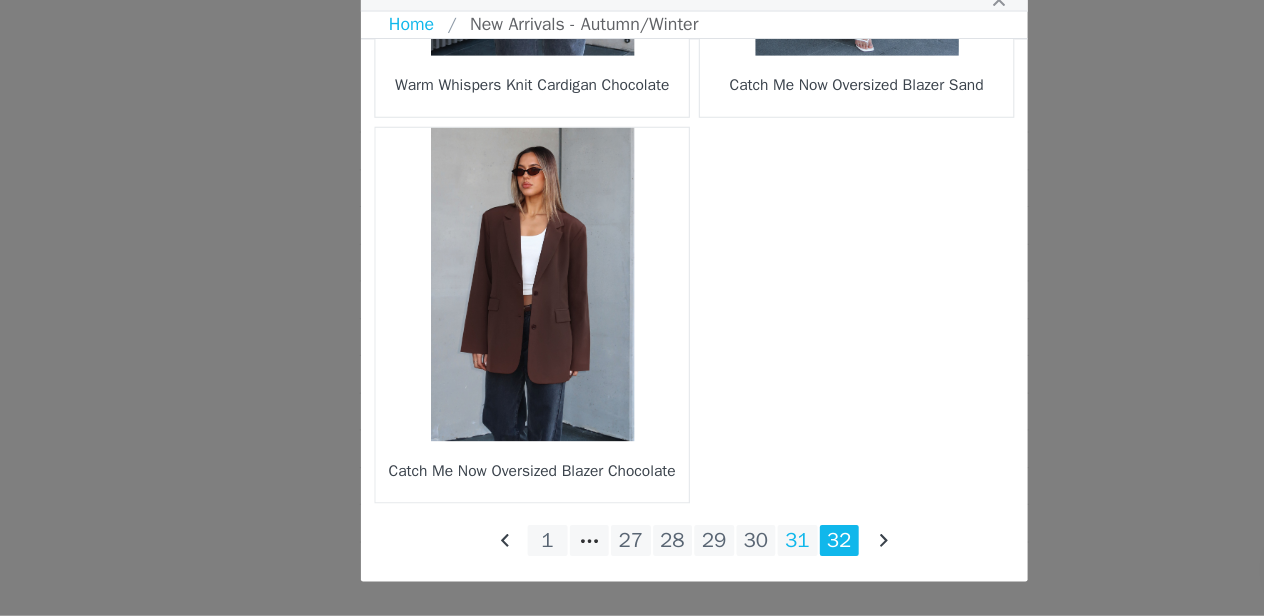 click on "31" at bounding box center [725, 548] 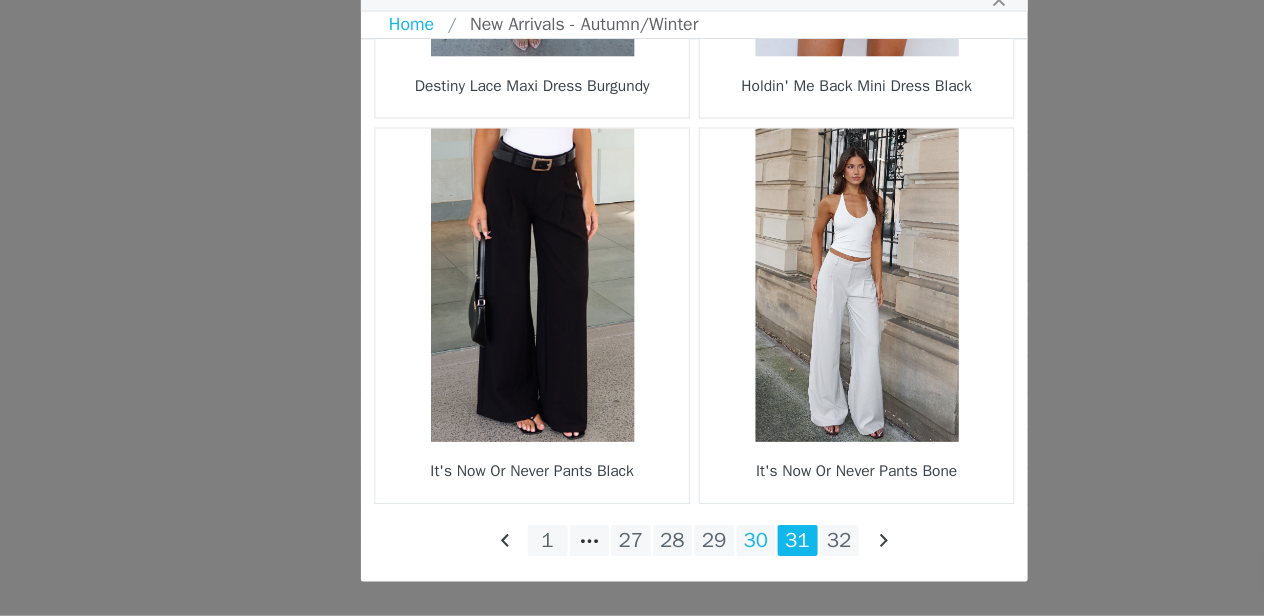 scroll, scrollTop: 3056, scrollLeft: 0, axis: vertical 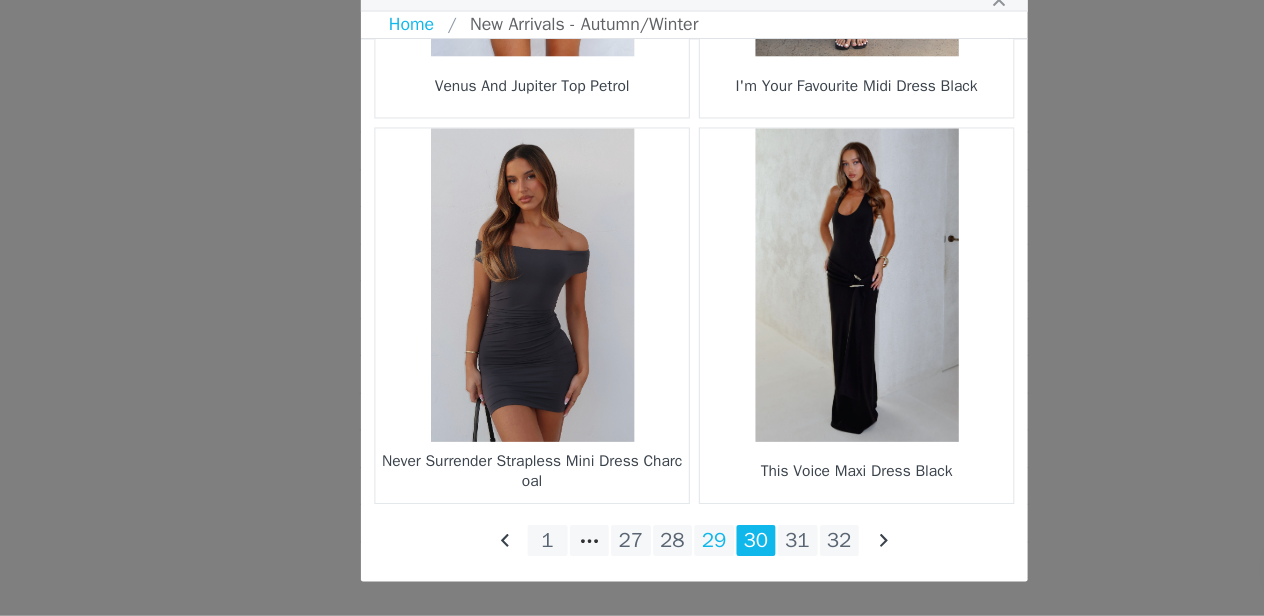 click on "29" at bounding box center (650, 548) 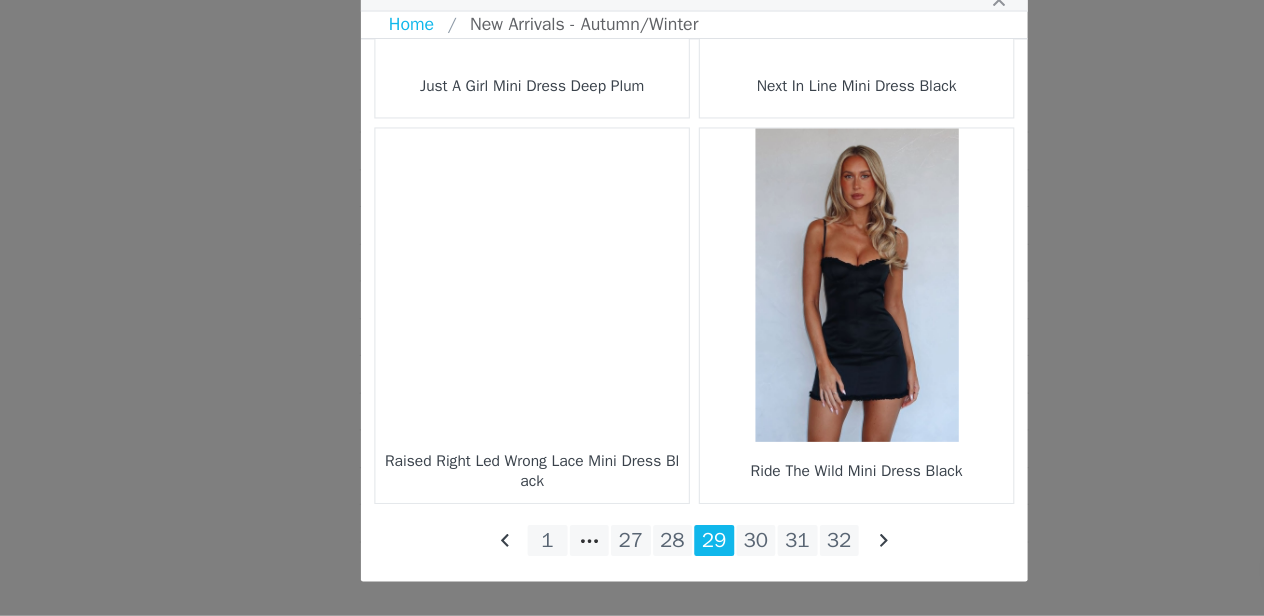 scroll, scrollTop: 3056, scrollLeft: 0, axis: vertical 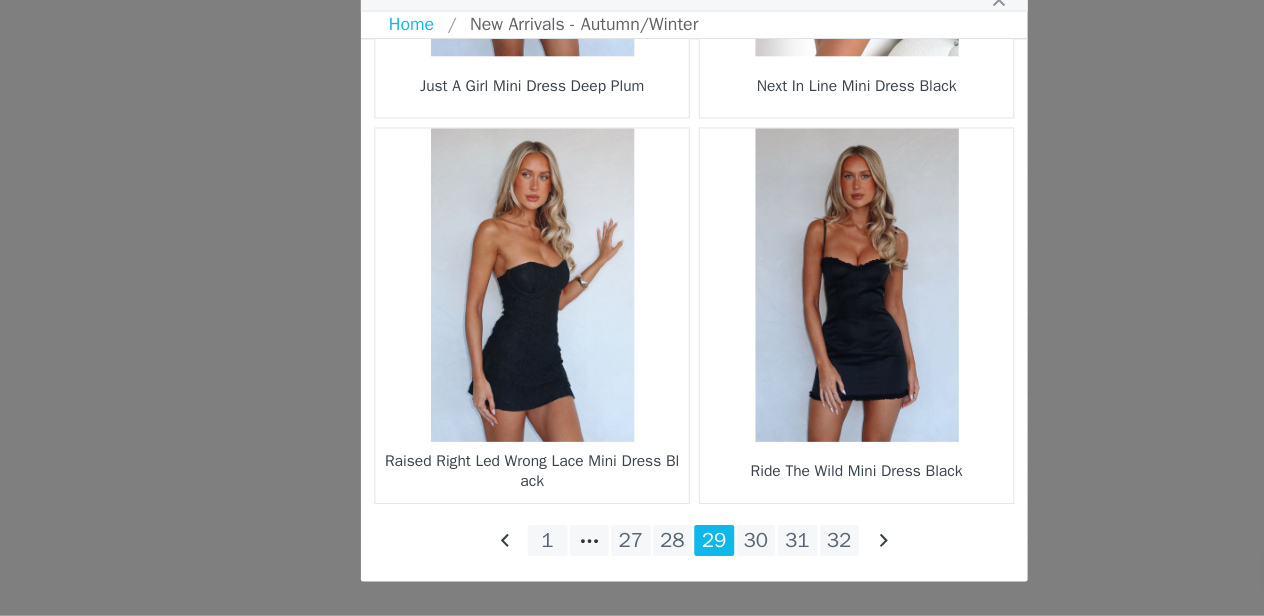 click on "29" at bounding box center (650, 548) 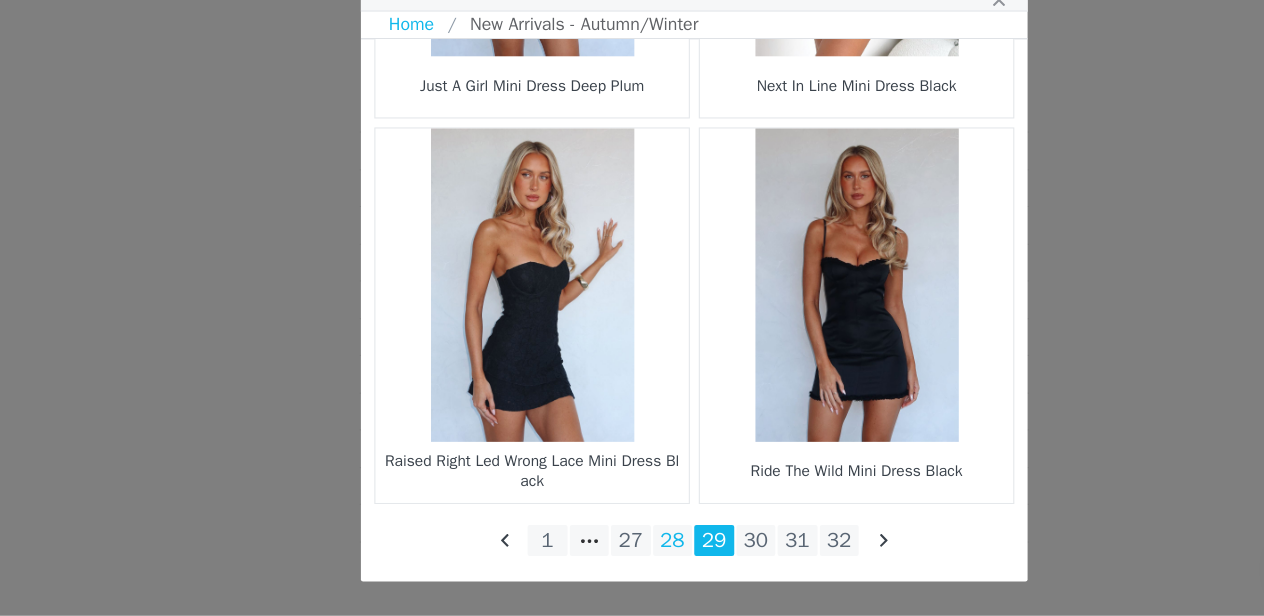 click on "28" at bounding box center (613, 548) 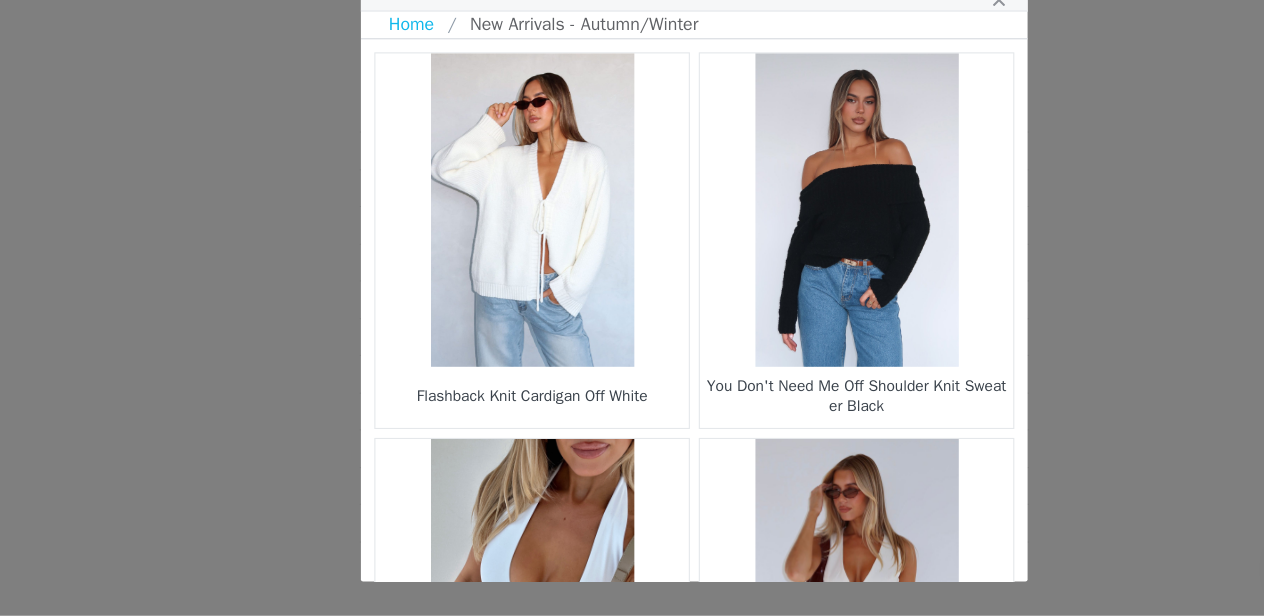 click at bounding box center (778, 251) 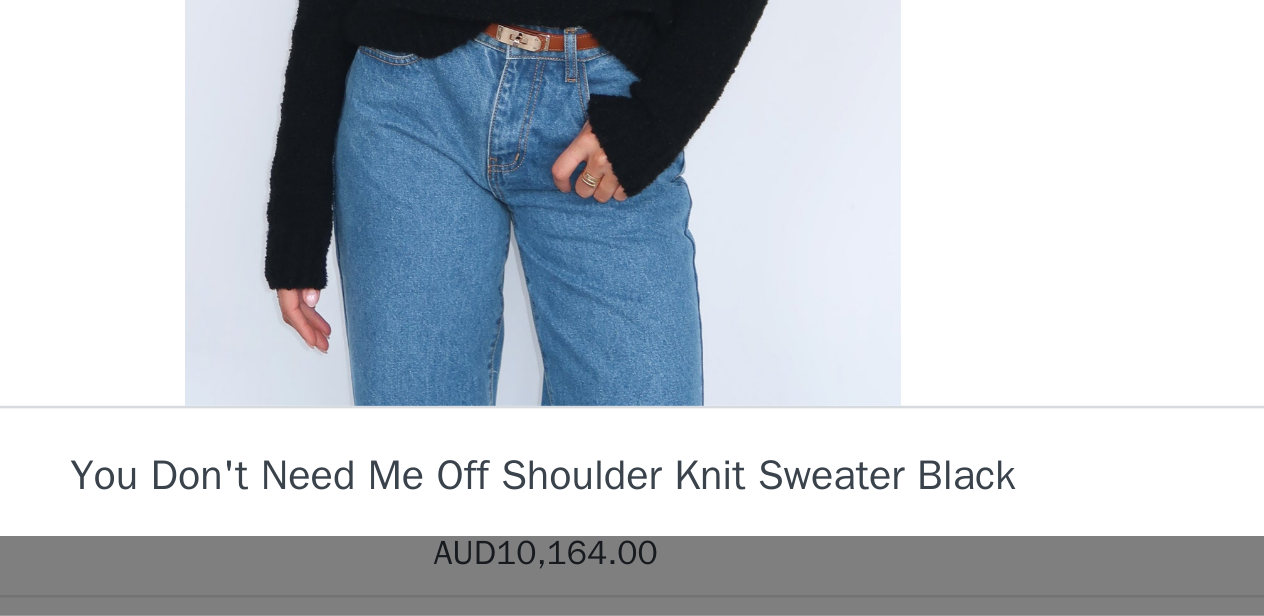 scroll, scrollTop: 1979, scrollLeft: 0, axis: vertical 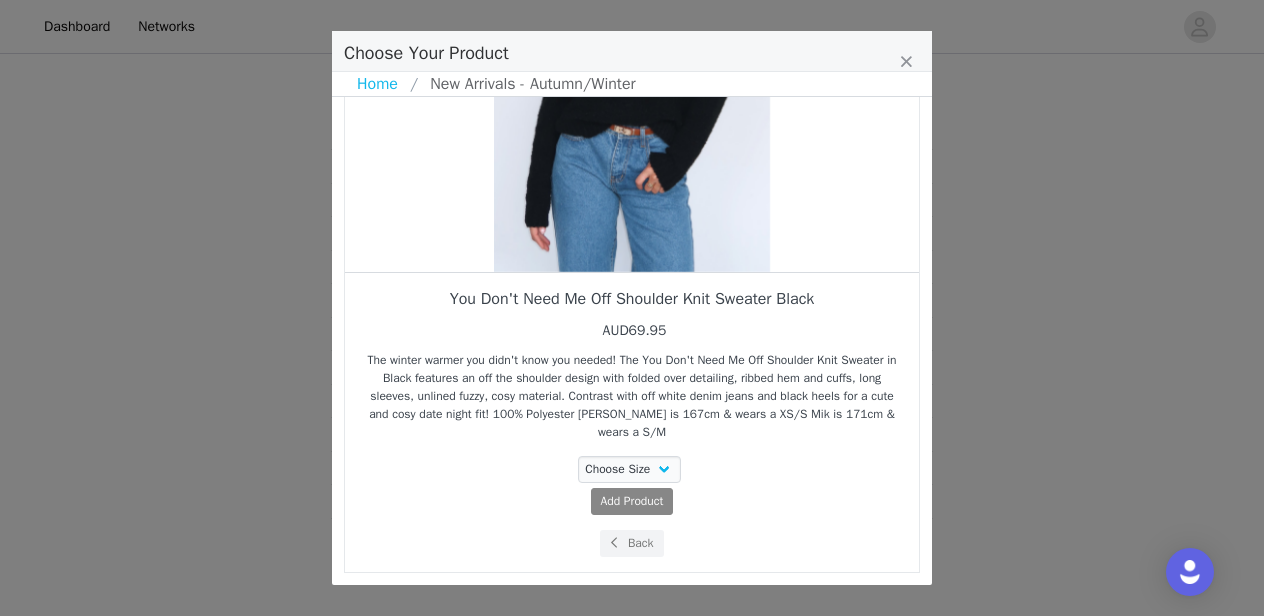 click on "You Don't Need Me Off Shoulder Knit Sweater Black
AUD69.95   The winter warmer you didn't know you needed! The You Don't Need Me Off Shoulder Knit Sweater in Black features an off the shoulder design with folded over detailing, ribbed hem and cuffs, long sleeves, unlined fuzzy, cosy material. Contrast with off white denim jeans and black heels for a cute and cosy date night fit! 100% Polyester [PERSON_NAME] is 167cm & wears a XS/S Mik is 171cm & wears a S/M   Choose Size
XXS/XS
XS/S
S/M
M/L
L/XL
Add Product
Back" at bounding box center (632, 422) 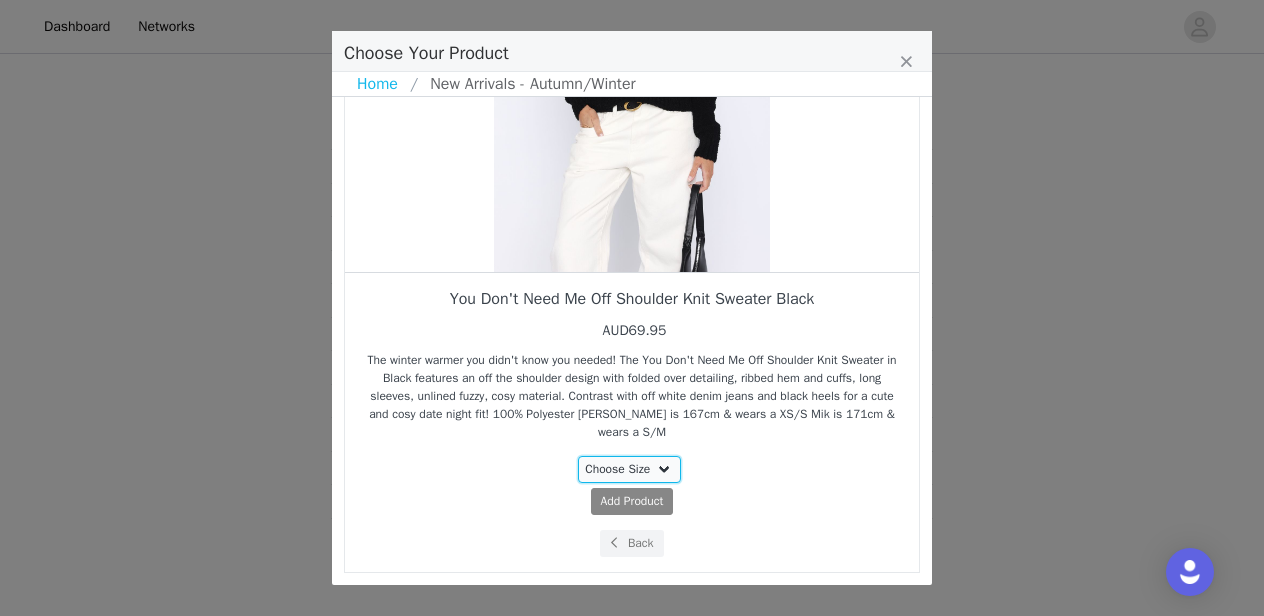 select on "27115602" 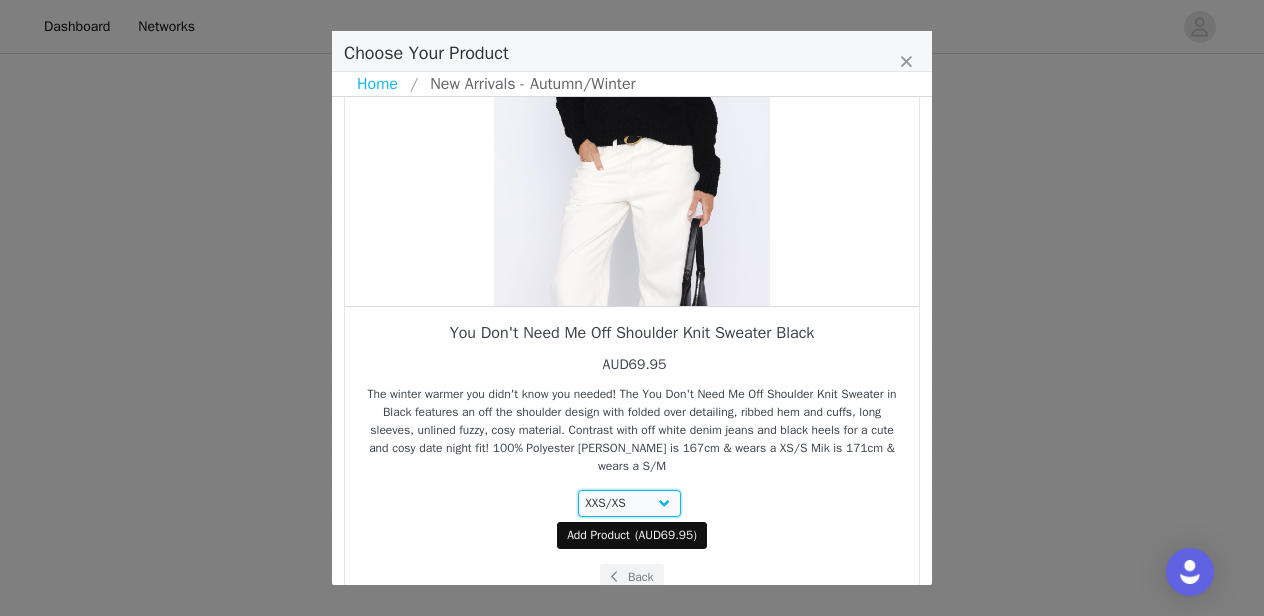 scroll, scrollTop: 230, scrollLeft: 0, axis: vertical 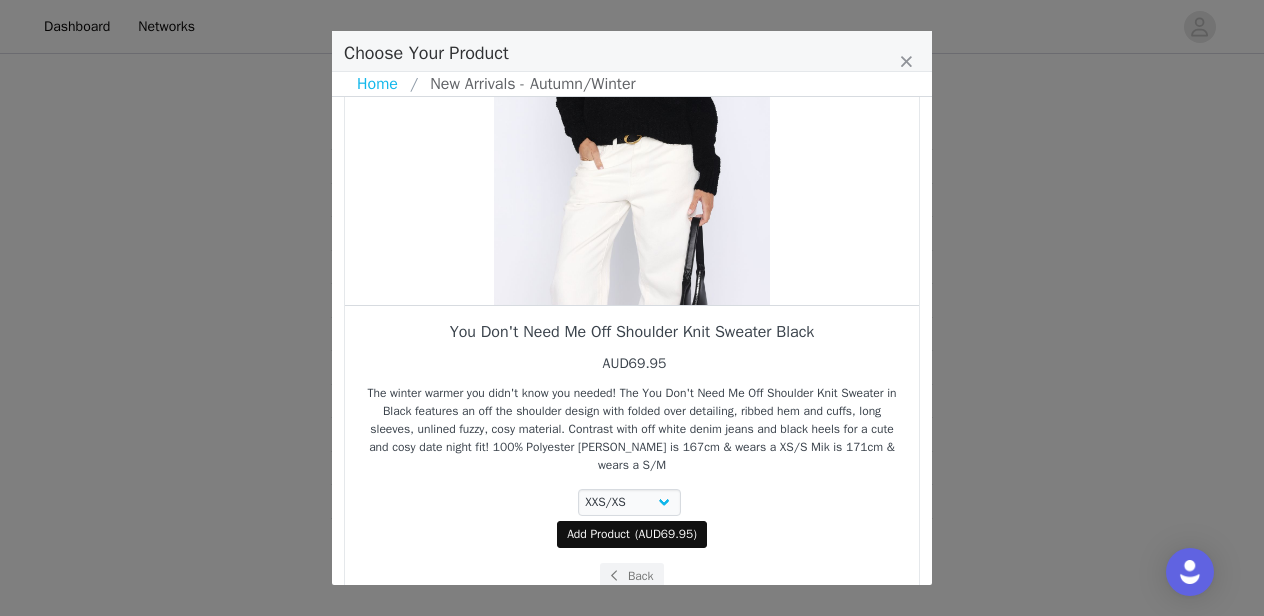 click on "( AUD69.95 )" at bounding box center [666, 534] 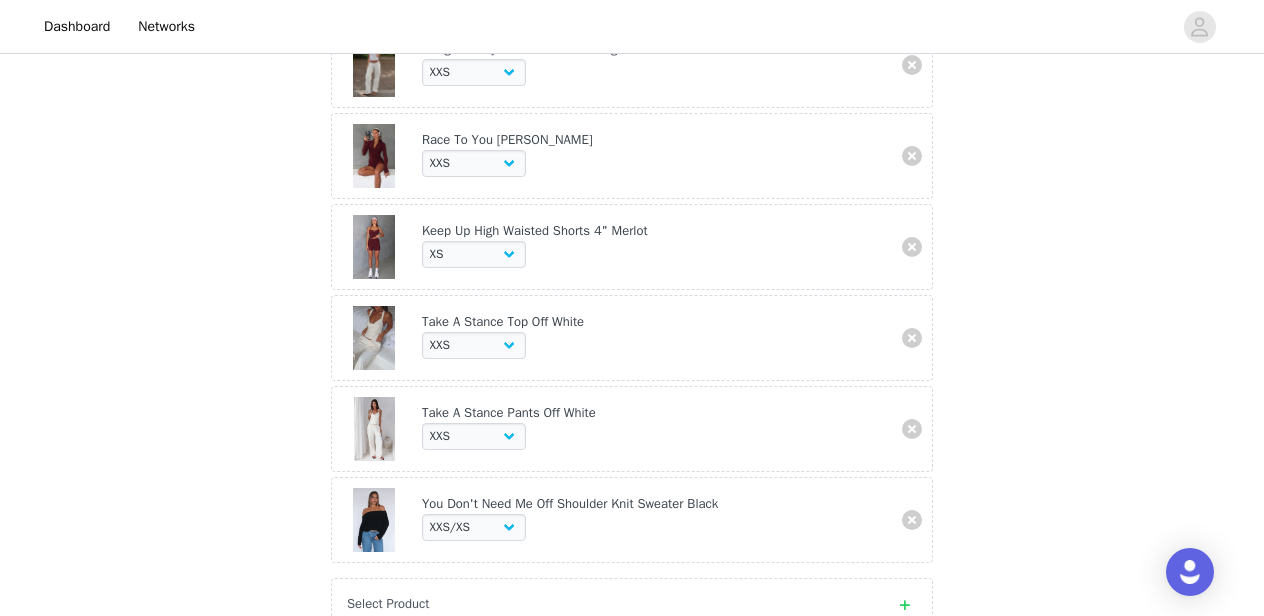 scroll, scrollTop: 1441, scrollLeft: 0, axis: vertical 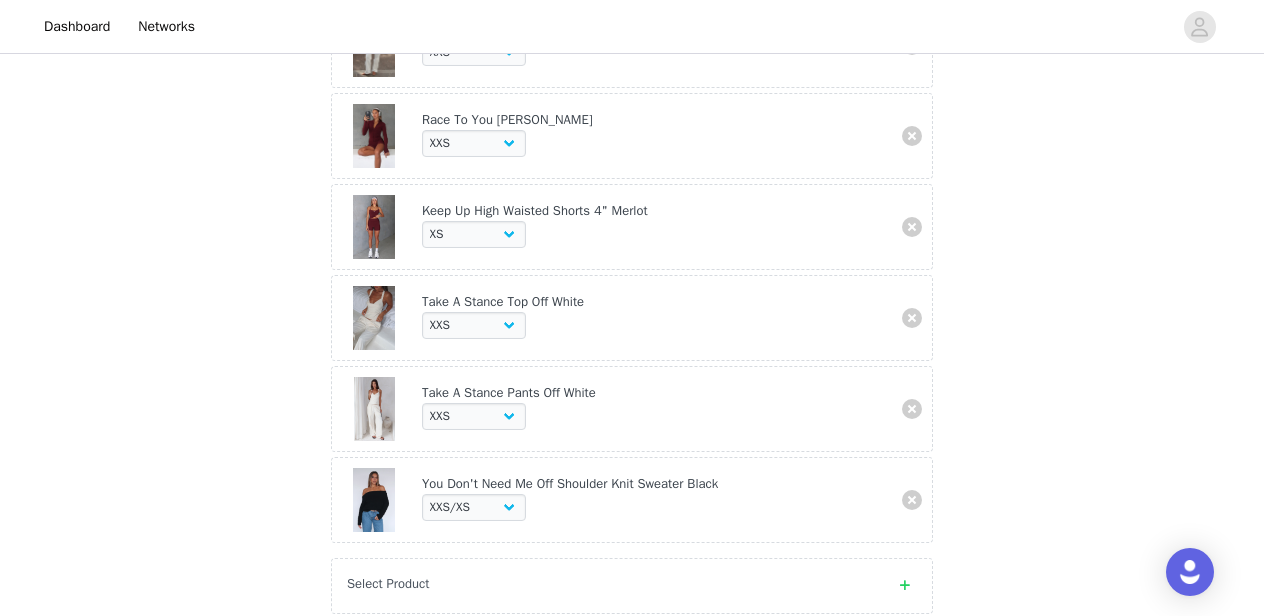click on "Select Product" at bounding box center (632, 586) 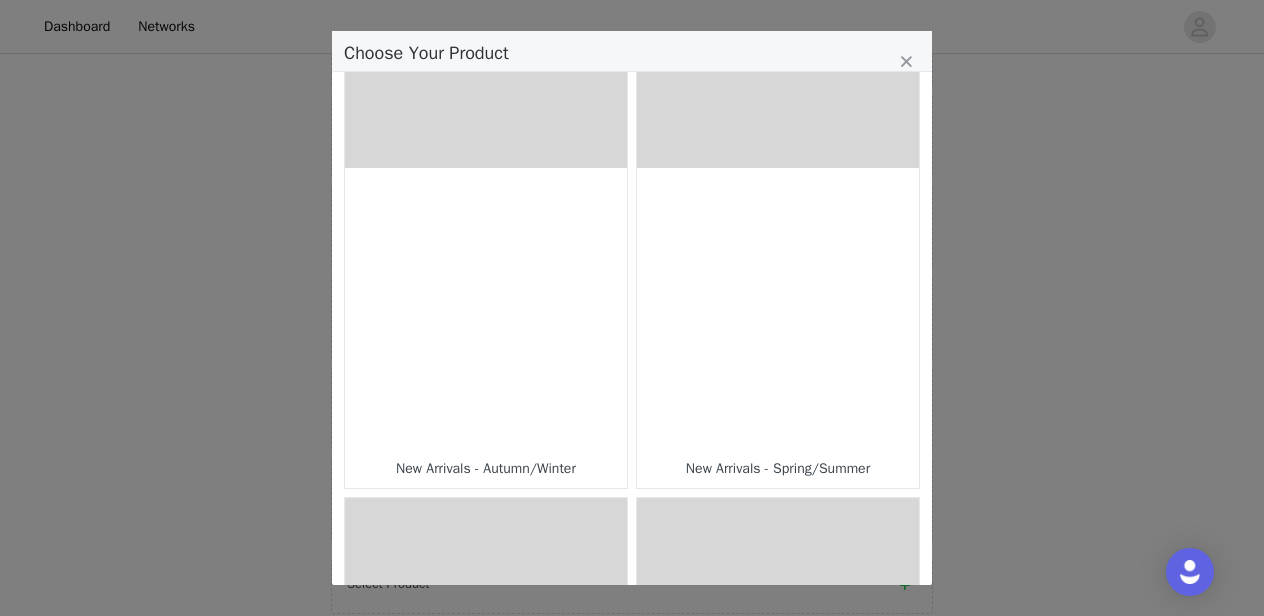 scroll, scrollTop: 209, scrollLeft: 0, axis: vertical 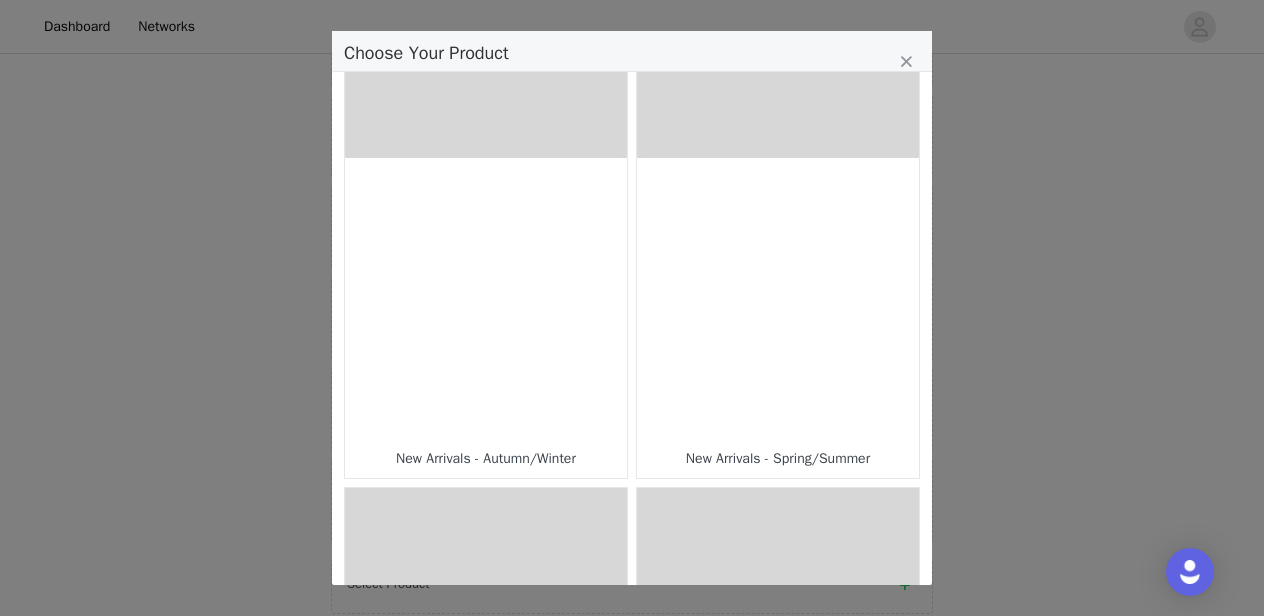 click at bounding box center [778, 299] 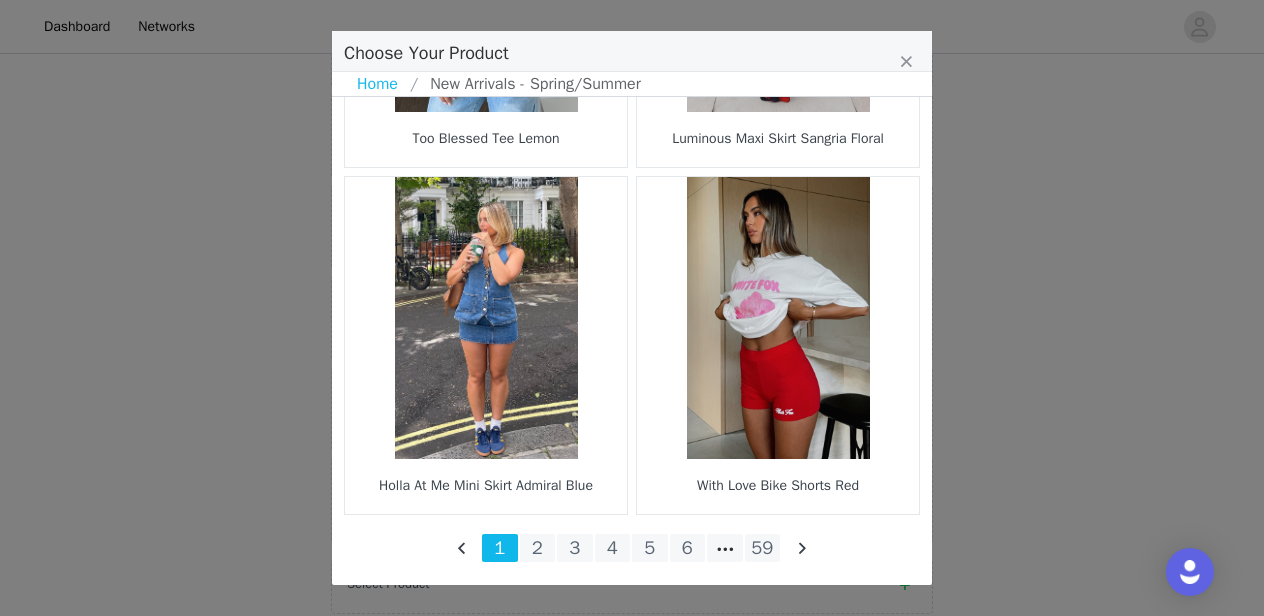 scroll, scrollTop: 3056, scrollLeft: 0, axis: vertical 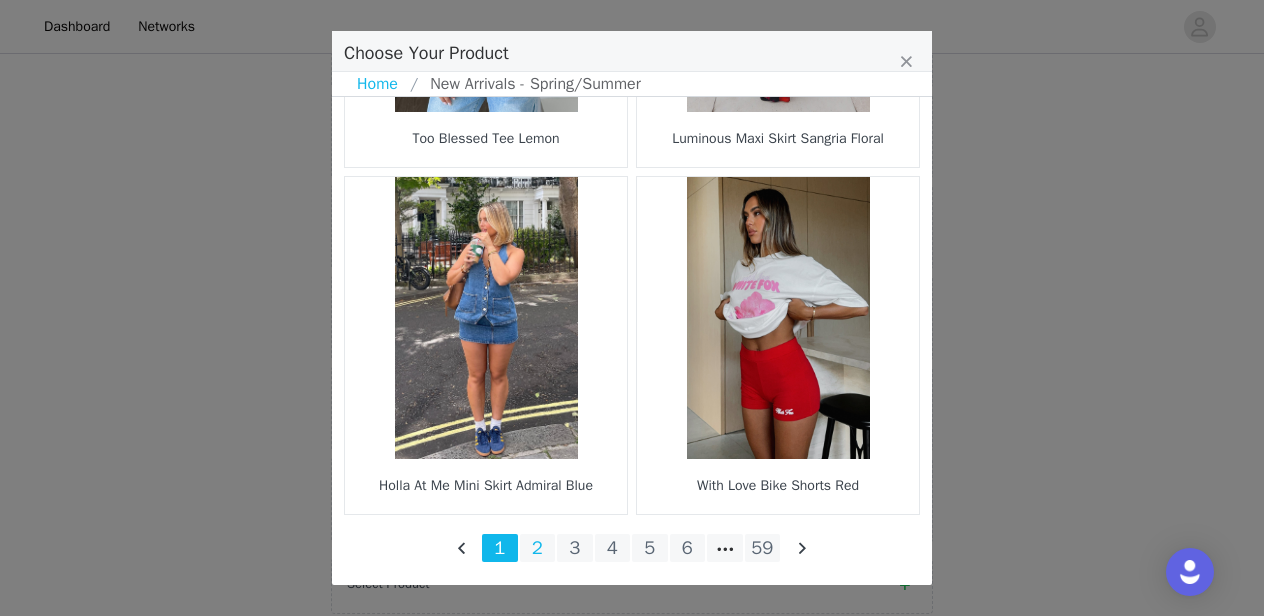 click on "2" at bounding box center (538, 548) 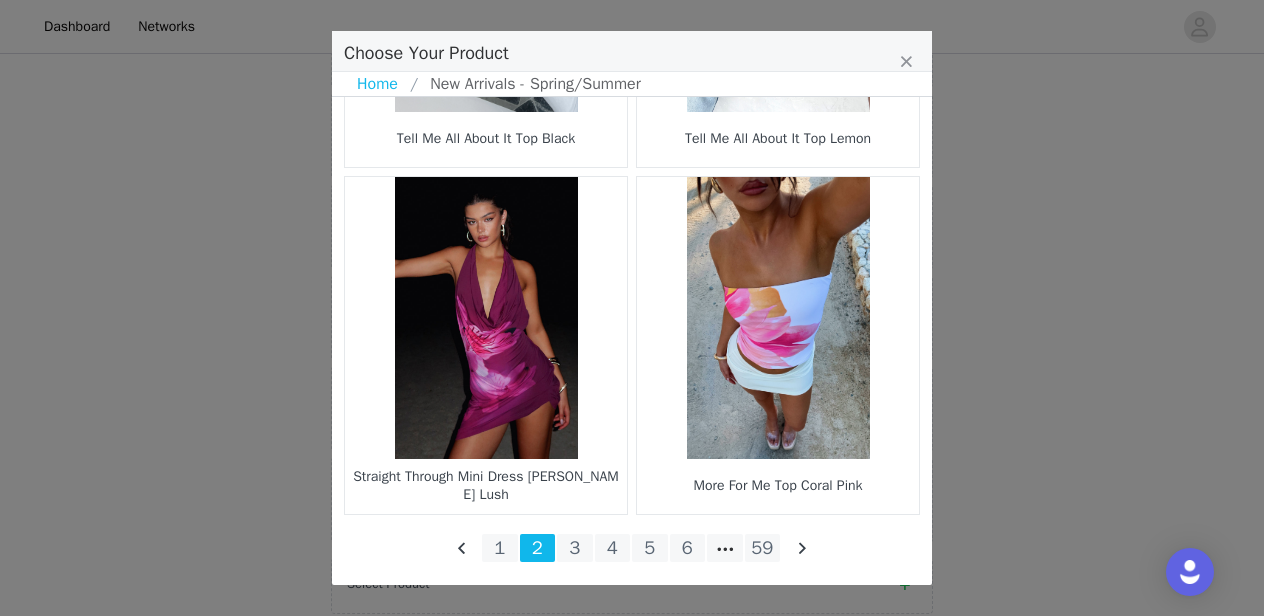 scroll, scrollTop: 3056, scrollLeft: 0, axis: vertical 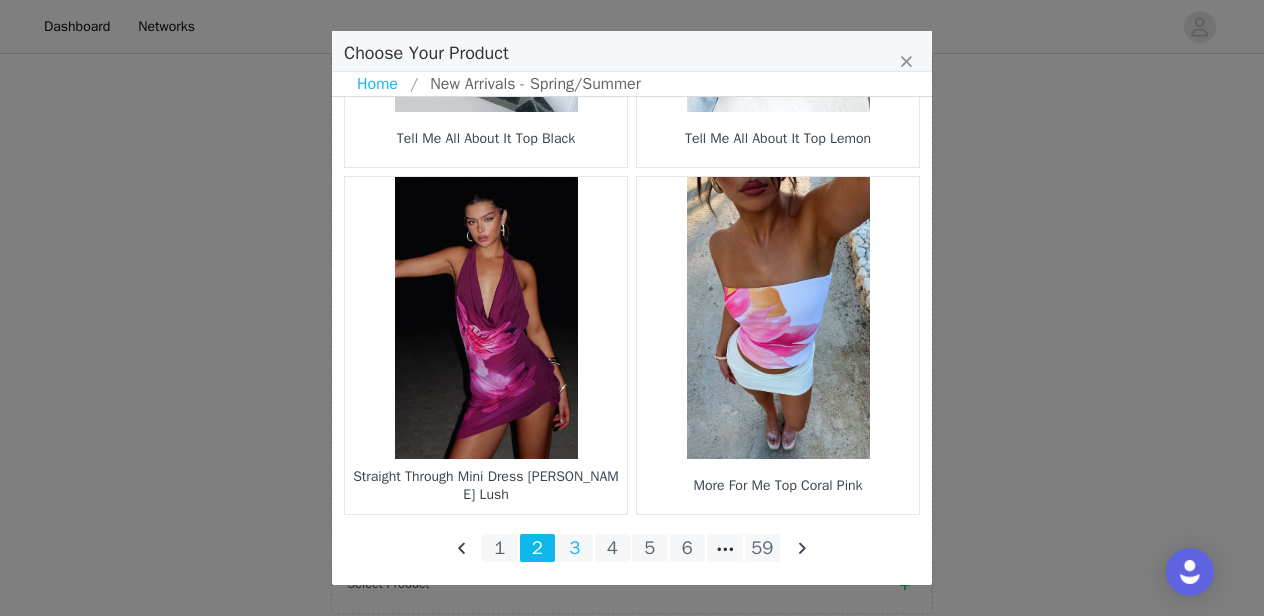 click on "3" at bounding box center (575, 548) 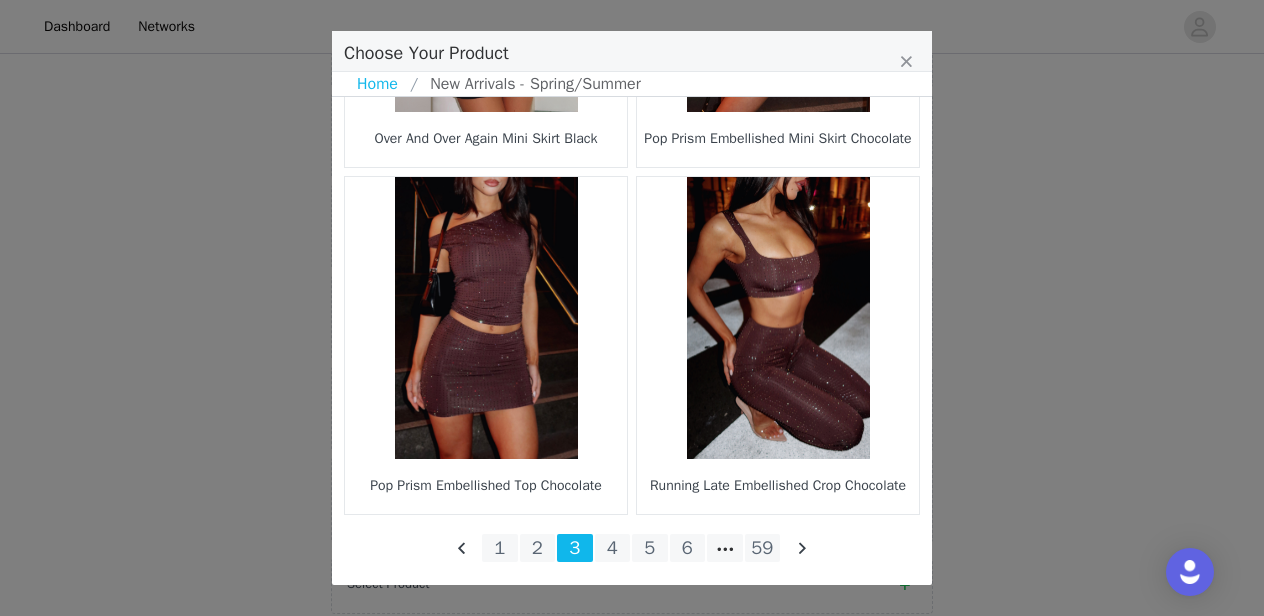 scroll, scrollTop: 3056, scrollLeft: 0, axis: vertical 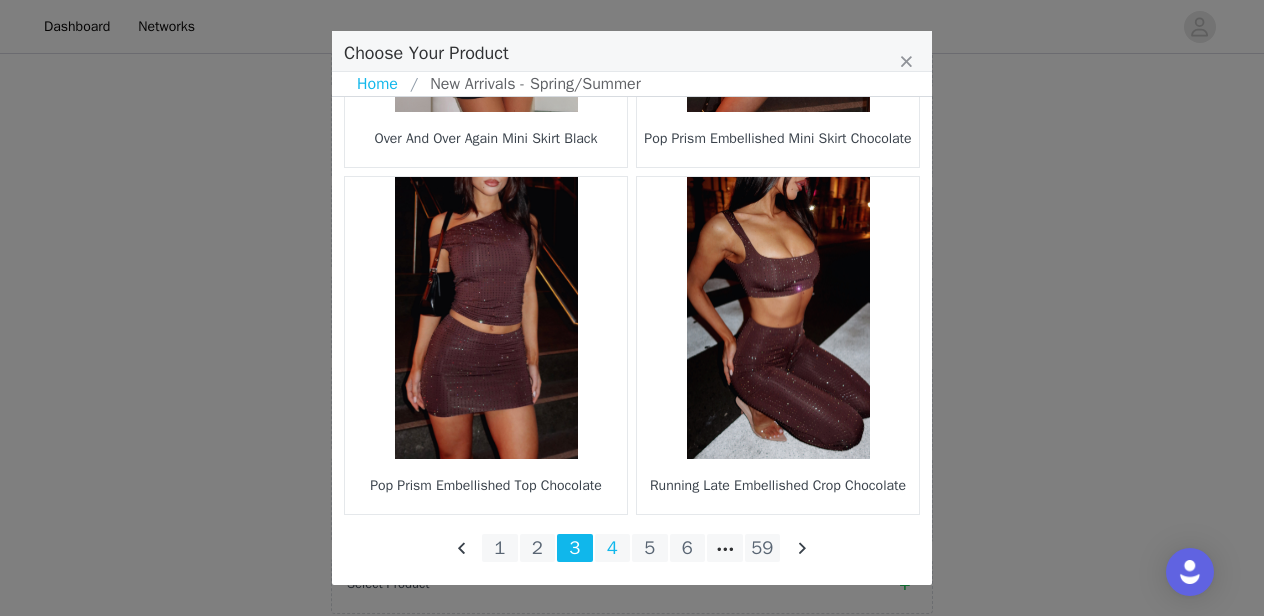 click on "4" at bounding box center (613, 548) 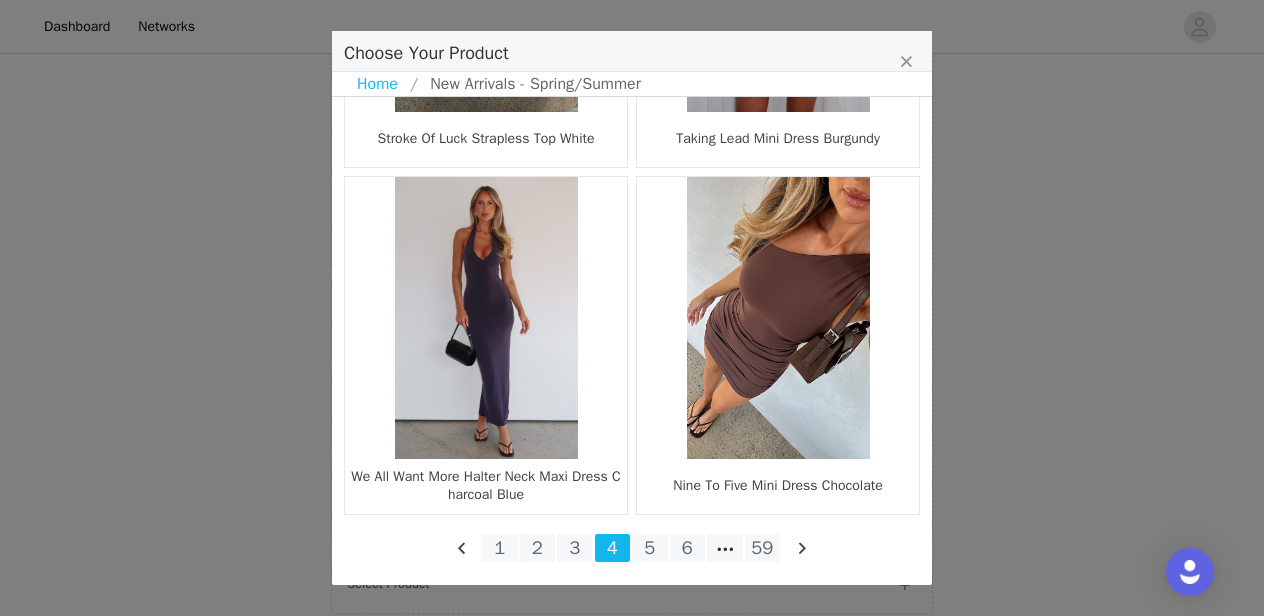 scroll, scrollTop: 3056, scrollLeft: 0, axis: vertical 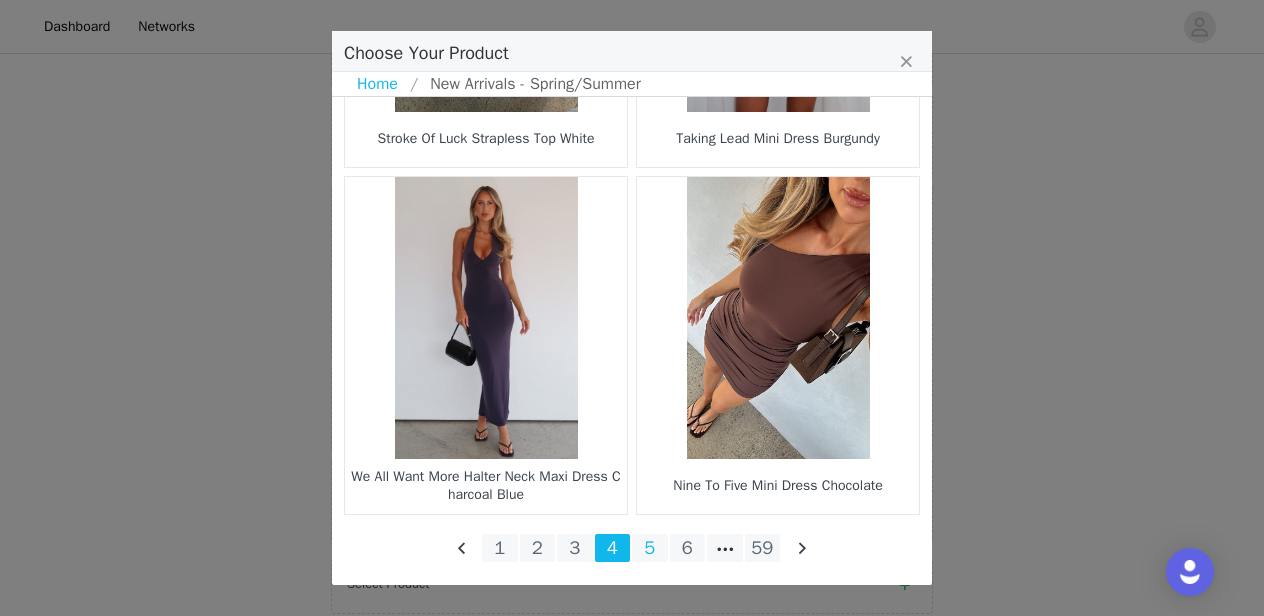 click on "5" at bounding box center [650, 548] 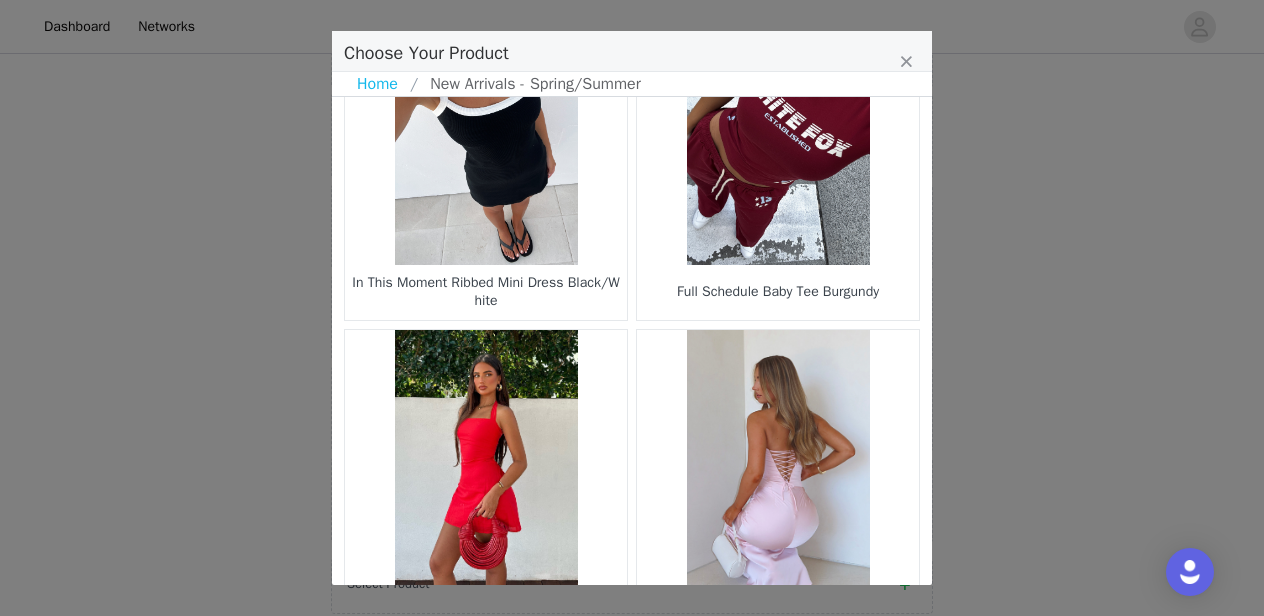 scroll, scrollTop: 2558, scrollLeft: 0, axis: vertical 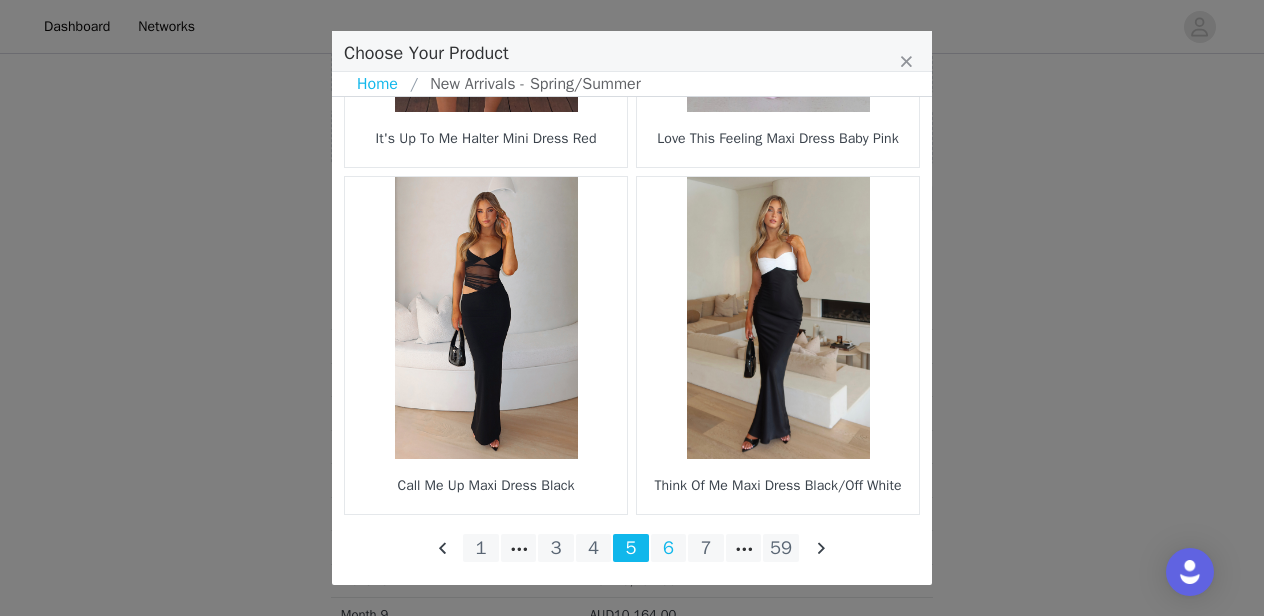 click on "6" at bounding box center [669, 548] 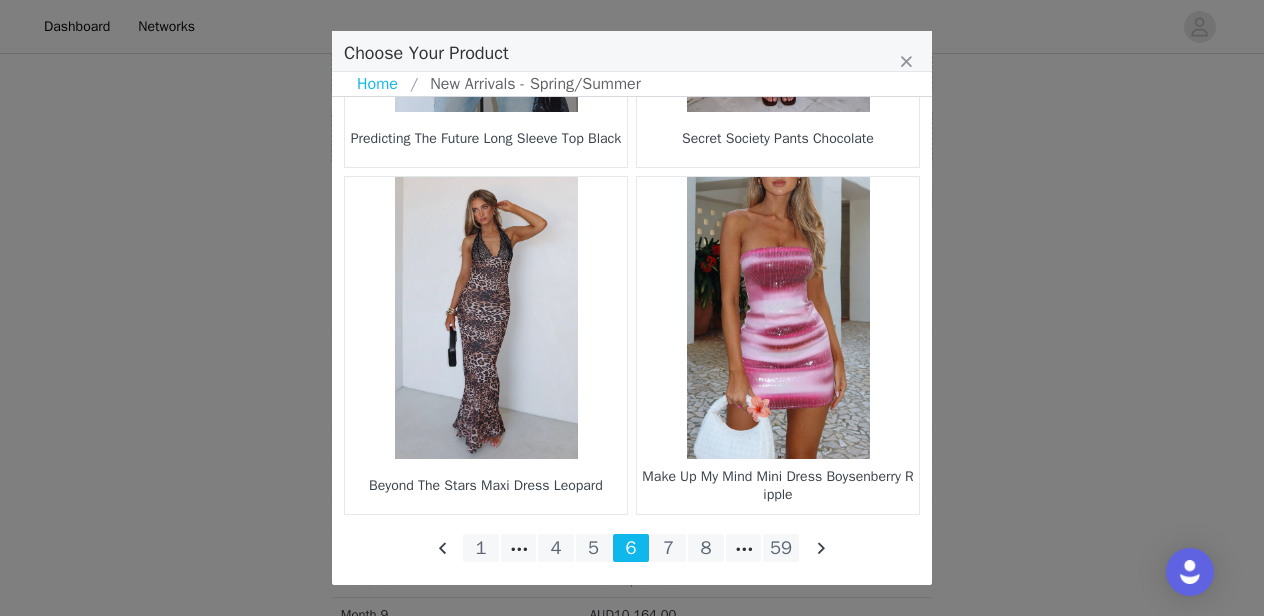 scroll, scrollTop: 3056, scrollLeft: 0, axis: vertical 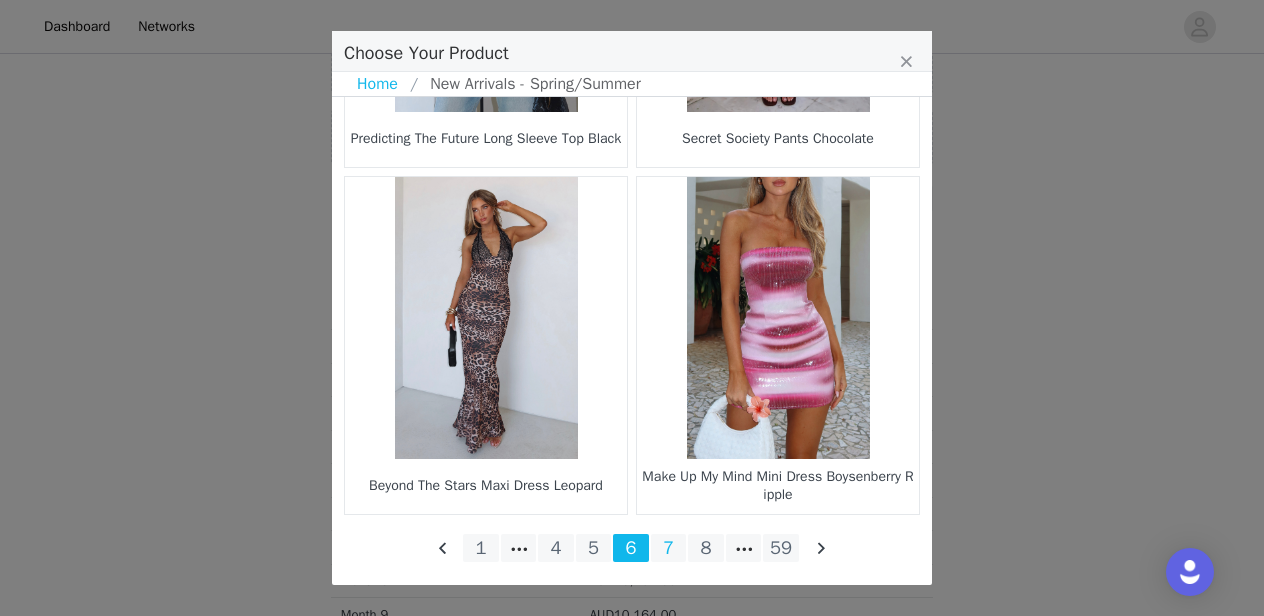click on "7" at bounding box center (669, 548) 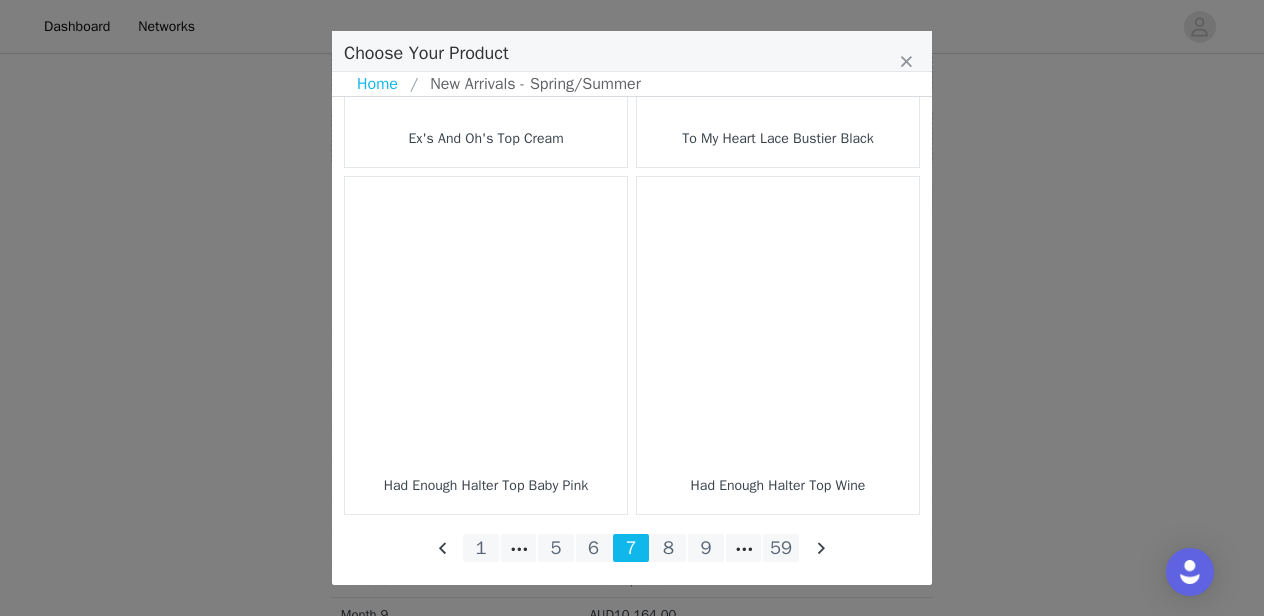 scroll, scrollTop: 3056, scrollLeft: 0, axis: vertical 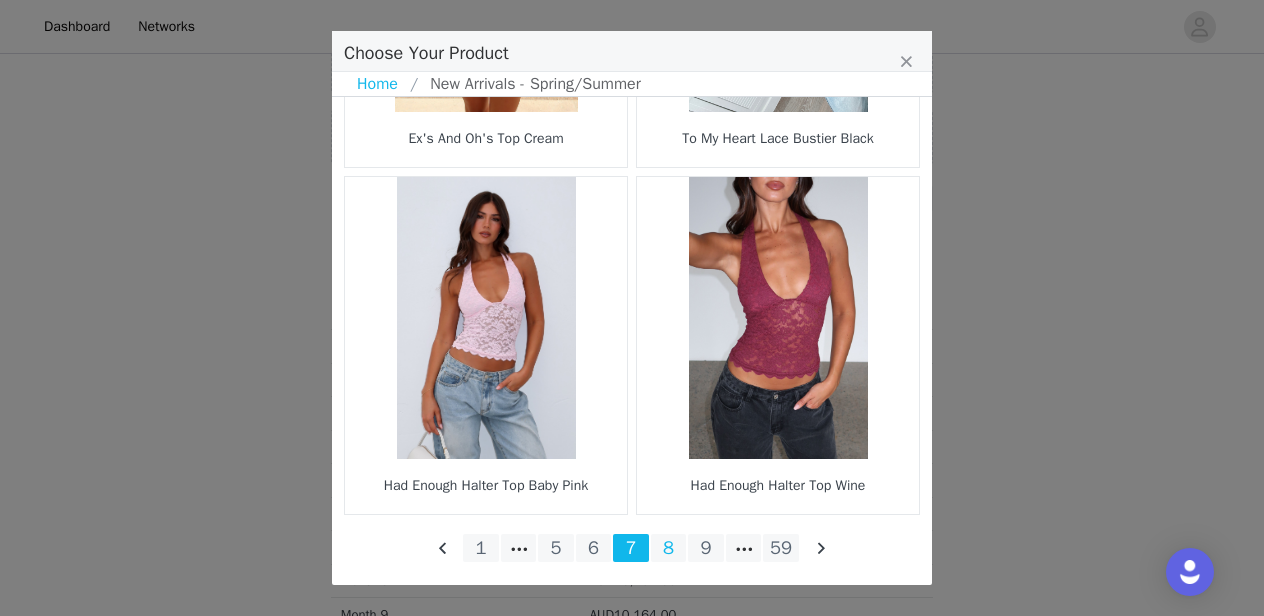 click on "8" at bounding box center [669, 548] 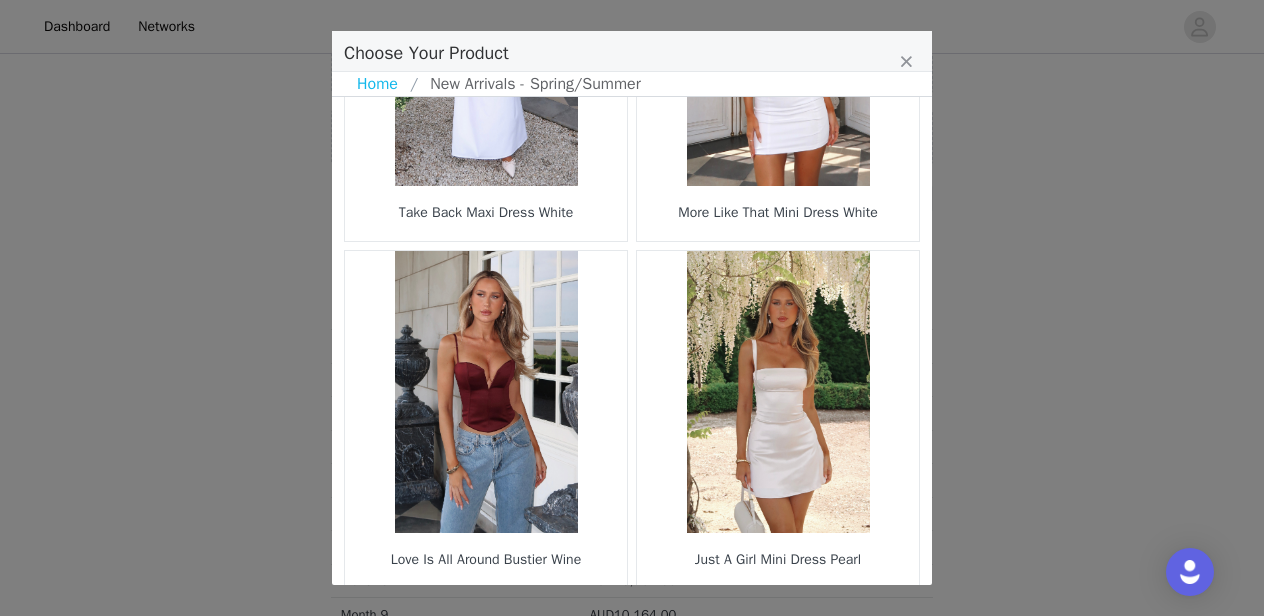 scroll, scrollTop: 2755, scrollLeft: 0, axis: vertical 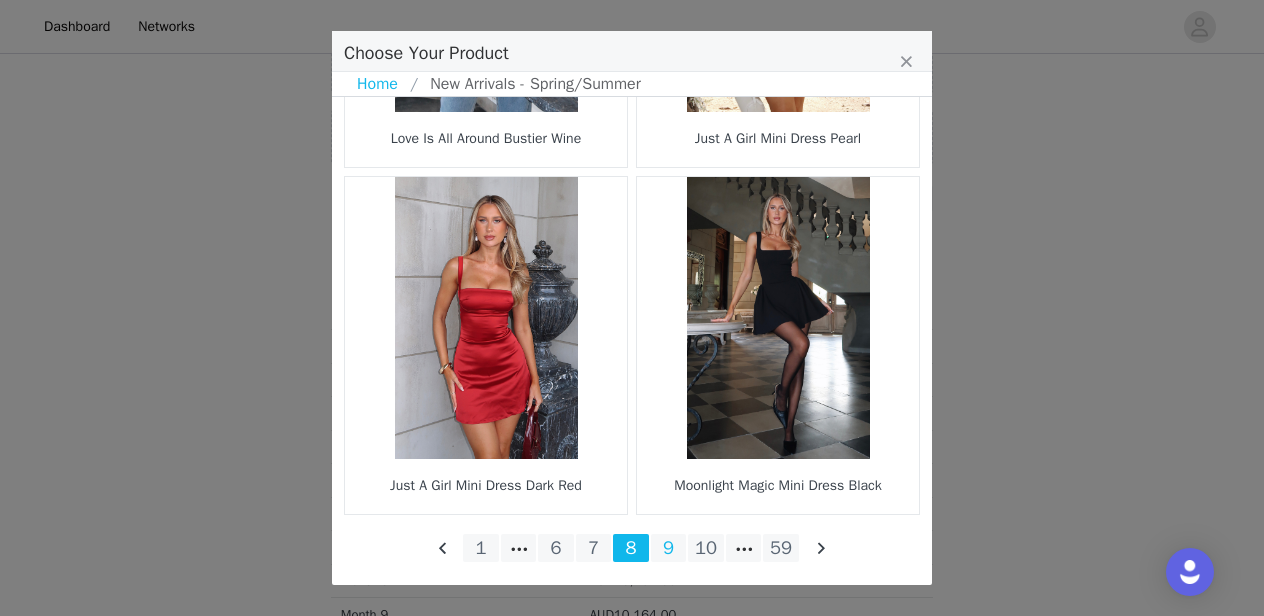 click on "9" at bounding box center (669, 548) 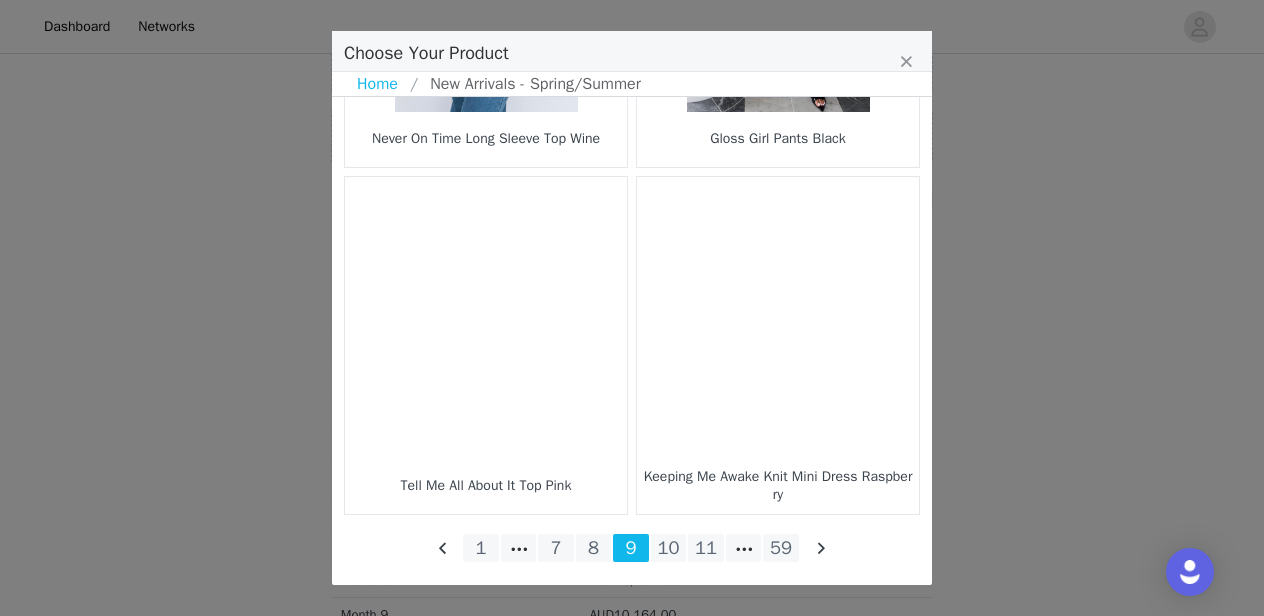 scroll, scrollTop: 3056, scrollLeft: 0, axis: vertical 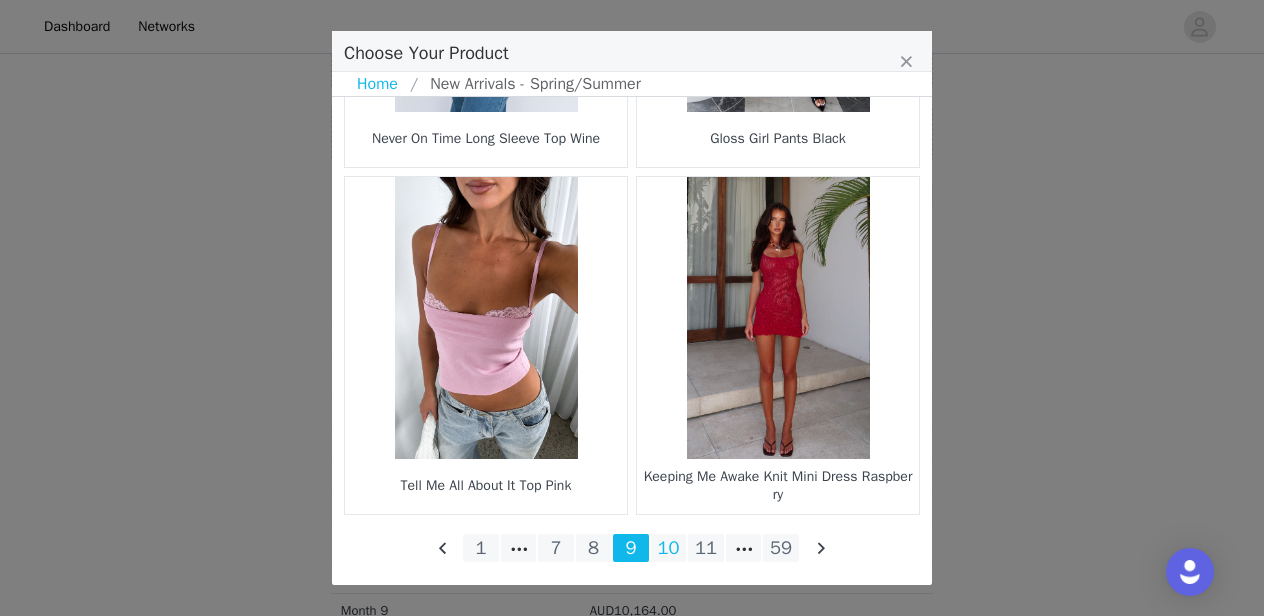 click on "10" at bounding box center [669, 548] 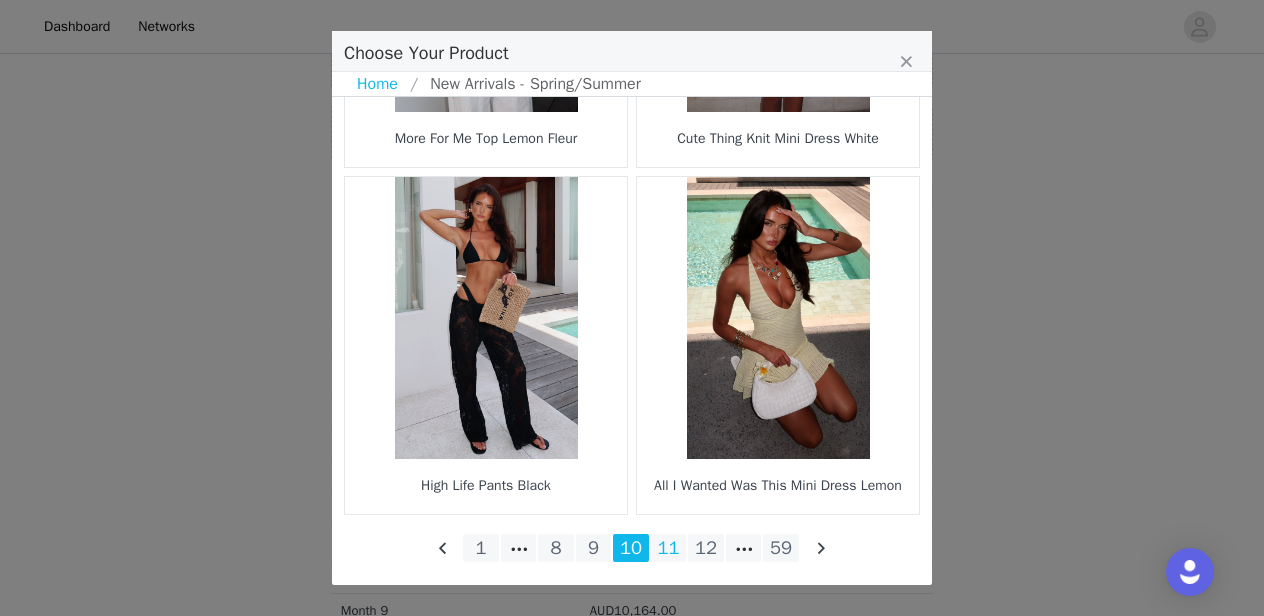 scroll, scrollTop: 3056, scrollLeft: 0, axis: vertical 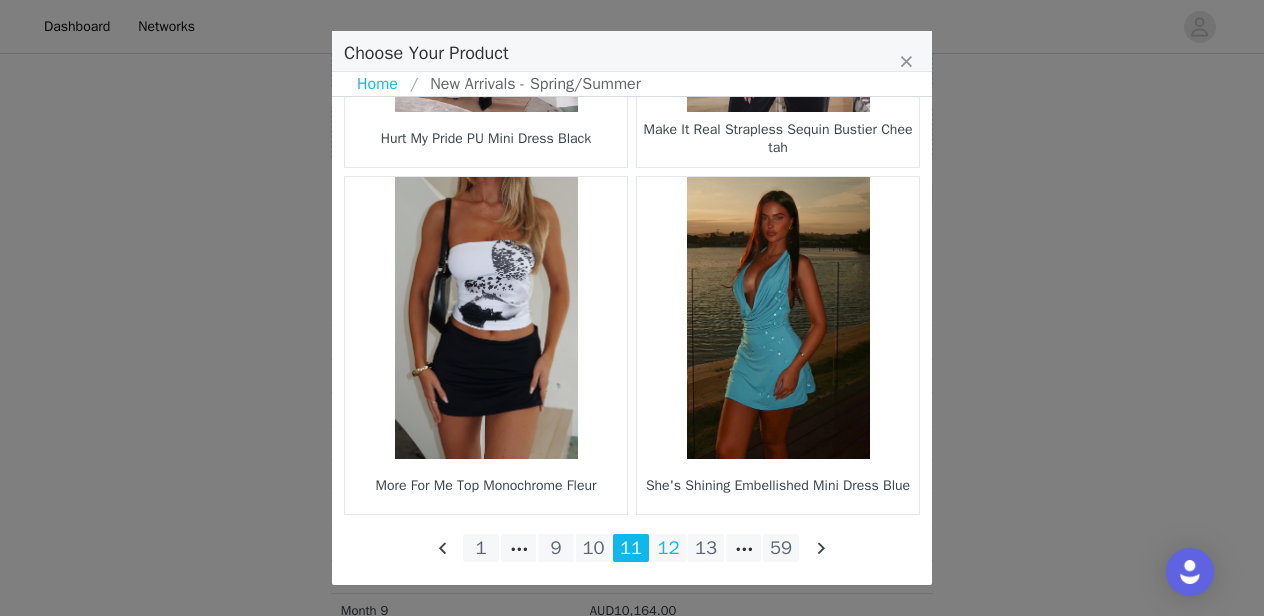 click on "12" at bounding box center [669, 548] 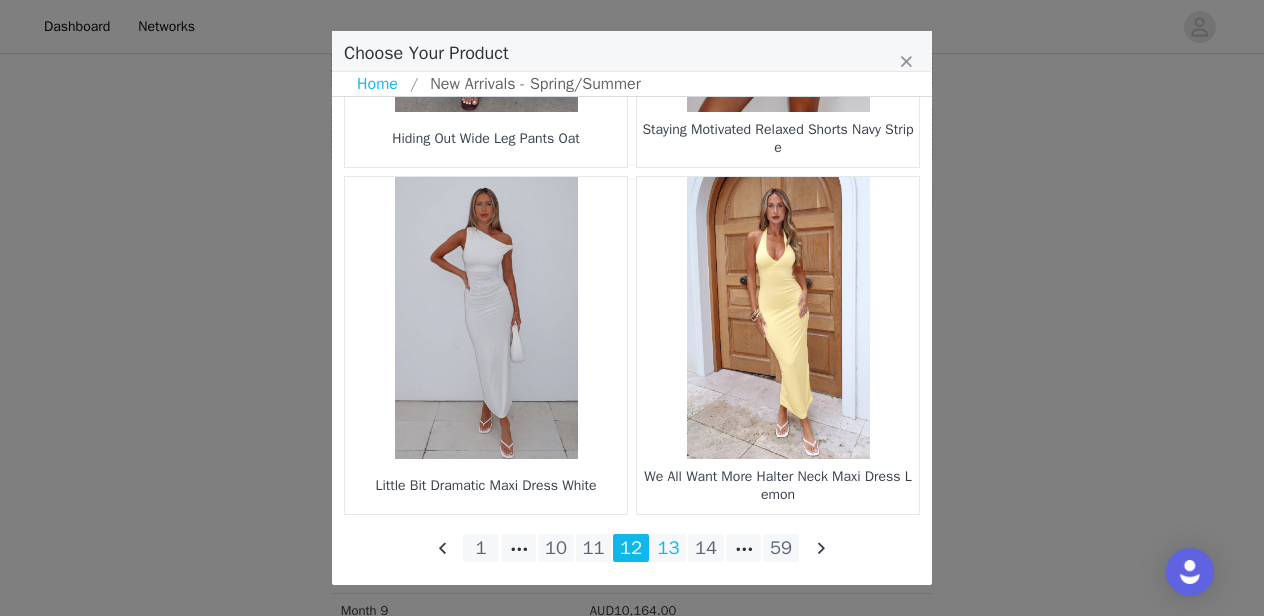 scroll, scrollTop: 3056, scrollLeft: 0, axis: vertical 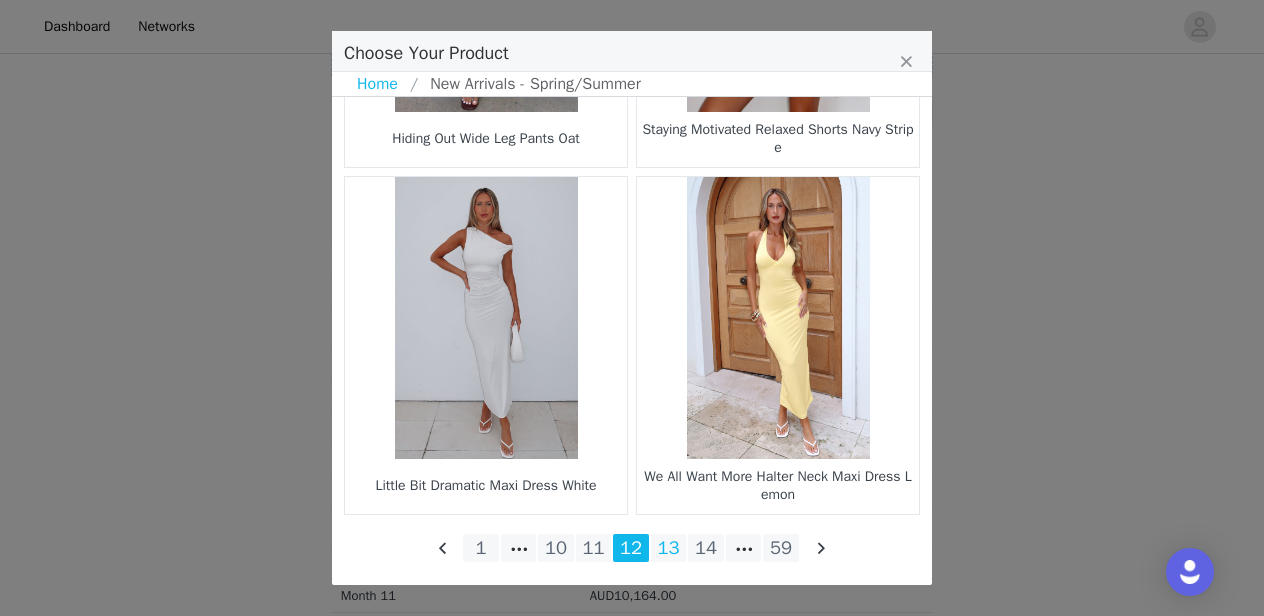 click on "13" at bounding box center (669, 548) 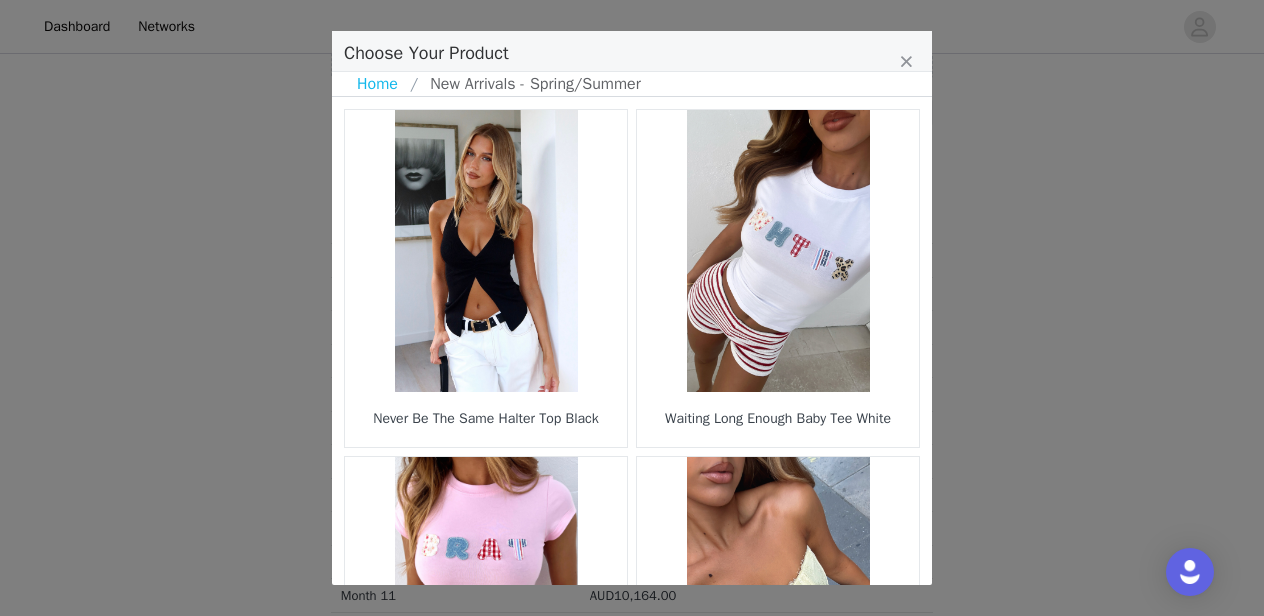 scroll, scrollTop: 0, scrollLeft: 0, axis: both 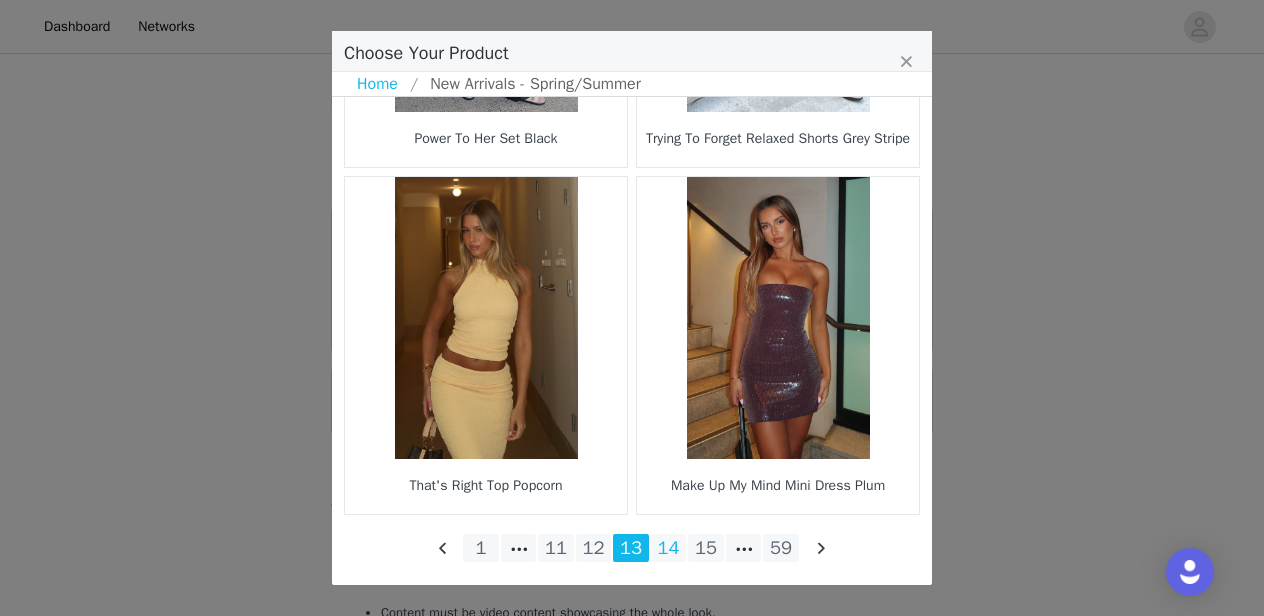click on "14" at bounding box center (669, 548) 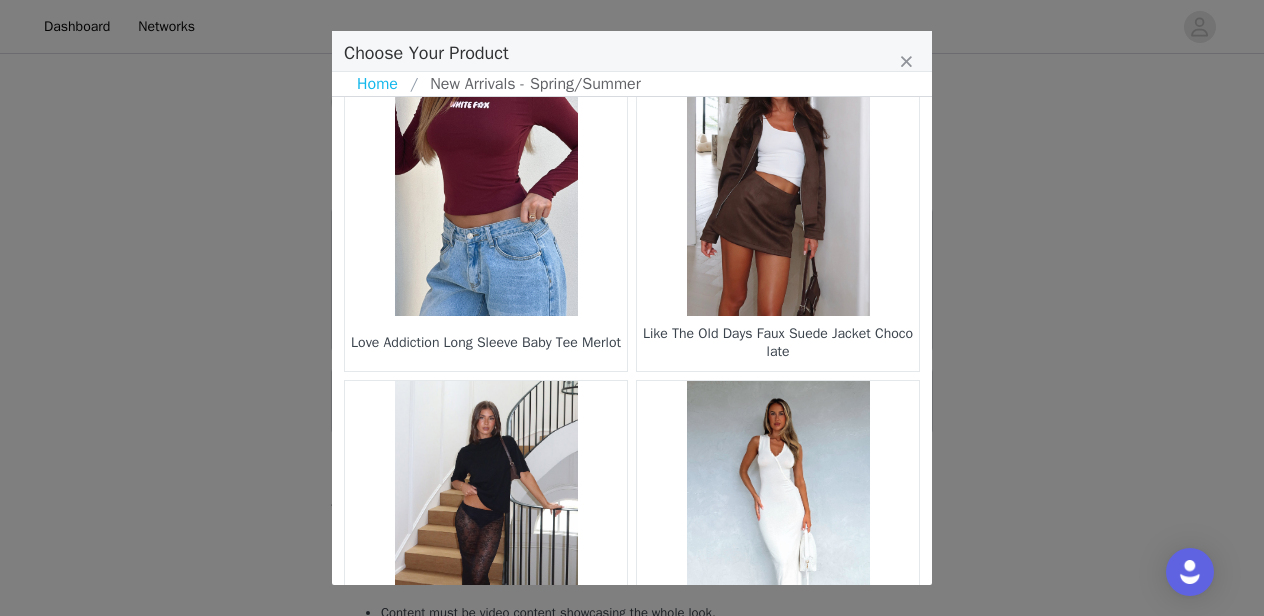 scroll, scrollTop: 2503, scrollLeft: 0, axis: vertical 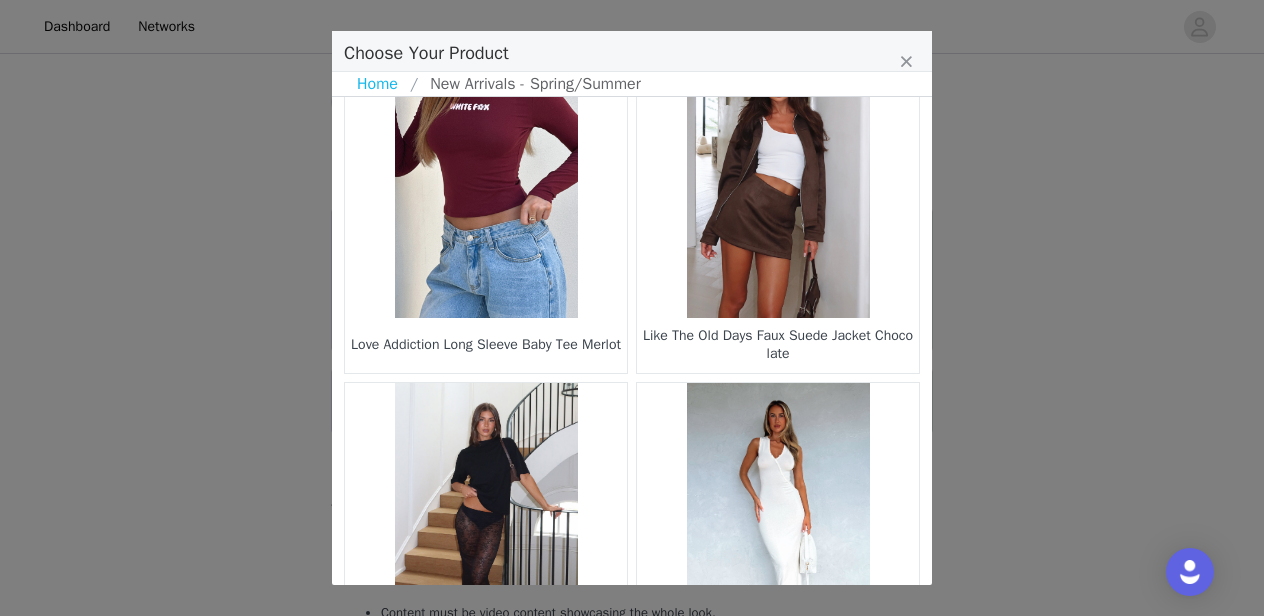 click at bounding box center [778, 177] 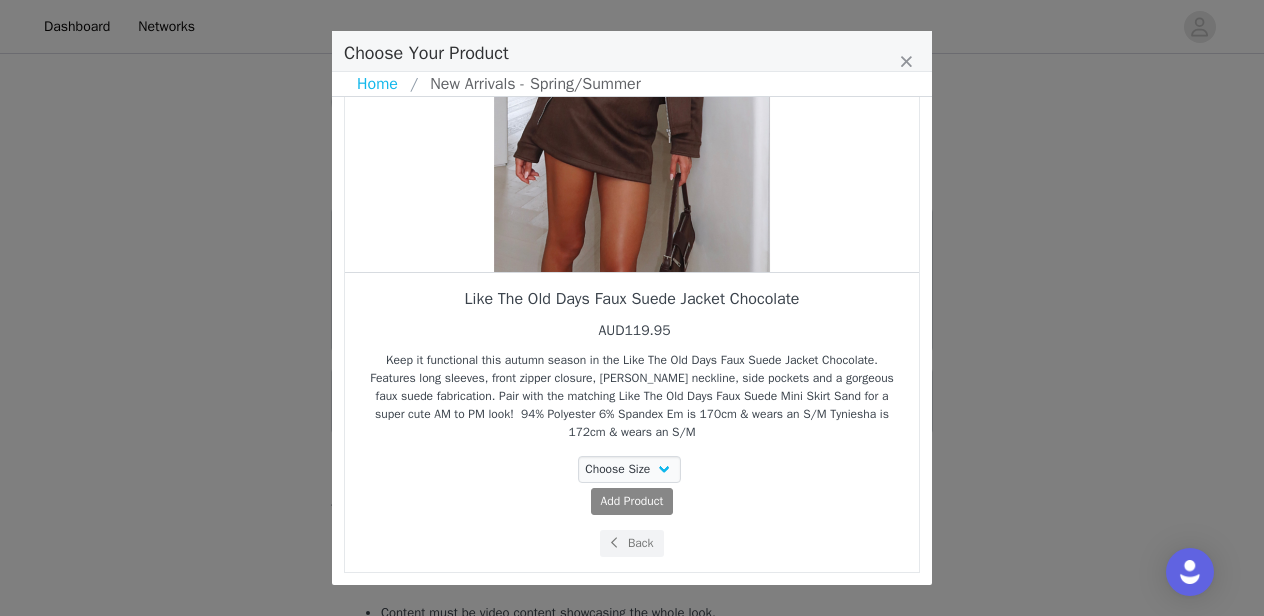scroll, scrollTop: 263, scrollLeft: 0, axis: vertical 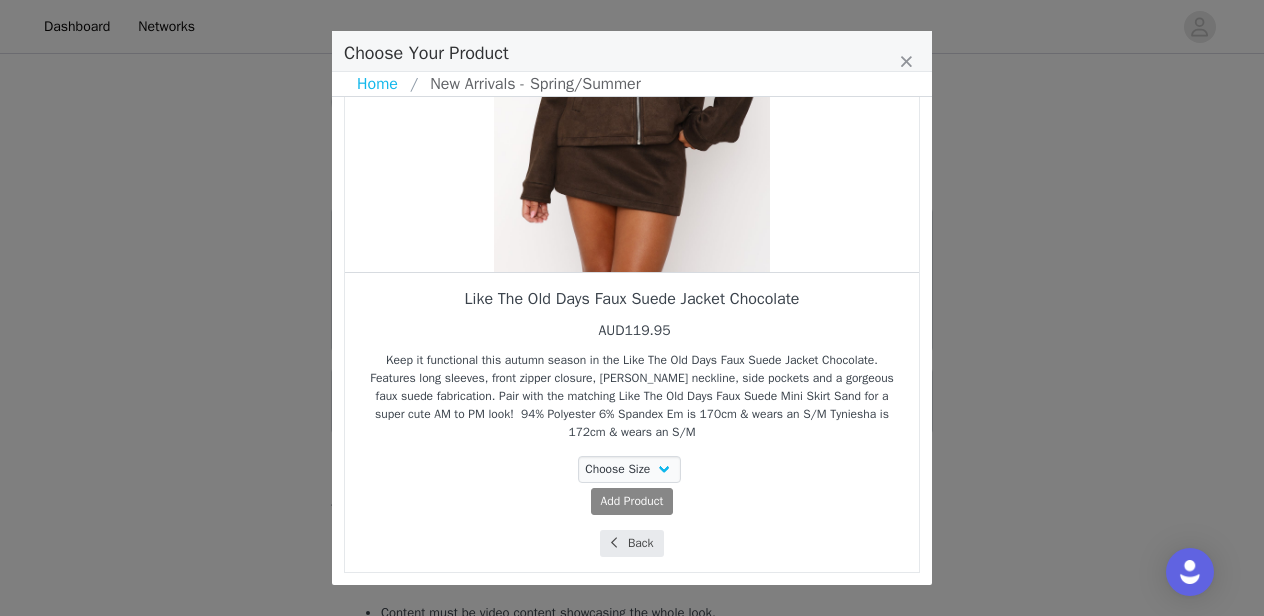 click on "Back" at bounding box center (631, 543) 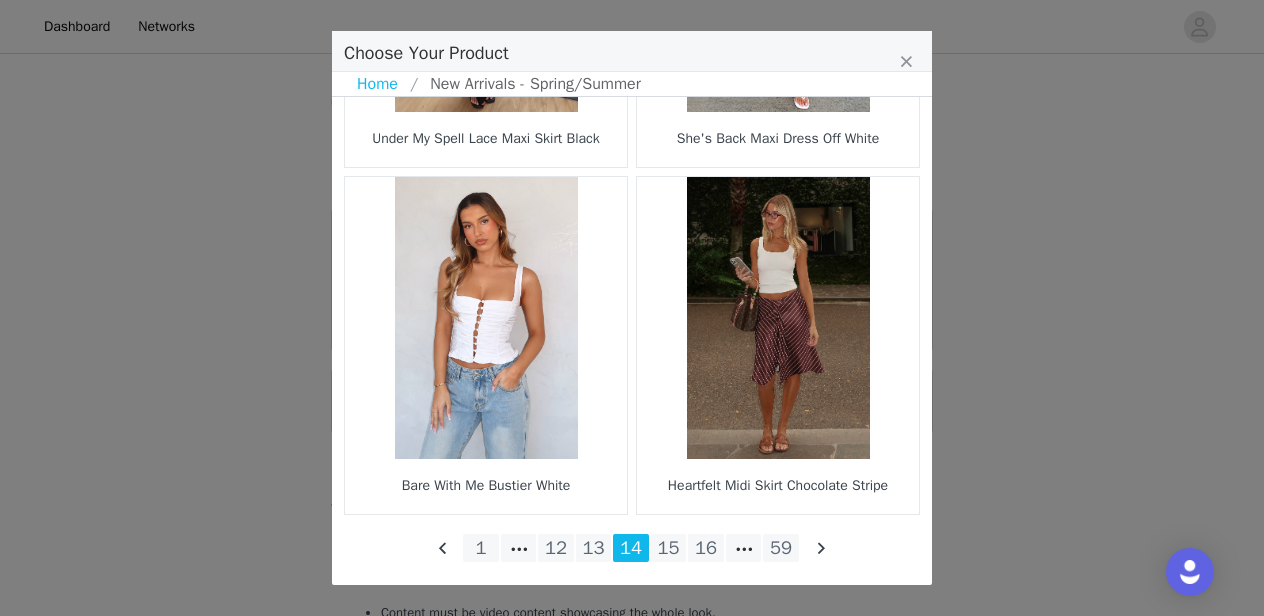 scroll, scrollTop: 3056, scrollLeft: 0, axis: vertical 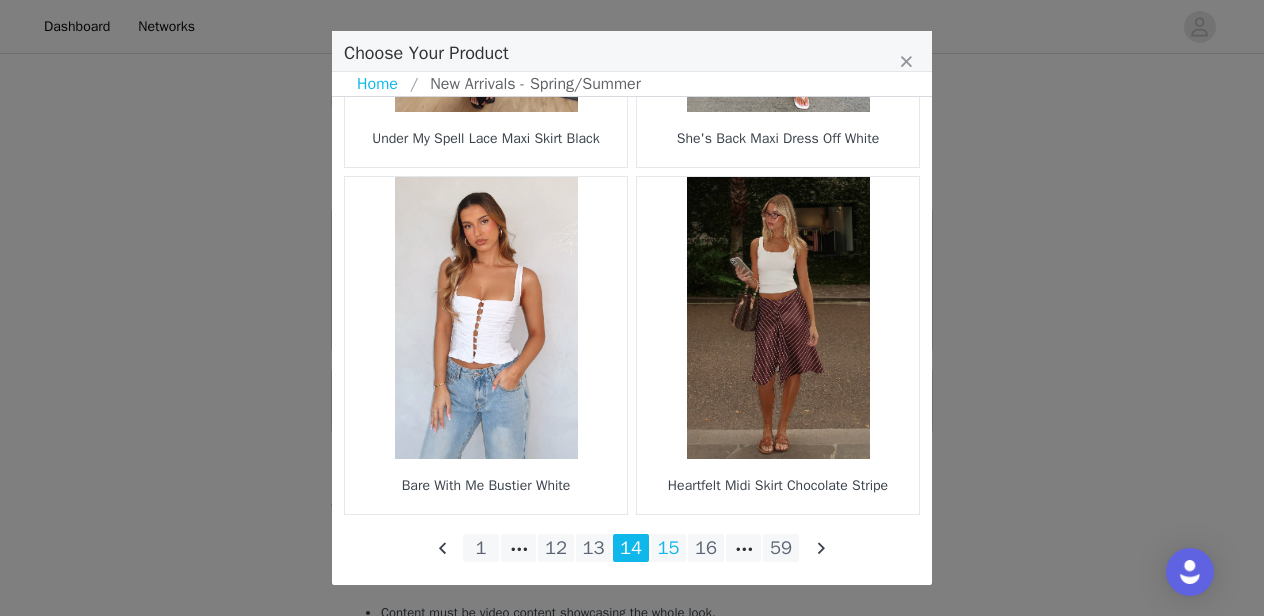 click on "15" at bounding box center (669, 548) 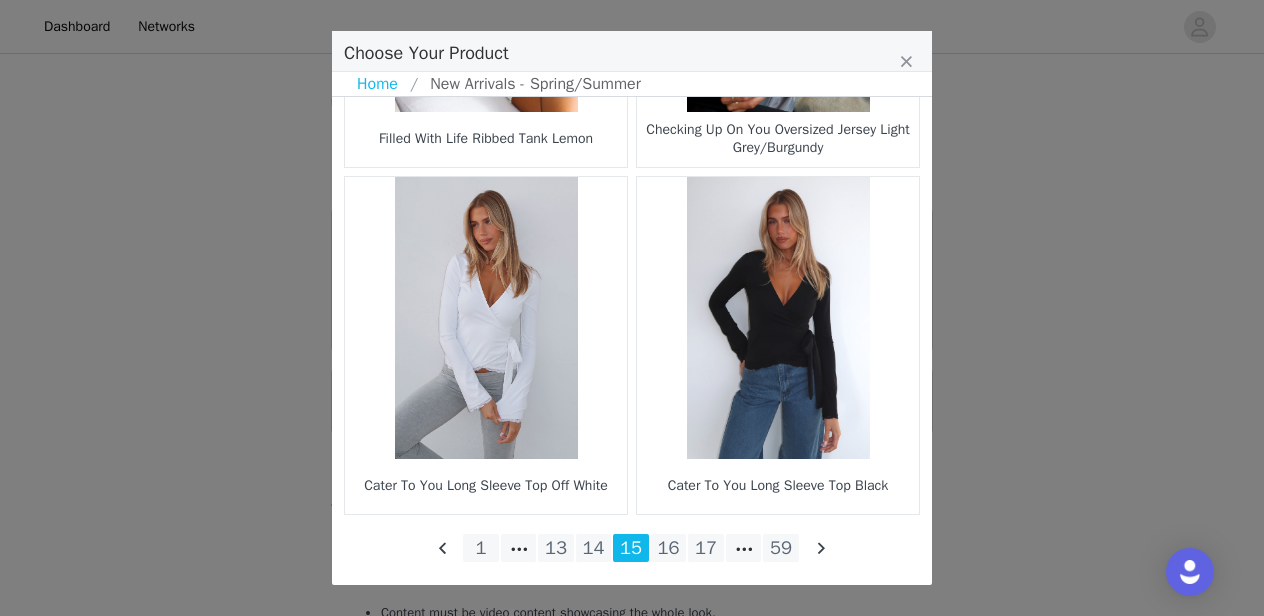 scroll, scrollTop: 3056, scrollLeft: 0, axis: vertical 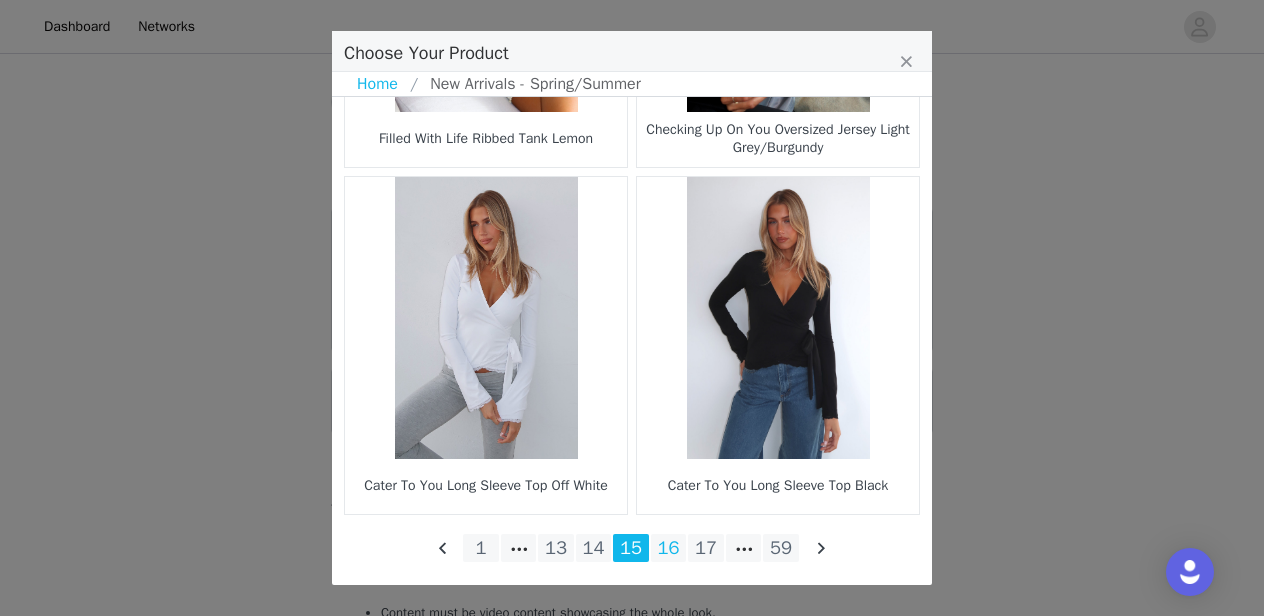 click on "16" at bounding box center (669, 548) 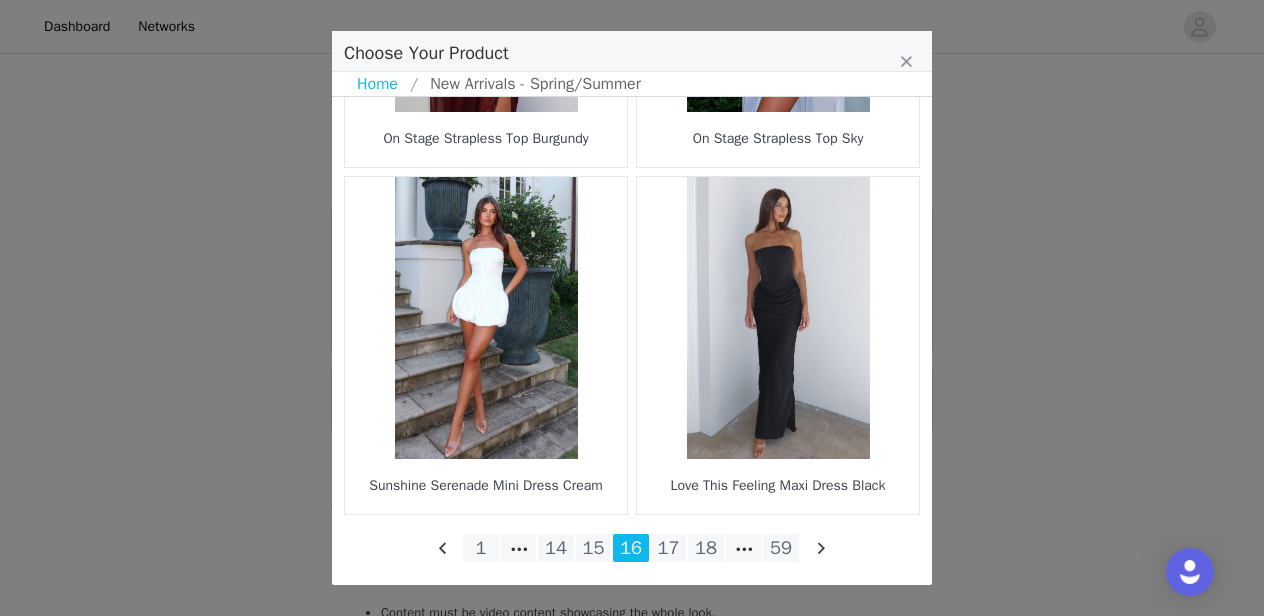 scroll, scrollTop: 3056, scrollLeft: 0, axis: vertical 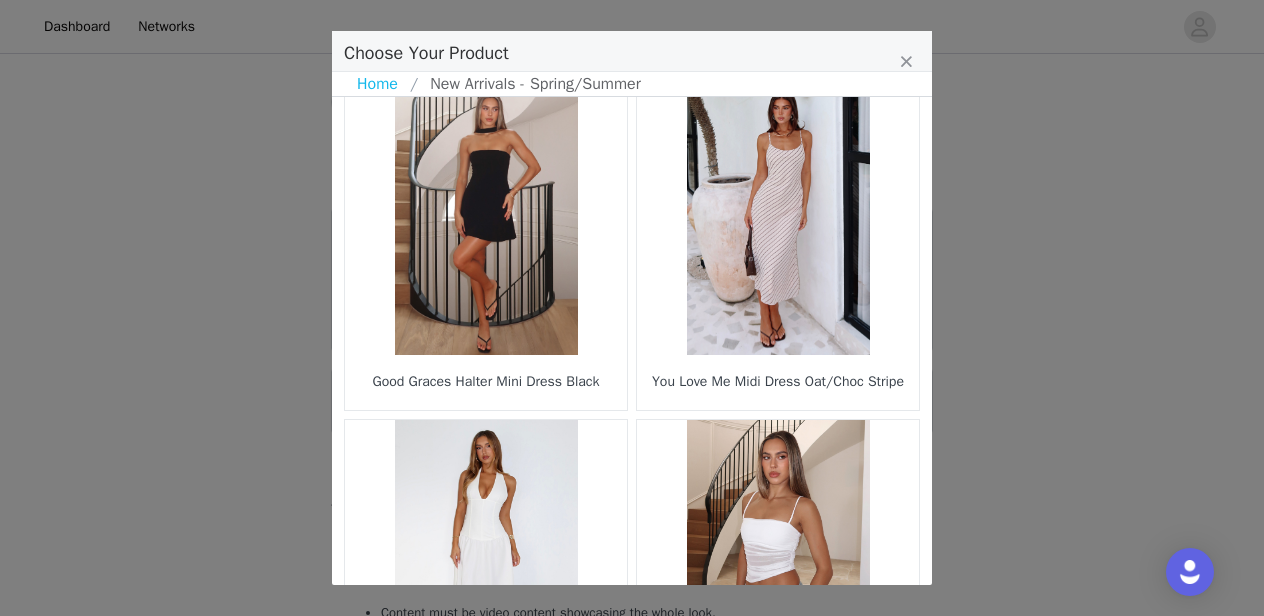click at bounding box center (778, 214) 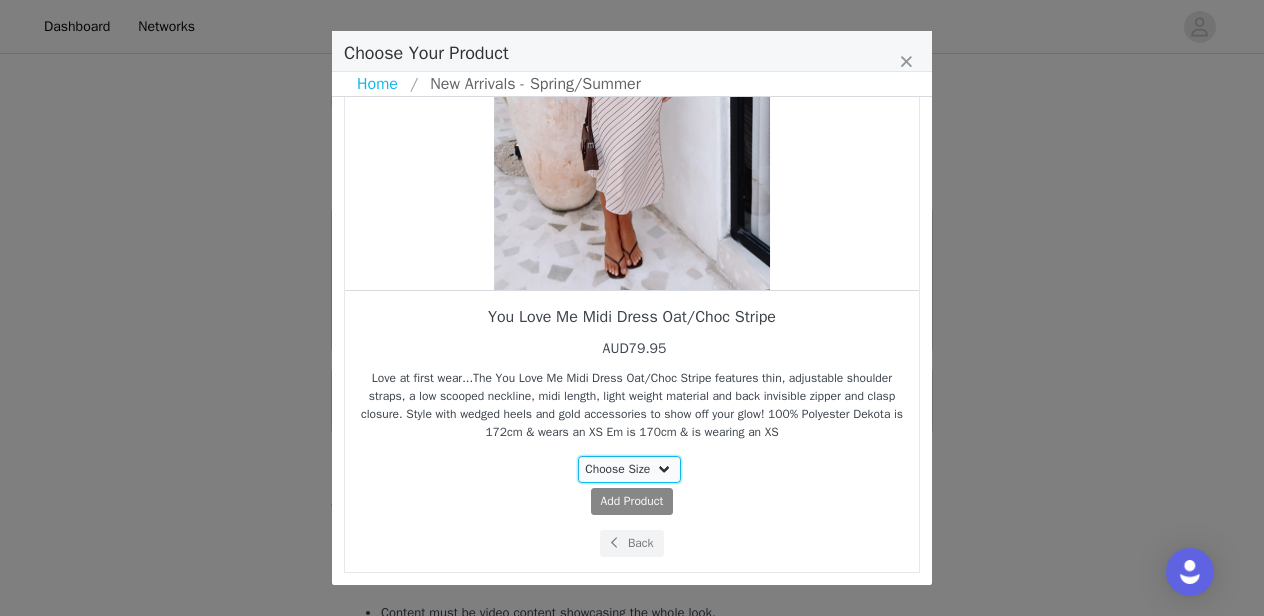 select on "26799340" 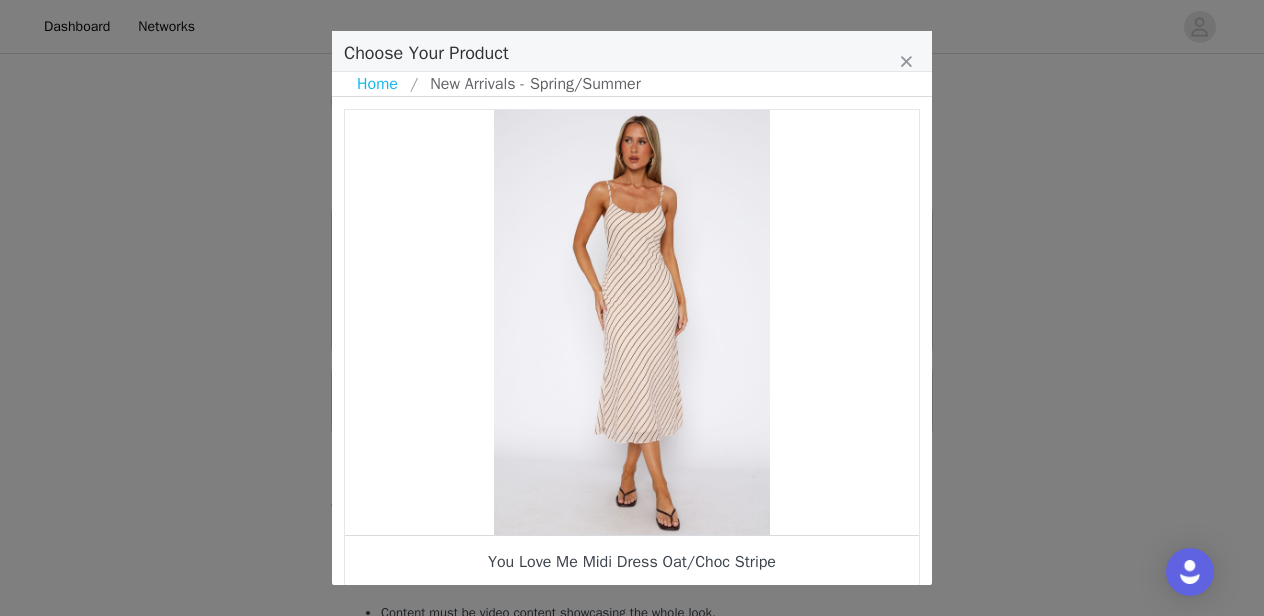 scroll, scrollTop: 0, scrollLeft: 0, axis: both 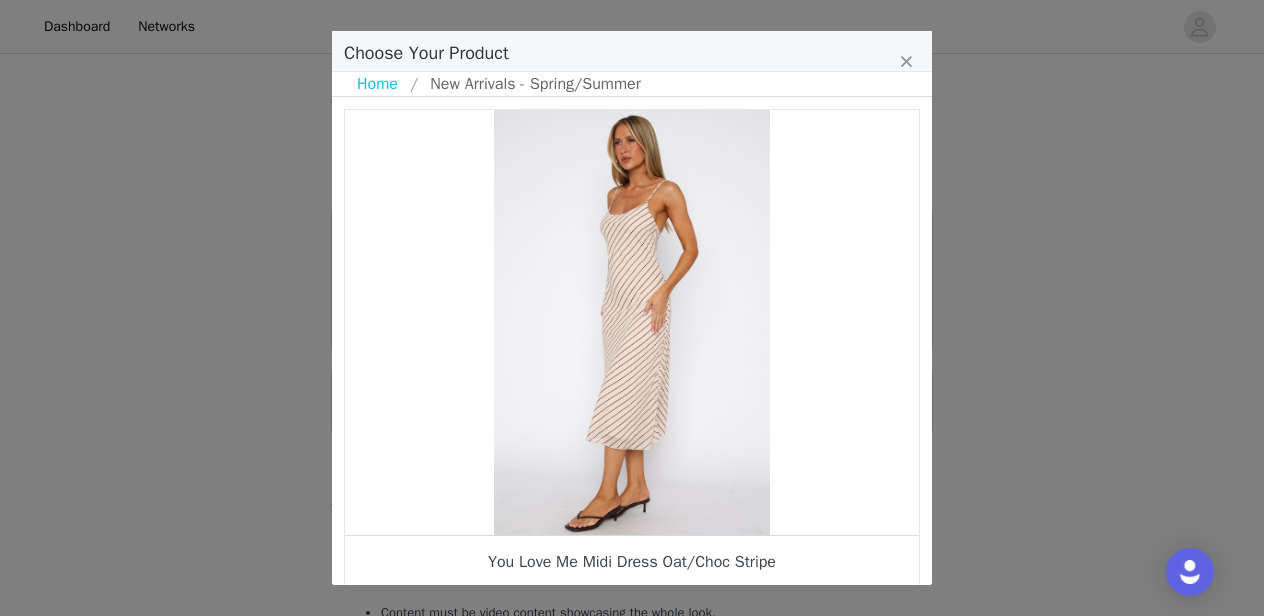 drag, startPoint x: 643, startPoint y: 482, endPoint x: 556, endPoint y: 475, distance: 87.28116 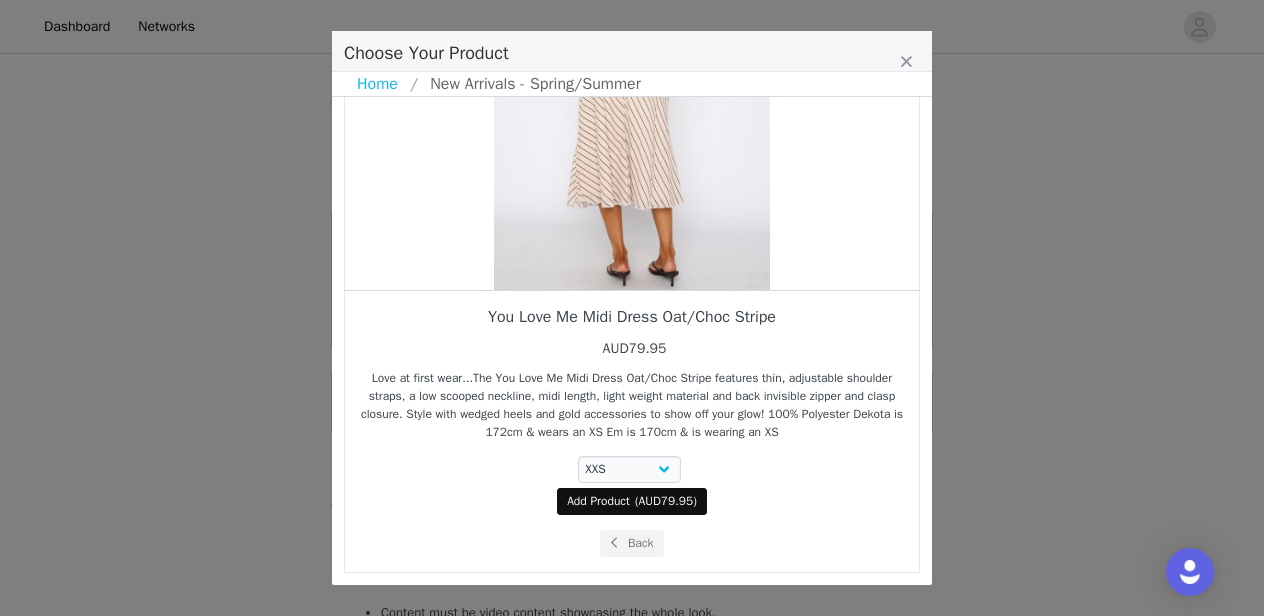 scroll, scrollTop: 245, scrollLeft: 0, axis: vertical 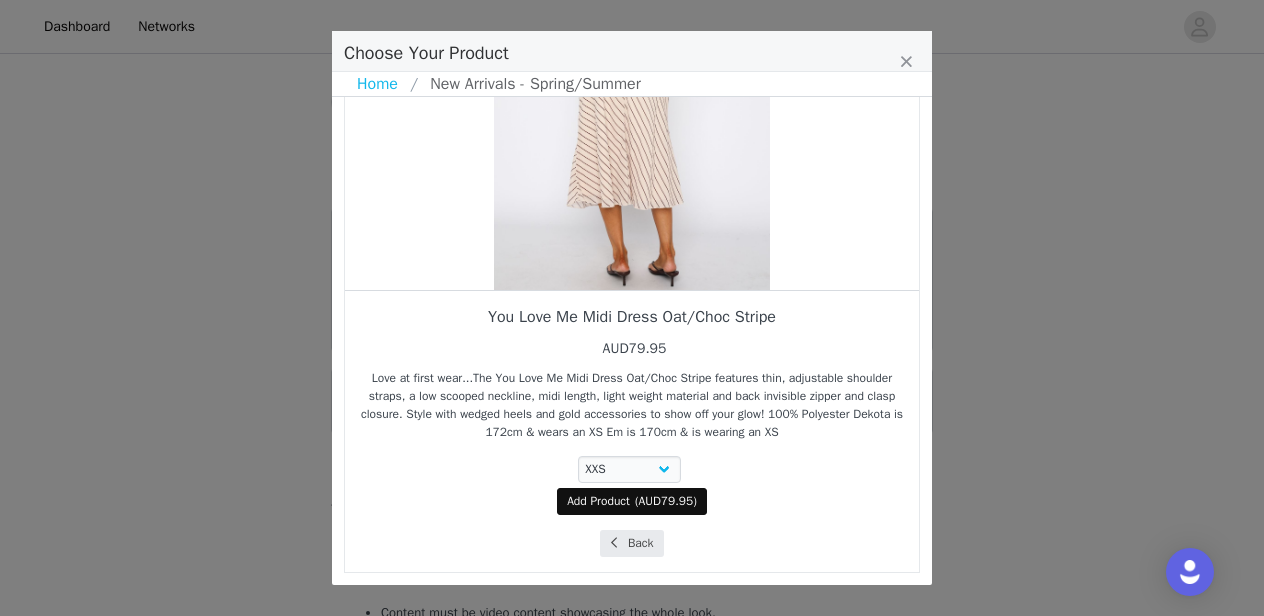 click on "Back" at bounding box center [631, 543] 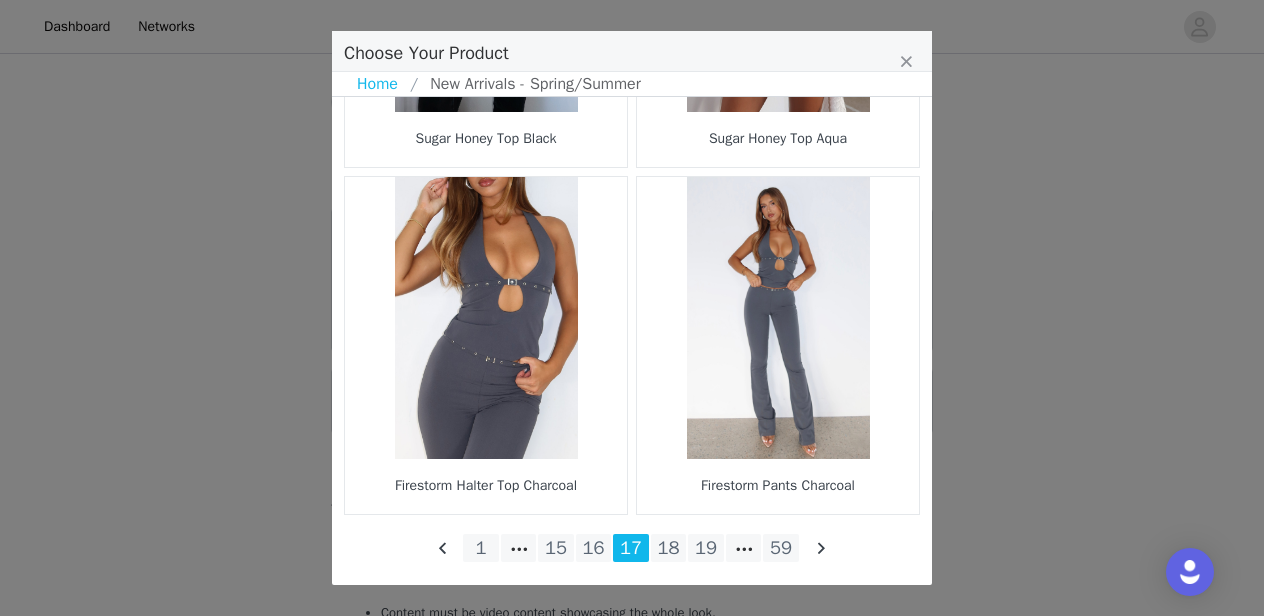 scroll, scrollTop: 3056, scrollLeft: 0, axis: vertical 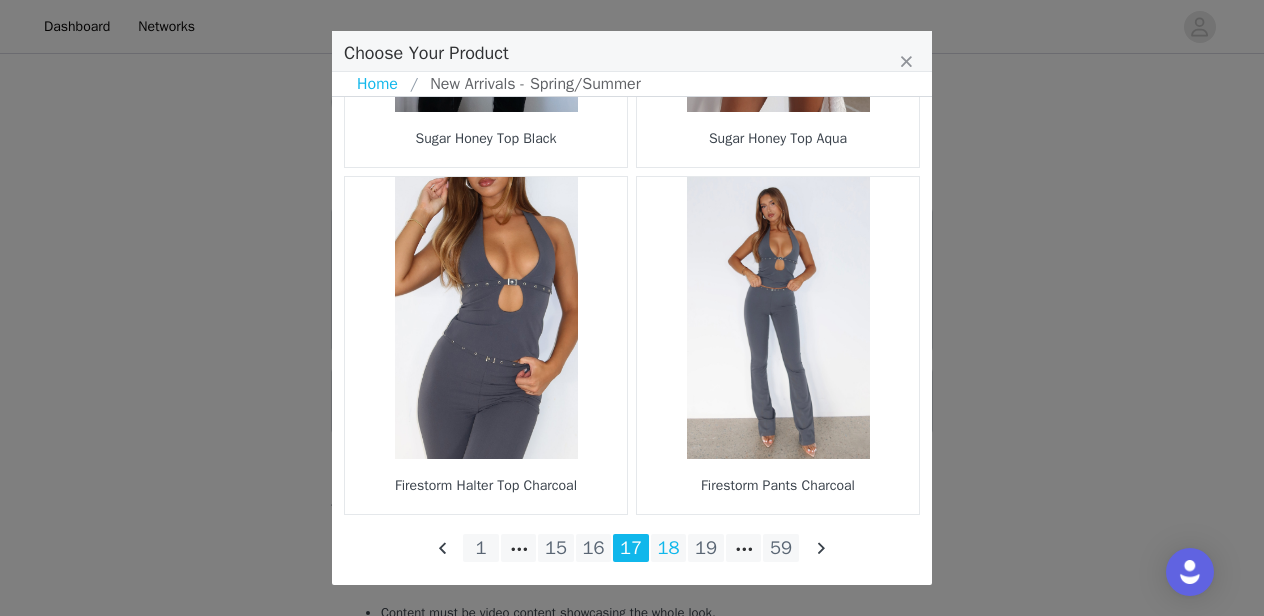 click on "18" at bounding box center [669, 548] 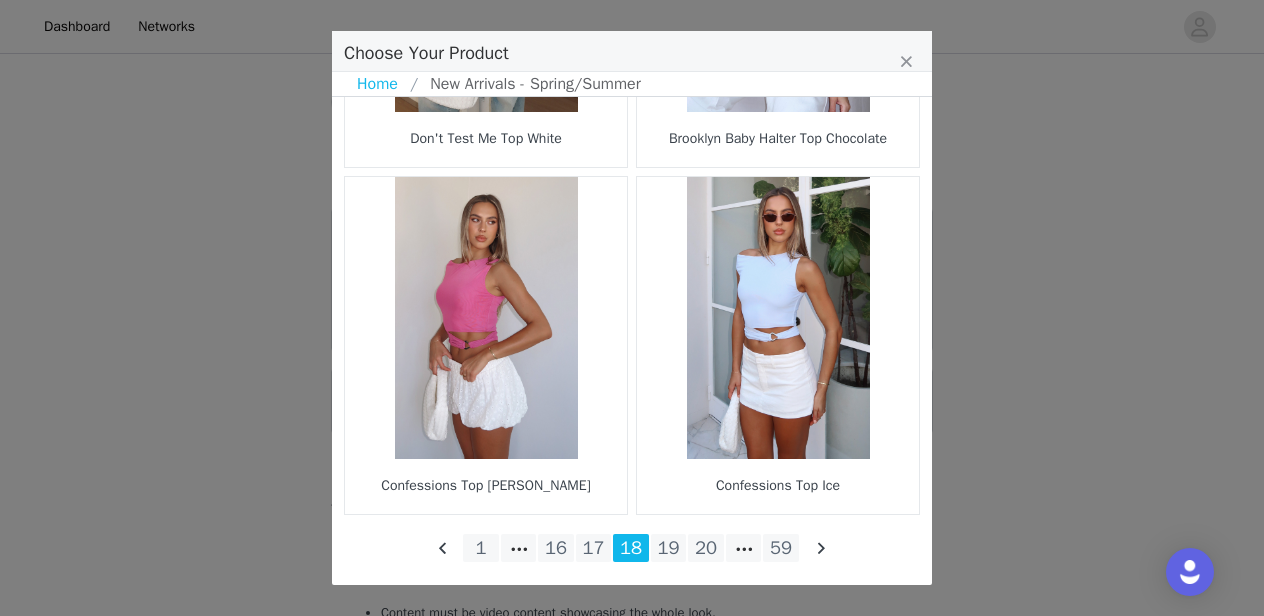 scroll, scrollTop: 3056, scrollLeft: 0, axis: vertical 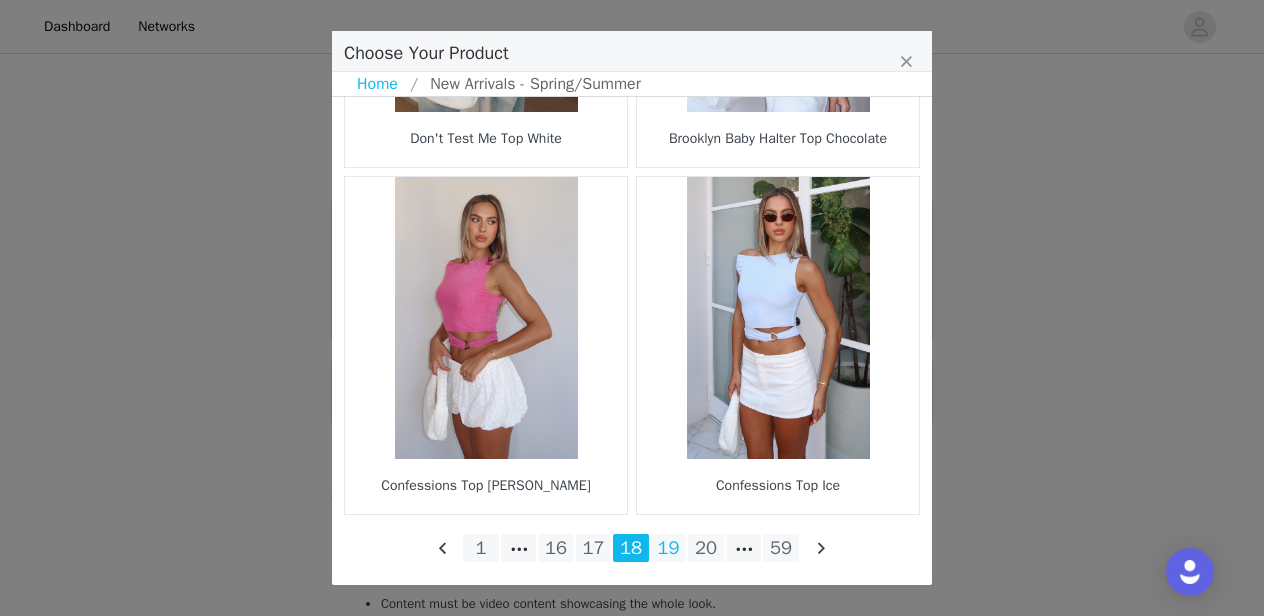 click on "19" at bounding box center [669, 548] 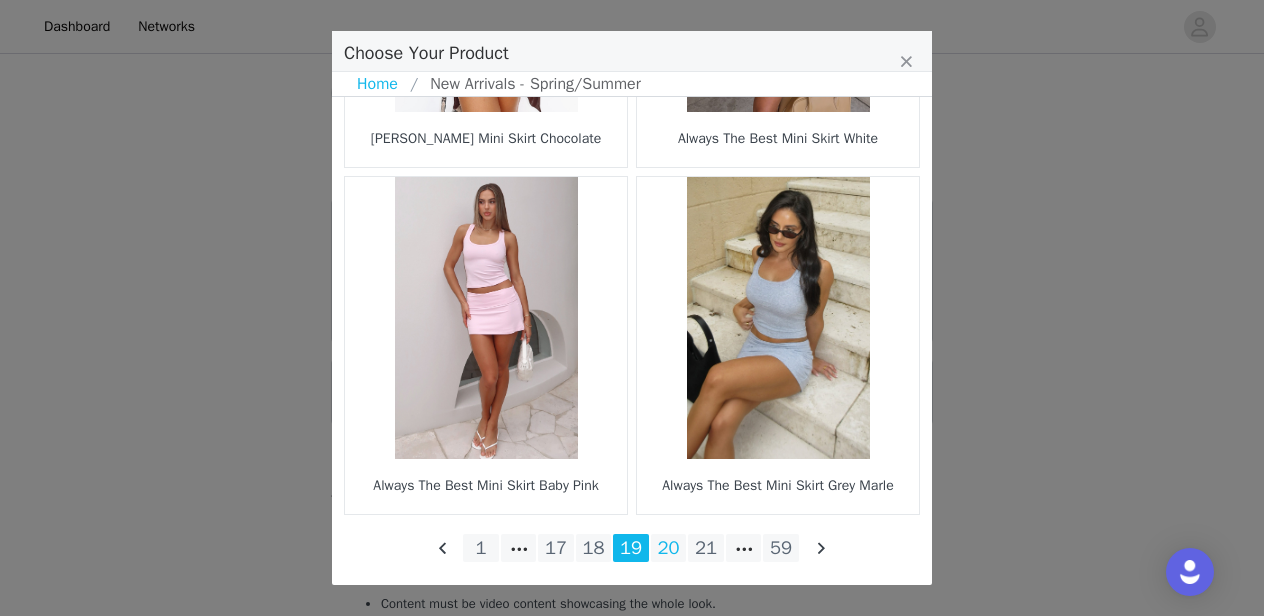 scroll, scrollTop: 3056, scrollLeft: 0, axis: vertical 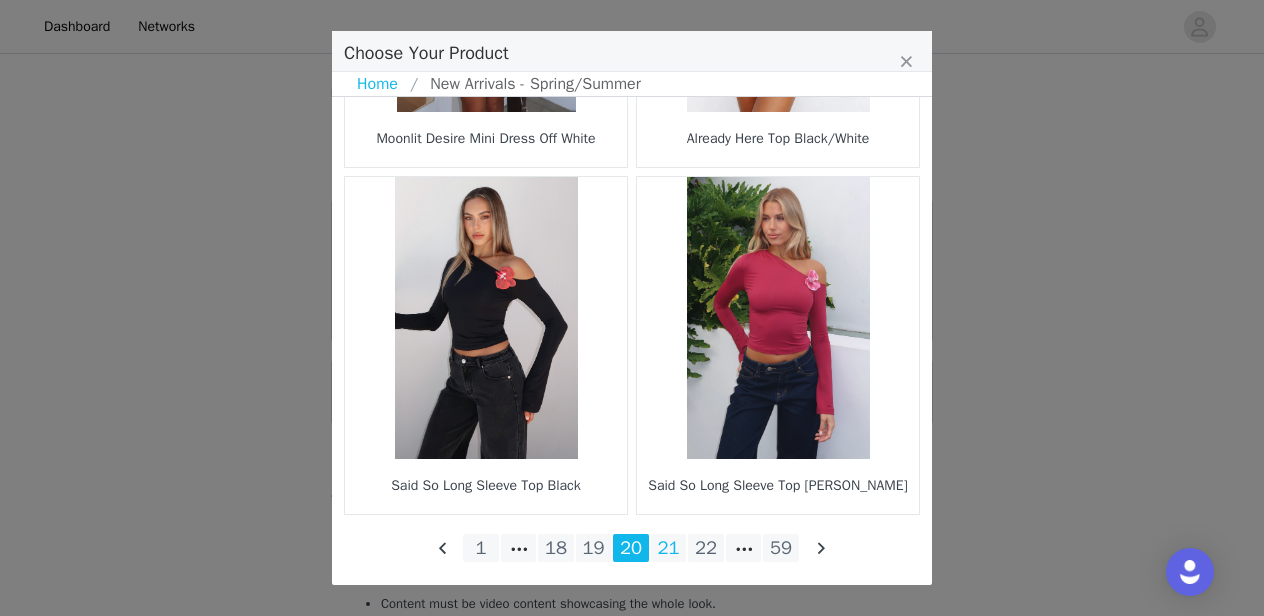 click on "21" at bounding box center [669, 548] 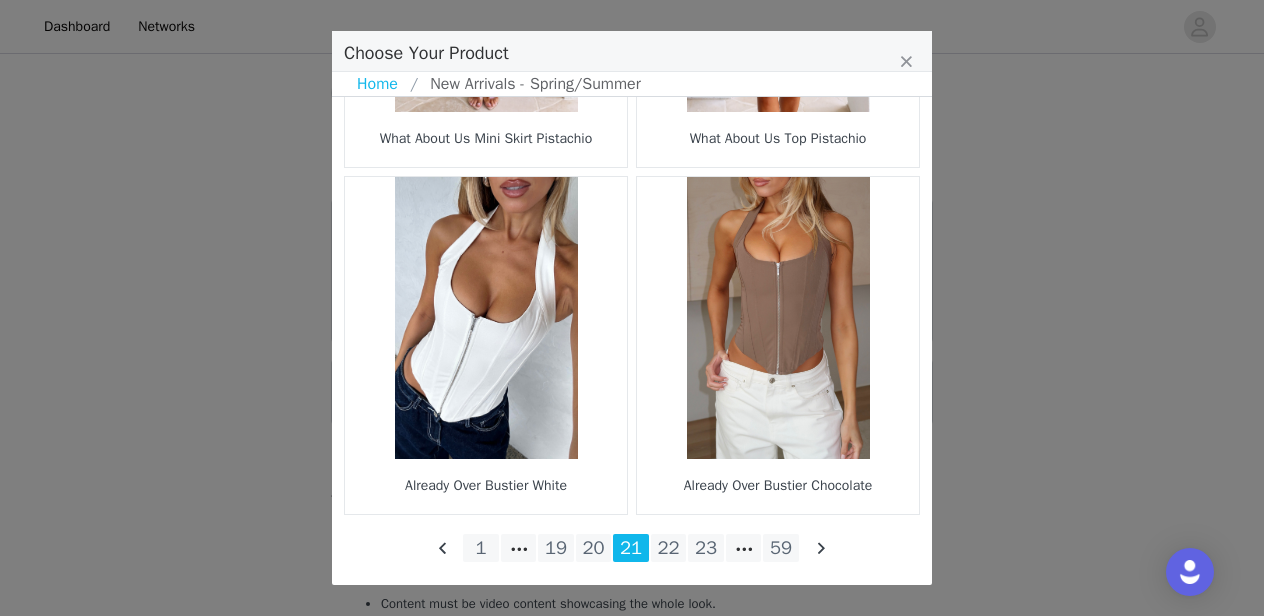 scroll, scrollTop: 3056, scrollLeft: 0, axis: vertical 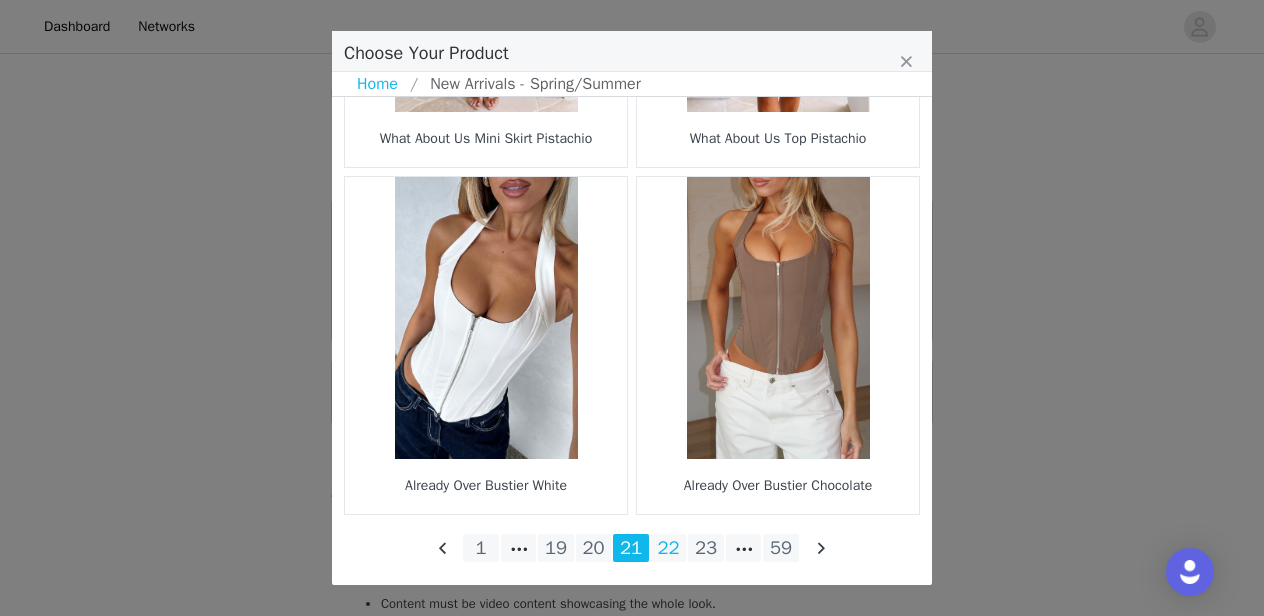 click on "22" at bounding box center (669, 548) 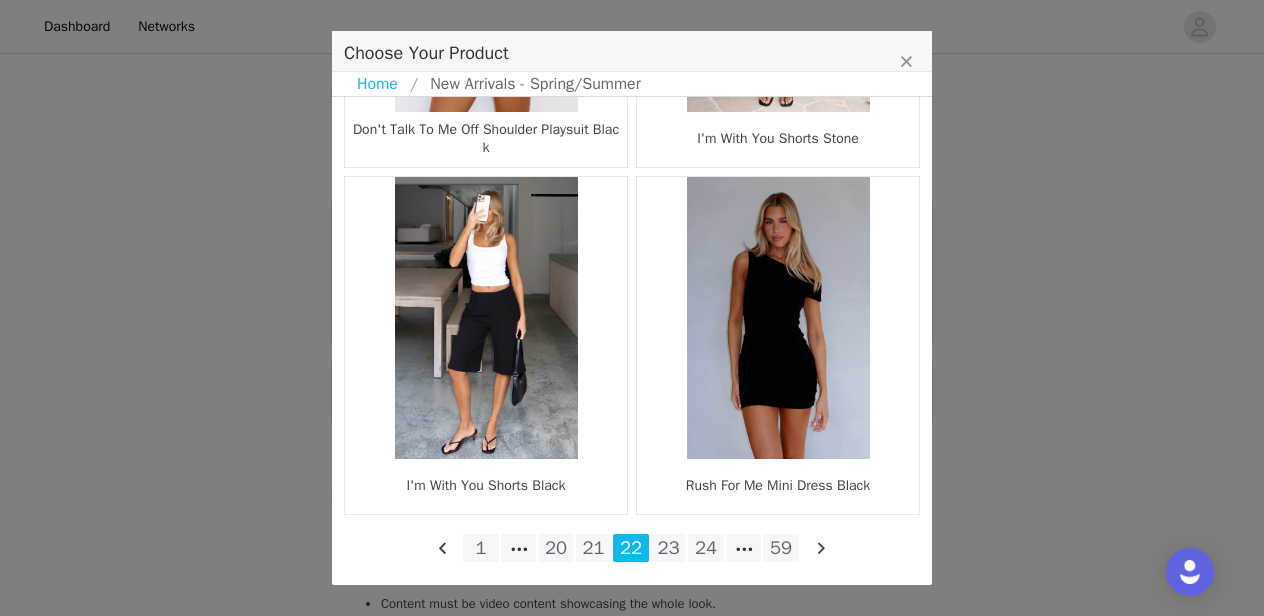 scroll, scrollTop: 3063, scrollLeft: 0, axis: vertical 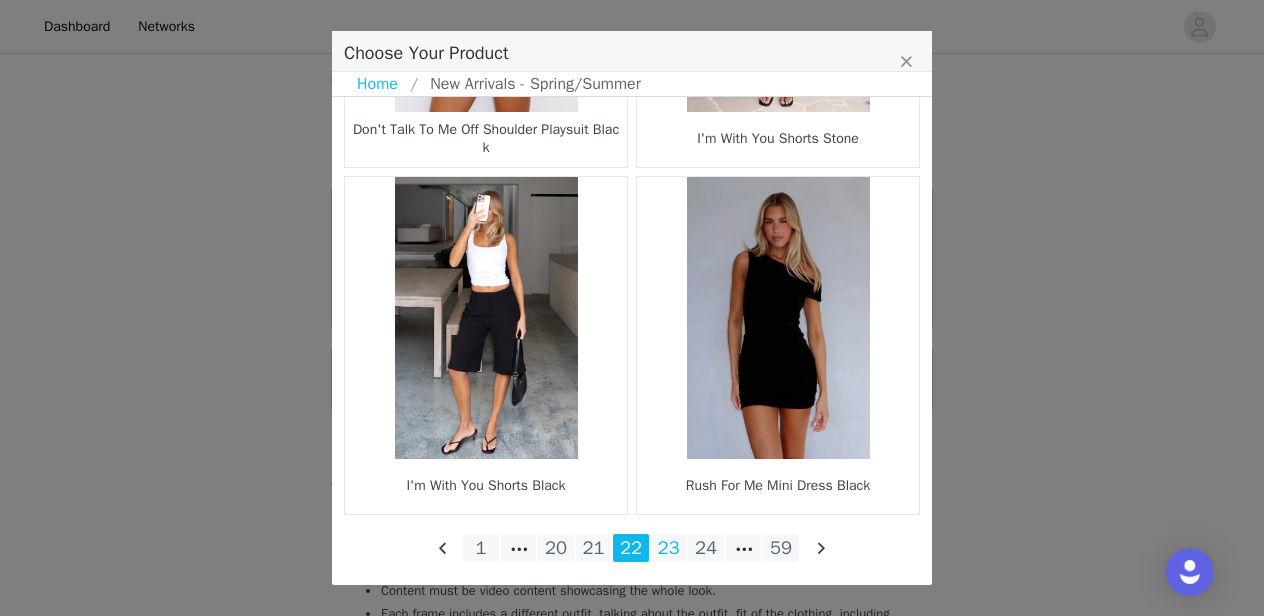 click on "23" at bounding box center [669, 548] 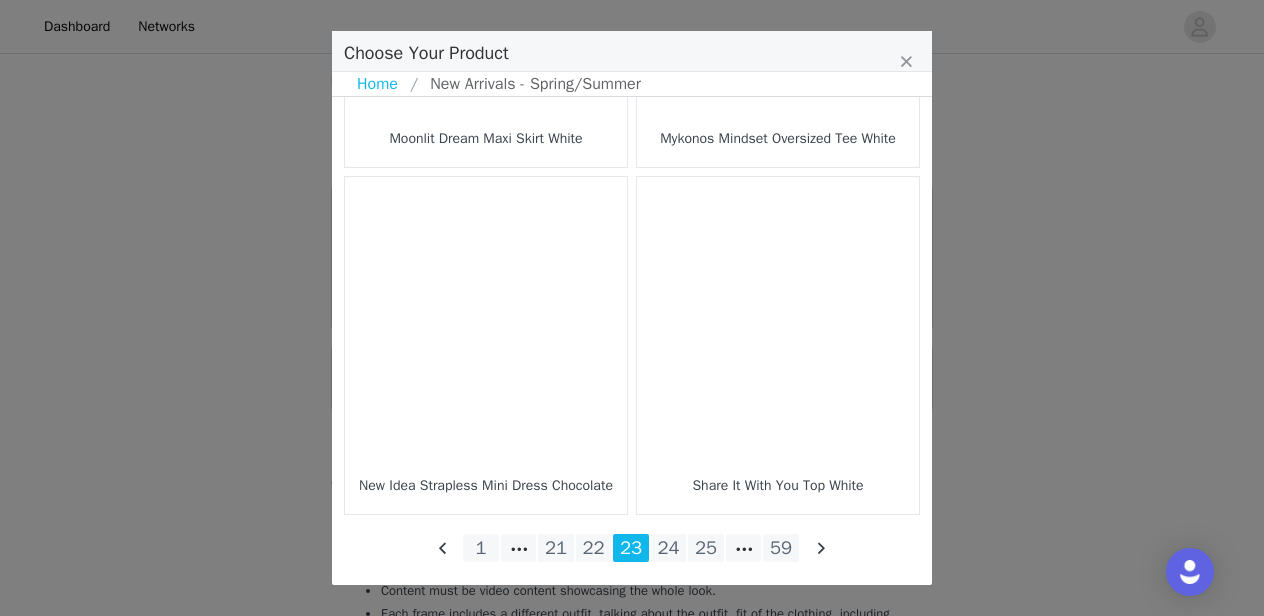 scroll, scrollTop: 3056, scrollLeft: 0, axis: vertical 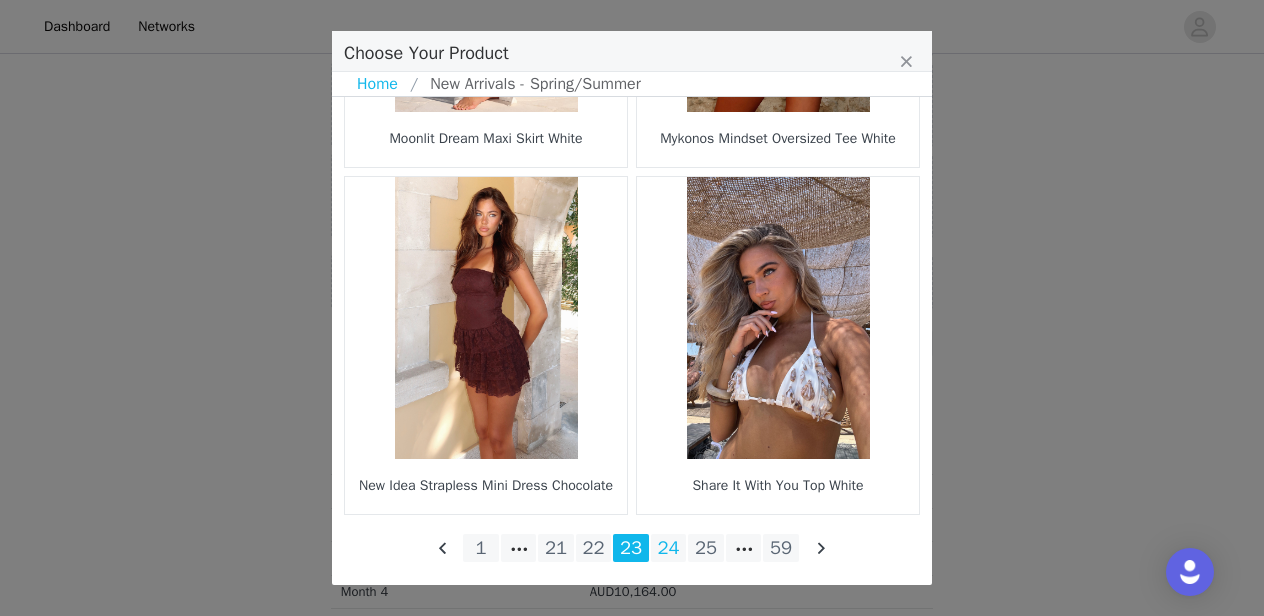 click on "24" at bounding box center (669, 548) 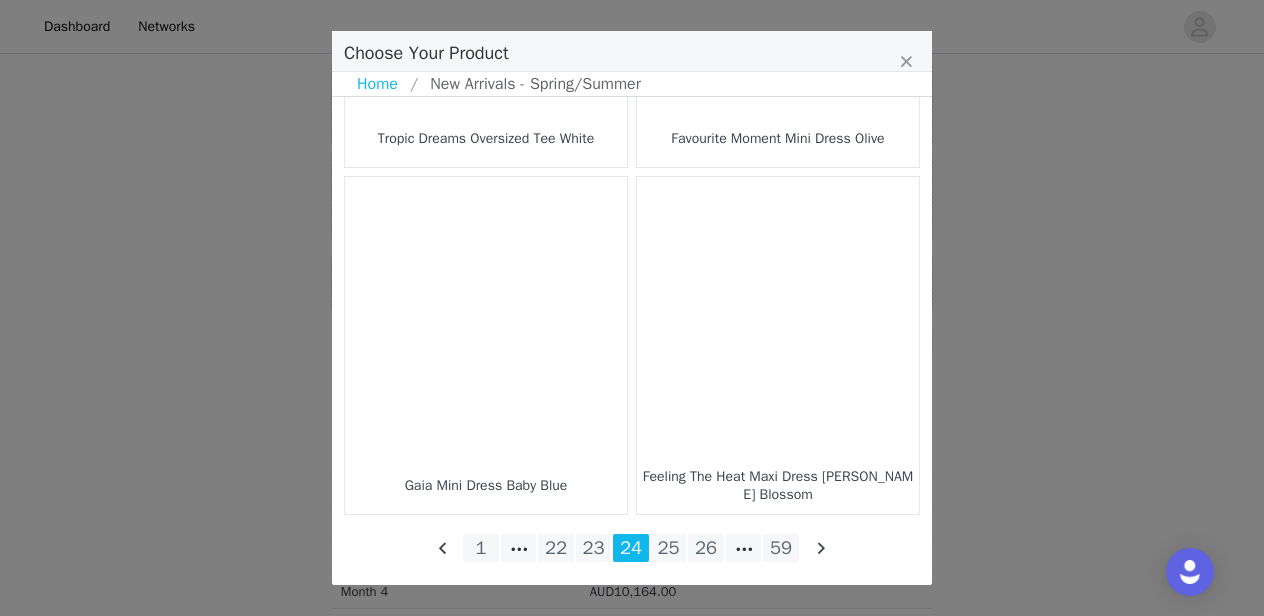 scroll, scrollTop: 3056, scrollLeft: 0, axis: vertical 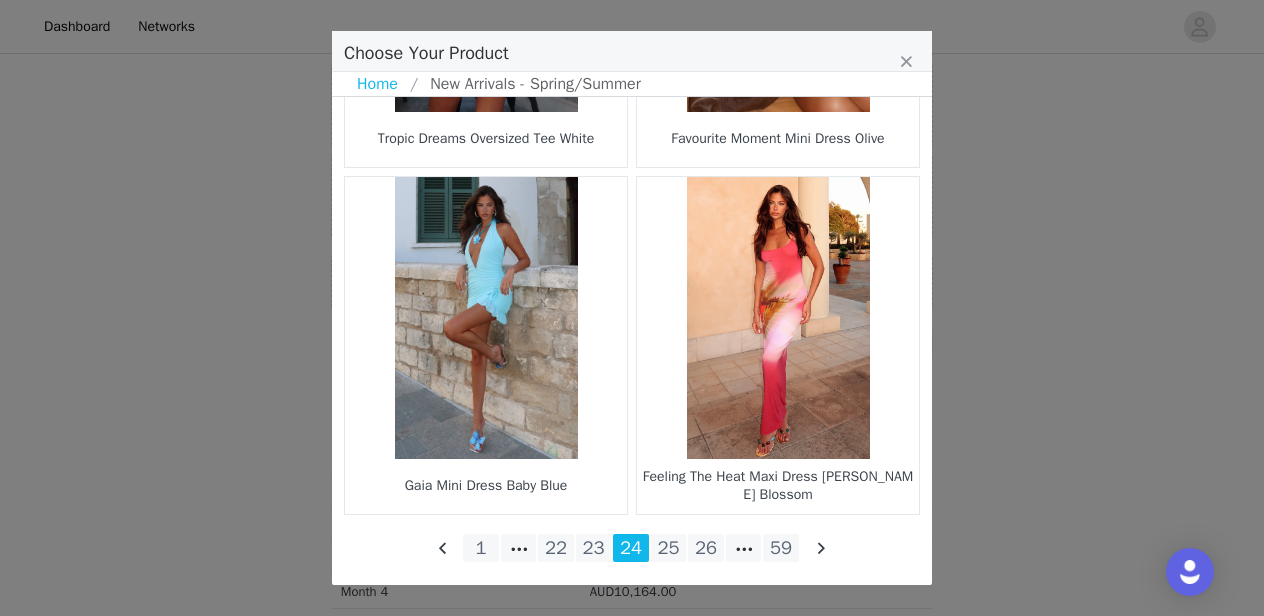 click on "25" at bounding box center [669, 548] 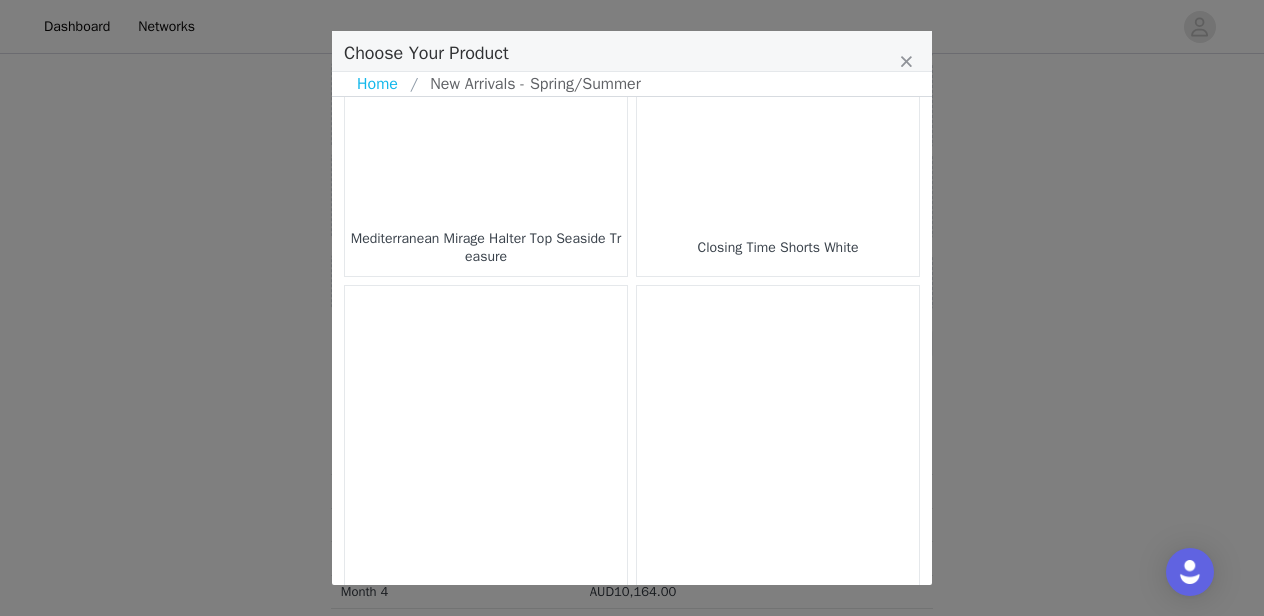 scroll, scrollTop: 3056, scrollLeft: 0, axis: vertical 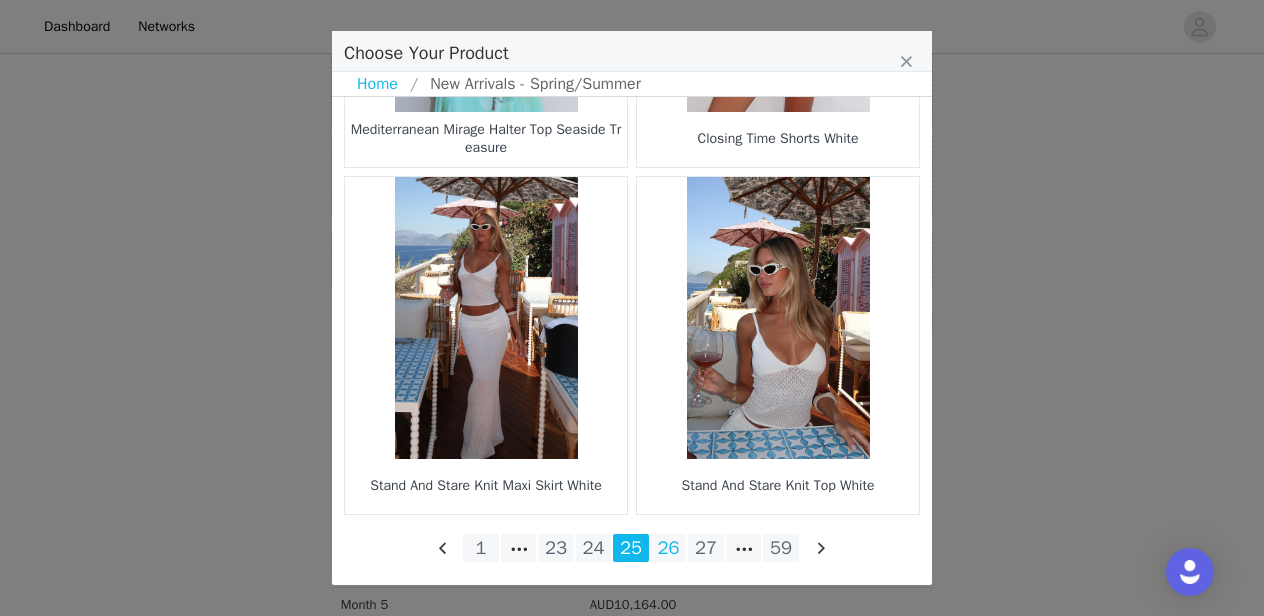 click on "26" at bounding box center [669, 548] 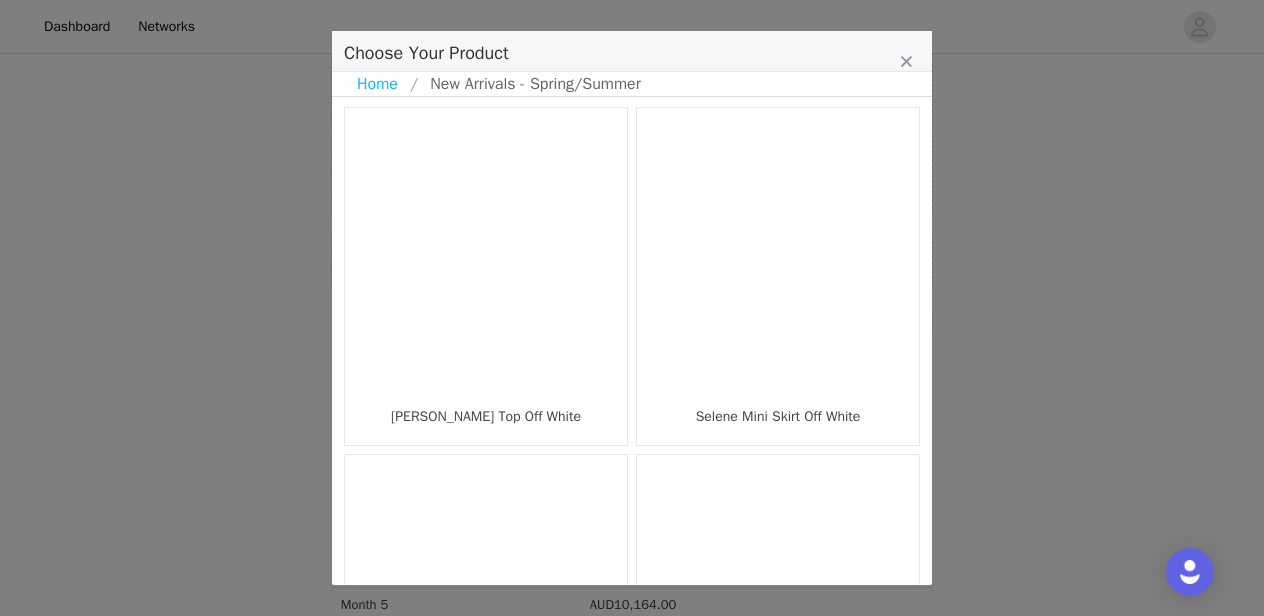 scroll, scrollTop: 0, scrollLeft: 0, axis: both 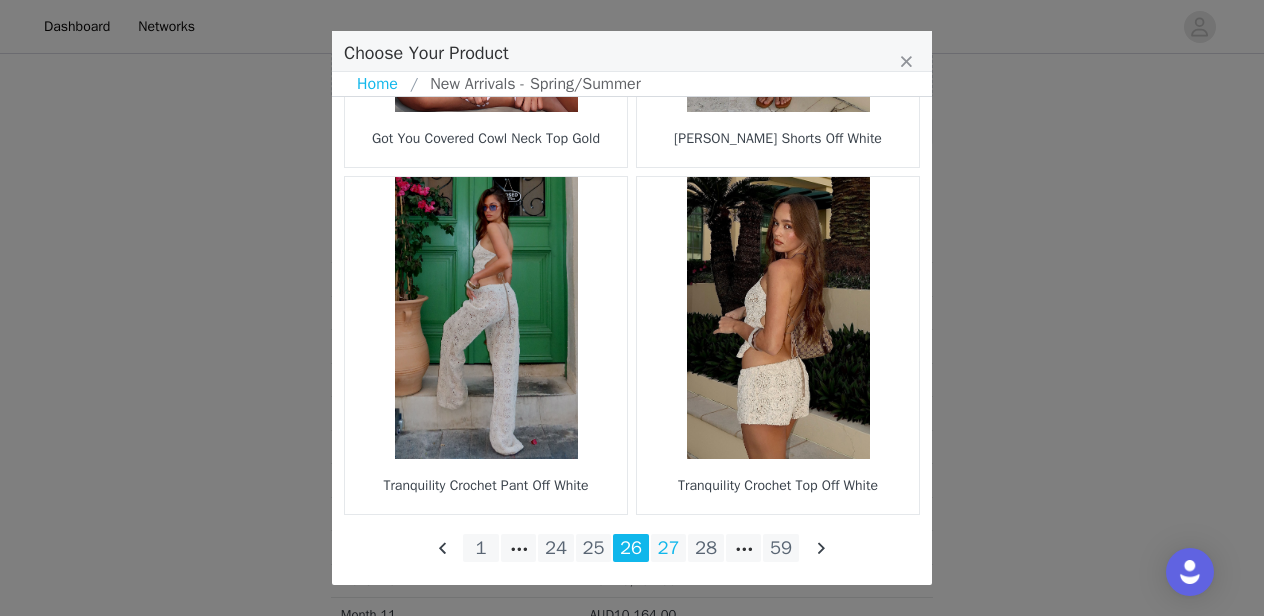 click on "27" at bounding box center (669, 548) 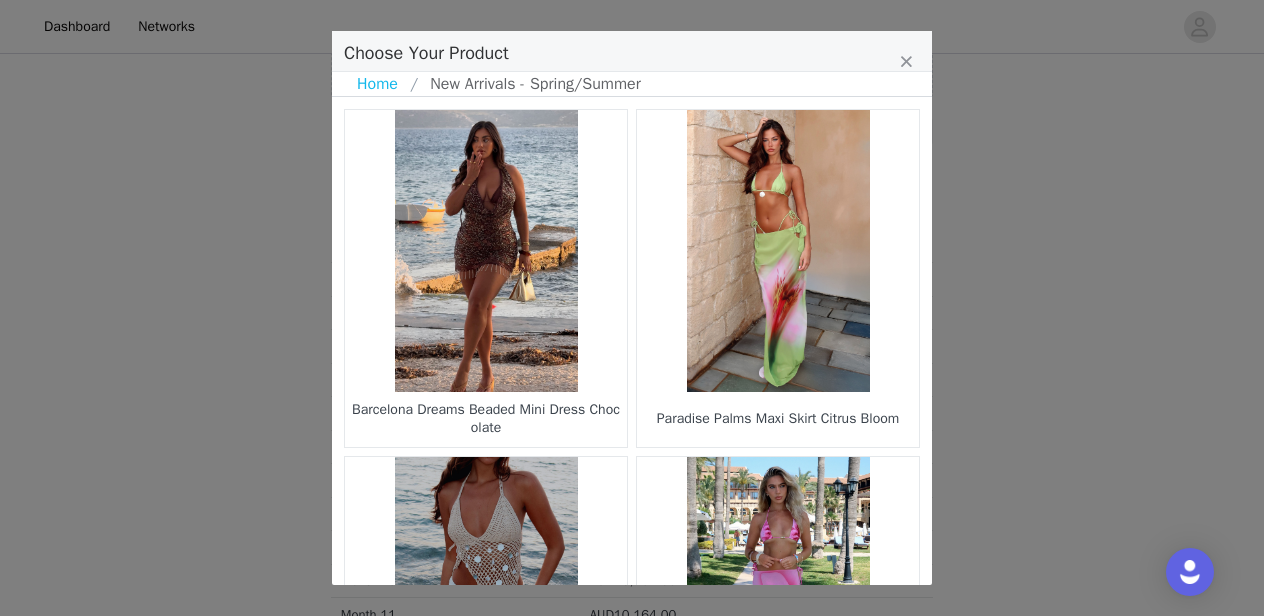 scroll, scrollTop: -6, scrollLeft: 0, axis: vertical 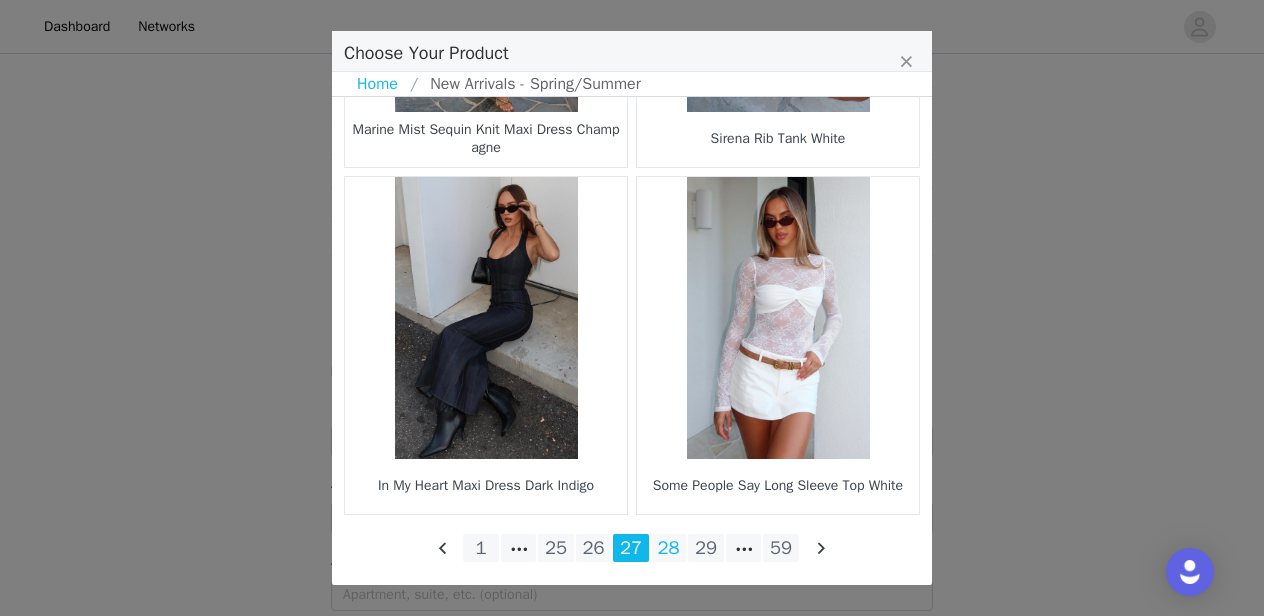 click on "28" at bounding box center (669, 548) 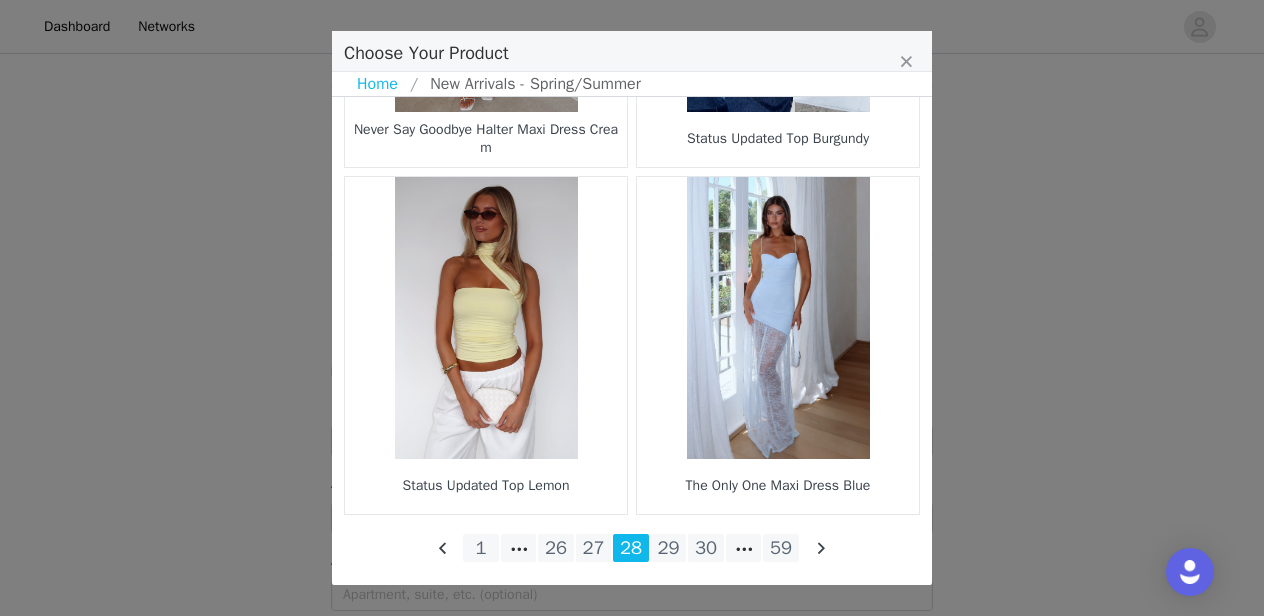 scroll, scrollTop: 3056, scrollLeft: 0, axis: vertical 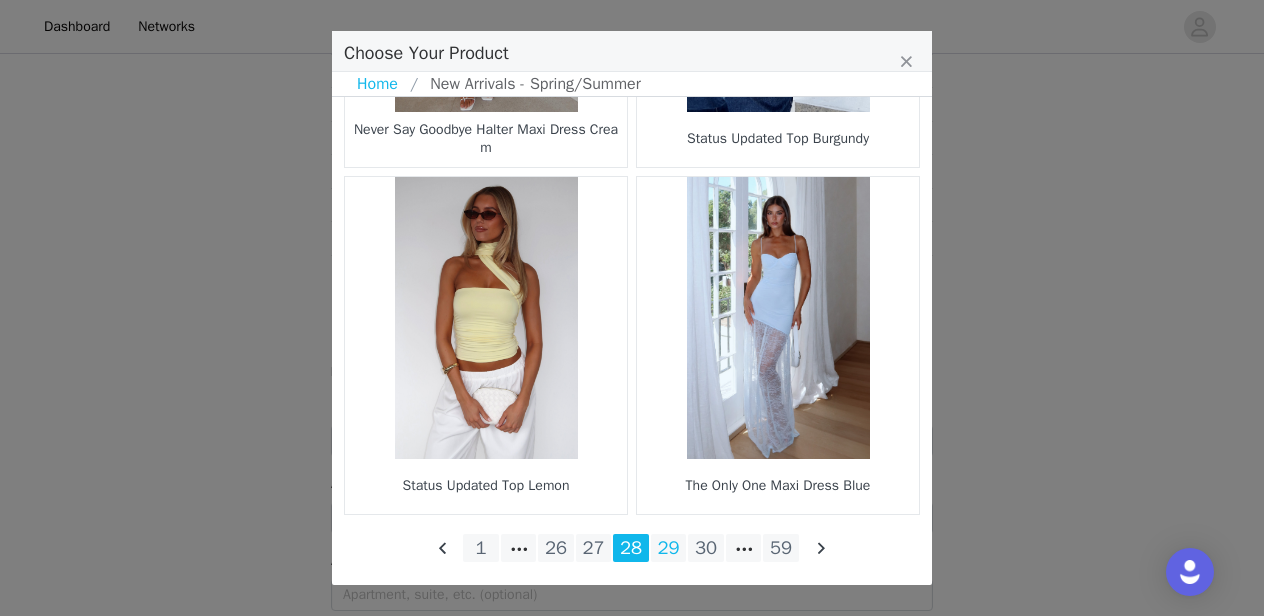 click on "29" at bounding box center [669, 548] 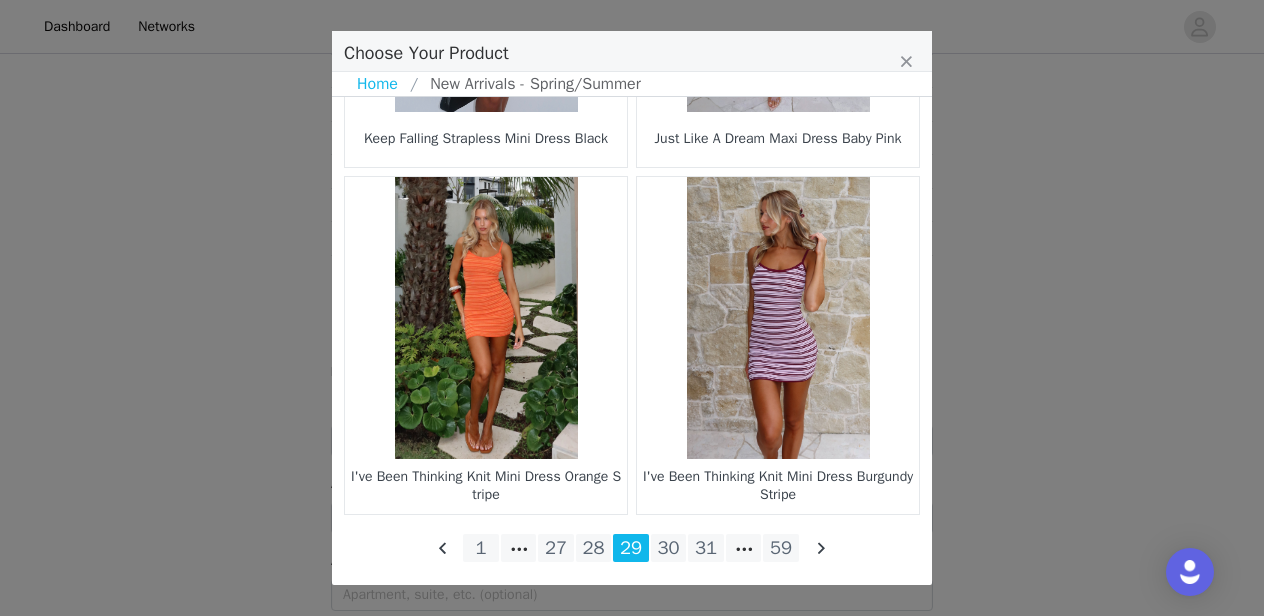 scroll, scrollTop: 3056, scrollLeft: 0, axis: vertical 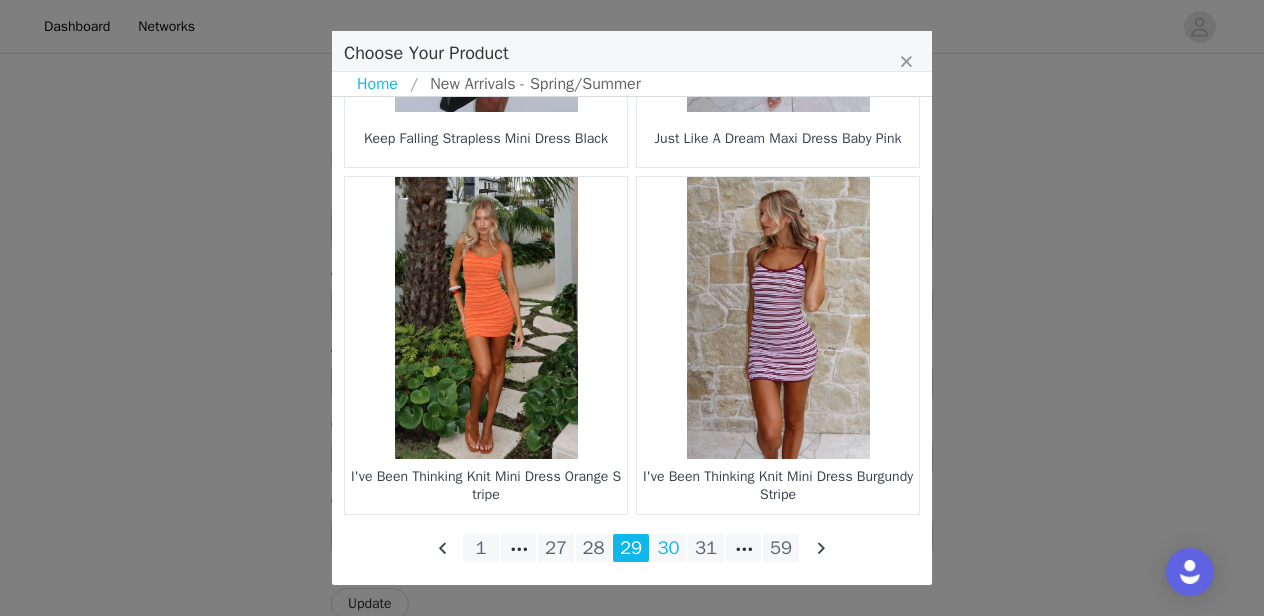 click on "30" at bounding box center (669, 548) 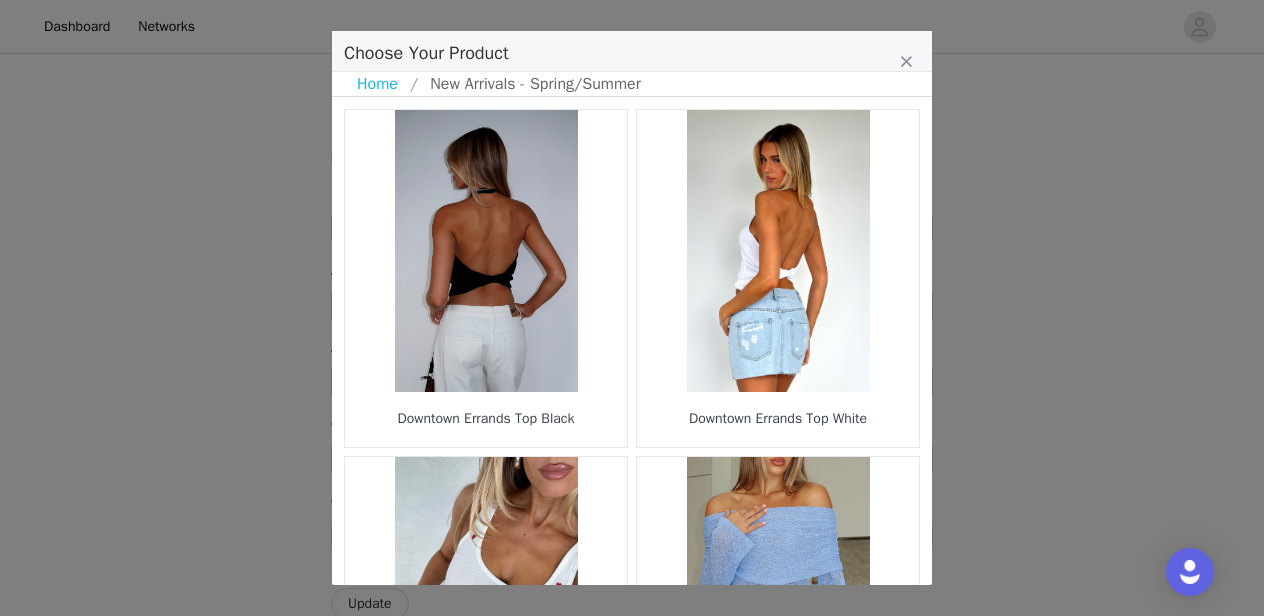 scroll, scrollTop: 0, scrollLeft: 0, axis: both 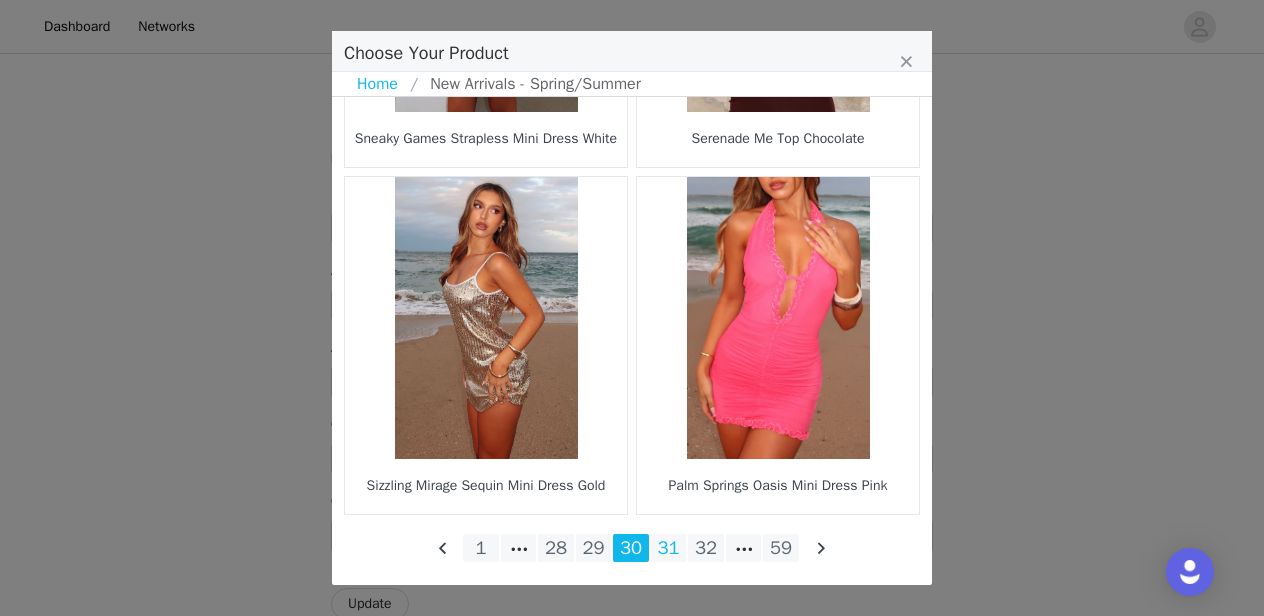 click on "31" at bounding box center (669, 548) 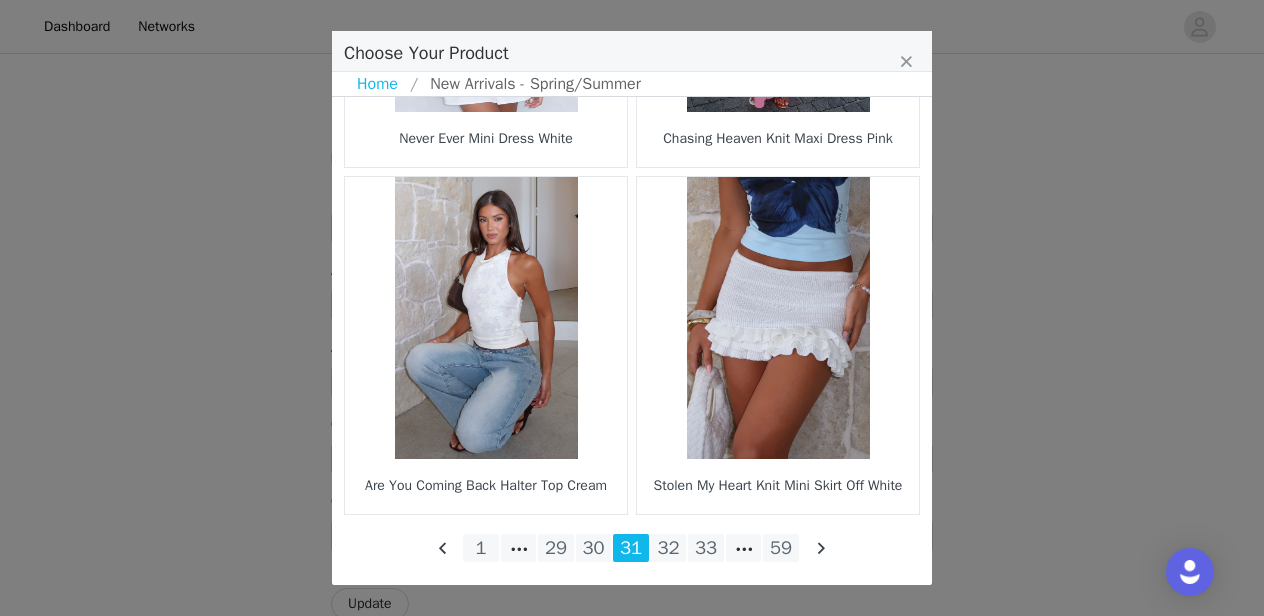 scroll, scrollTop: 3056, scrollLeft: 0, axis: vertical 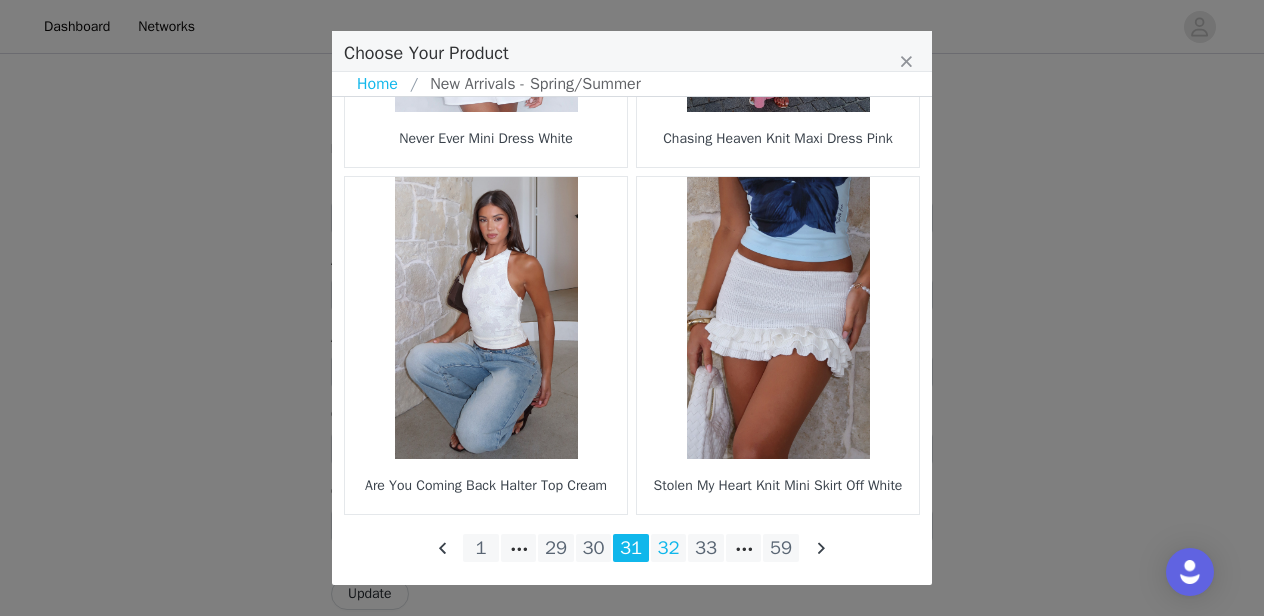 click on "32" at bounding box center (669, 548) 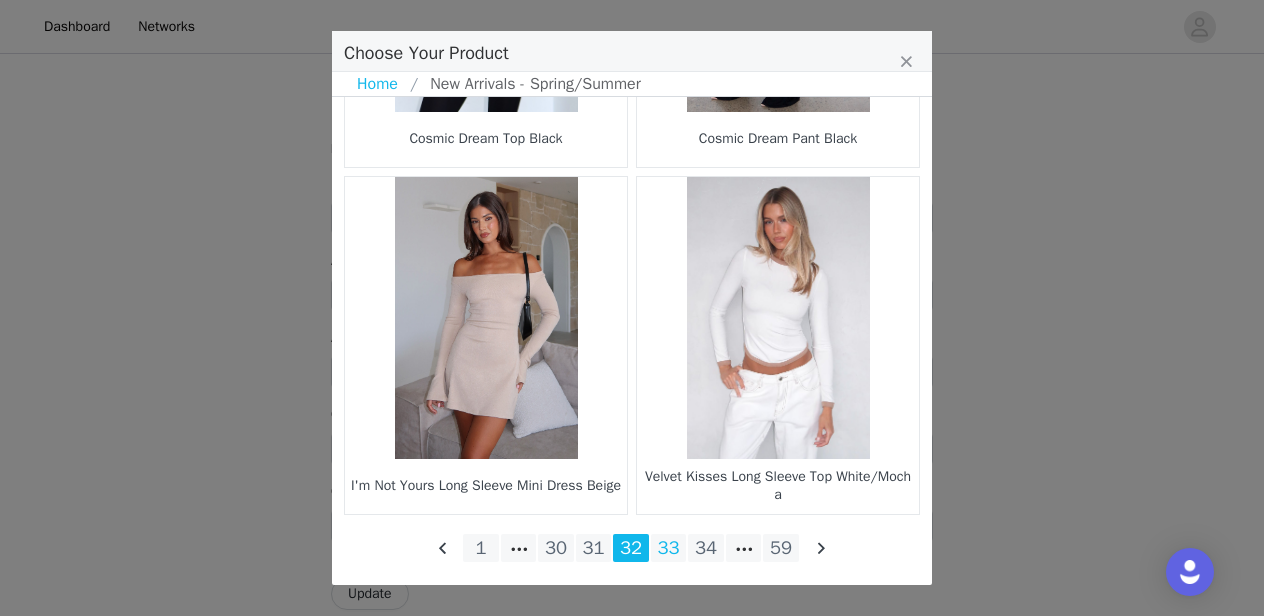 scroll, scrollTop: 3057, scrollLeft: 0, axis: vertical 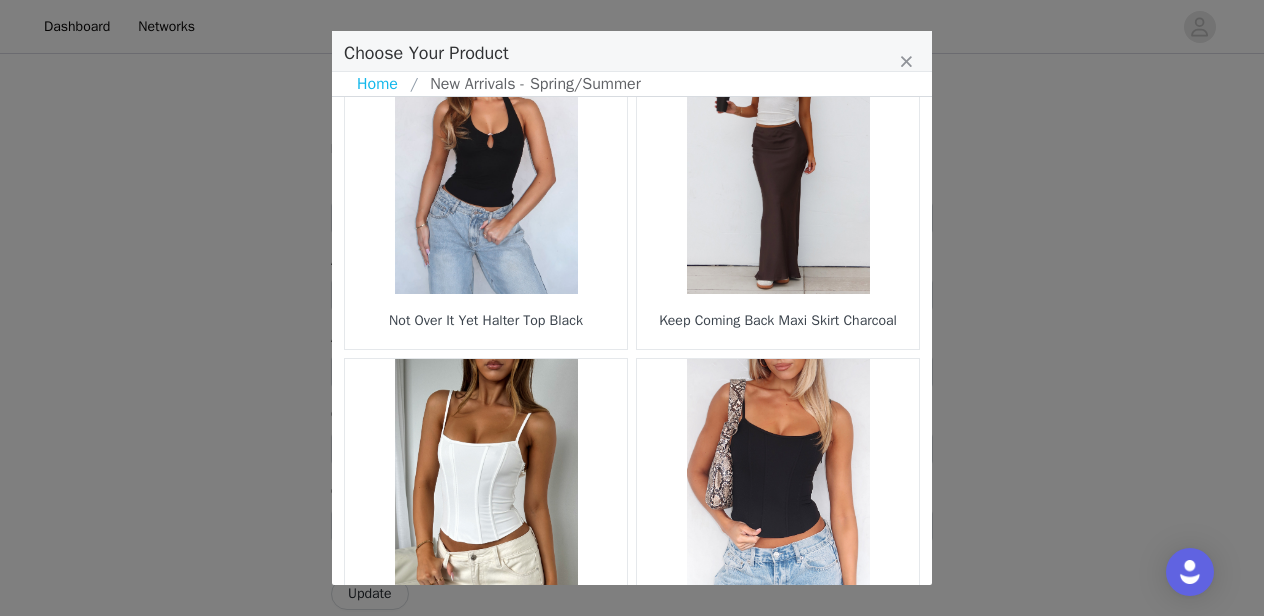 click at bounding box center (778, 153) 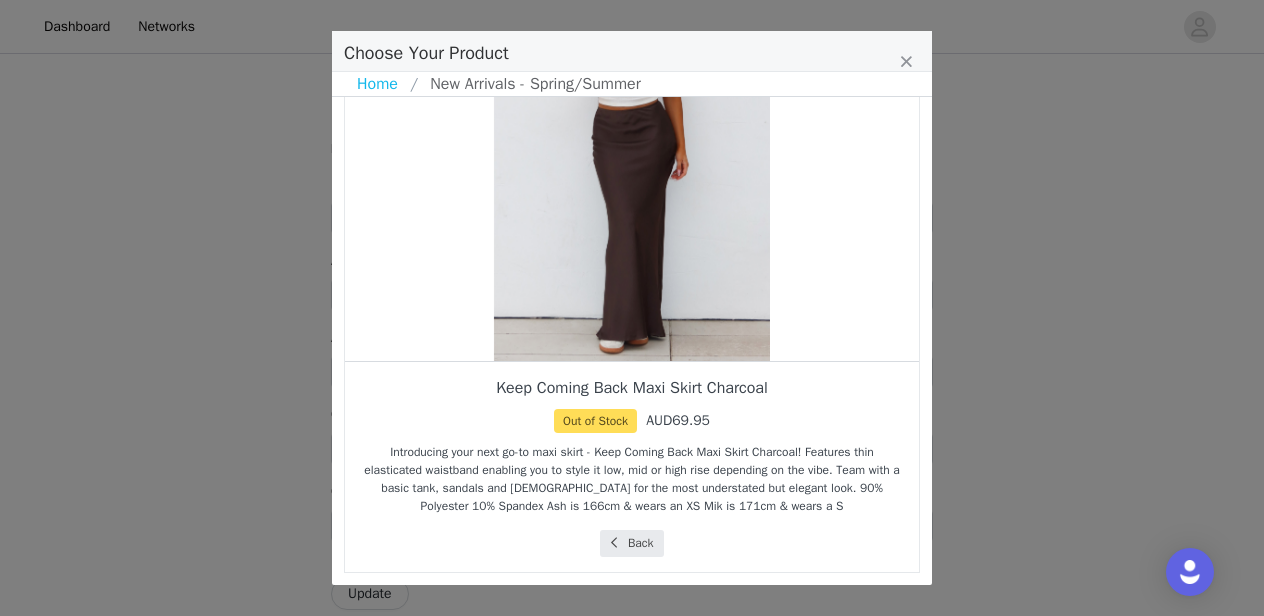 click on "Back" at bounding box center (631, 543) 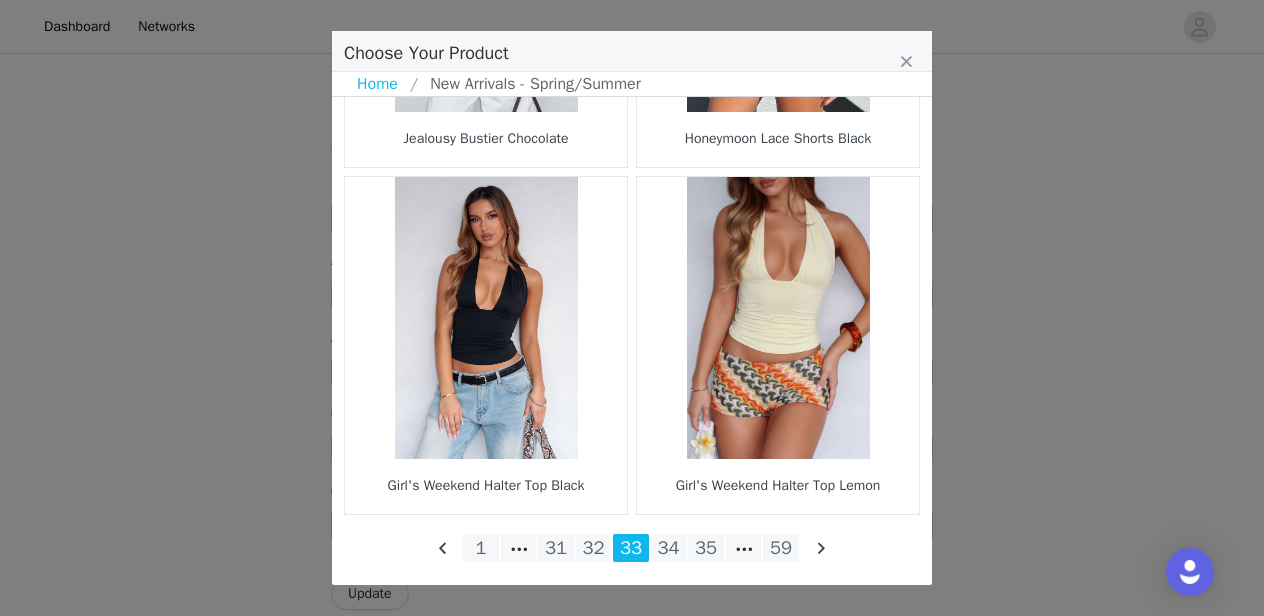 scroll, scrollTop: 3058, scrollLeft: 0, axis: vertical 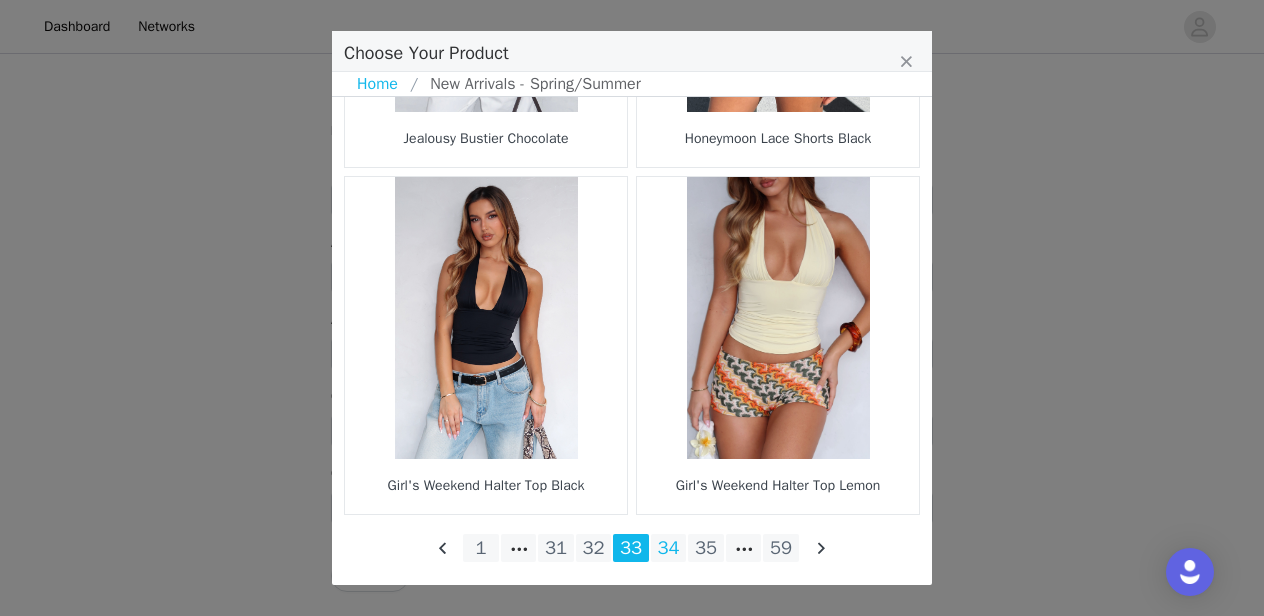 click on "34" at bounding box center [669, 548] 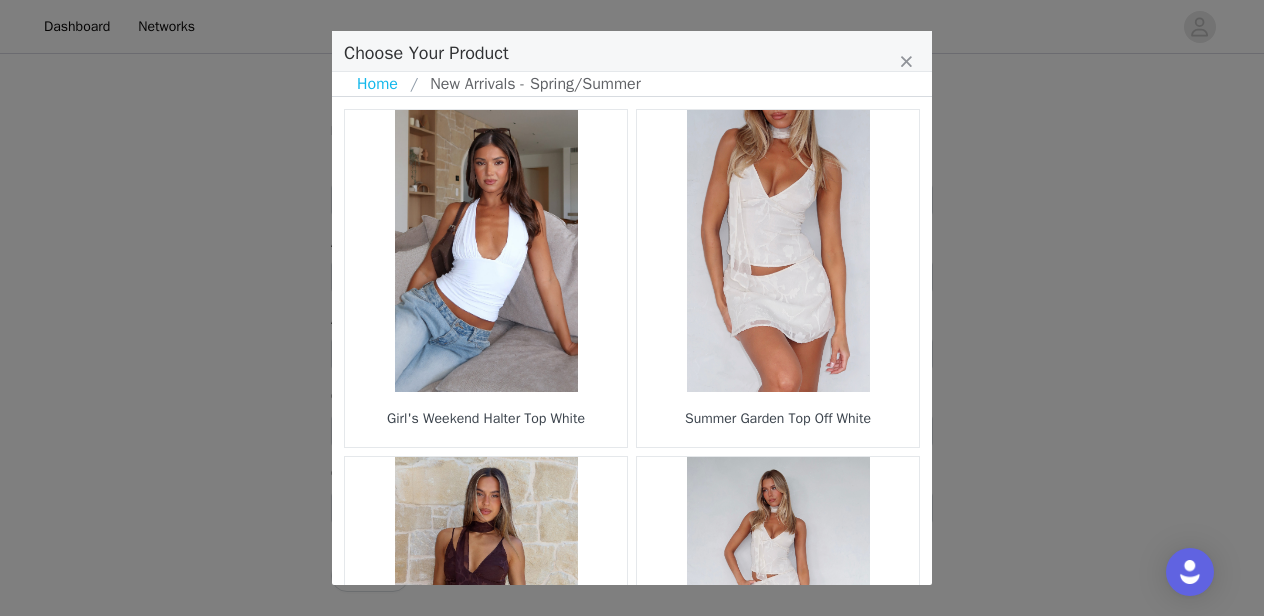 scroll, scrollTop: 0, scrollLeft: 0, axis: both 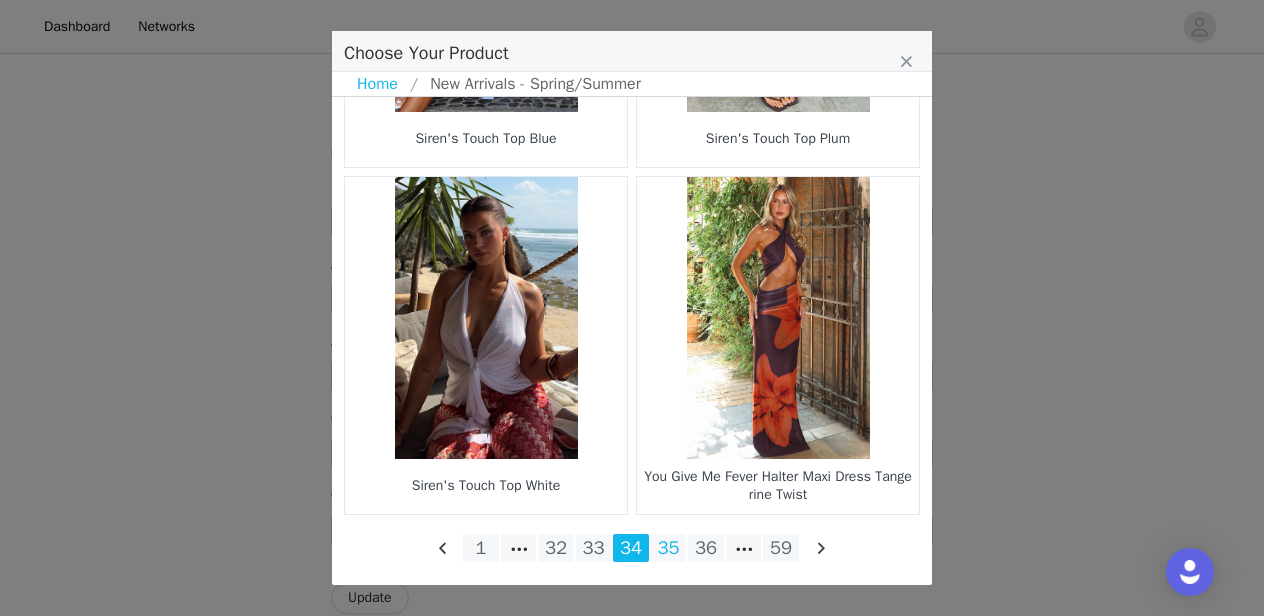 click on "35" at bounding box center (669, 548) 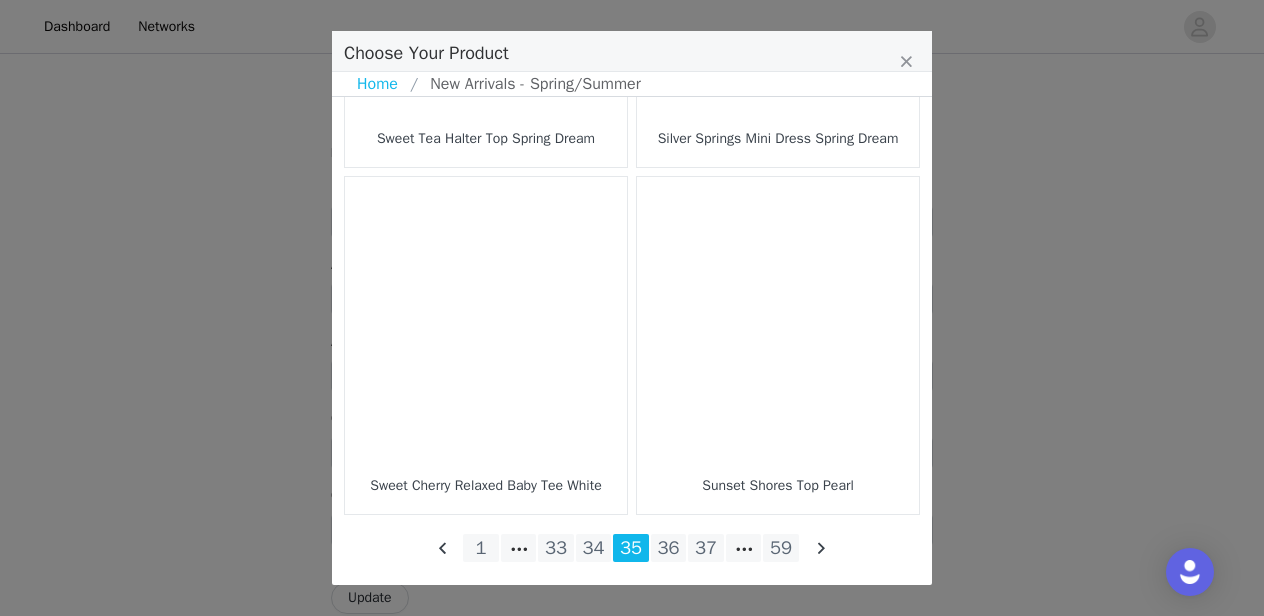 scroll, scrollTop: 3056, scrollLeft: 0, axis: vertical 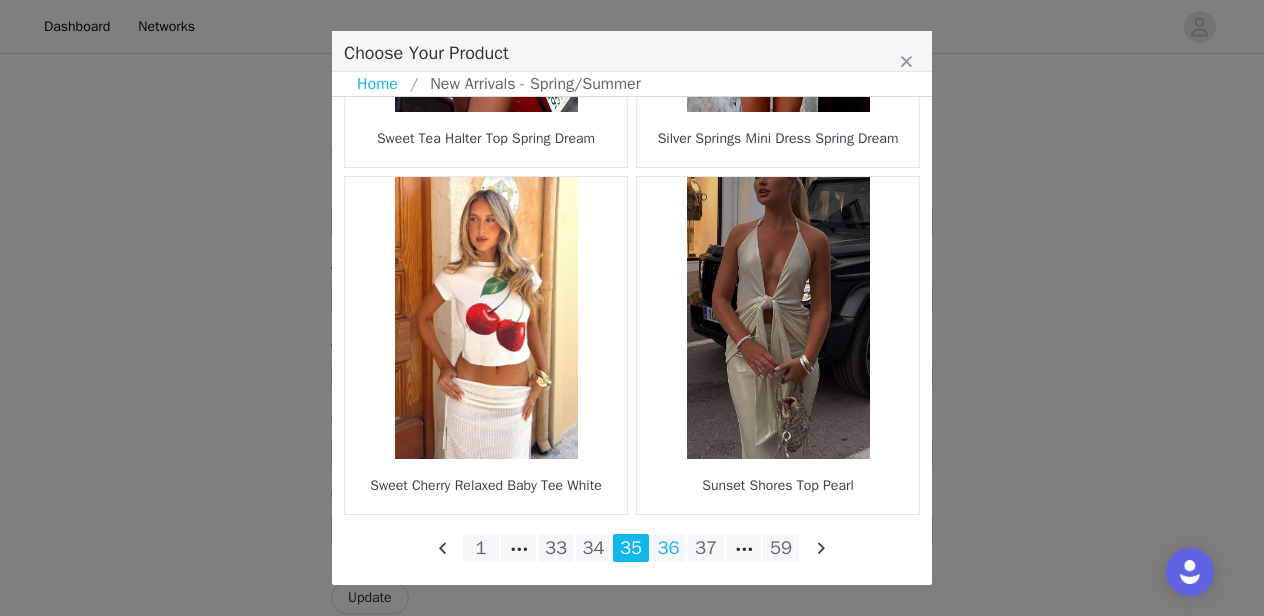 click on "36" at bounding box center (669, 548) 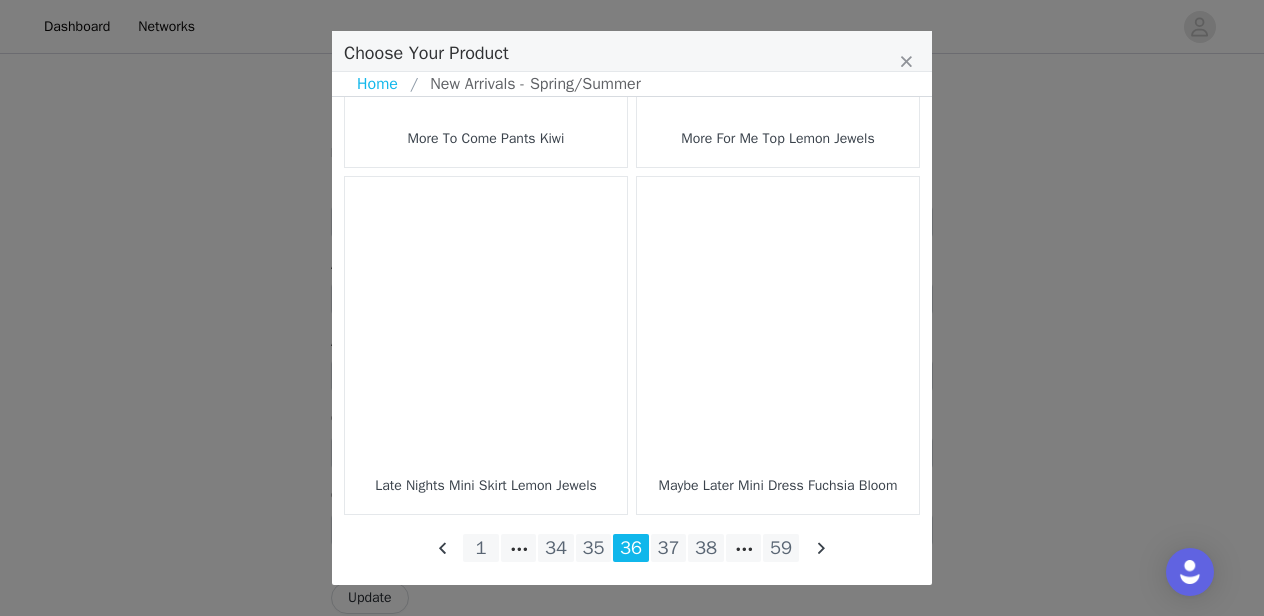 scroll, scrollTop: 3056, scrollLeft: 0, axis: vertical 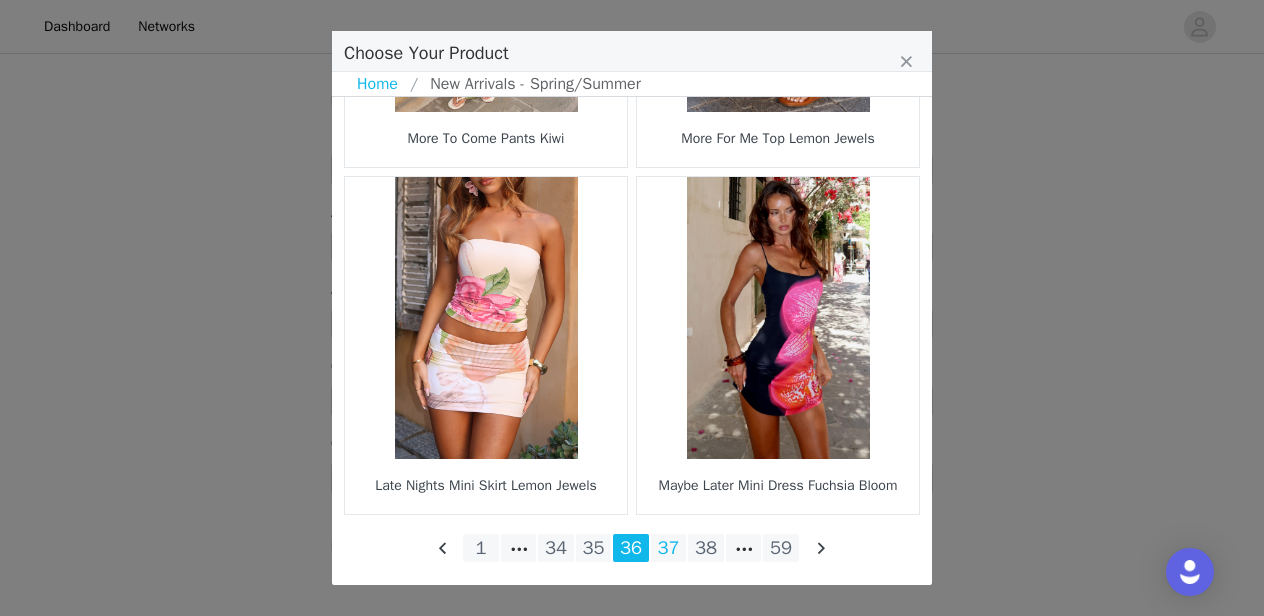click on "37" at bounding box center [669, 548] 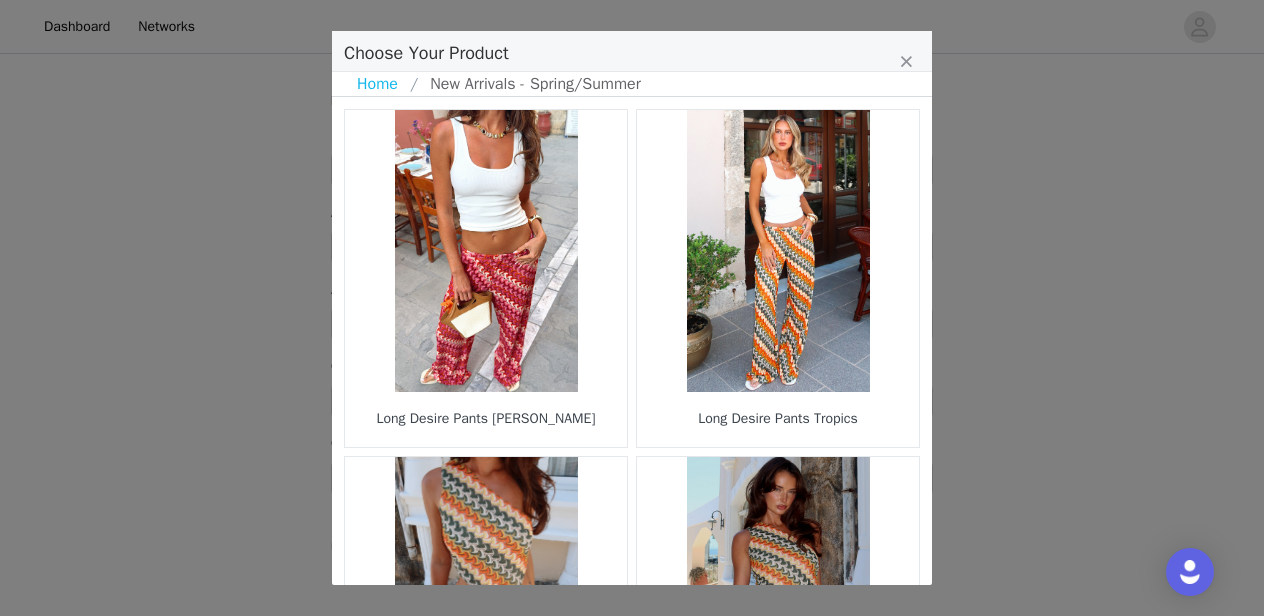 scroll, scrollTop: 0, scrollLeft: 0, axis: both 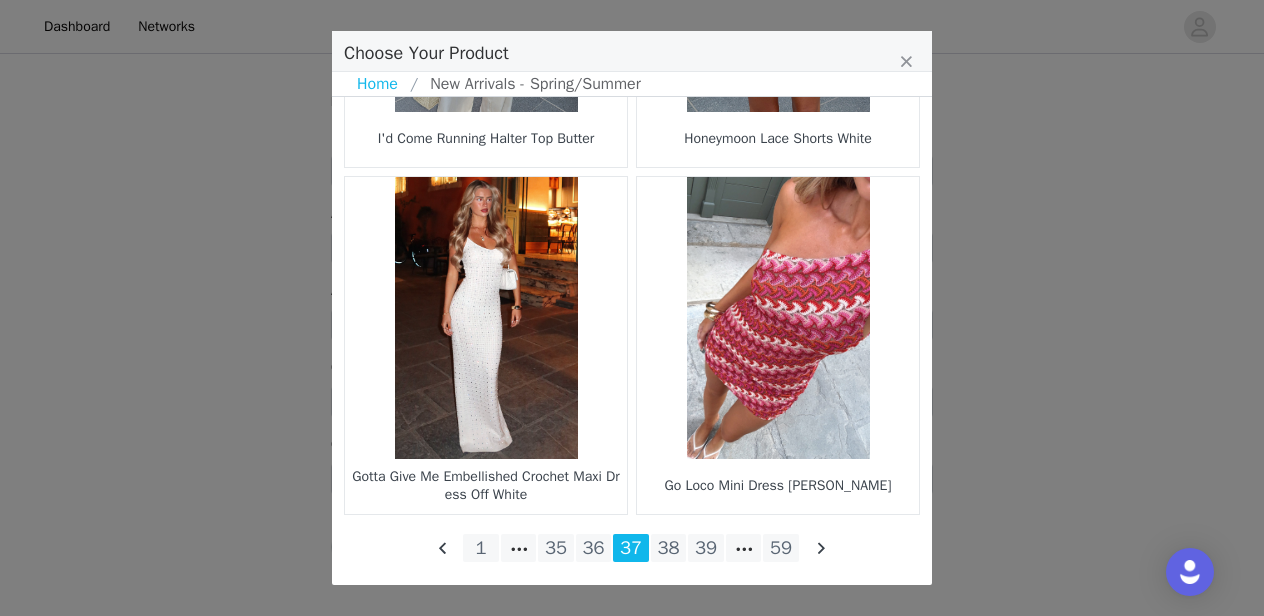 click on "38" at bounding box center [669, 548] 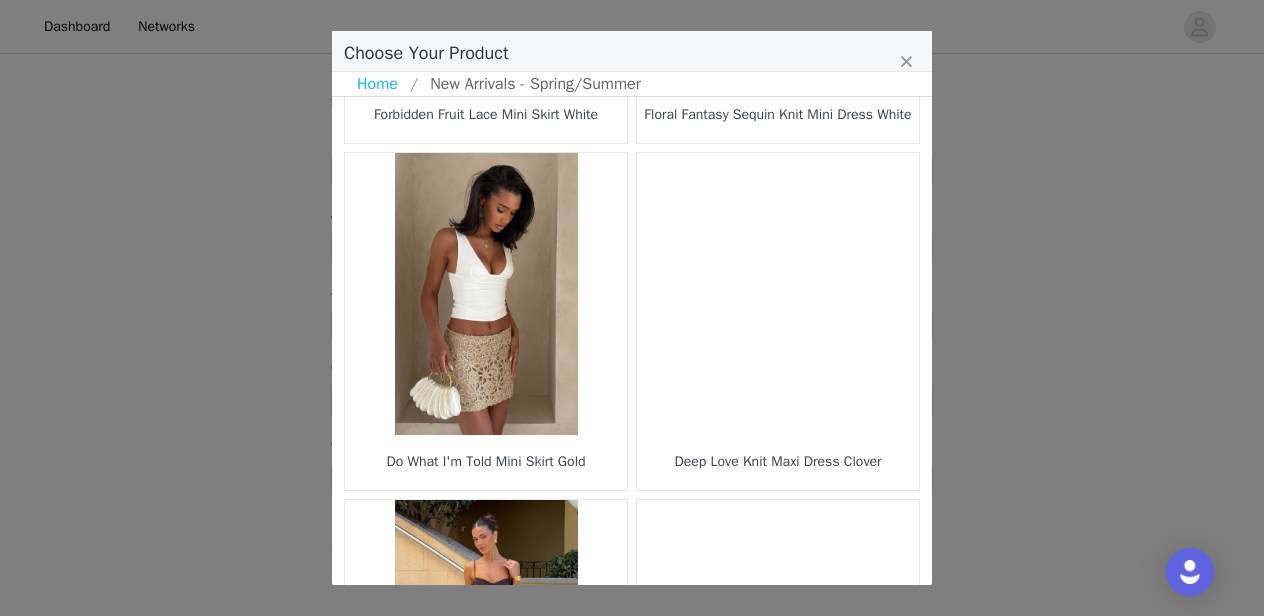 scroll, scrollTop: 1004, scrollLeft: 0, axis: vertical 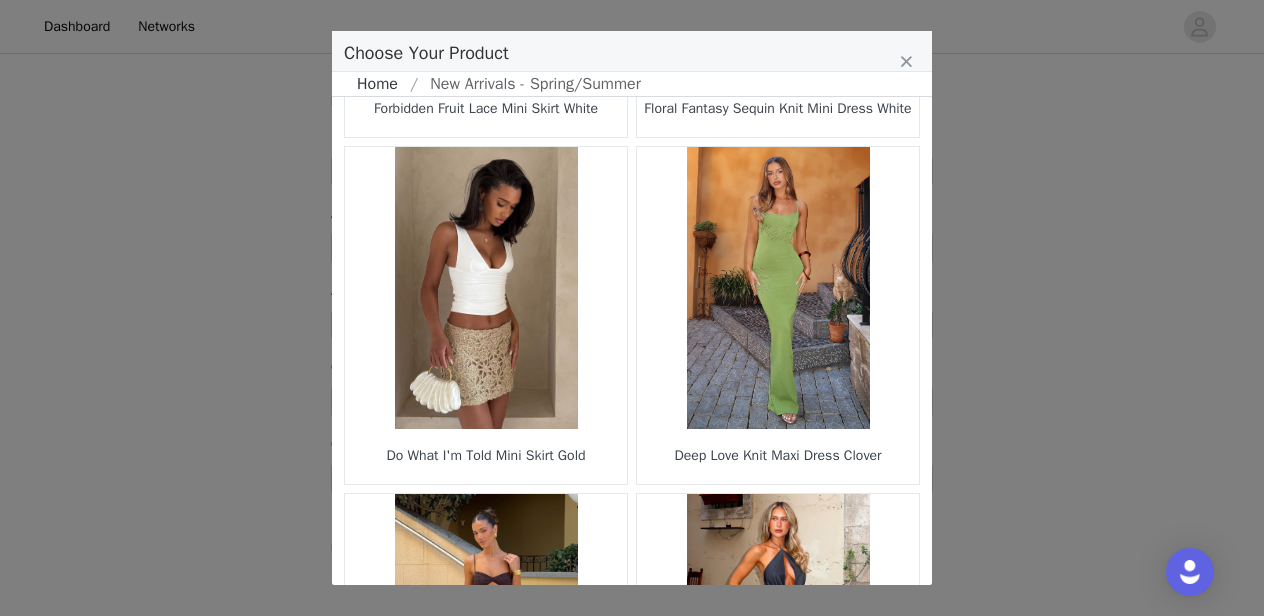 click on "Home" at bounding box center (383, 84) 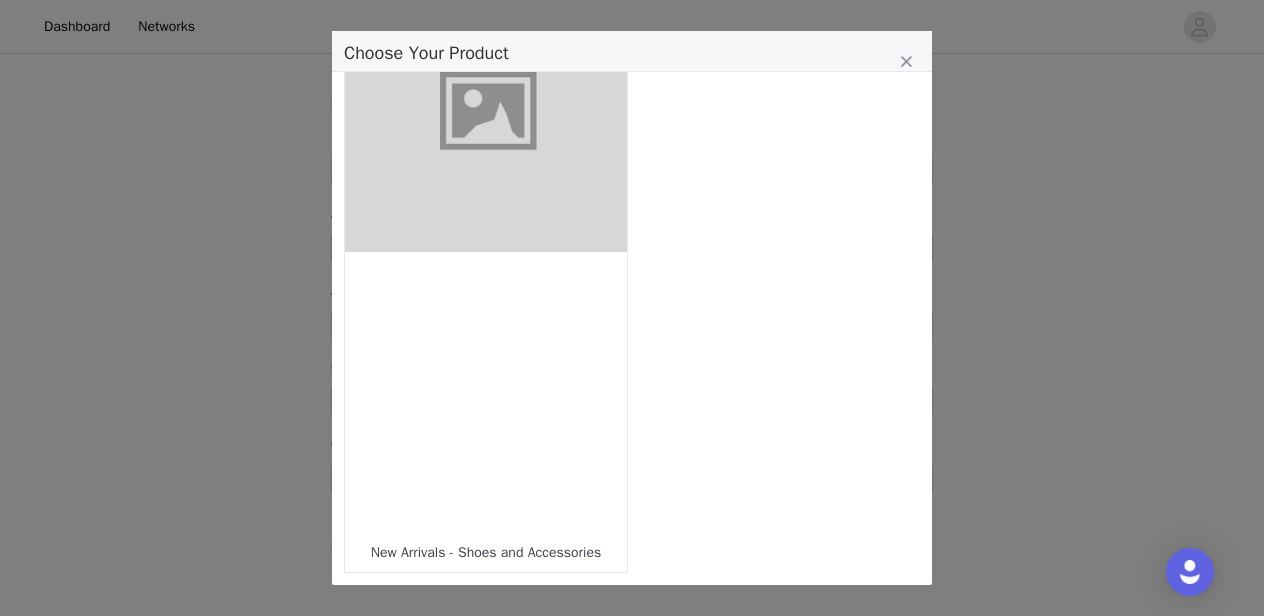 scroll, scrollTop: 1952, scrollLeft: 0, axis: vertical 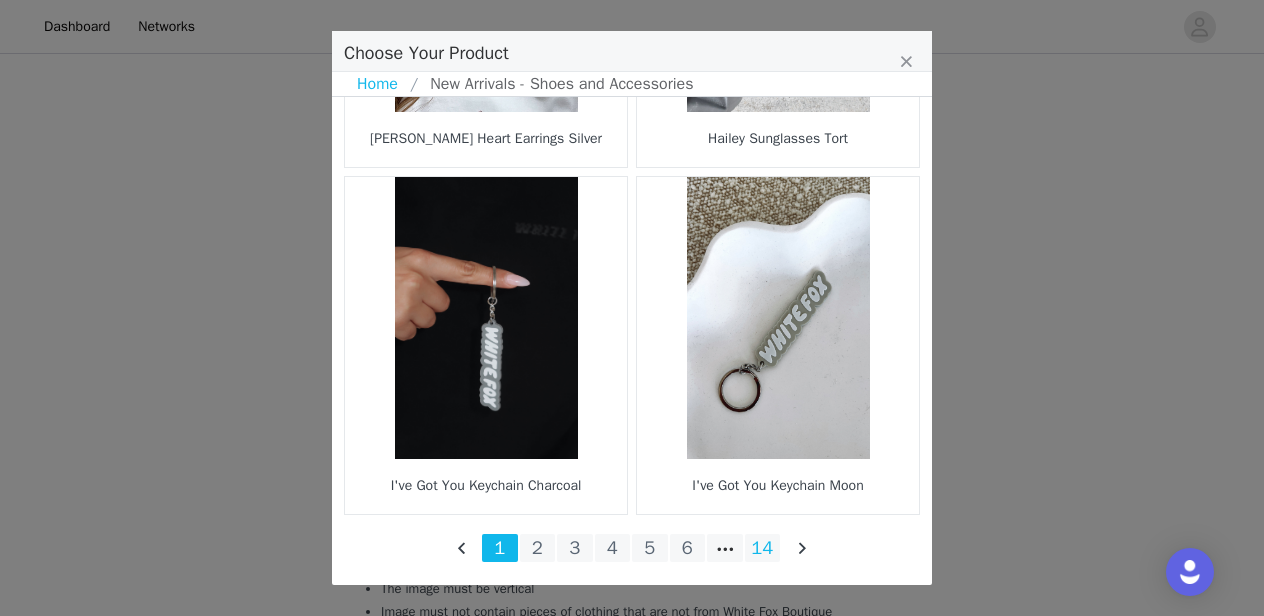 click on "14" at bounding box center (763, 548) 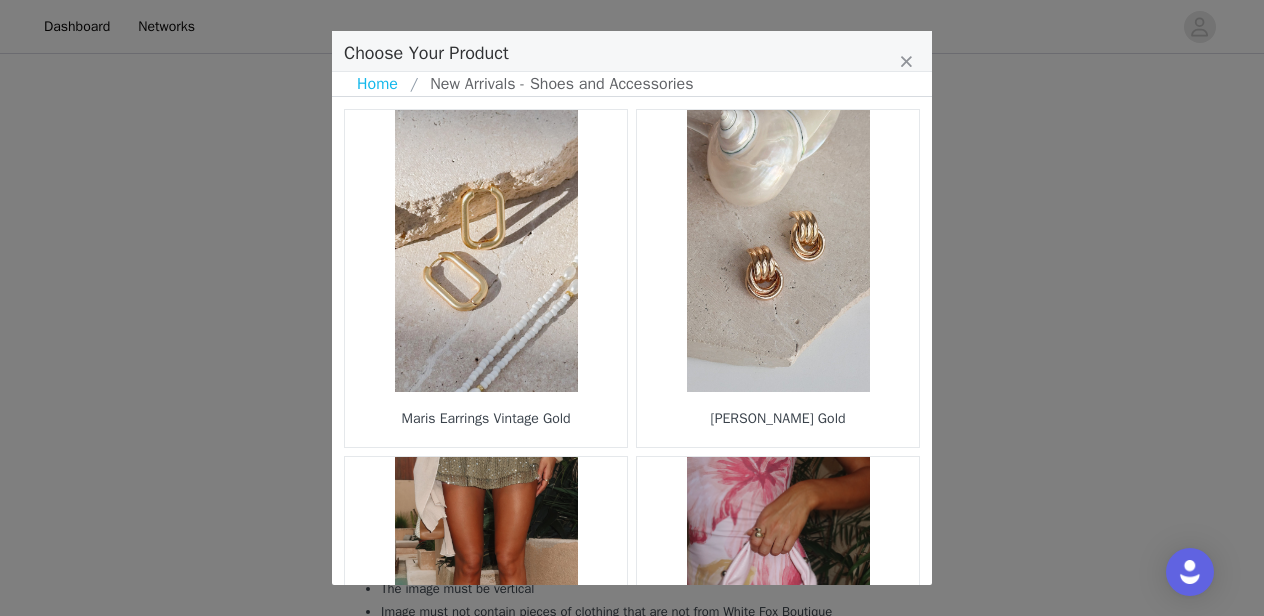 scroll, scrollTop: 0, scrollLeft: 0, axis: both 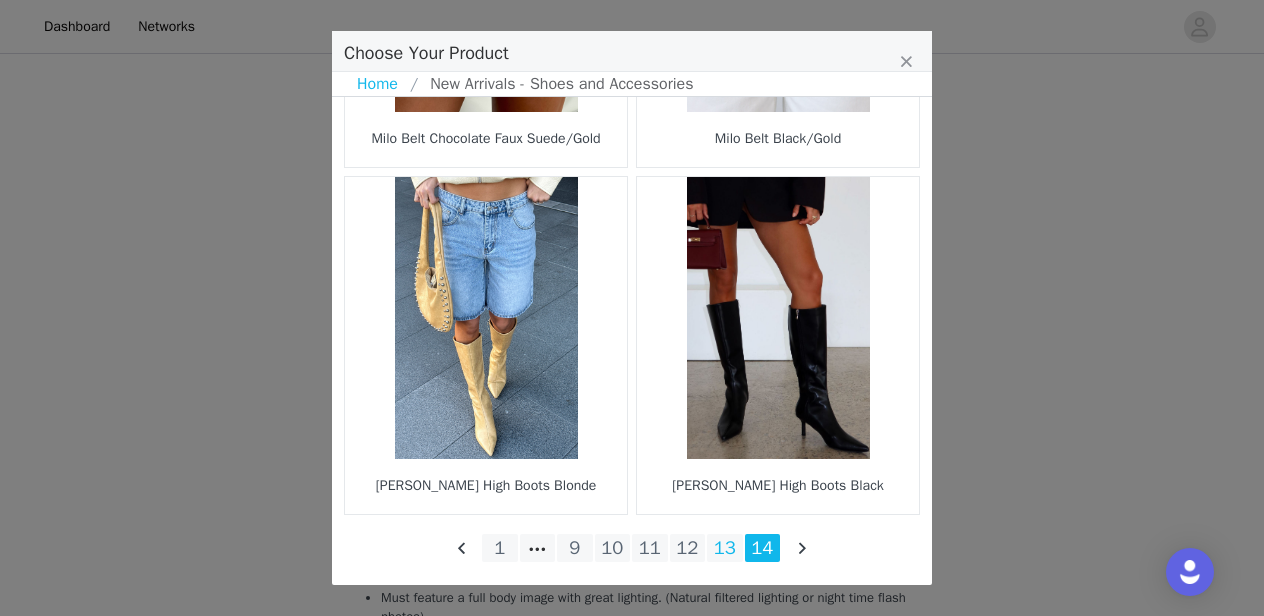 click on "13" at bounding box center [725, 548] 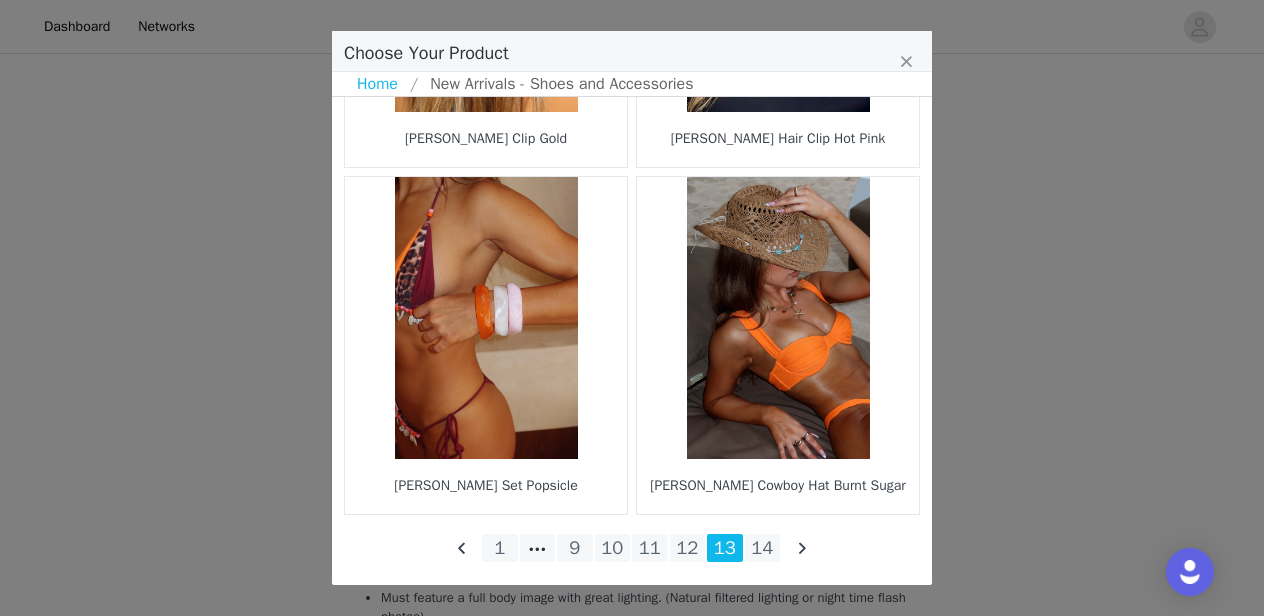 scroll, scrollTop: 3056, scrollLeft: 0, axis: vertical 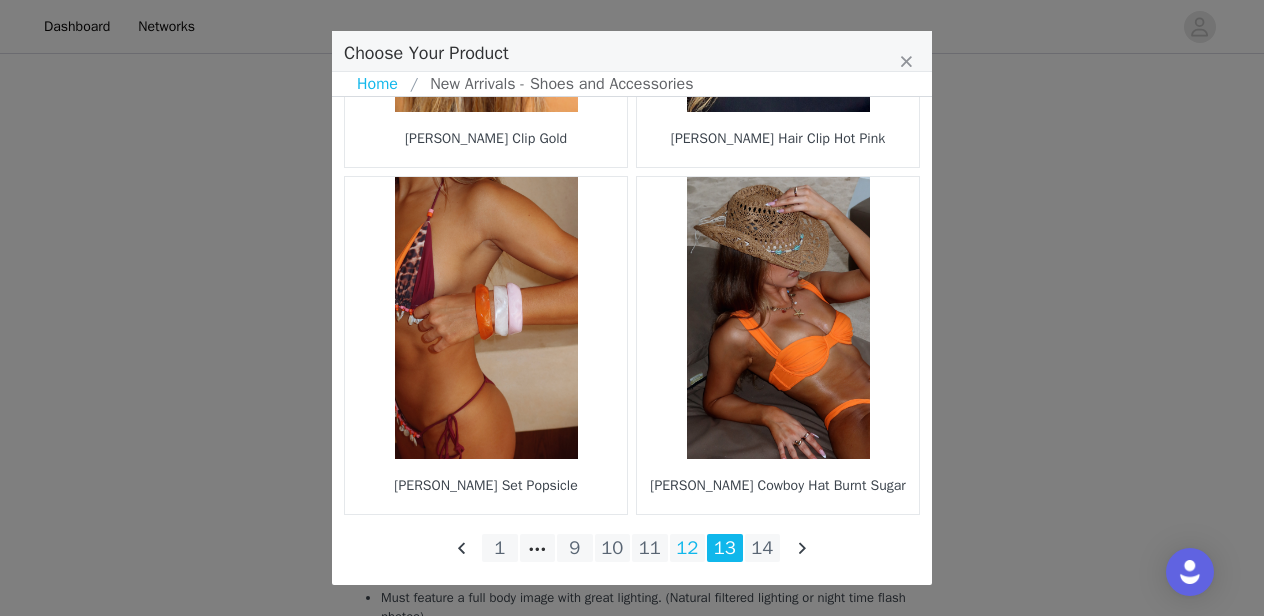 click on "12" at bounding box center (688, 548) 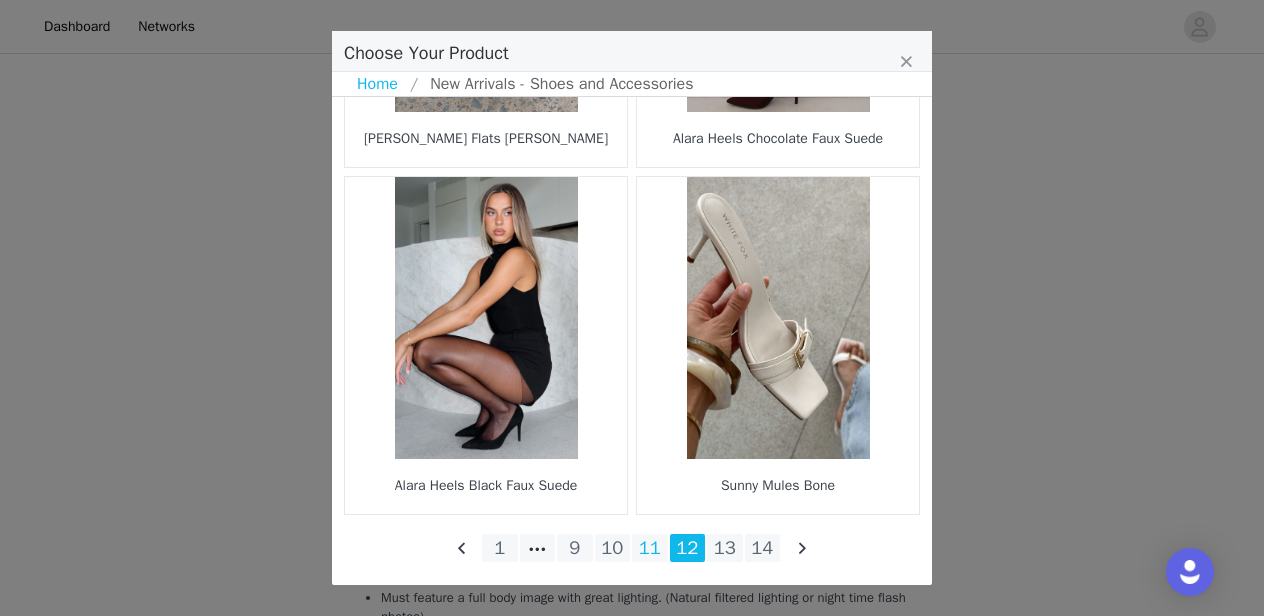 scroll, scrollTop: 3056, scrollLeft: 0, axis: vertical 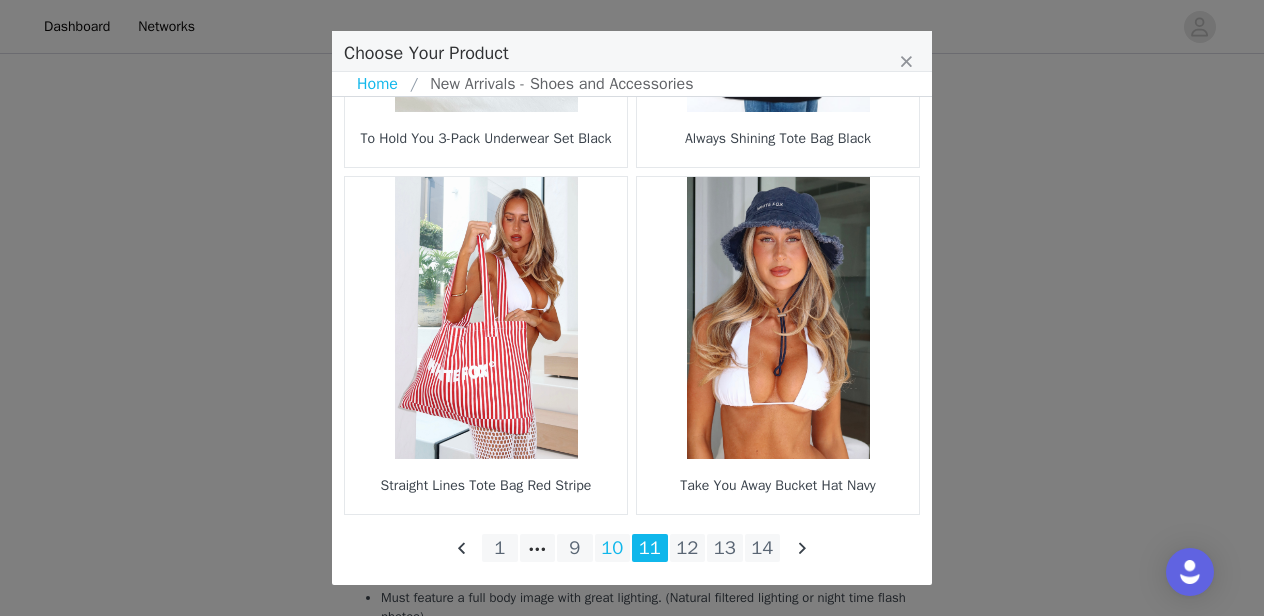 click on "10" at bounding box center [613, 548] 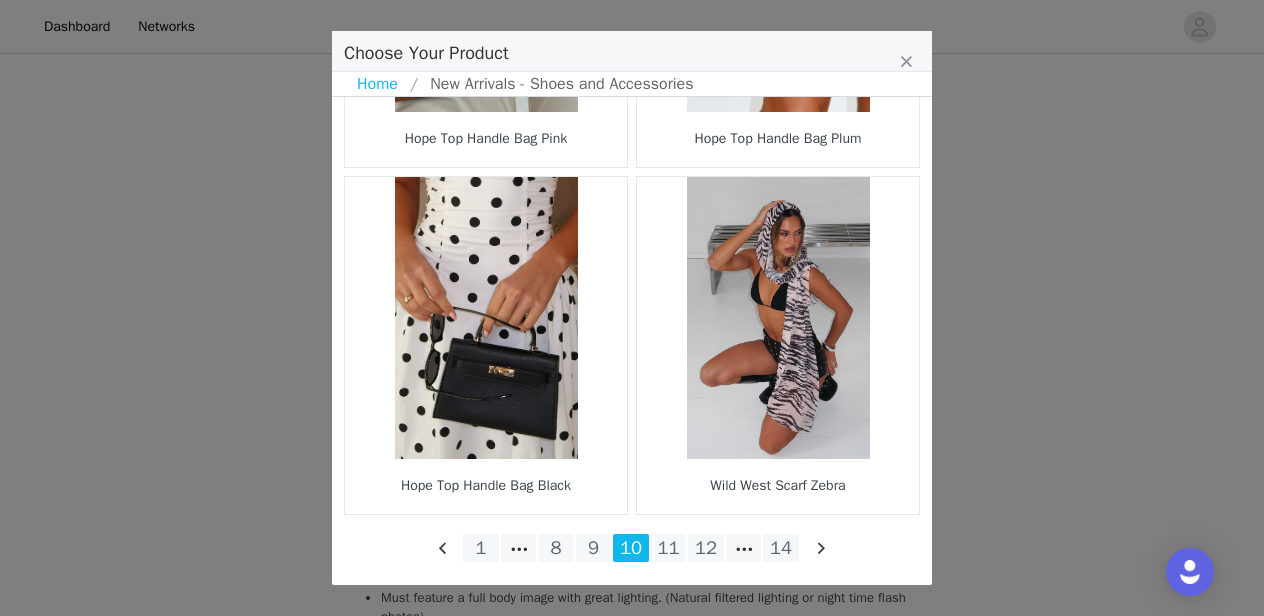 scroll, scrollTop: 3056, scrollLeft: 0, axis: vertical 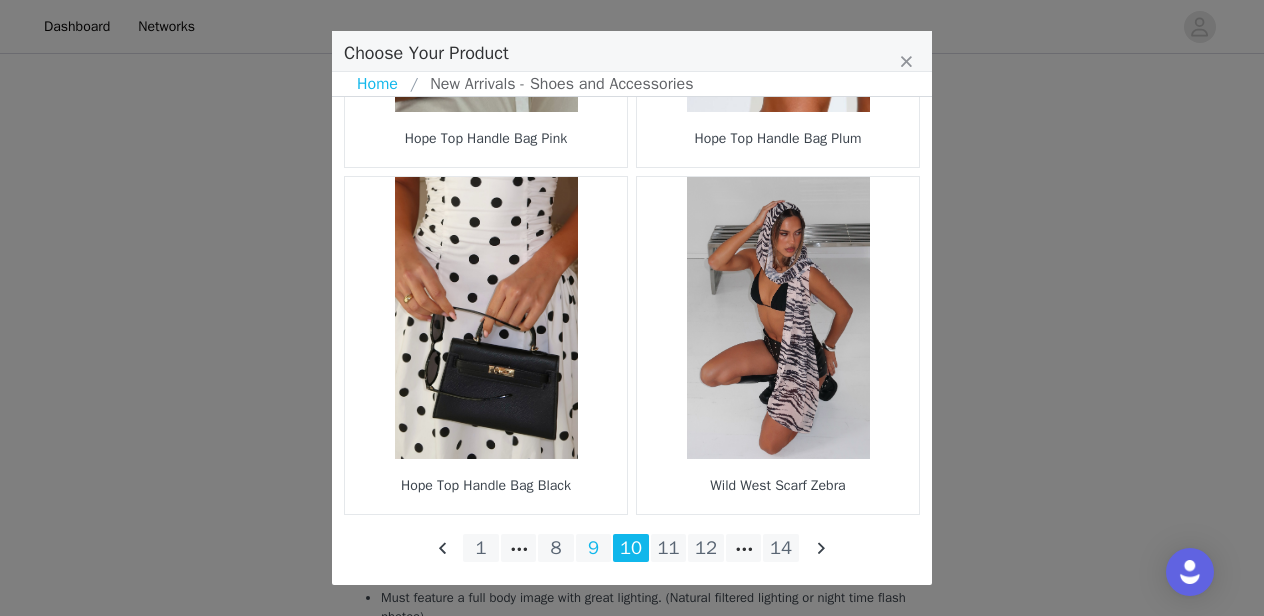 click on "9" at bounding box center [594, 548] 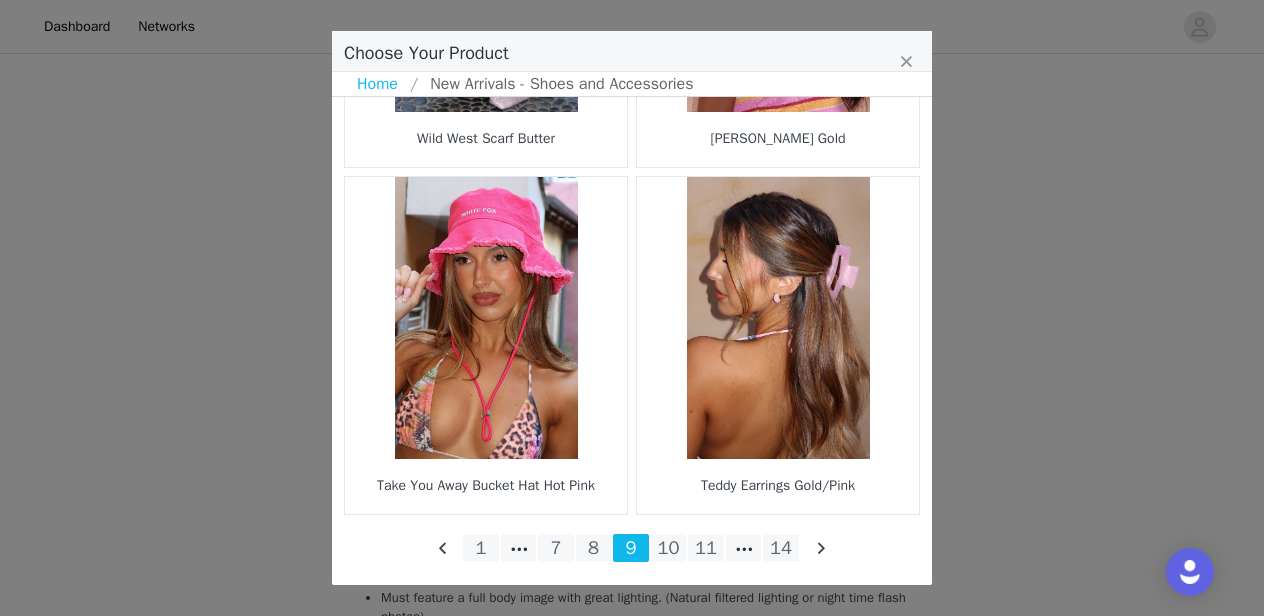 scroll, scrollTop: 3056, scrollLeft: 0, axis: vertical 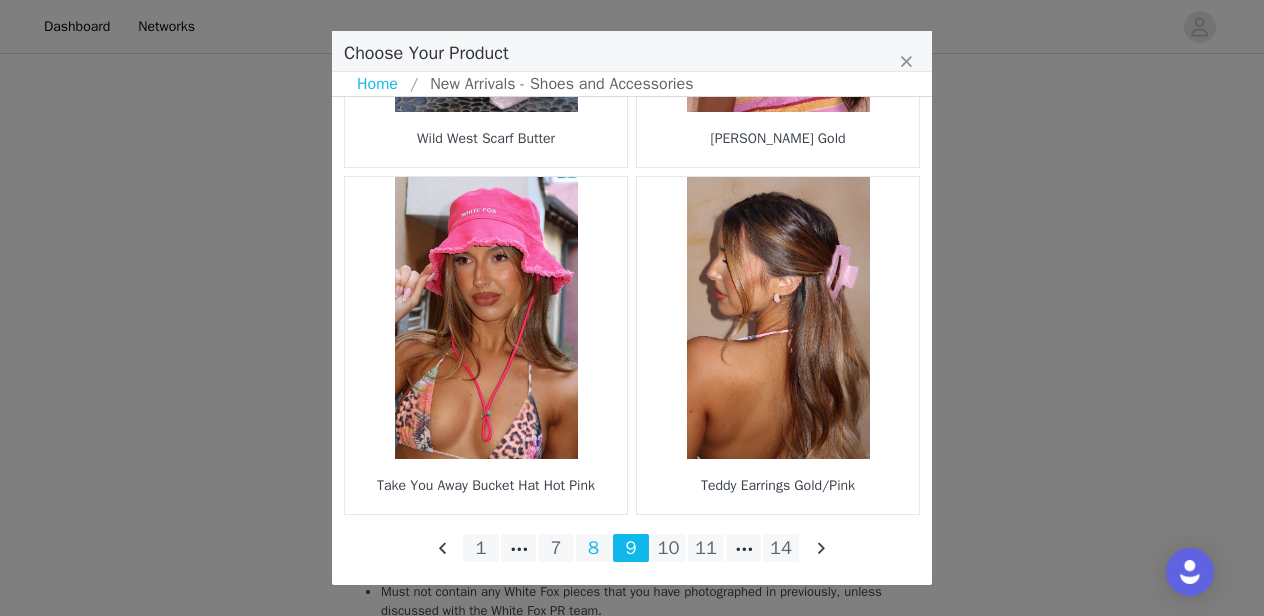 click on "8" at bounding box center (594, 548) 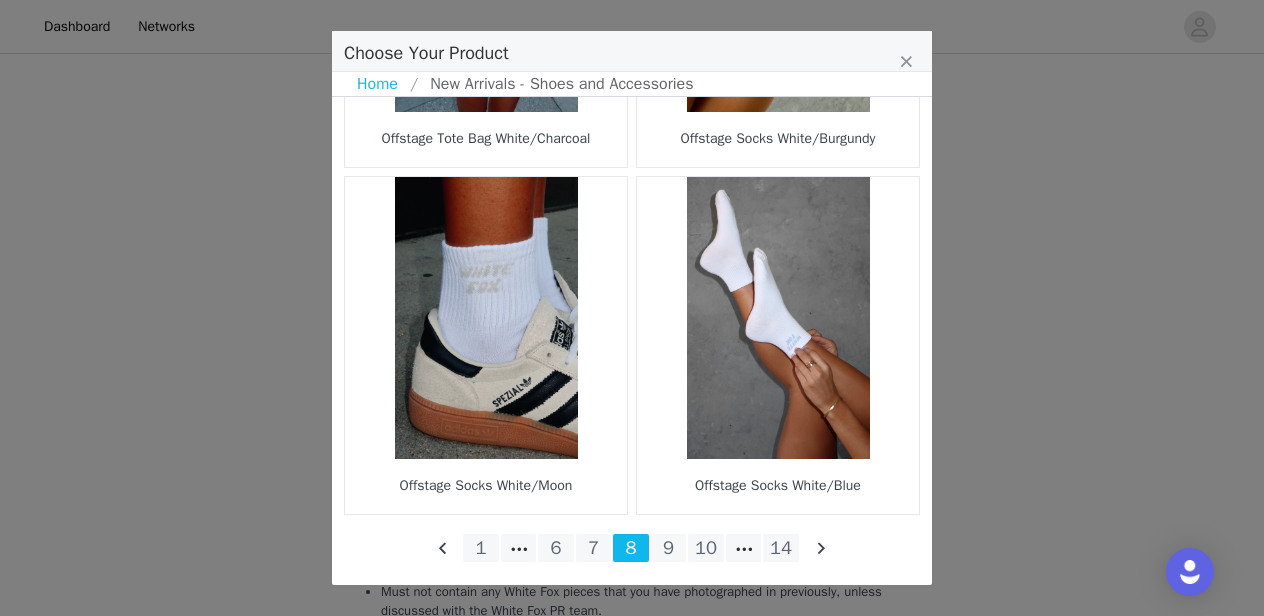 scroll, scrollTop: 3056, scrollLeft: 0, axis: vertical 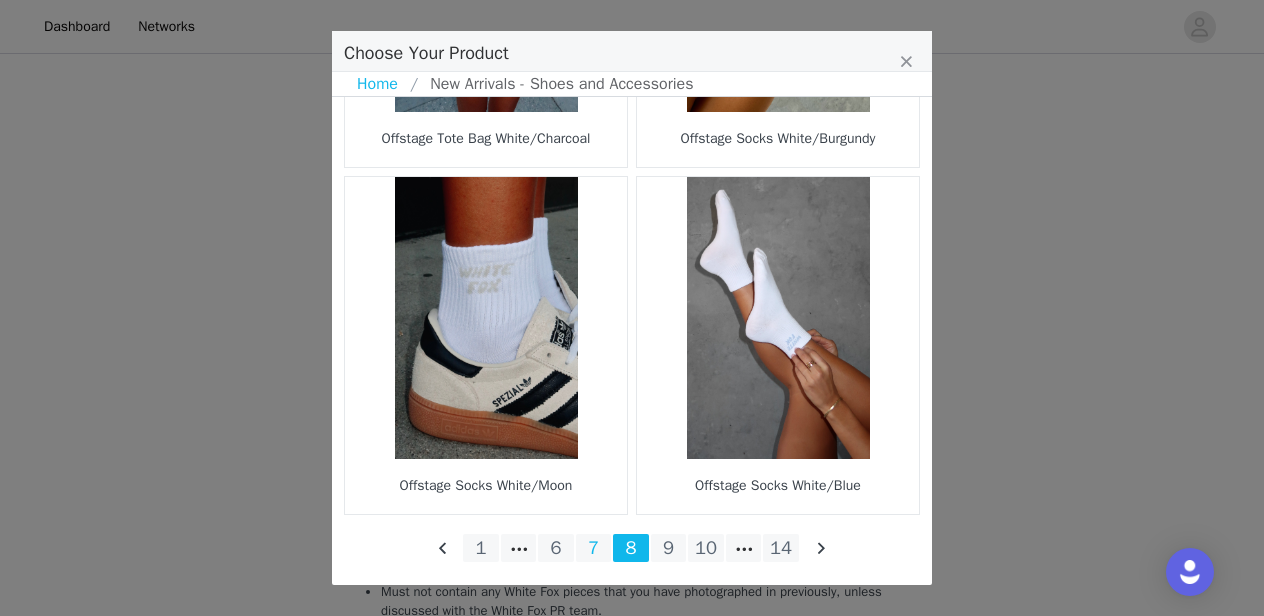 click on "7" at bounding box center [594, 548] 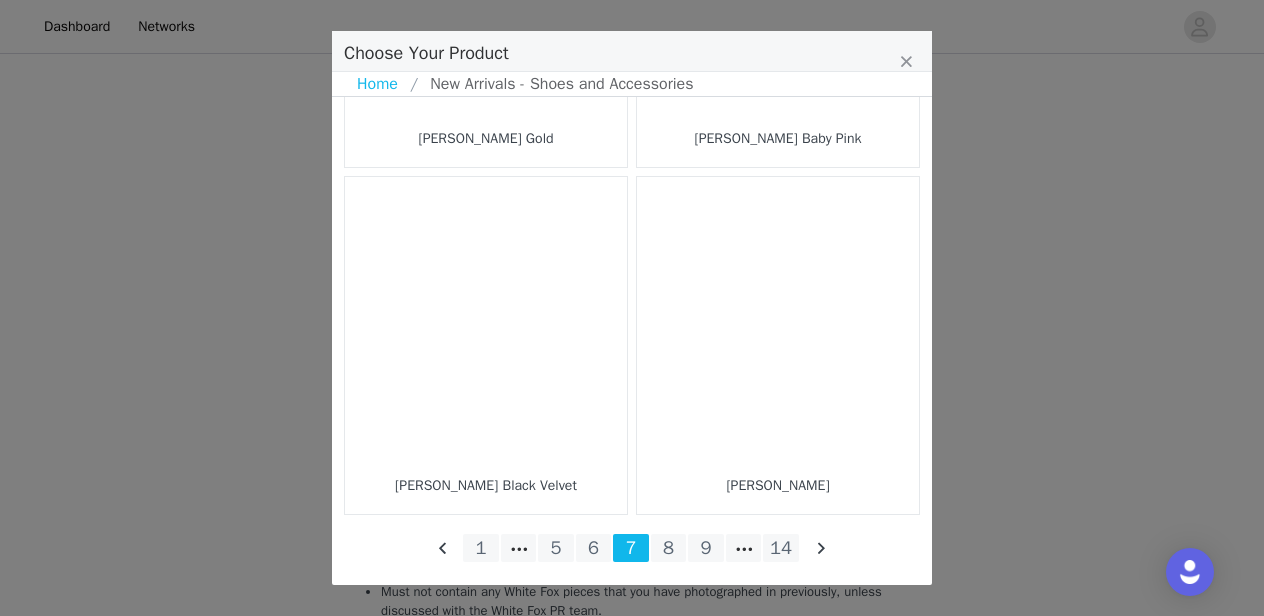 scroll, scrollTop: 3056, scrollLeft: 0, axis: vertical 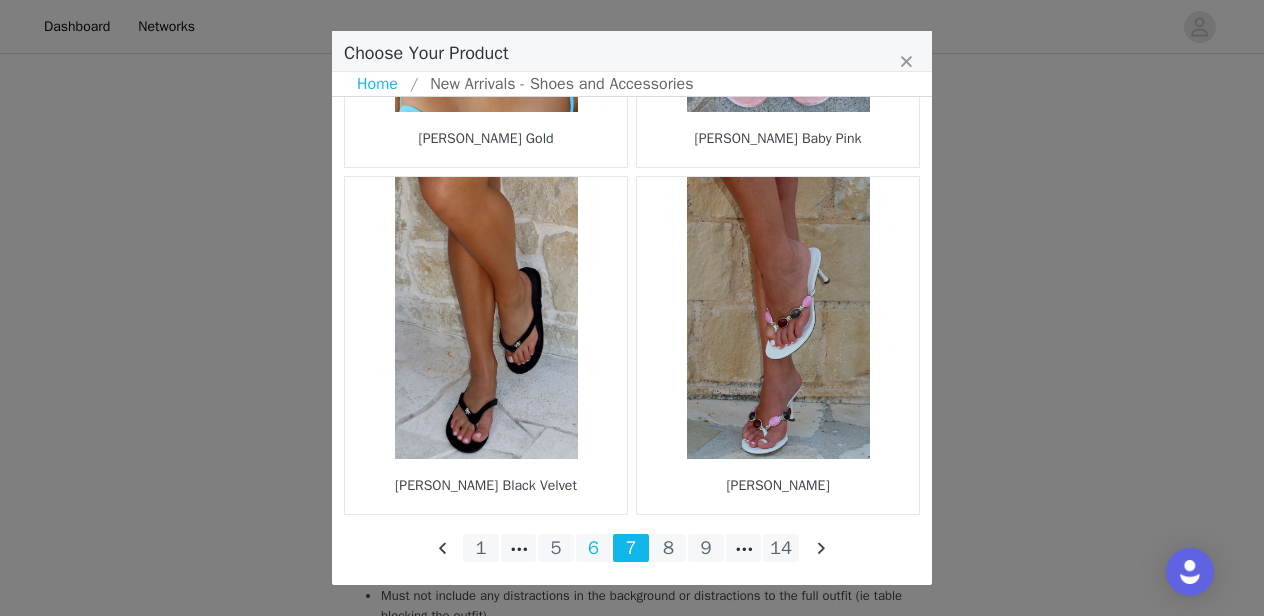 click on "6" at bounding box center [594, 548] 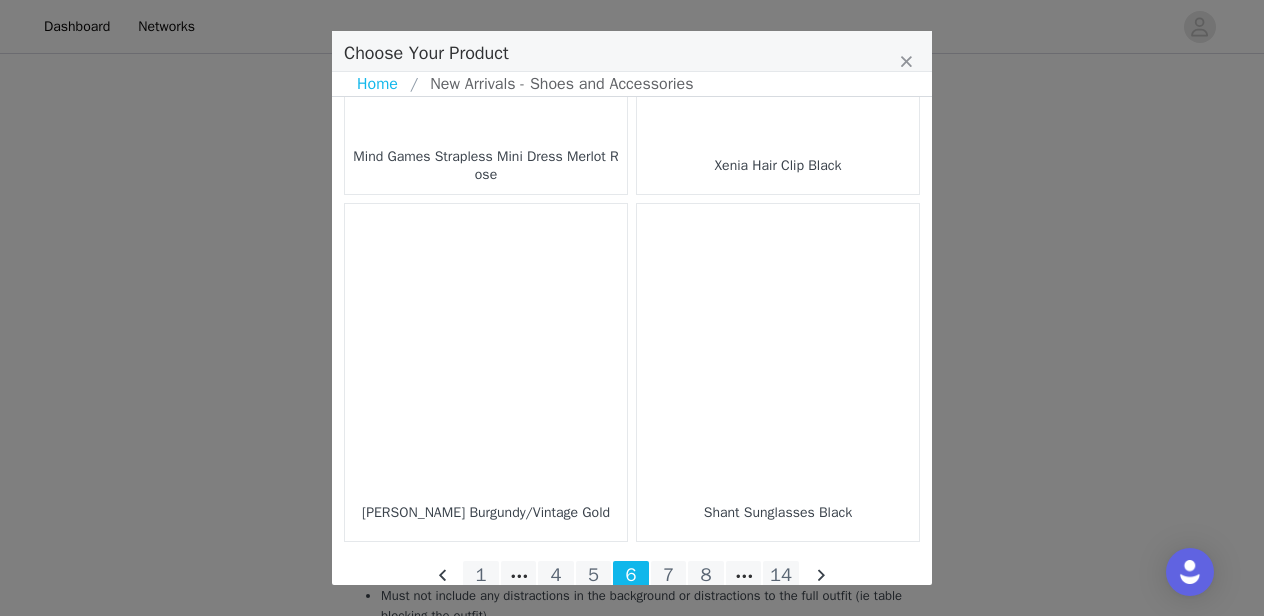 scroll, scrollTop: 3040, scrollLeft: 0, axis: vertical 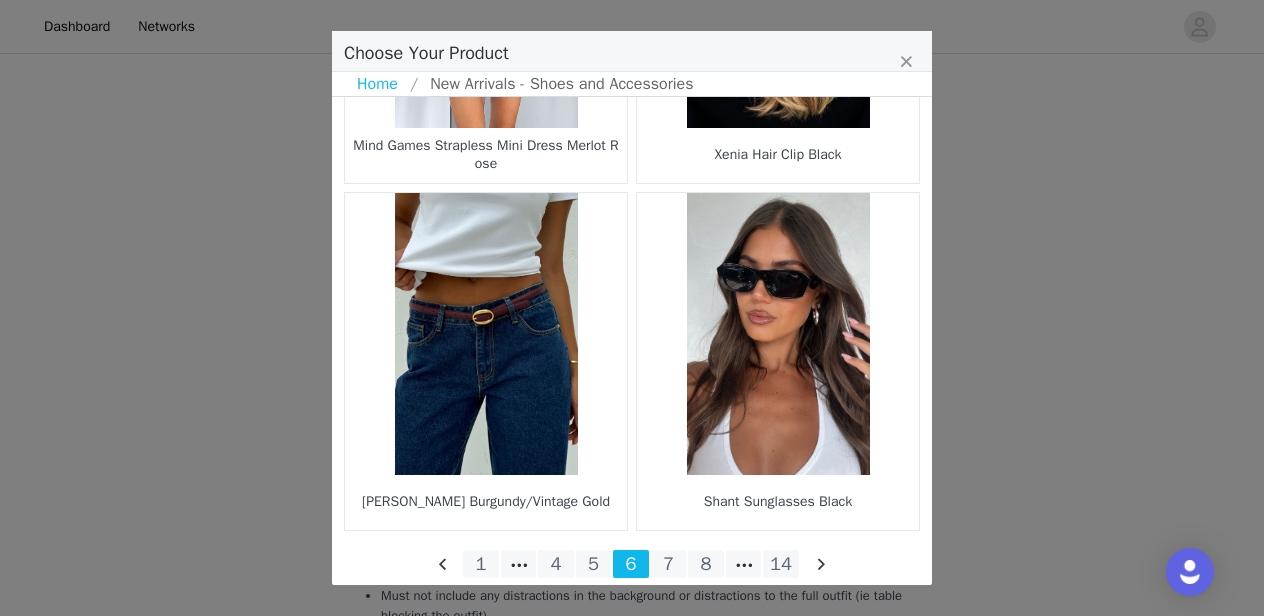 click at bounding box center [486, 334] 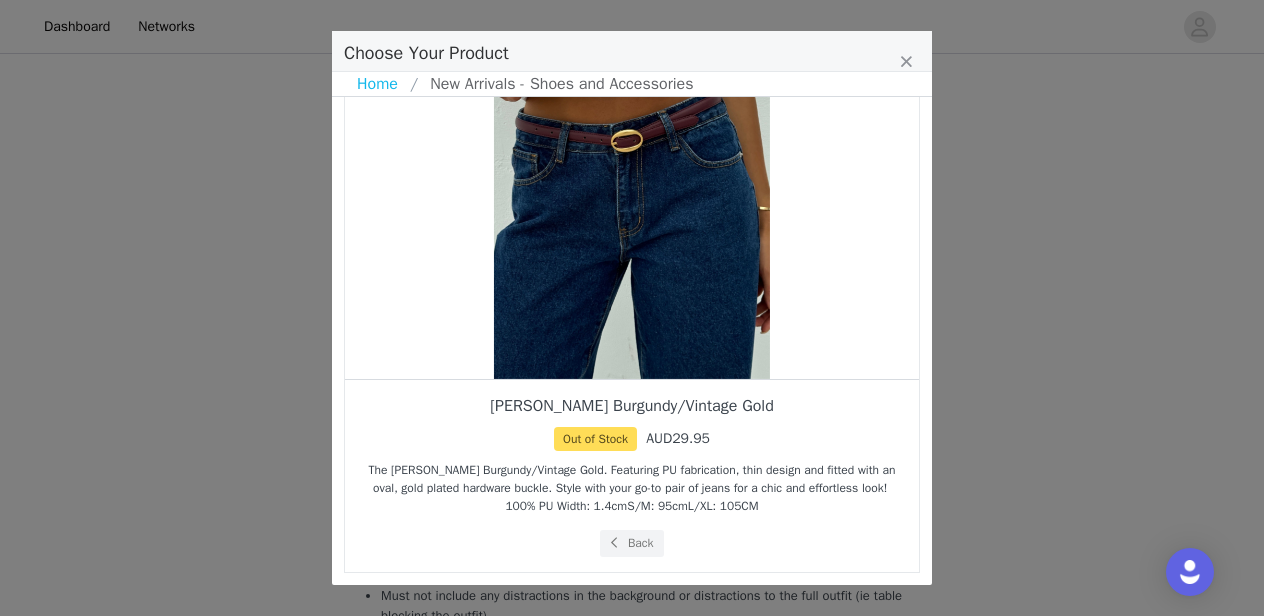scroll, scrollTop: 156, scrollLeft: 0, axis: vertical 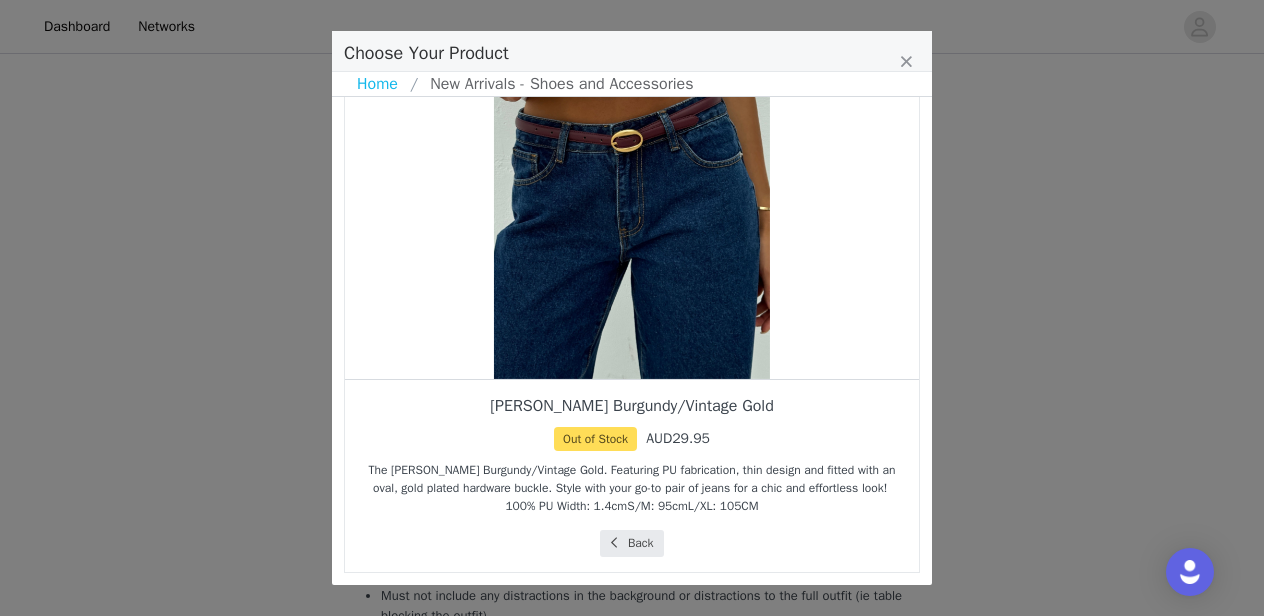 click on "Back" at bounding box center (631, 543) 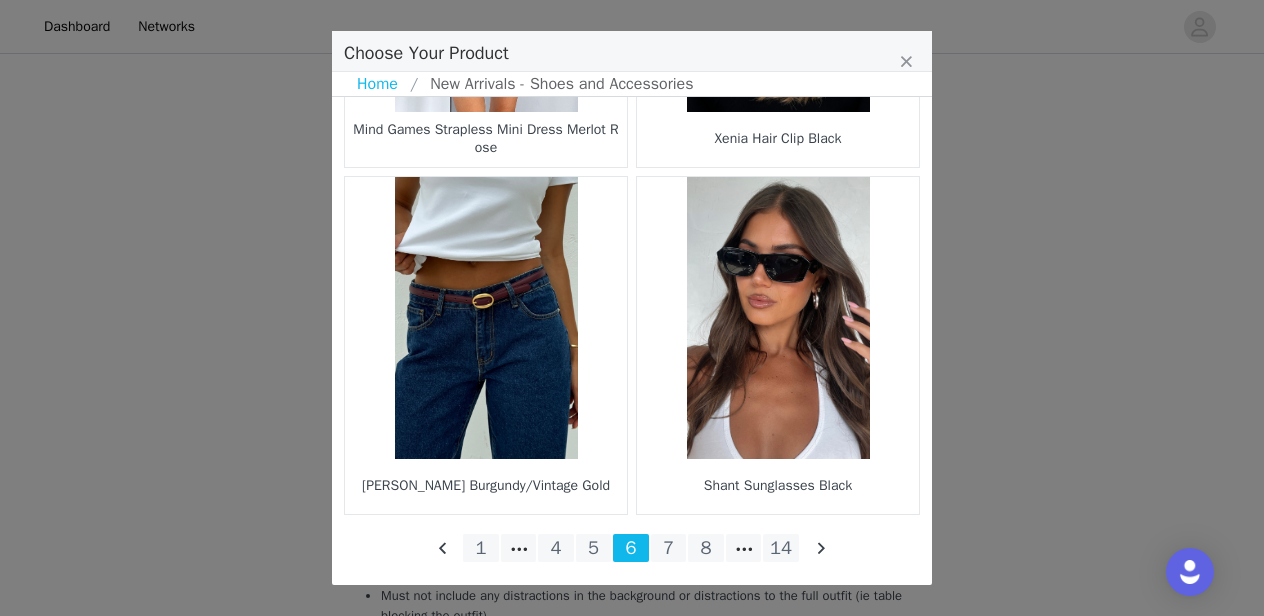 scroll, scrollTop: 3056, scrollLeft: 0, axis: vertical 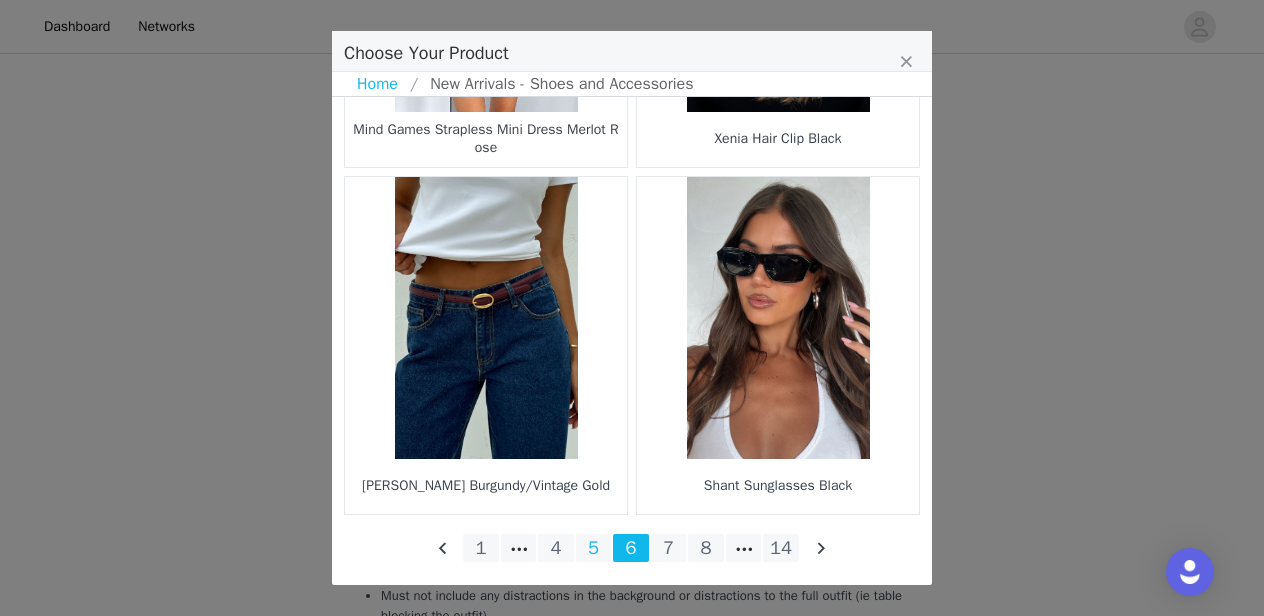 click on "5" at bounding box center (594, 548) 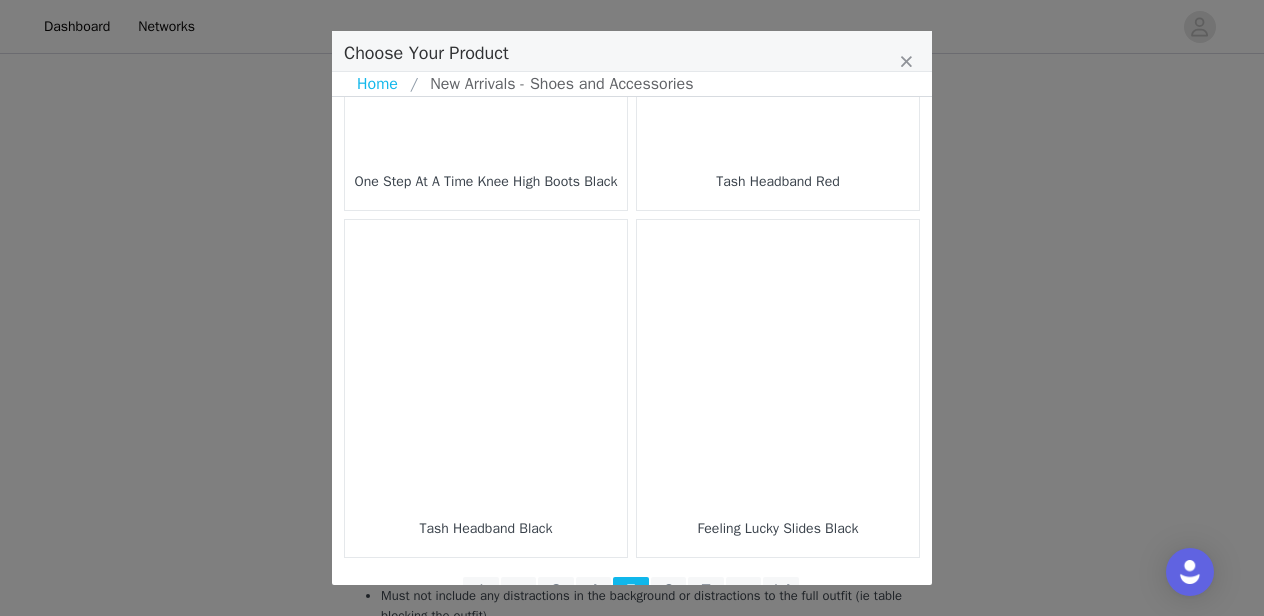 scroll, scrollTop: 3074, scrollLeft: 0, axis: vertical 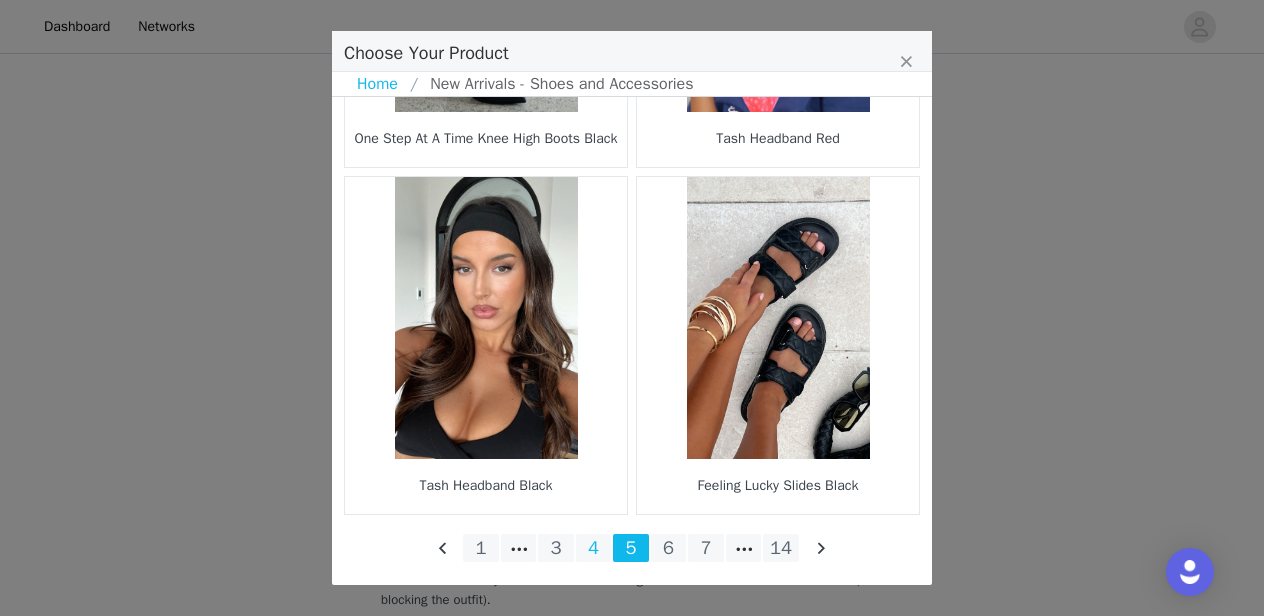 click on "4" at bounding box center [594, 548] 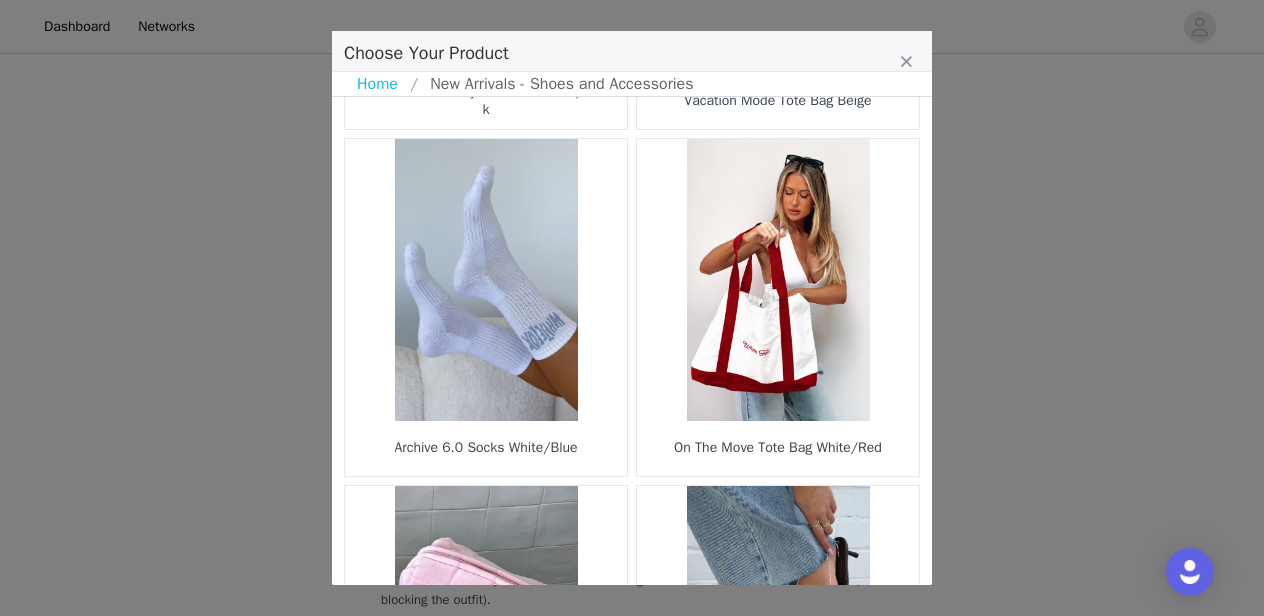 scroll, scrollTop: 316, scrollLeft: 0, axis: vertical 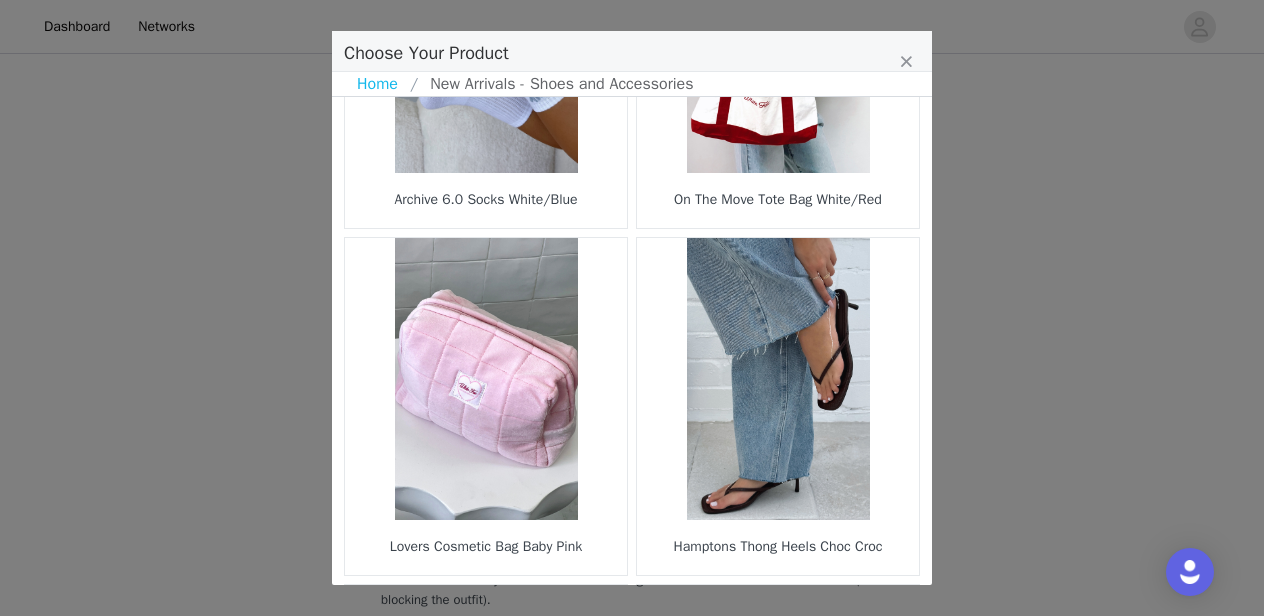 click at bounding box center [778, 379] 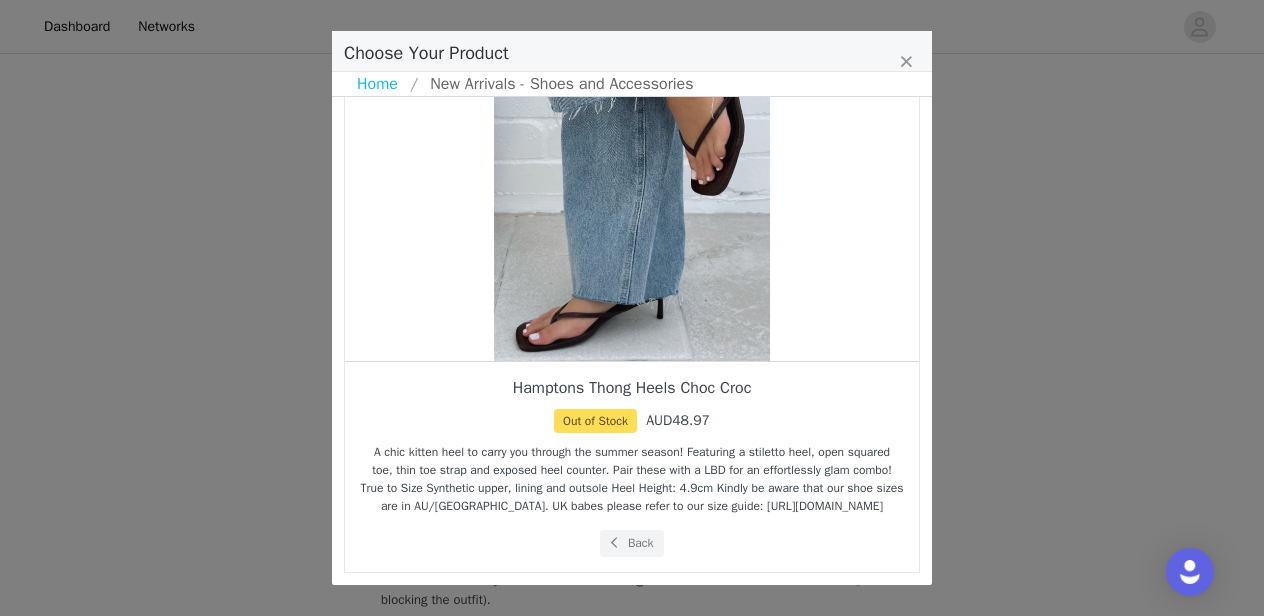 scroll, scrollTop: 192, scrollLeft: 0, axis: vertical 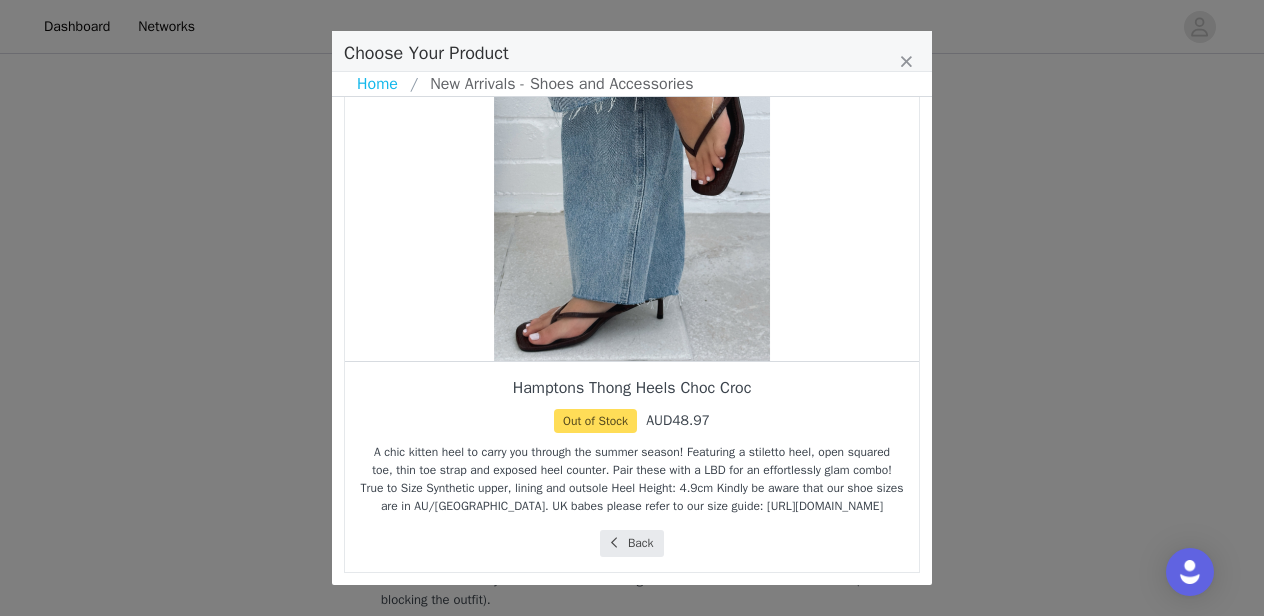 click on "Back" at bounding box center [631, 543] 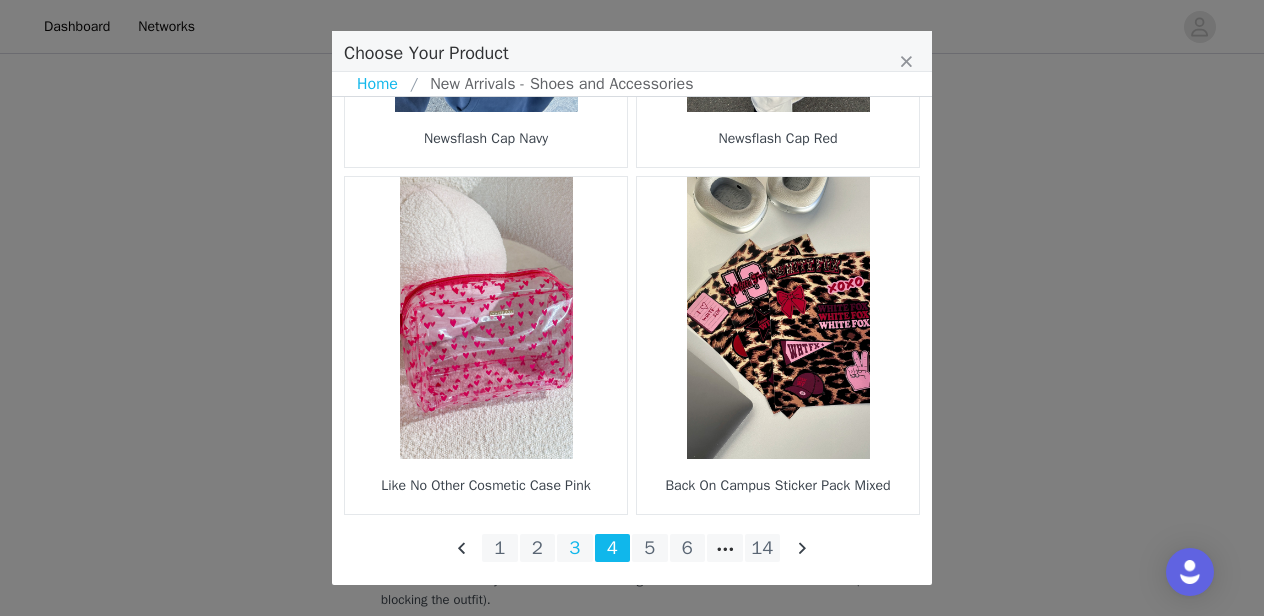 scroll, scrollTop: 3056, scrollLeft: 0, axis: vertical 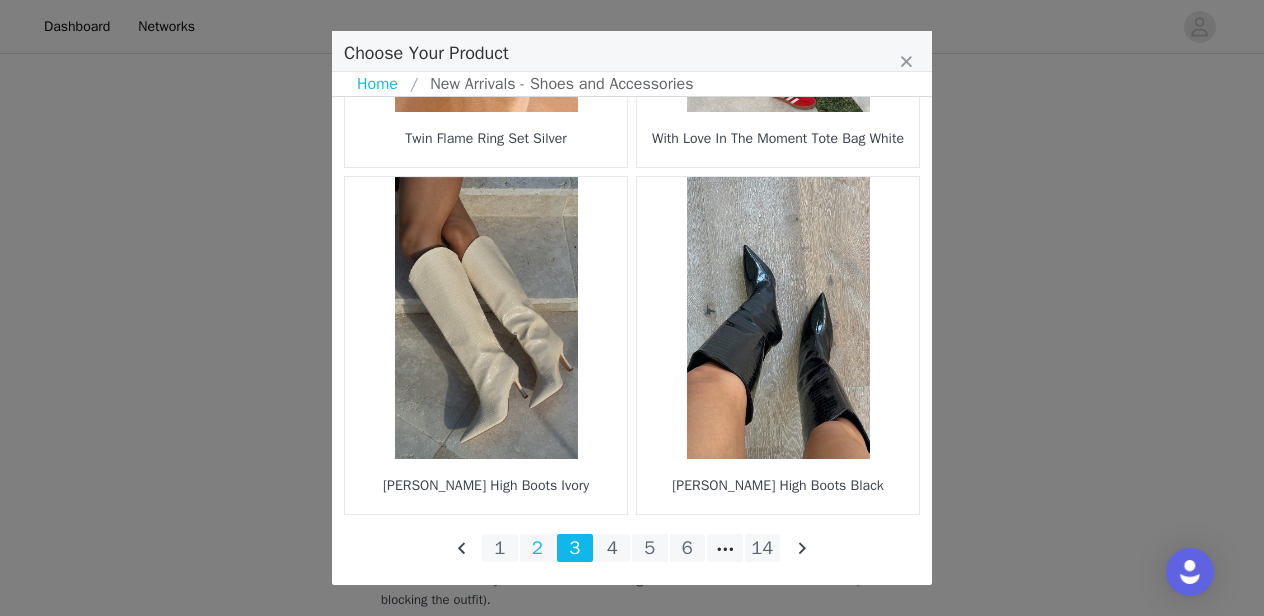 click on "2" at bounding box center (538, 548) 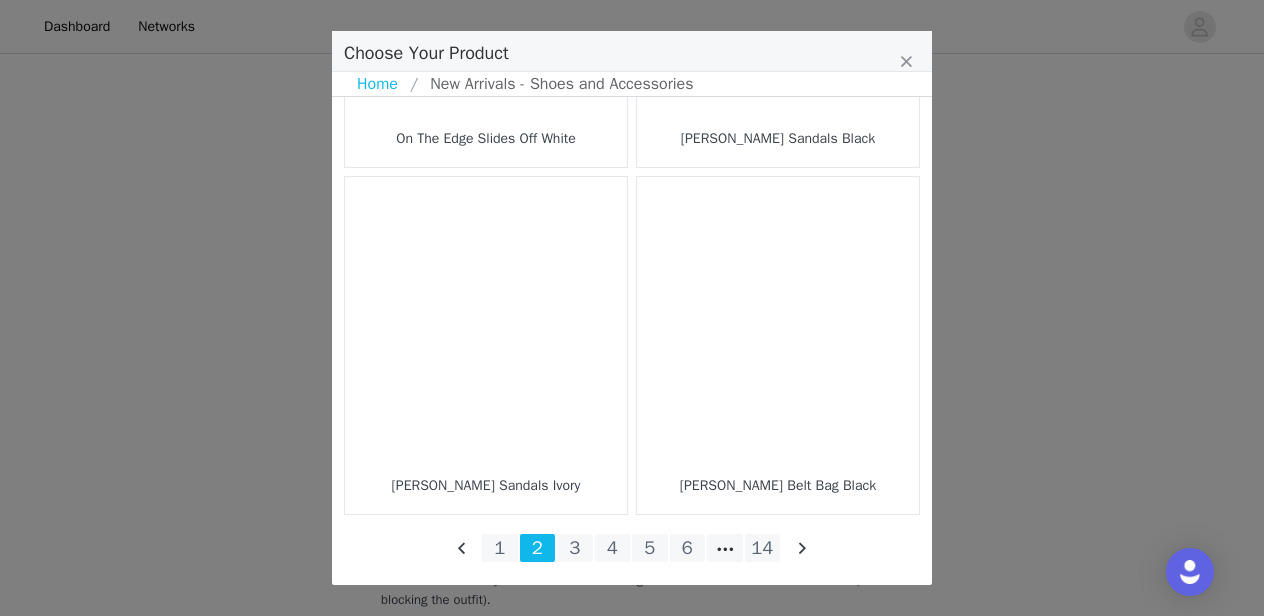 scroll, scrollTop: 3056, scrollLeft: 0, axis: vertical 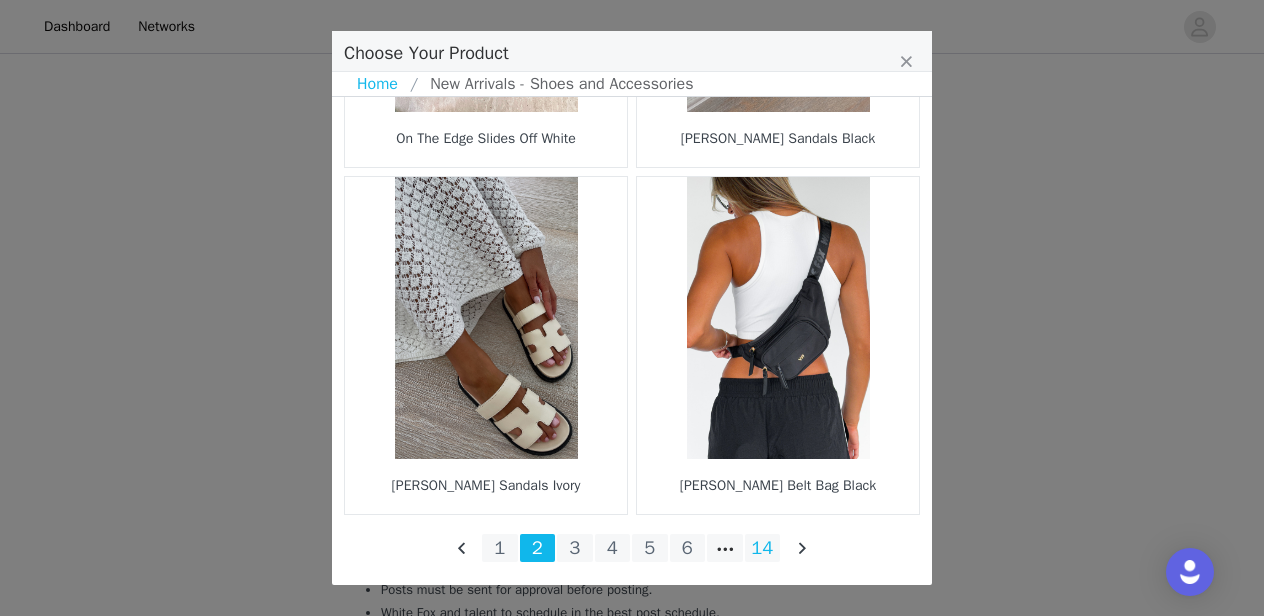 click on "14" at bounding box center [763, 548] 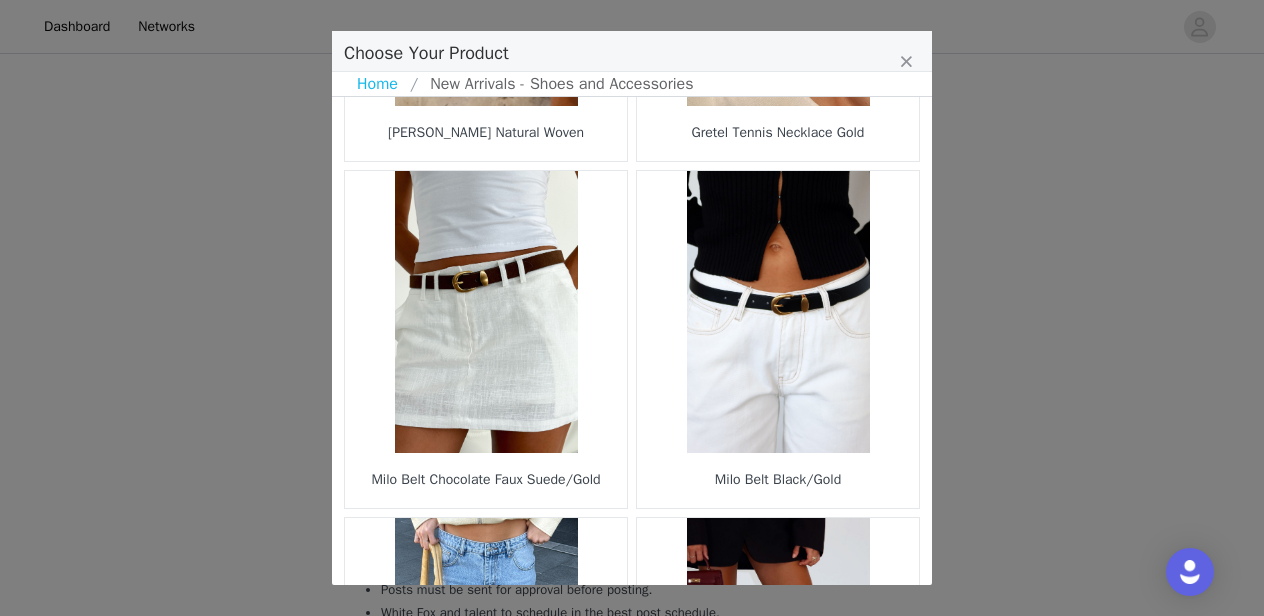 scroll, scrollTop: 1678, scrollLeft: 0, axis: vertical 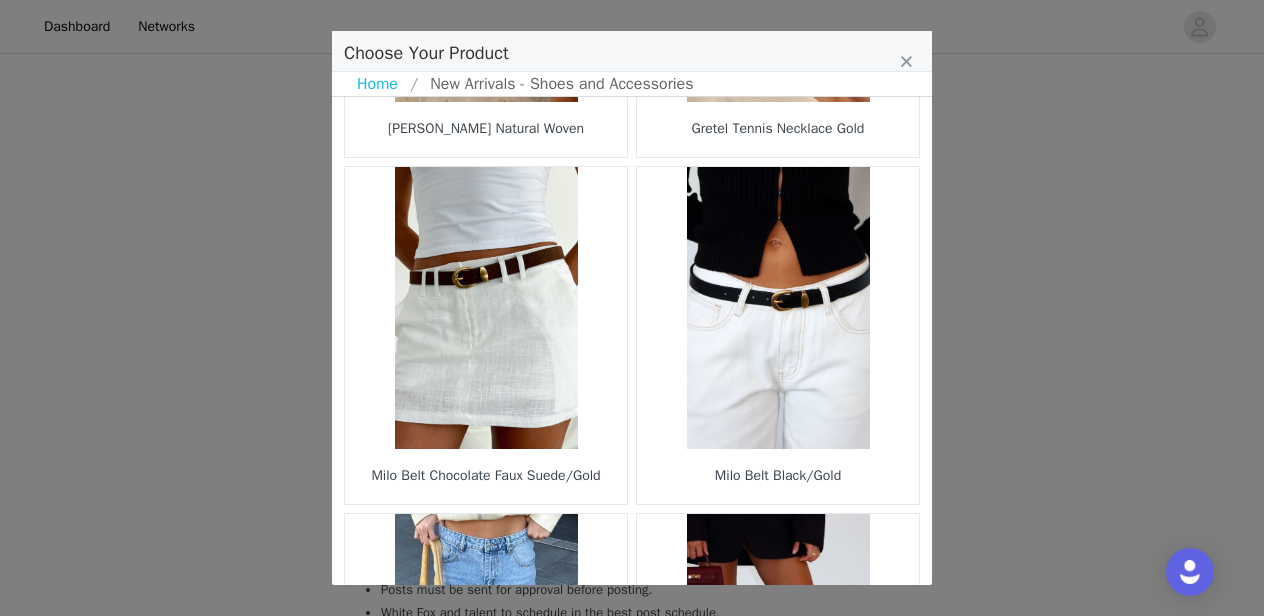 click at bounding box center (778, 308) 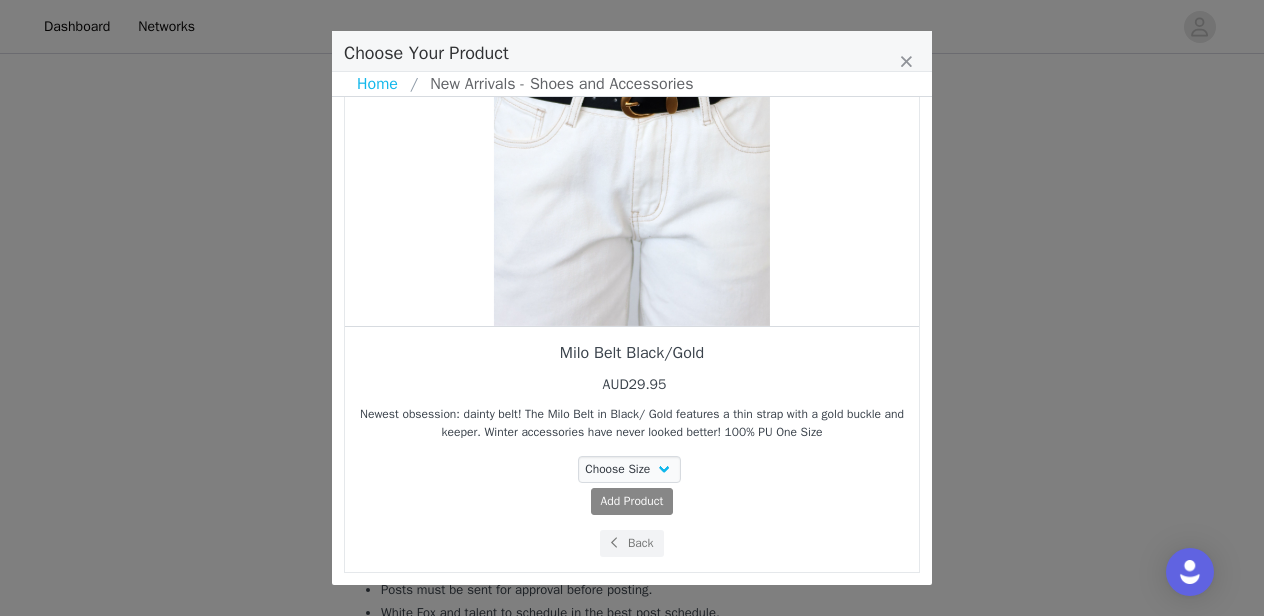 scroll, scrollTop: 209, scrollLeft: 0, axis: vertical 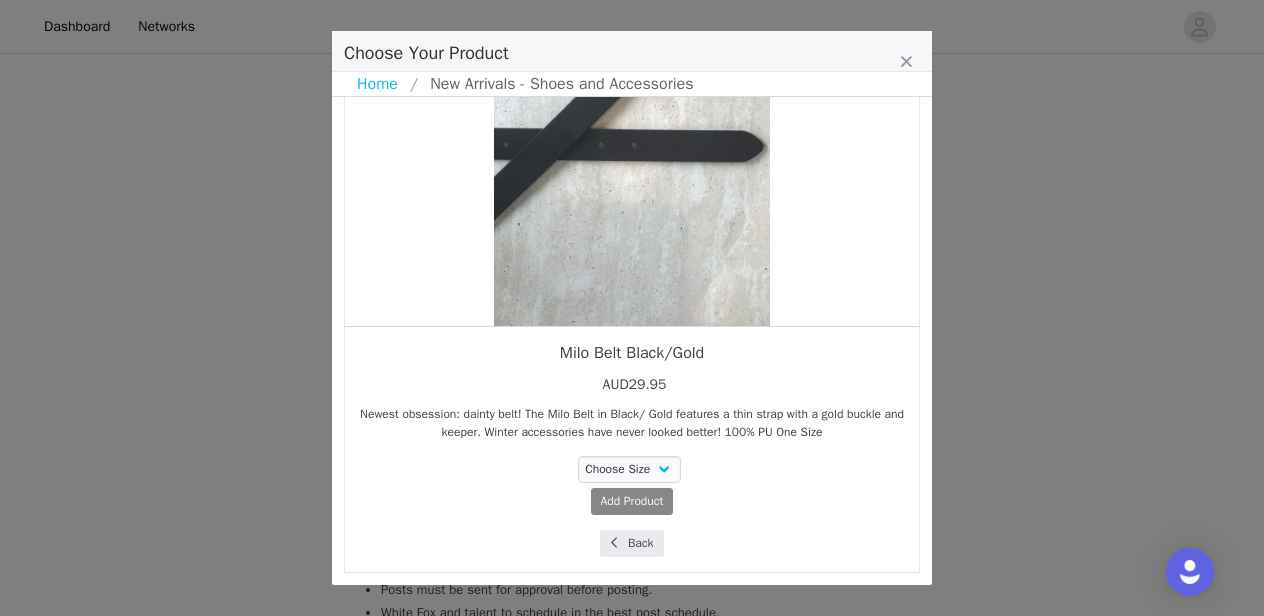 click on "Back" at bounding box center (631, 543) 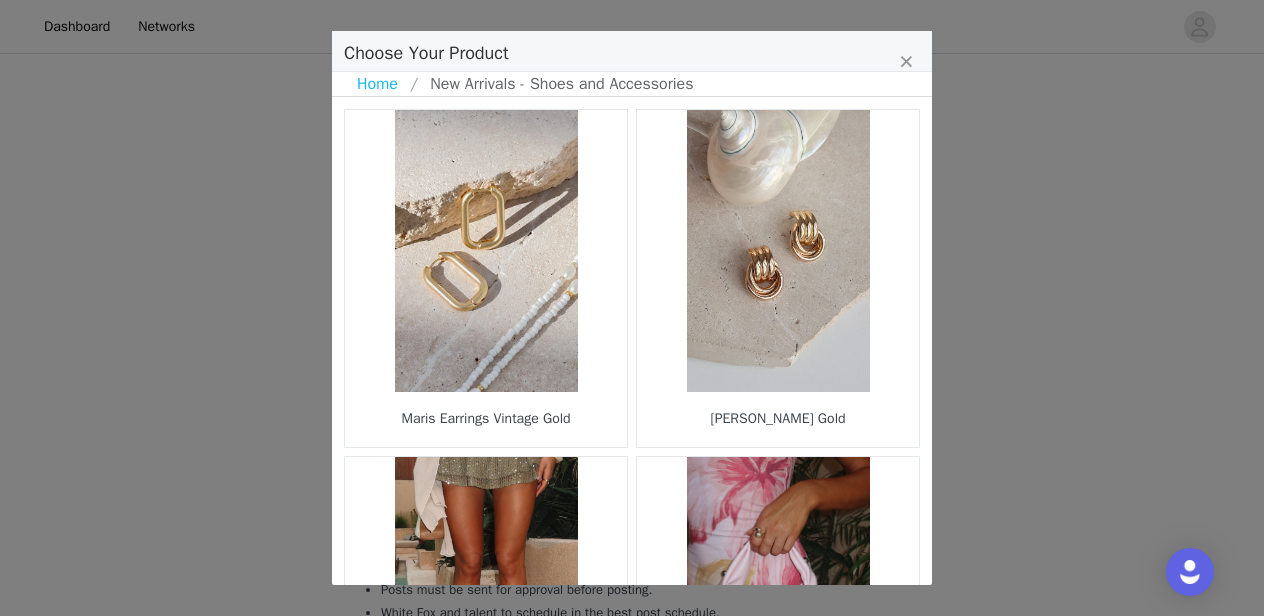 scroll, scrollTop: 0, scrollLeft: 0, axis: both 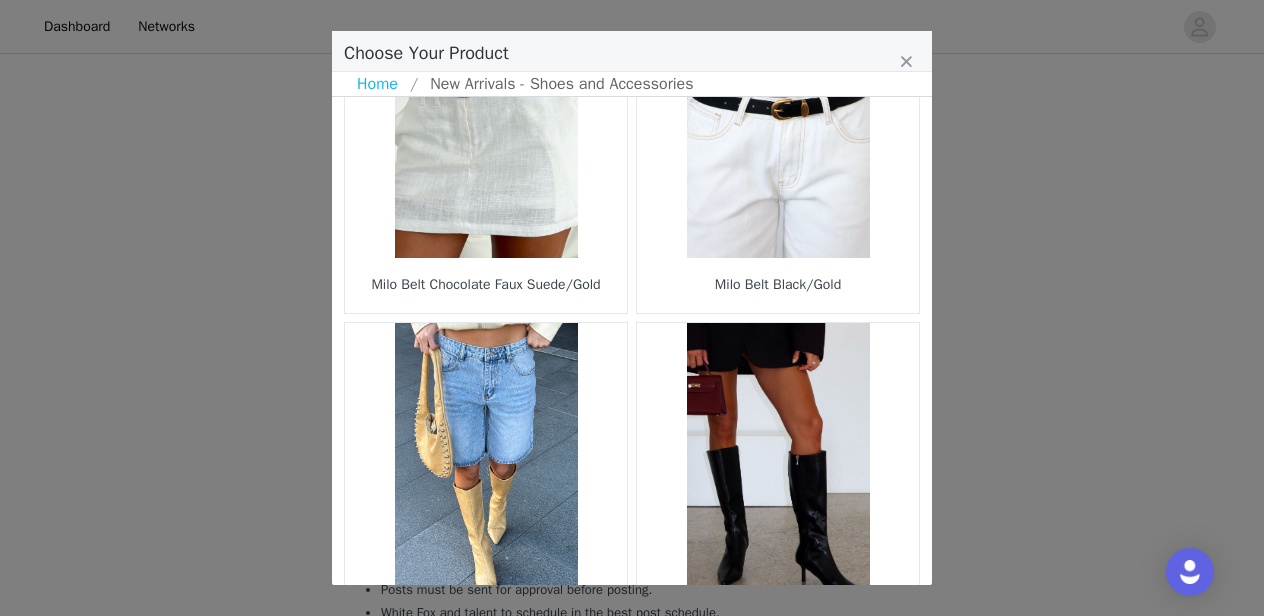 click at bounding box center (486, 117) 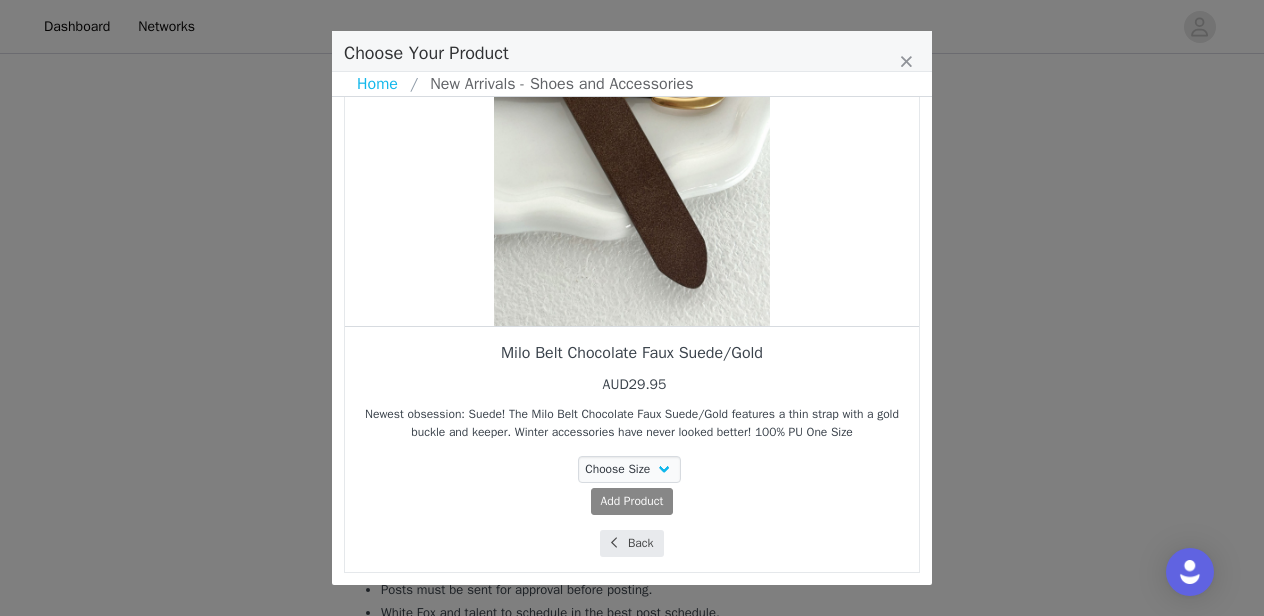 click on "Back" at bounding box center (631, 543) 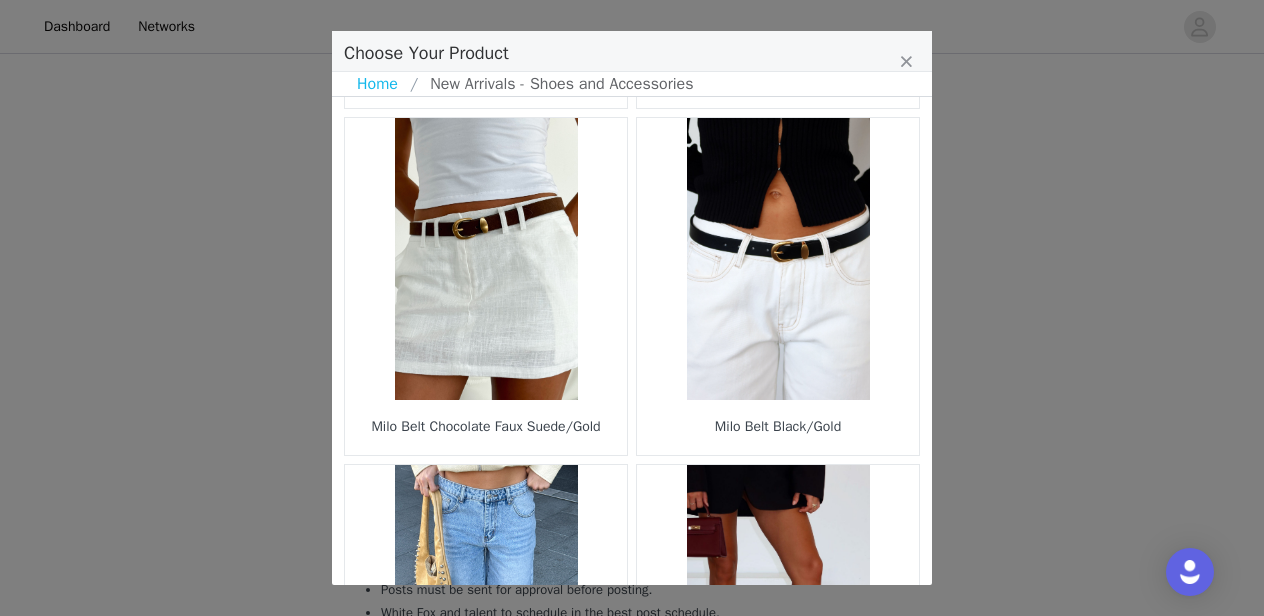 click at bounding box center (778, 259) 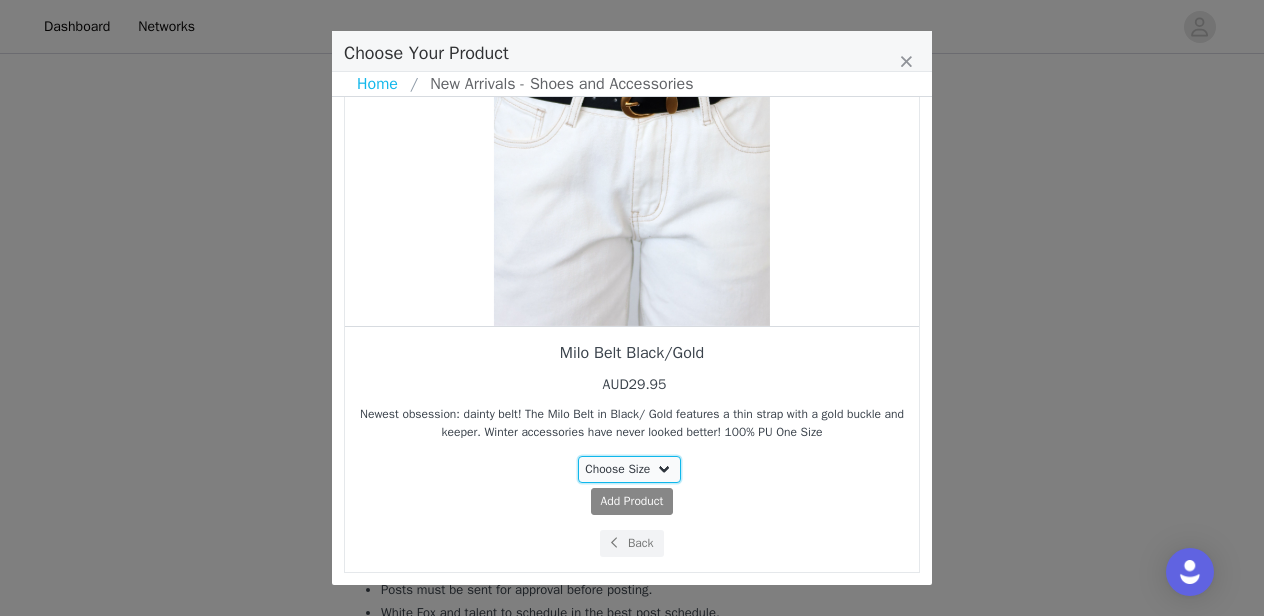 select on "27448552" 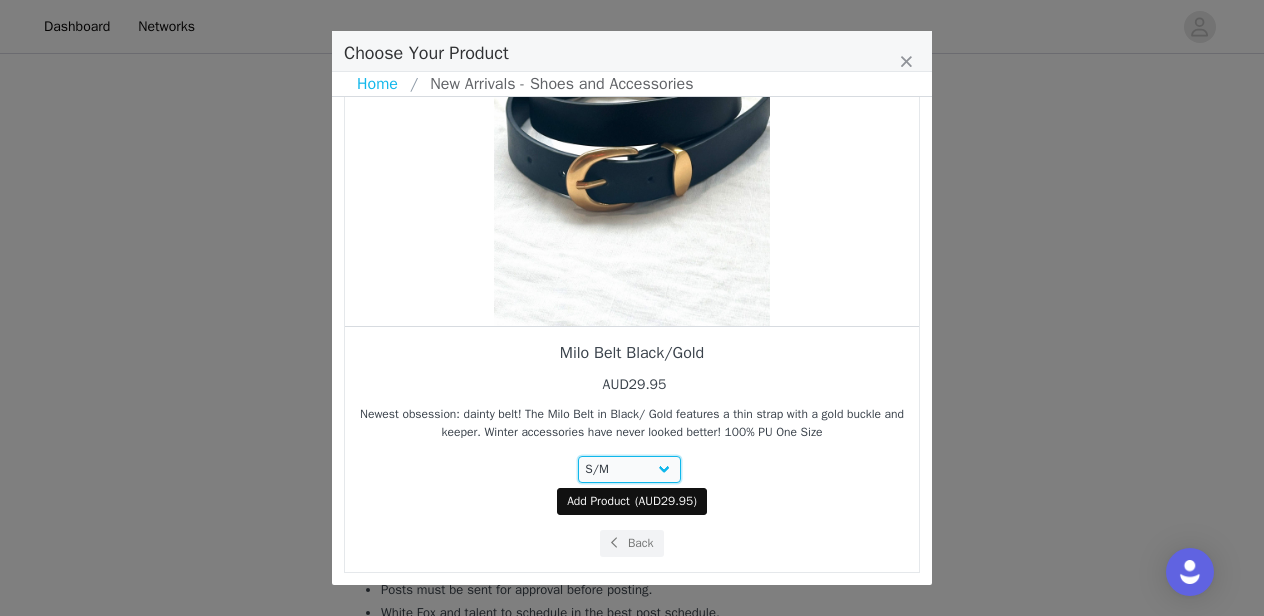 scroll, scrollTop: 209, scrollLeft: 0, axis: vertical 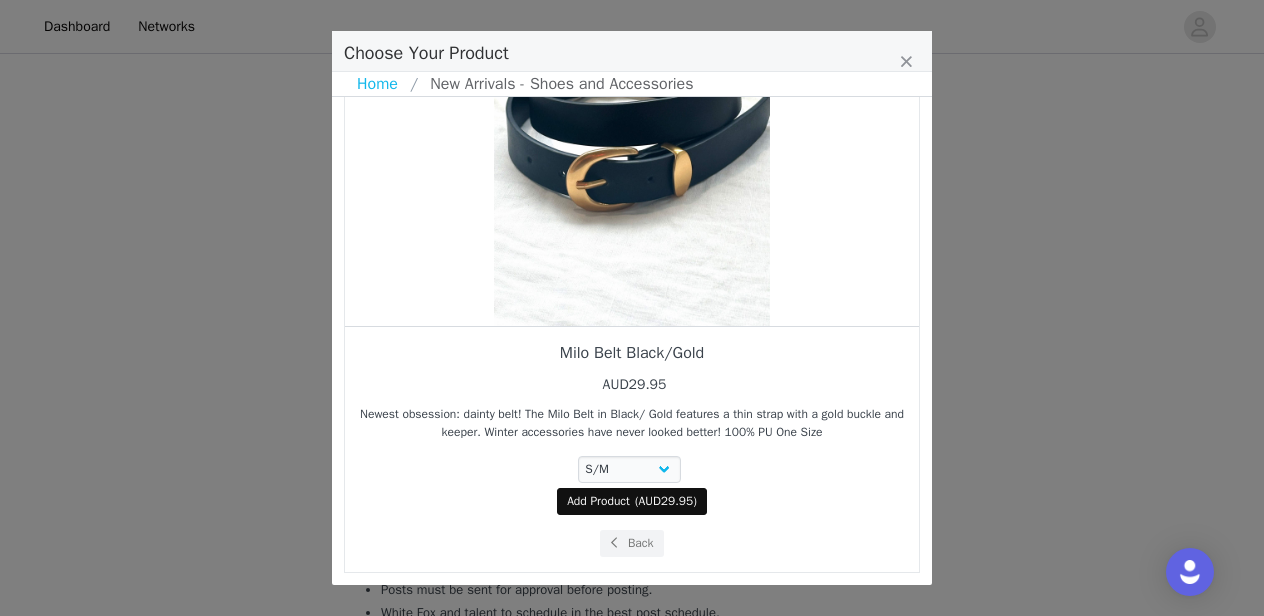 click on "Add Product" at bounding box center [598, 501] 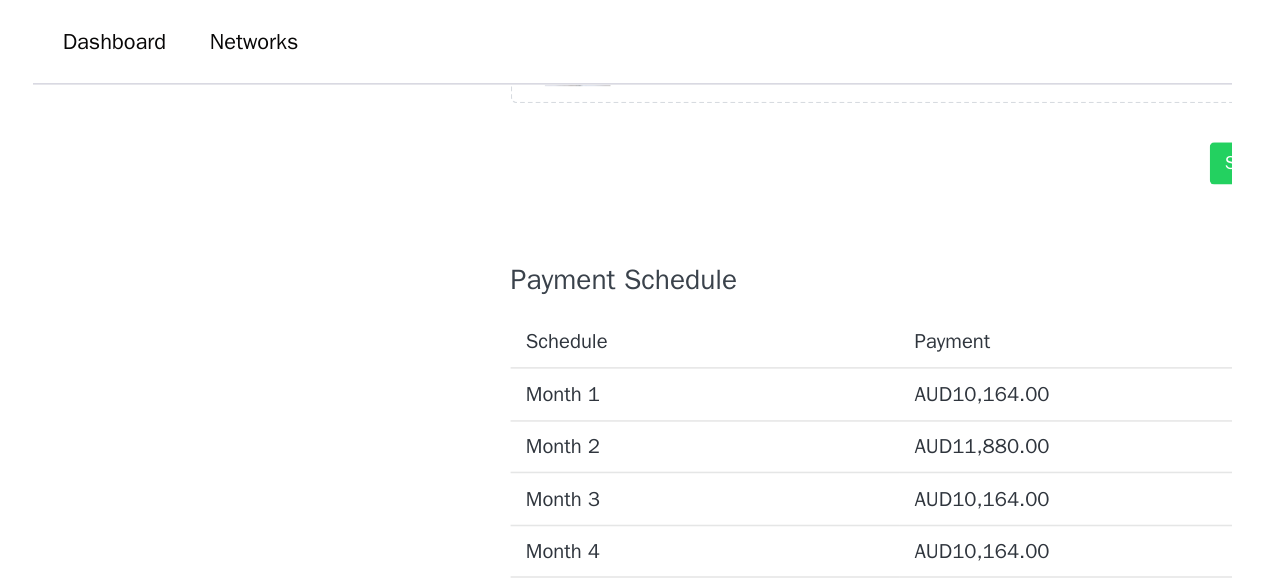 scroll, scrollTop: 1898, scrollLeft: 0, axis: vertical 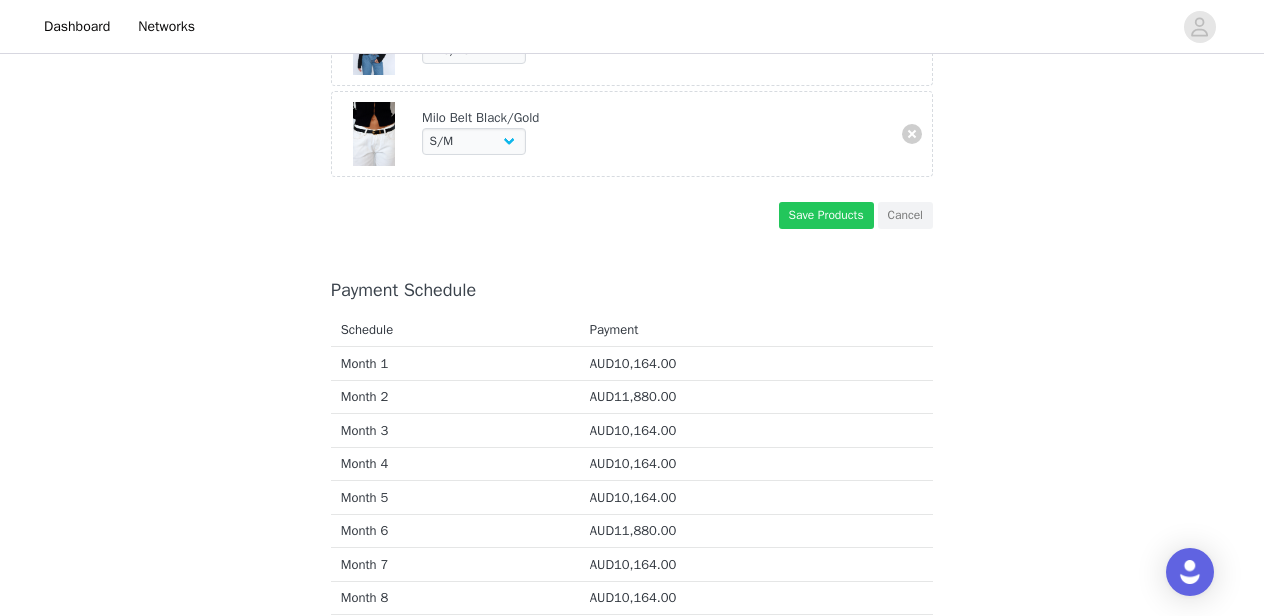 click on "Save Products" at bounding box center (826, 215) 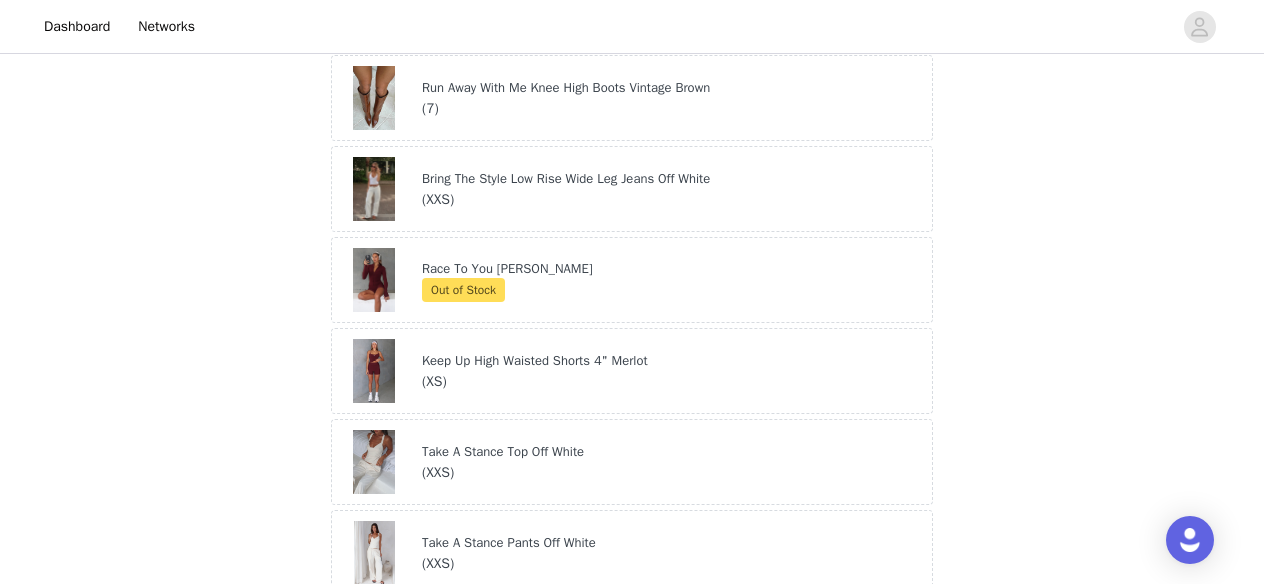 scroll, scrollTop: 1299, scrollLeft: 0, axis: vertical 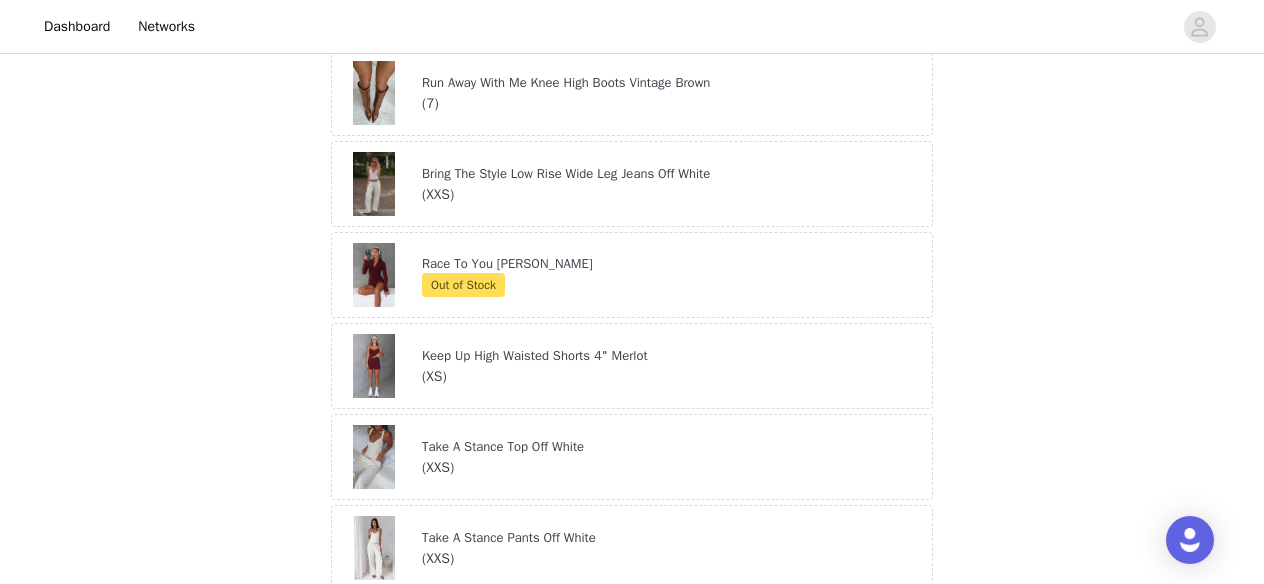 click on "Out of Stock" at bounding box center (463, 285) 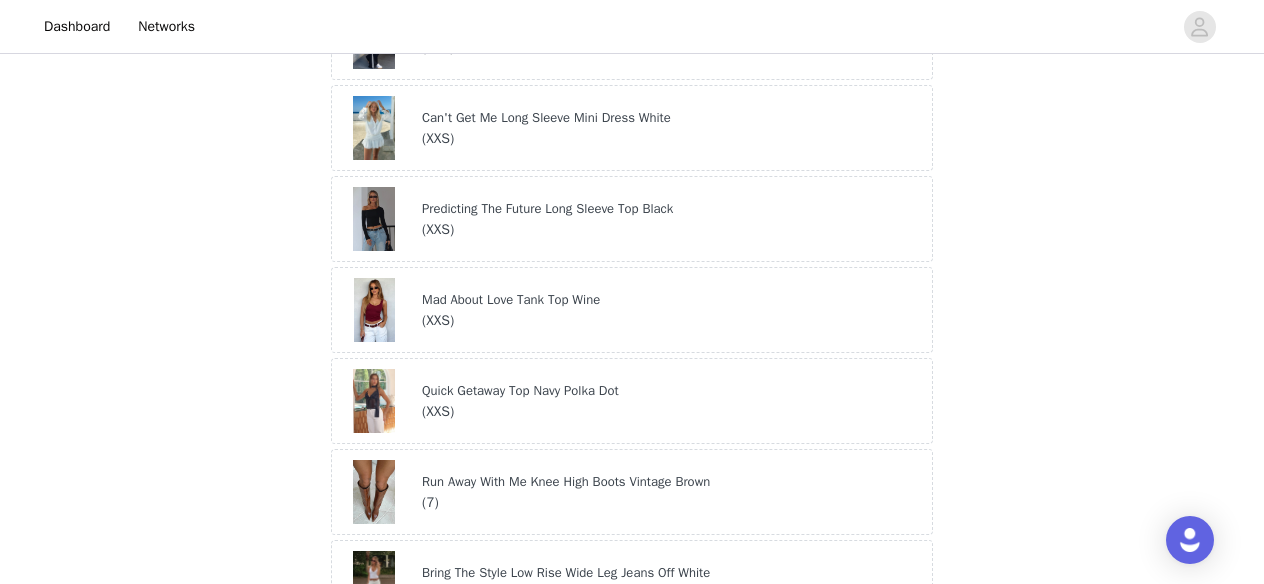 scroll, scrollTop: 731, scrollLeft: 0, axis: vertical 